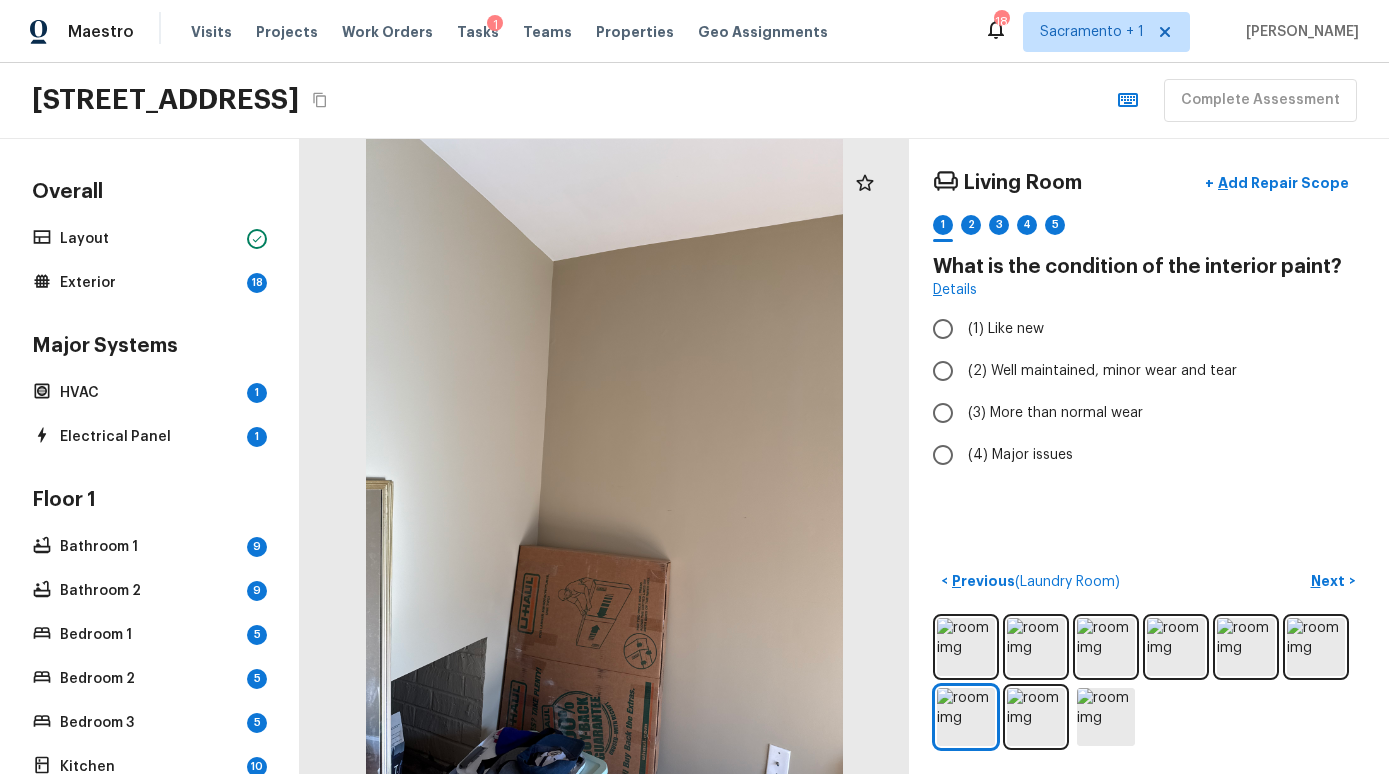 scroll, scrollTop: 0, scrollLeft: 0, axis: both 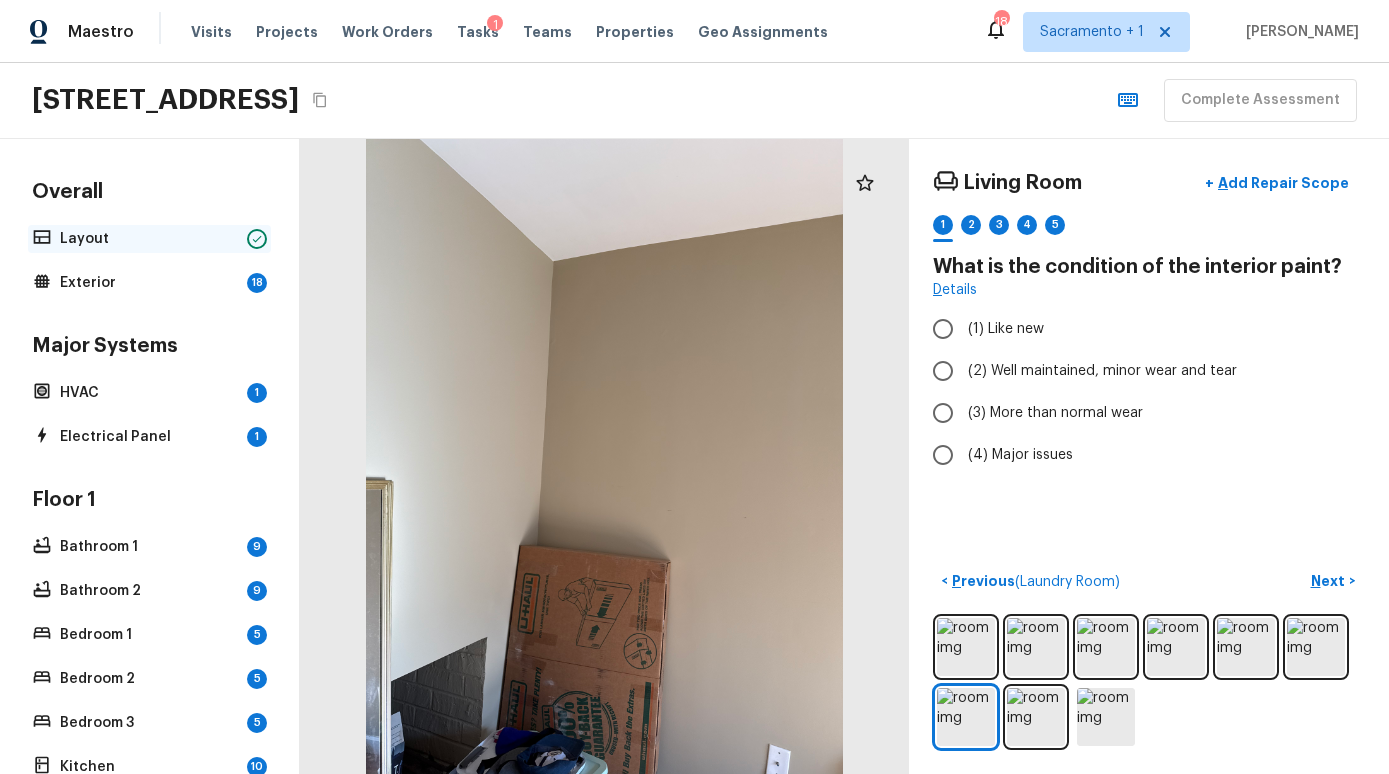 click on "Layout" at bounding box center (149, 239) 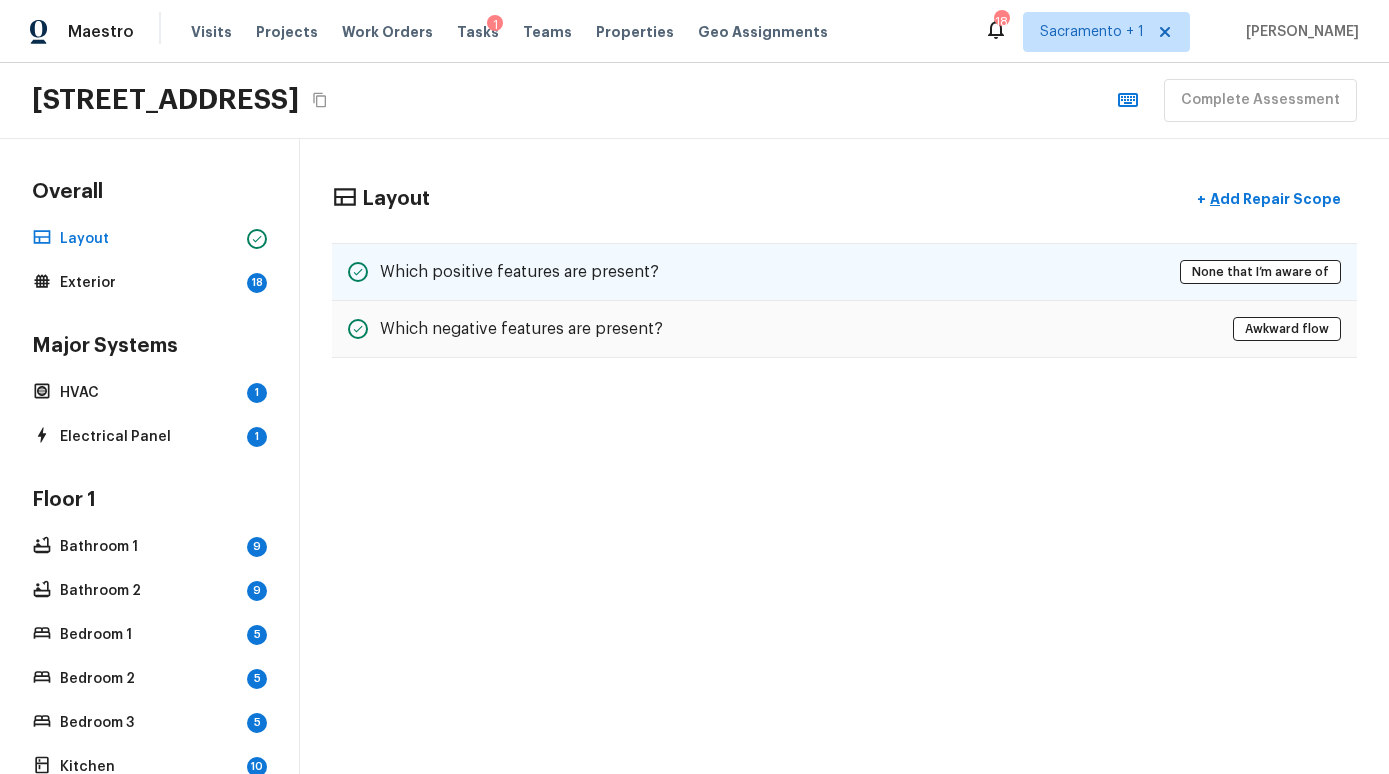 click on "Which positive features are present? None that I’m aware of" at bounding box center [844, 272] 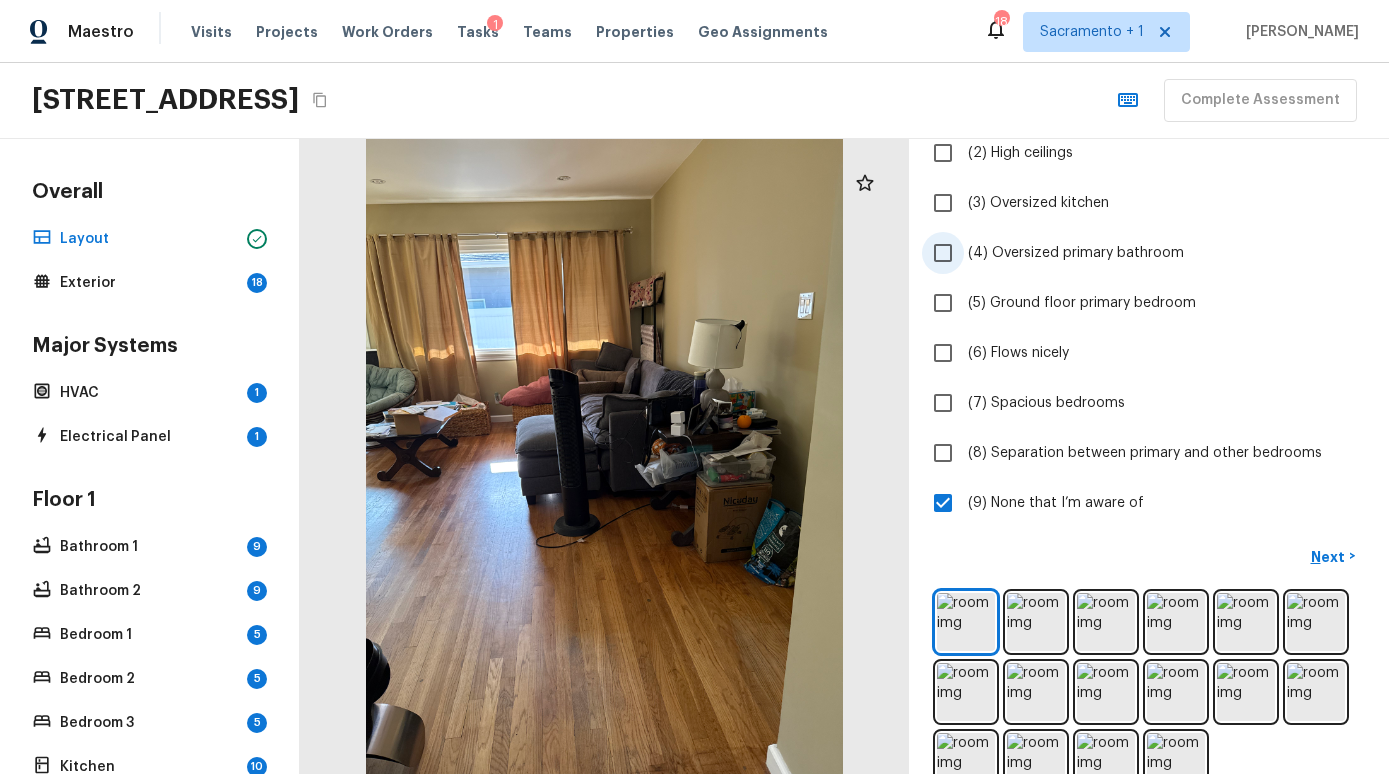 scroll, scrollTop: 271, scrollLeft: 0, axis: vertical 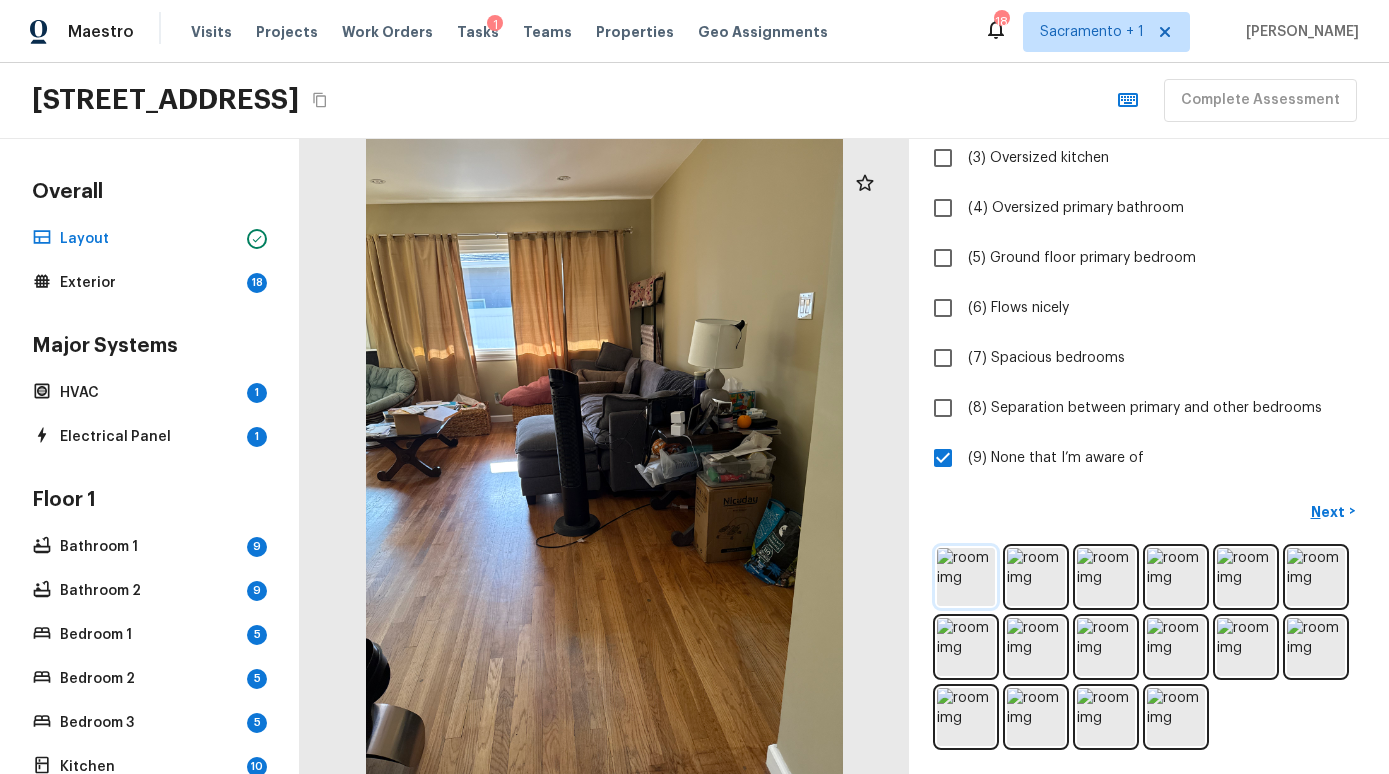click at bounding box center [966, 577] 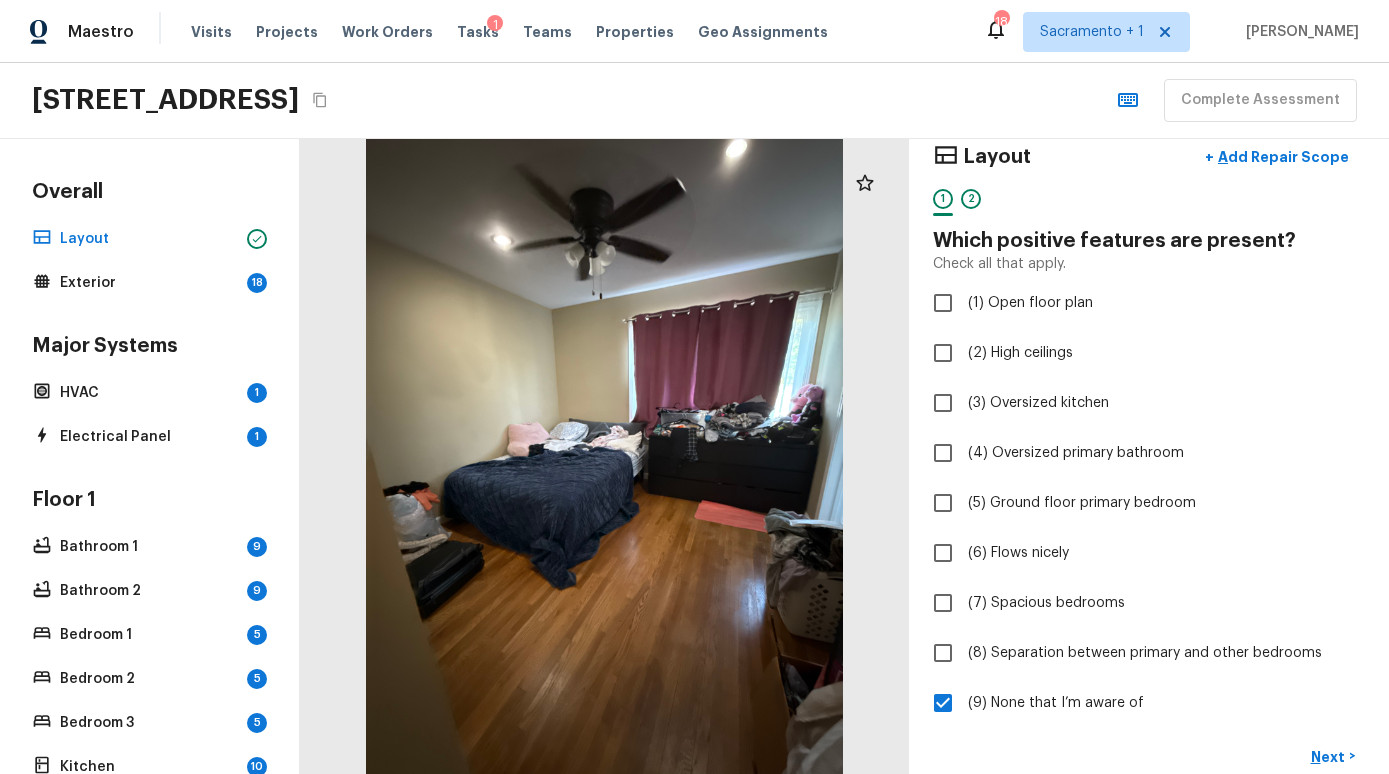 scroll, scrollTop: 0, scrollLeft: 0, axis: both 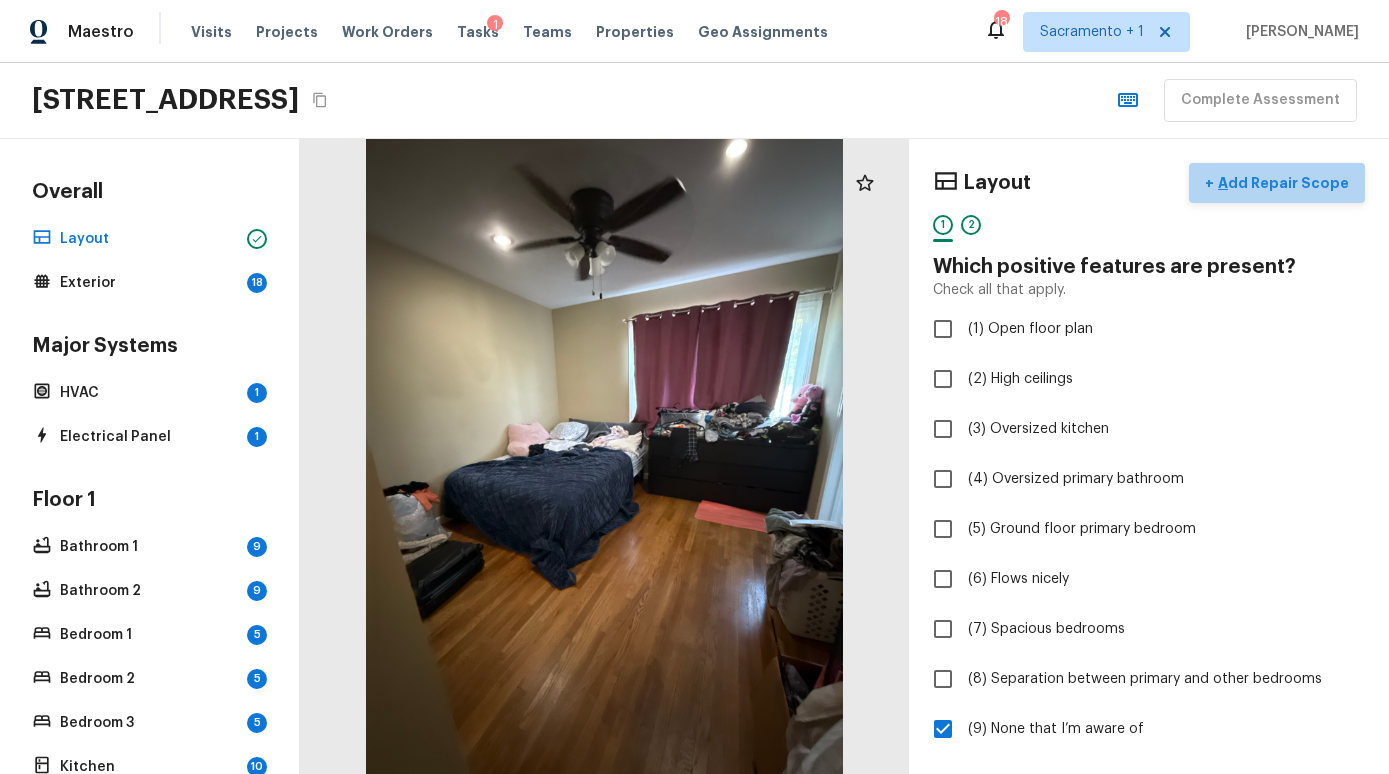 click on "Add Repair Scope" at bounding box center [1281, 183] 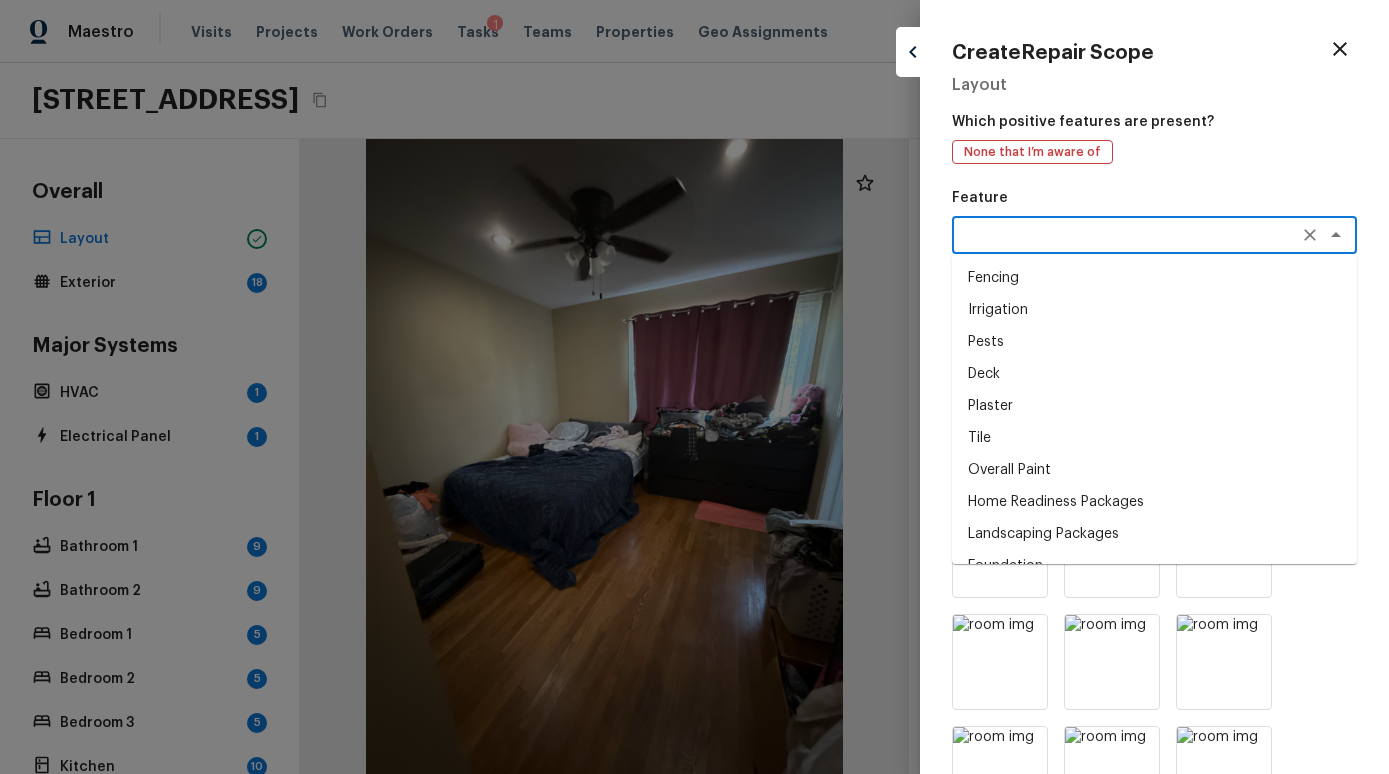 click at bounding box center [1126, 235] 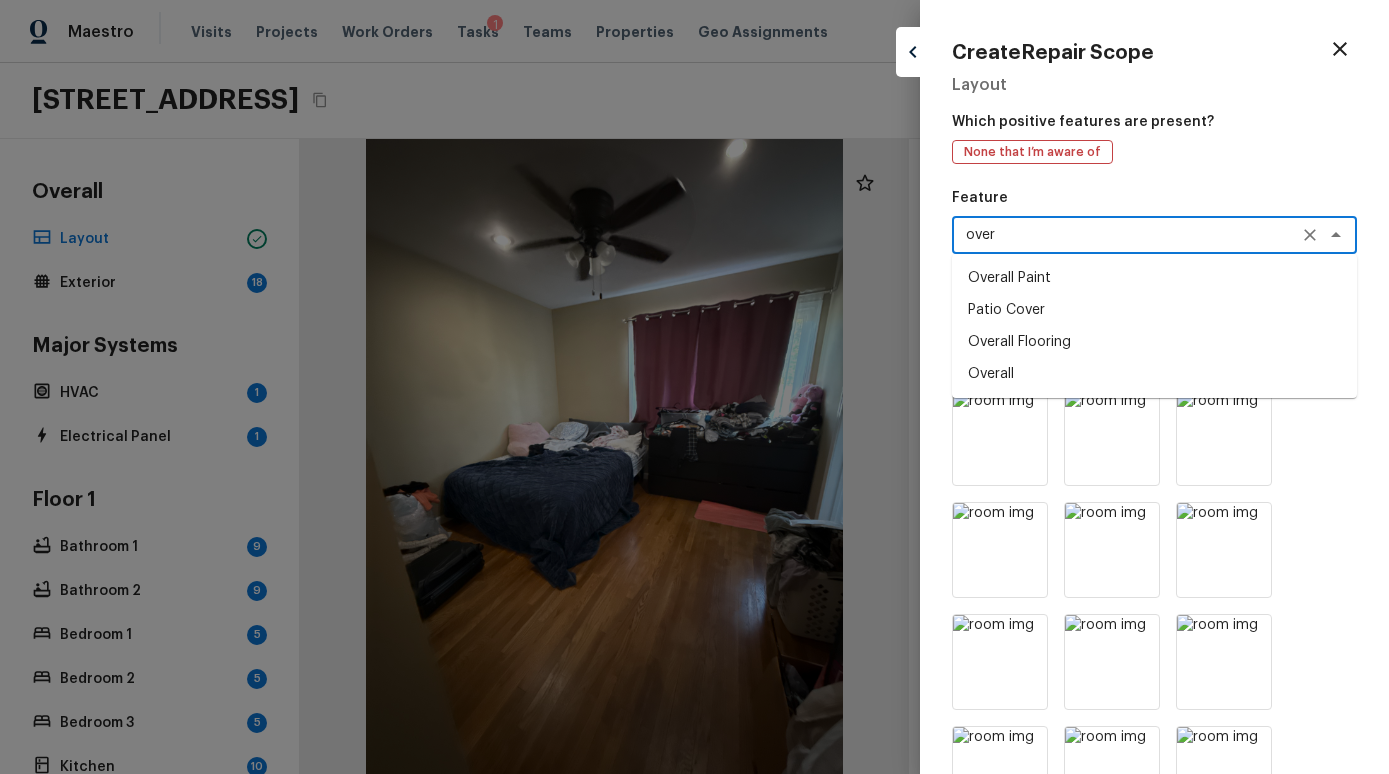 click on "Overall Paint" at bounding box center [1154, 278] 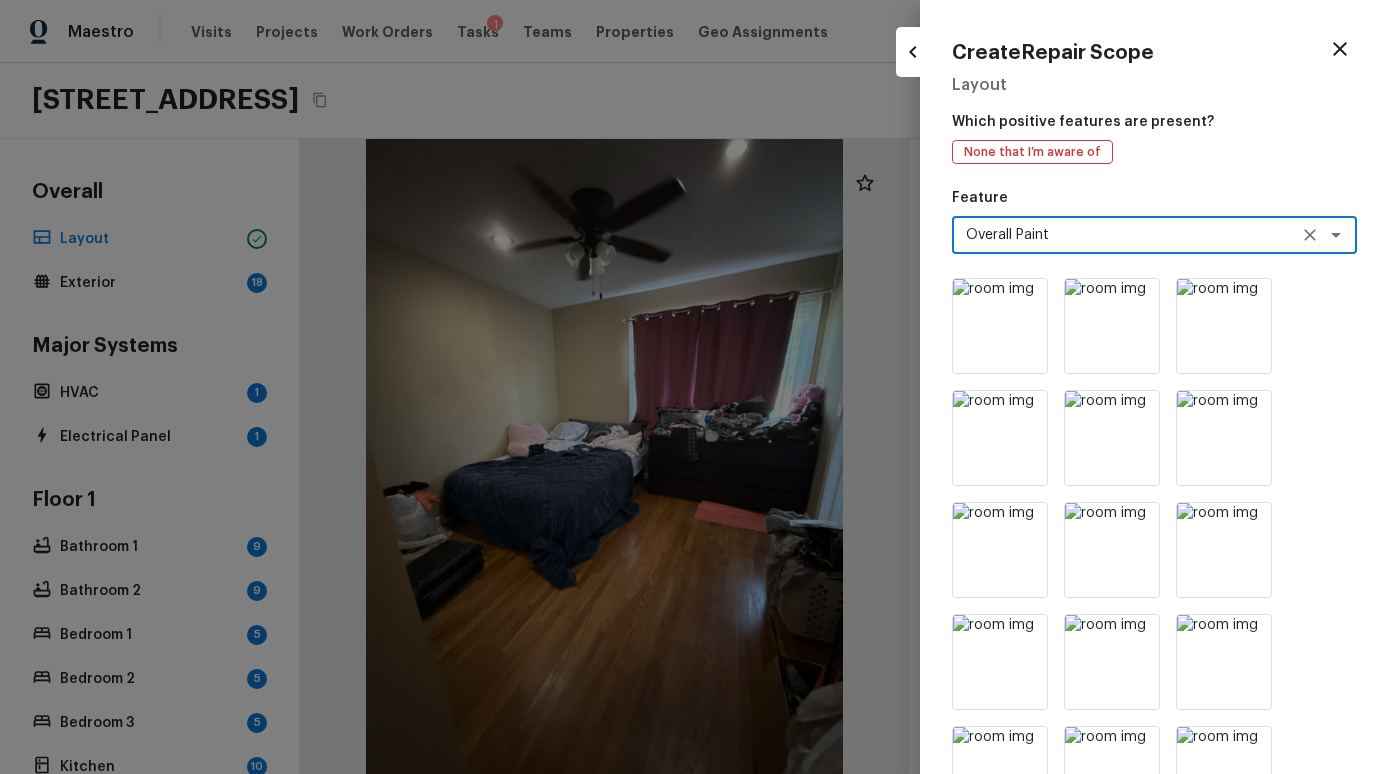 type on "Overall Paint" 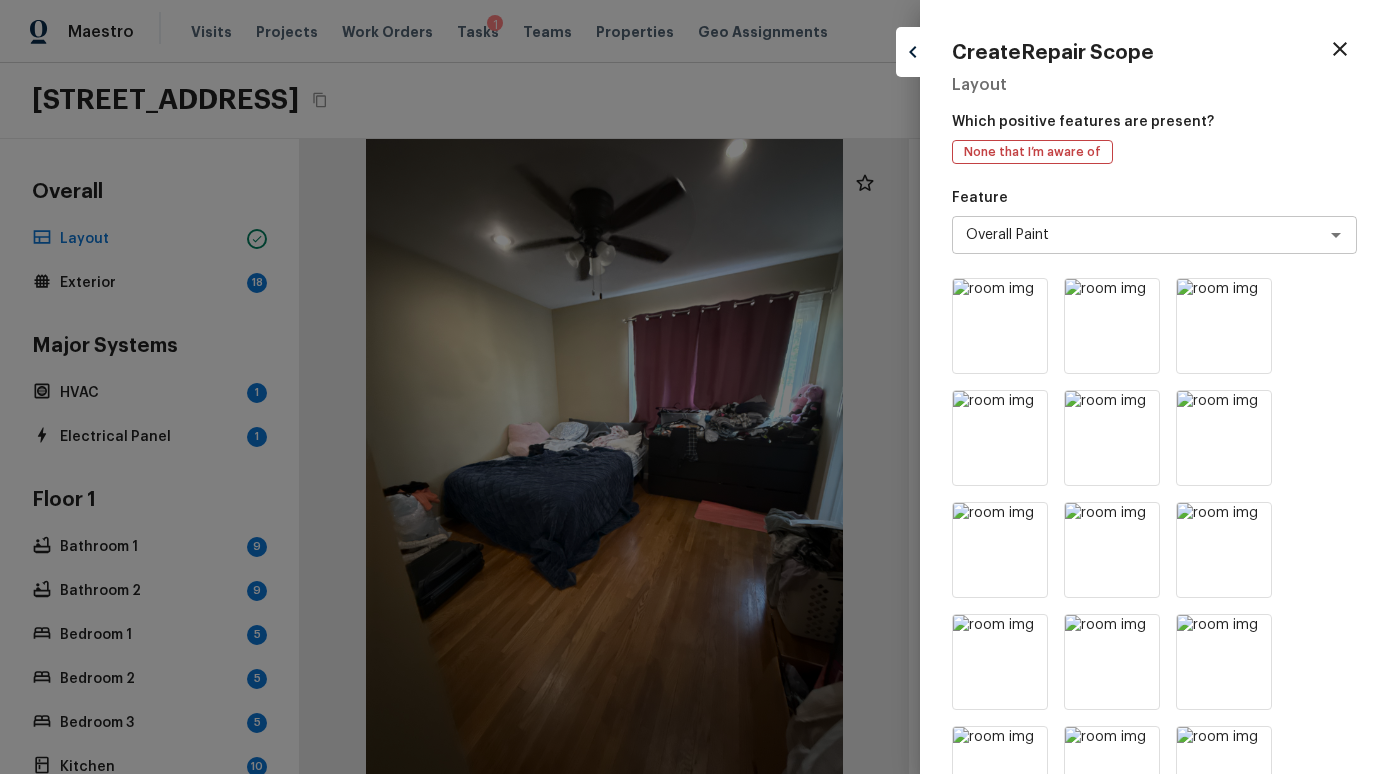 click at bounding box center (1154, 606) 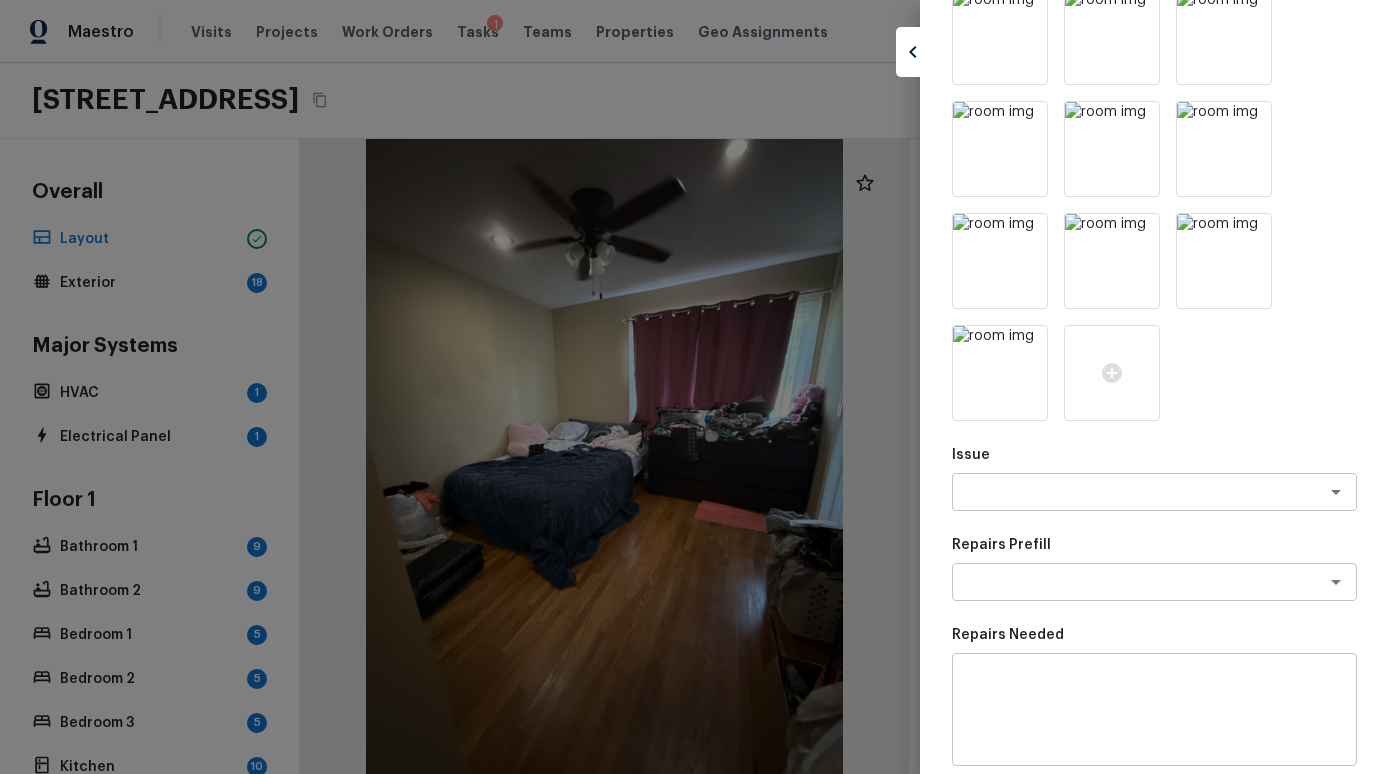 scroll, scrollTop: 527, scrollLeft: 0, axis: vertical 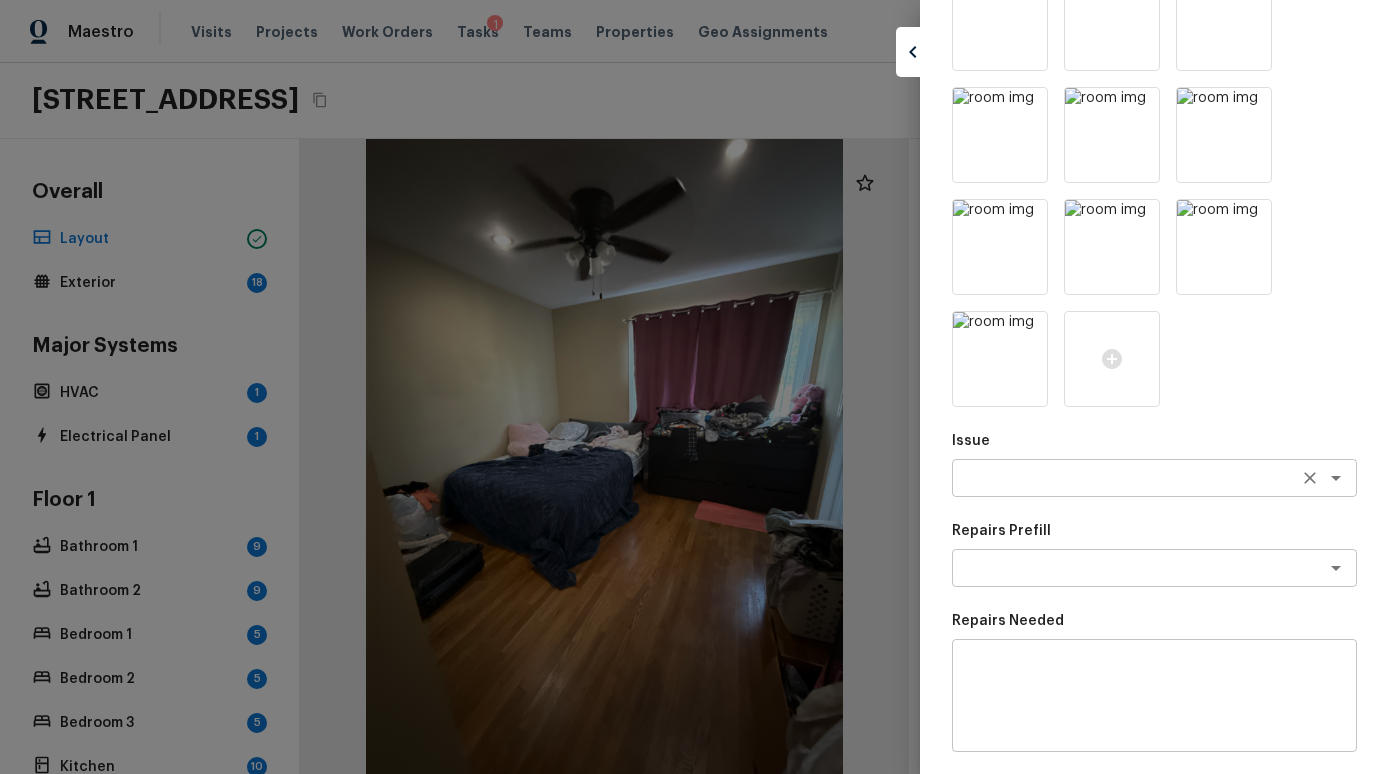 click at bounding box center (1126, 478) 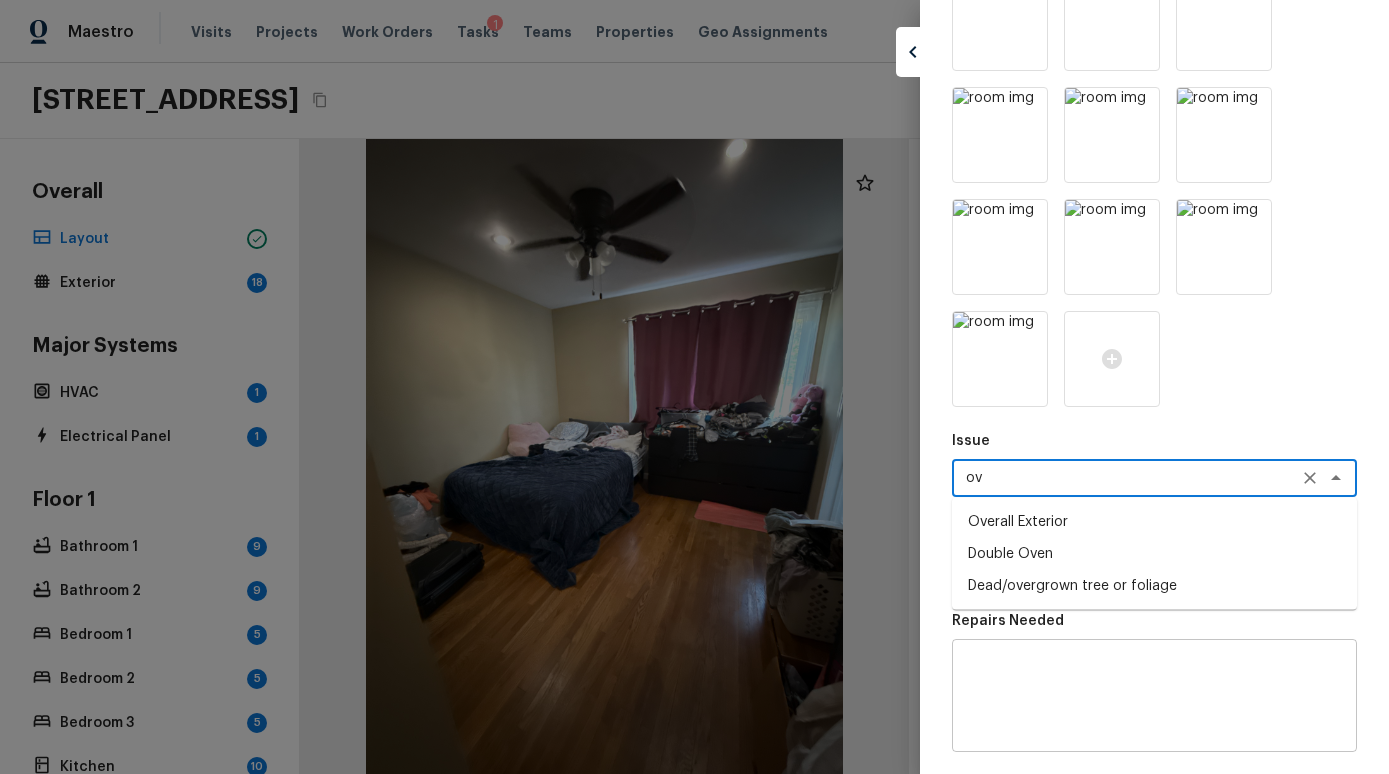 type on "o" 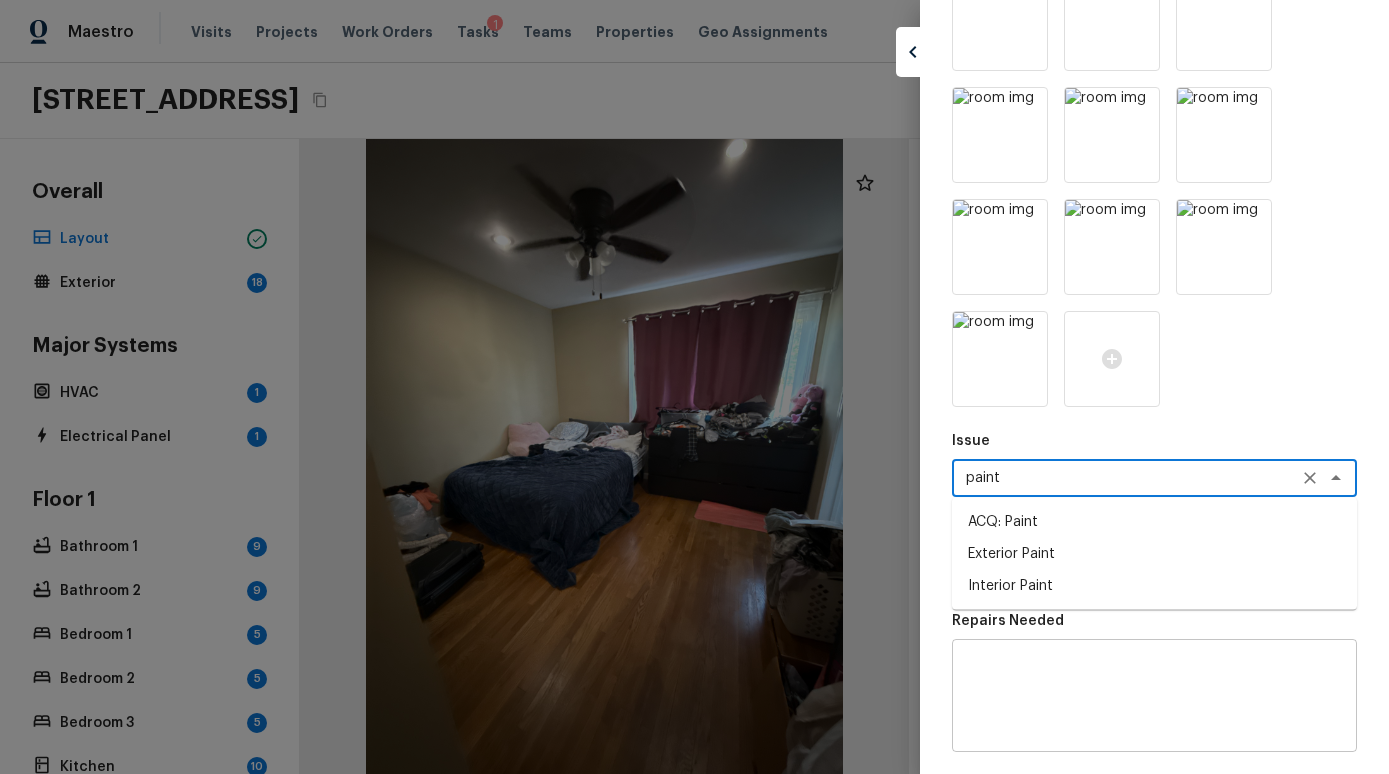 click on "ACQ: Paint" at bounding box center [1154, 522] 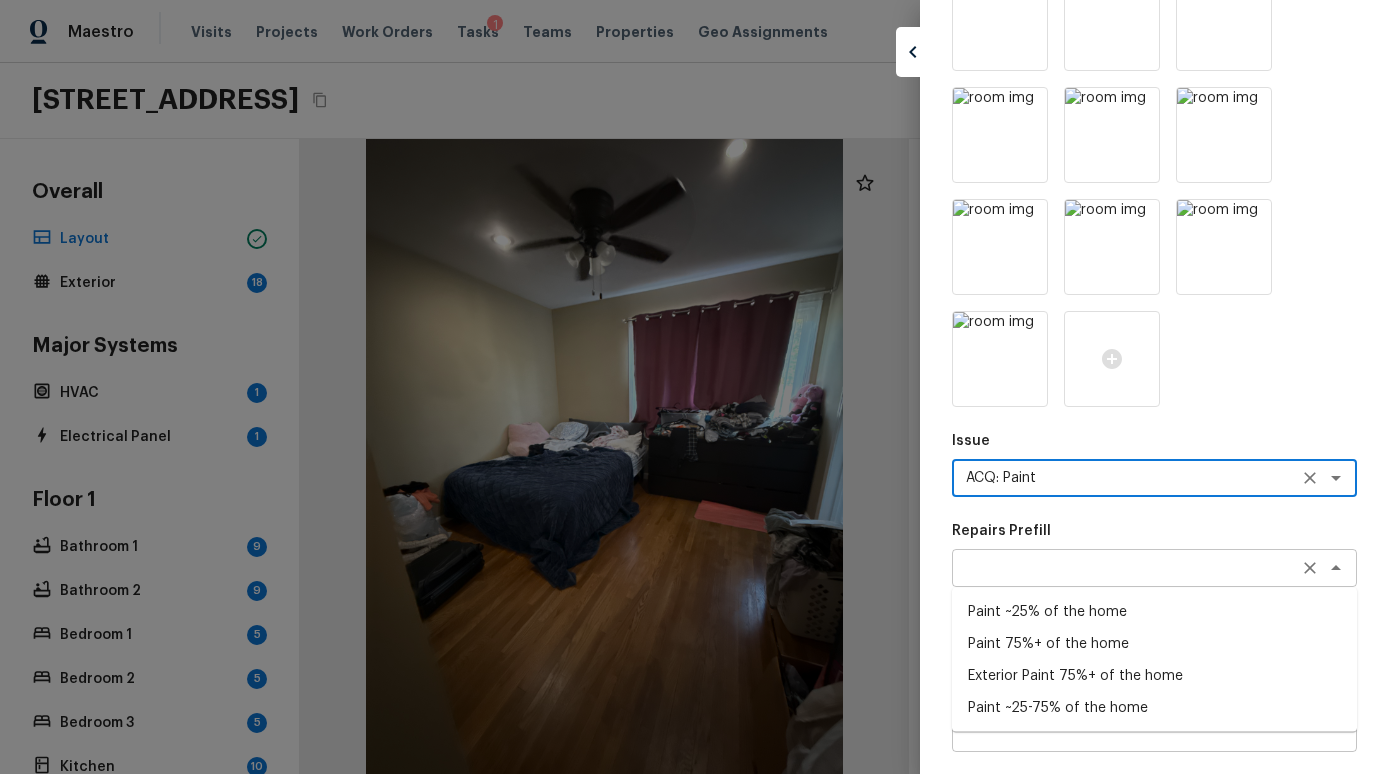 click on "​" at bounding box center [1154, 568] 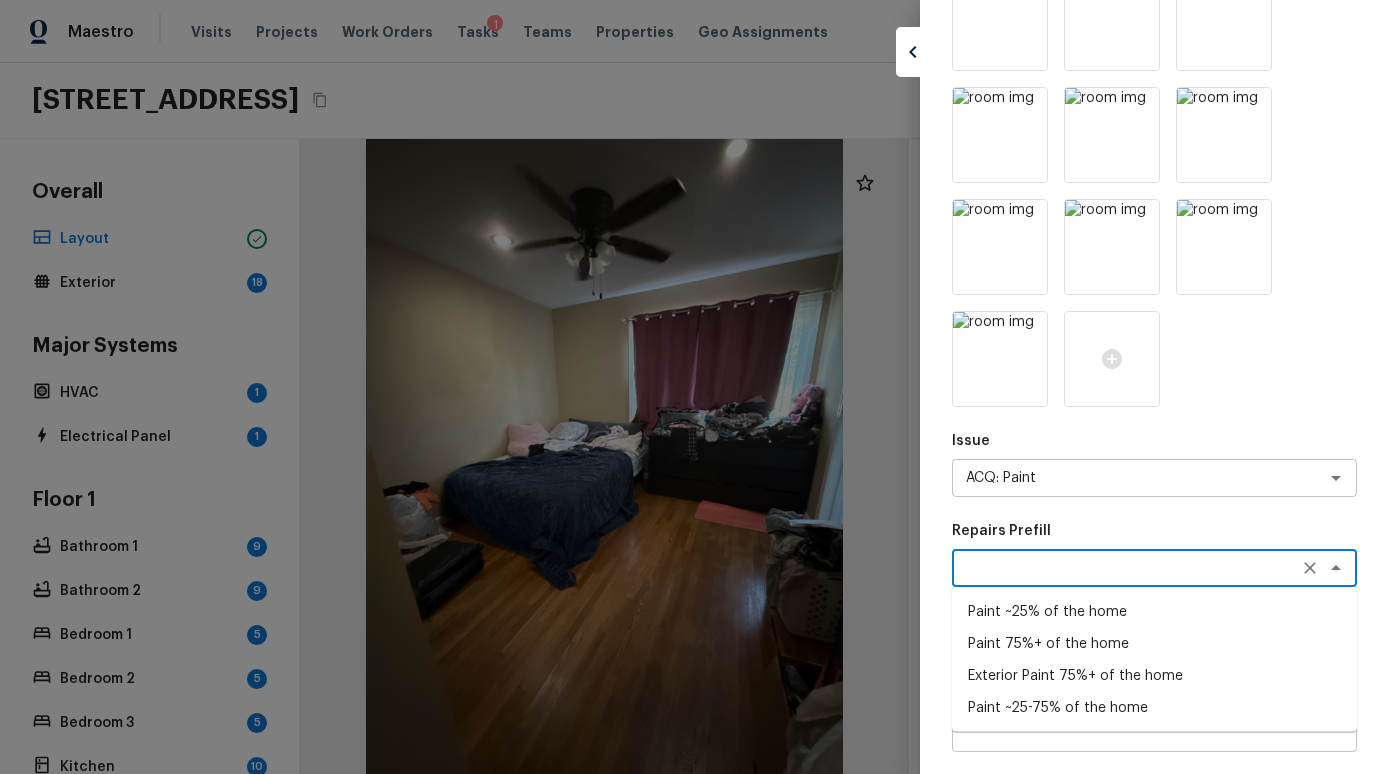 click on "Paint 75%+ of the home" at bounding box center [1154, 644] 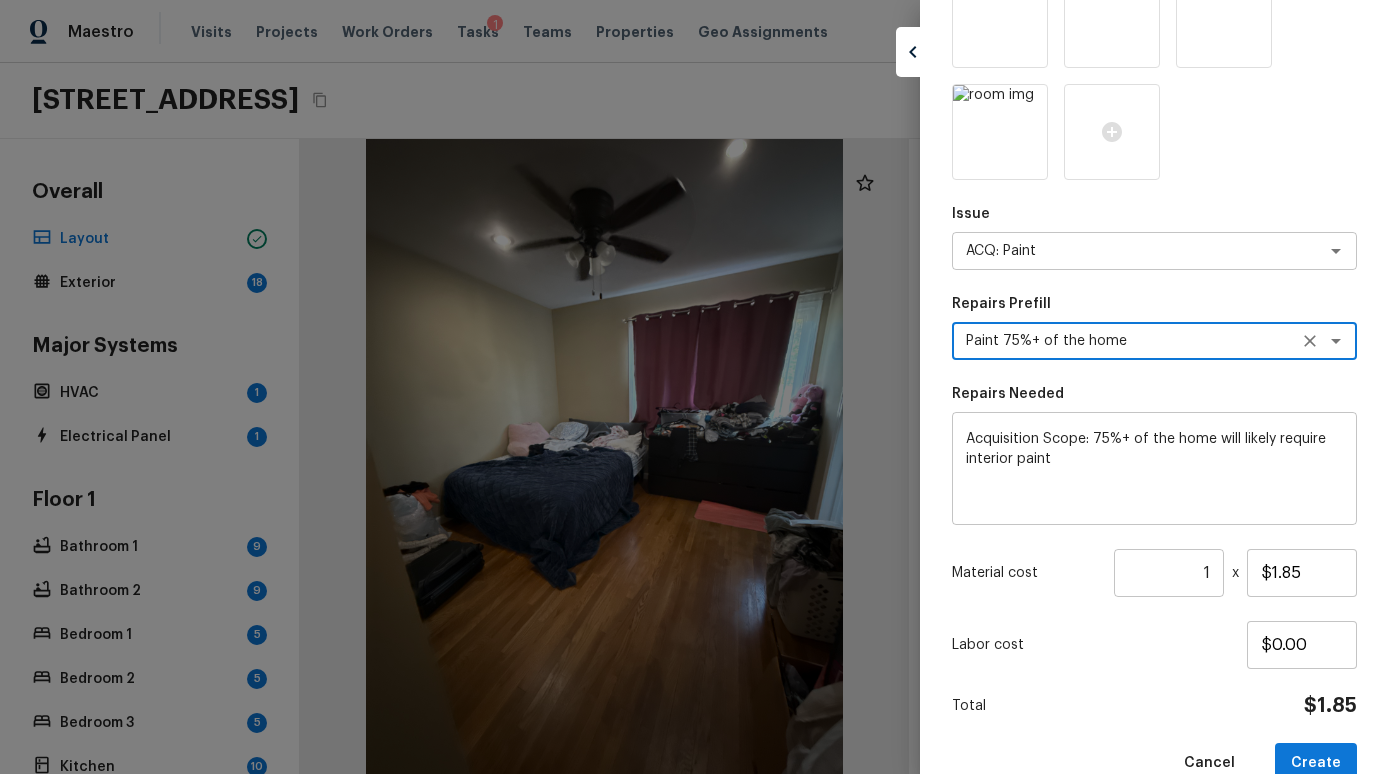 scroll, scrollTop: 796, scrollLeft: 0, axis: vertical 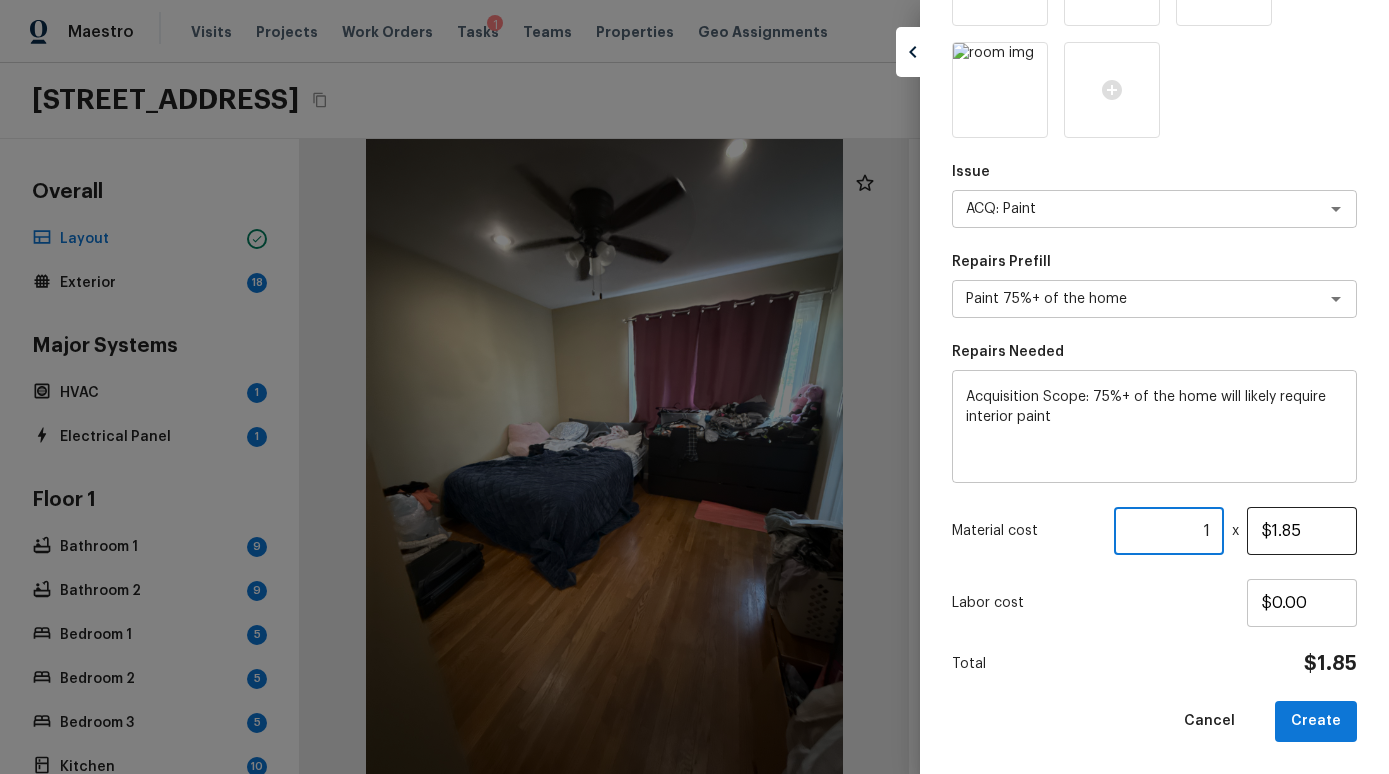 drag, startPoint x: 1201, startPoint y: 534, endPoint x: 1254, endPoint y: 534, distance: 53 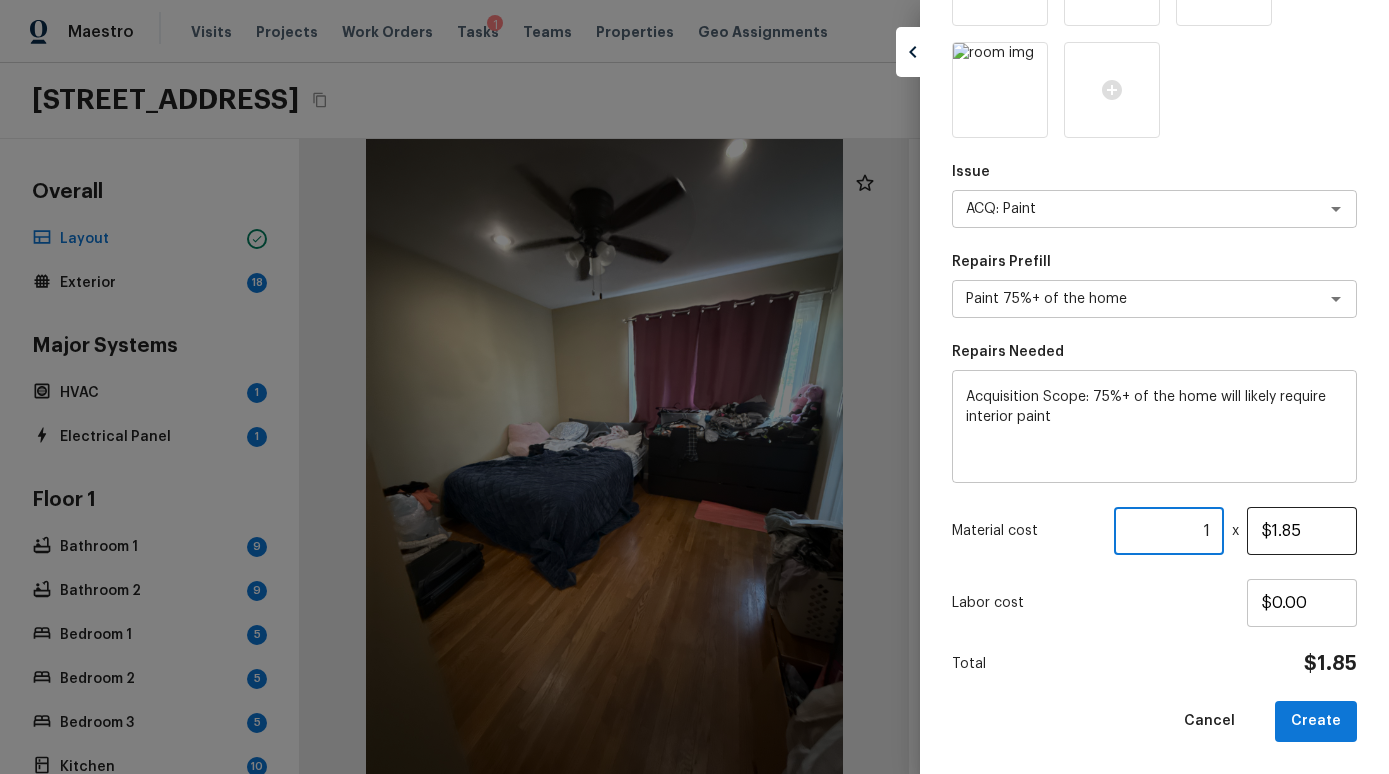 click on "Material cost 1 ​ x $1.85" at bounding box center [1154, 531] 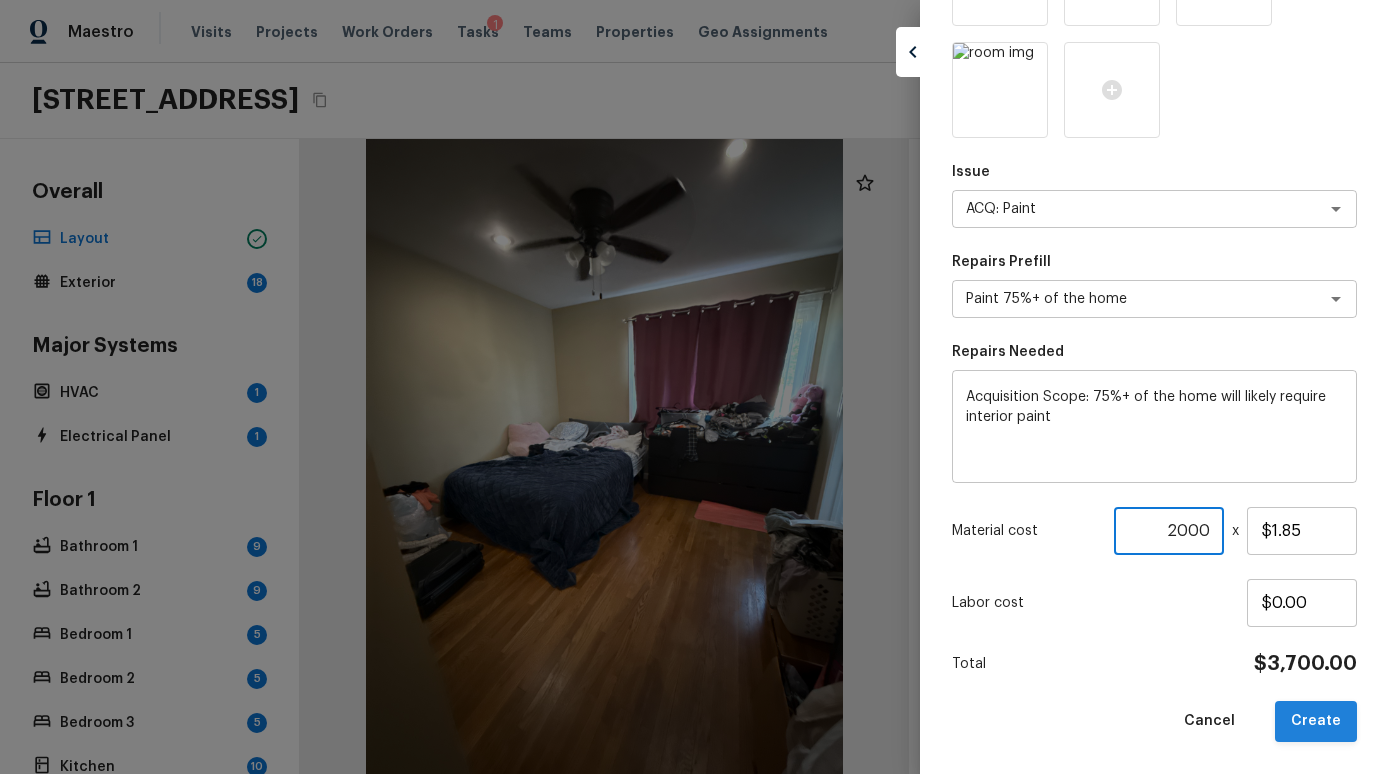 type on "2000" 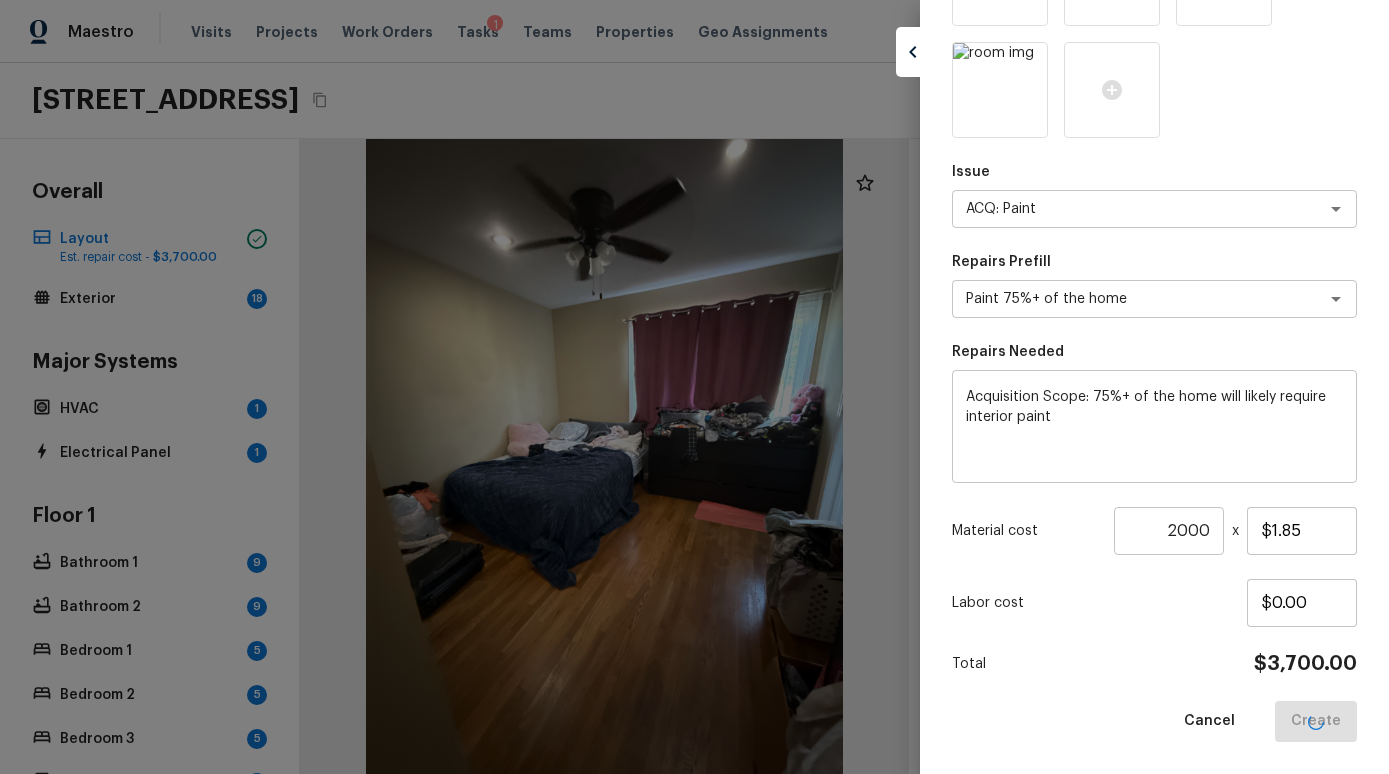 type 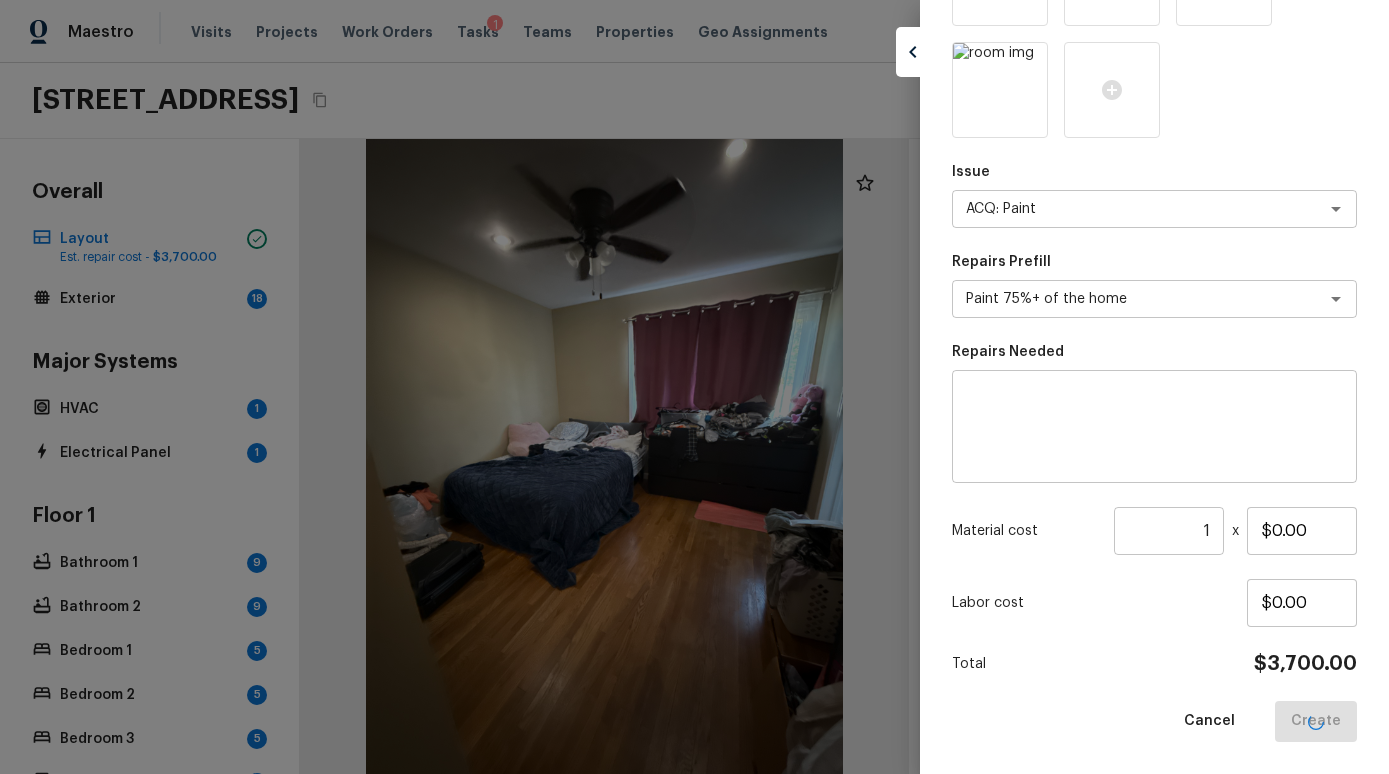 type 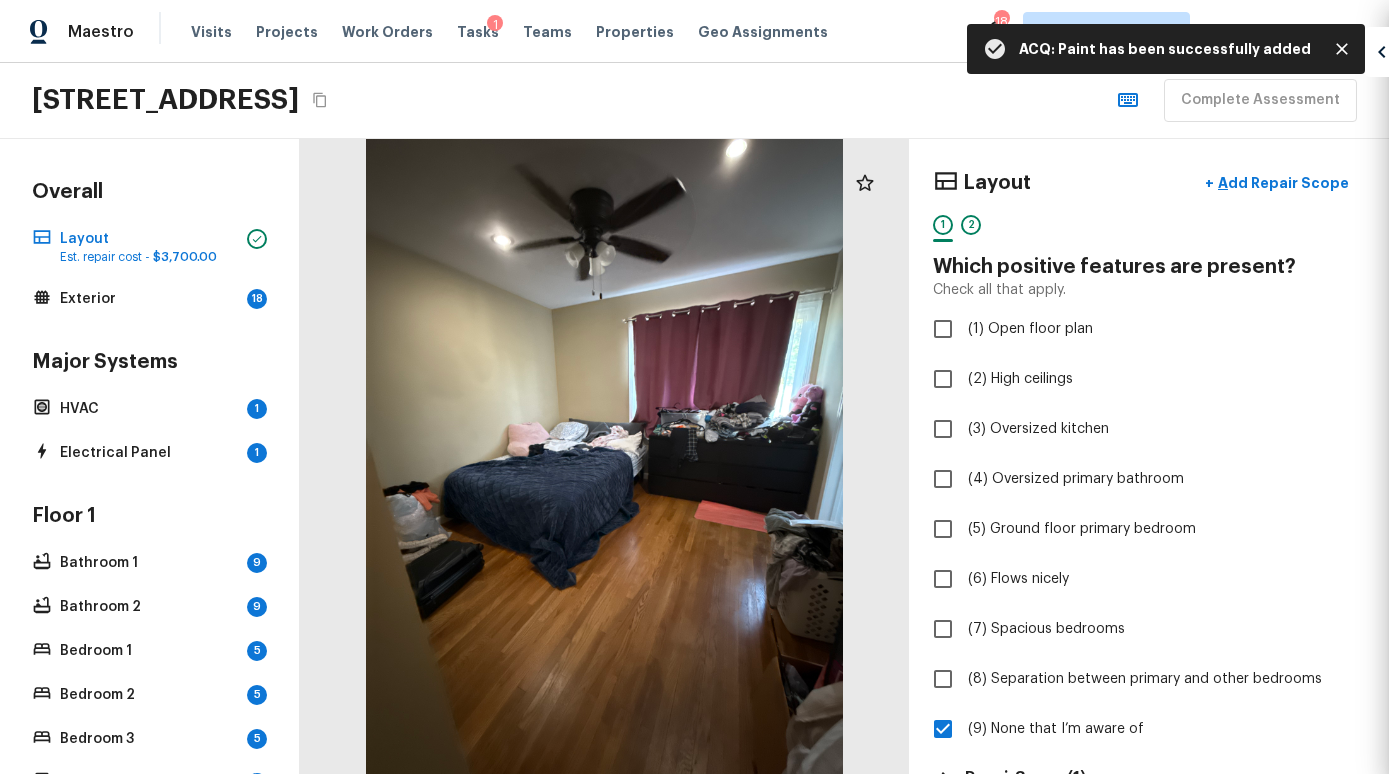 scroll, scrollTop: 236, scrollLeft: 0, axis: vertical 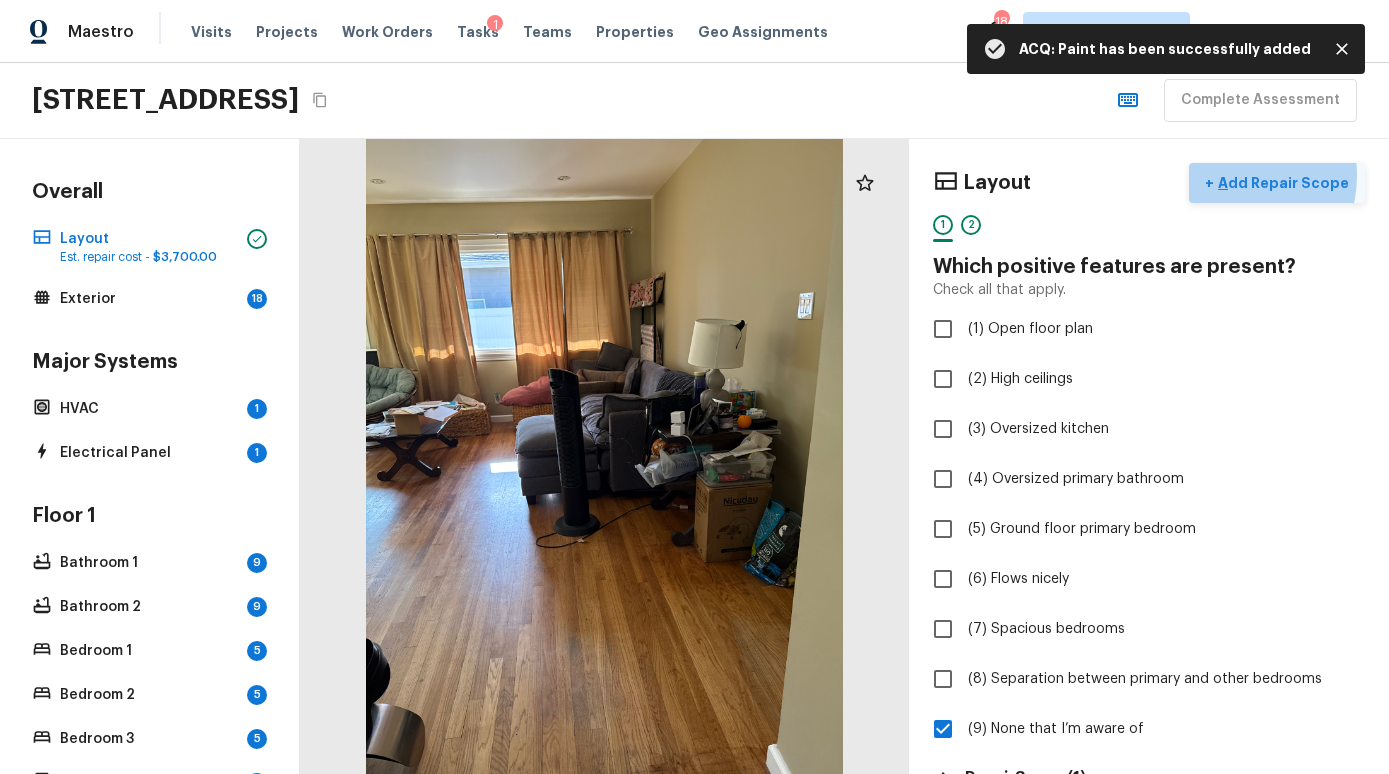 click on "Add Repair Scope" at bounding box center (1281, 183) 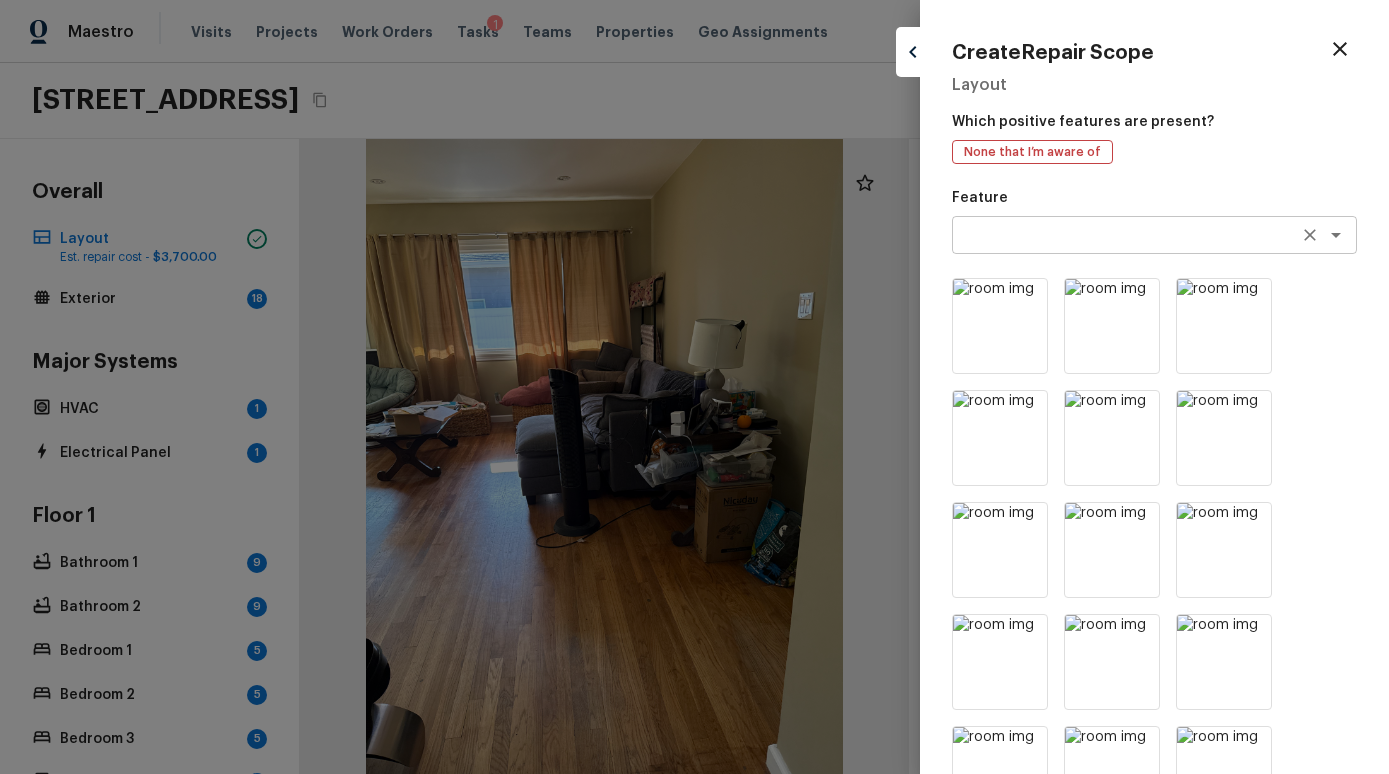click at bounding box center (1126, 235) 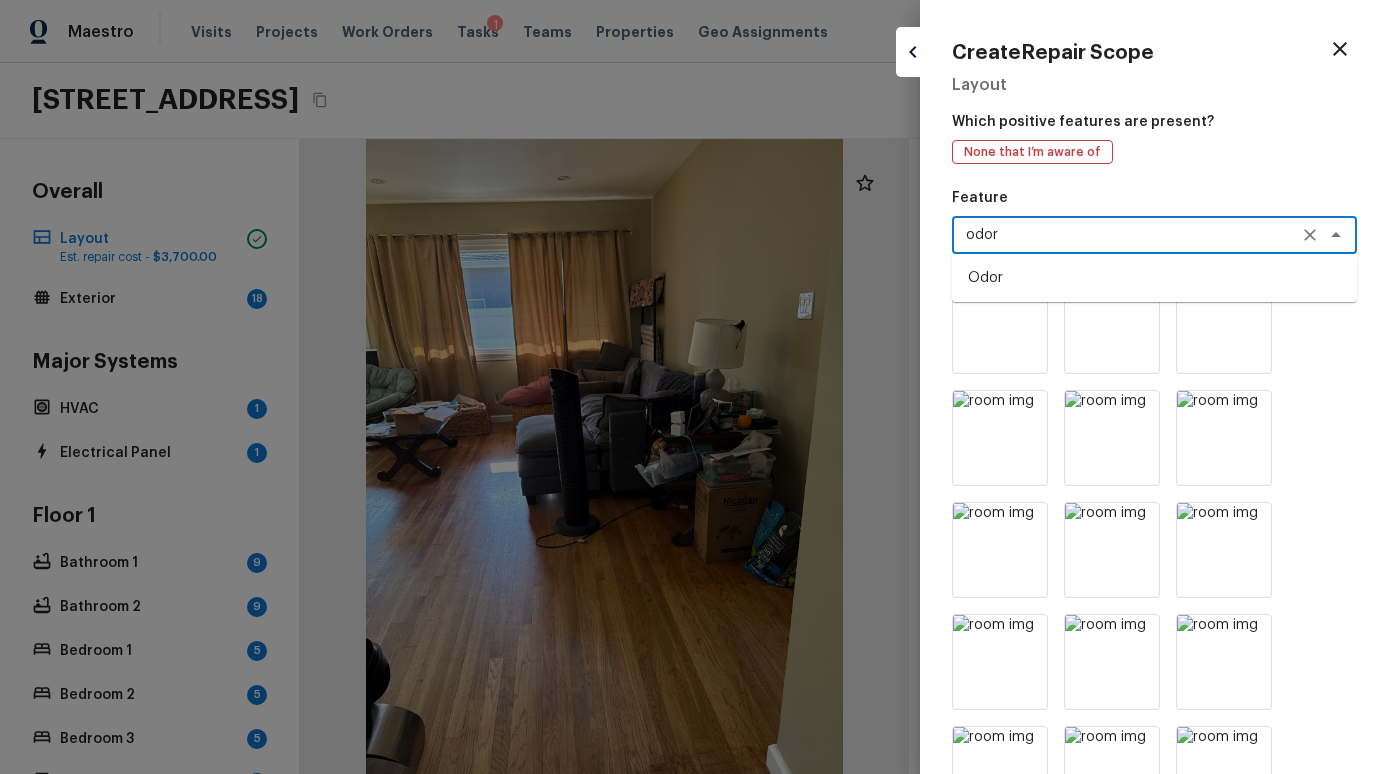 click on "Odor" at bounding box center [1154, 278] 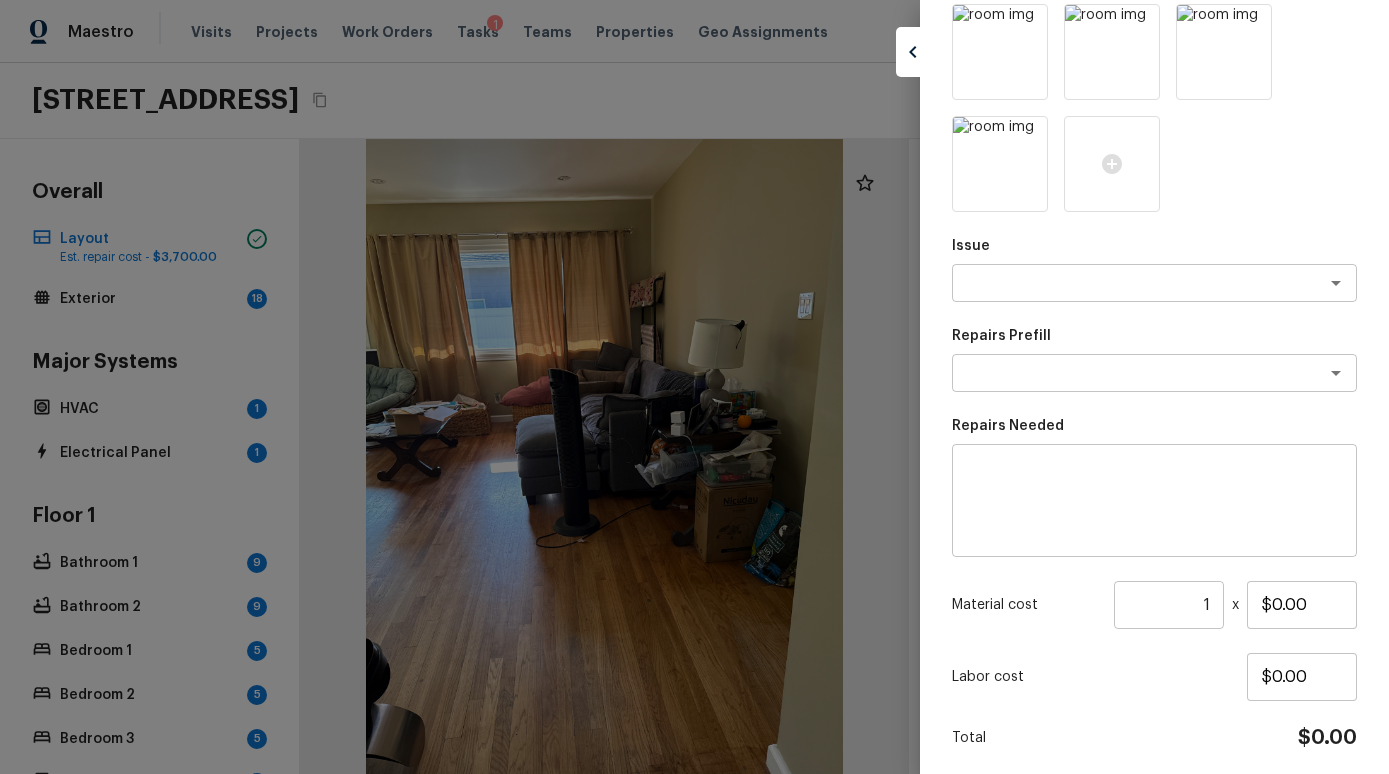 scroll, scrollTop: 796, scrollLeft: 0, axis: vertical 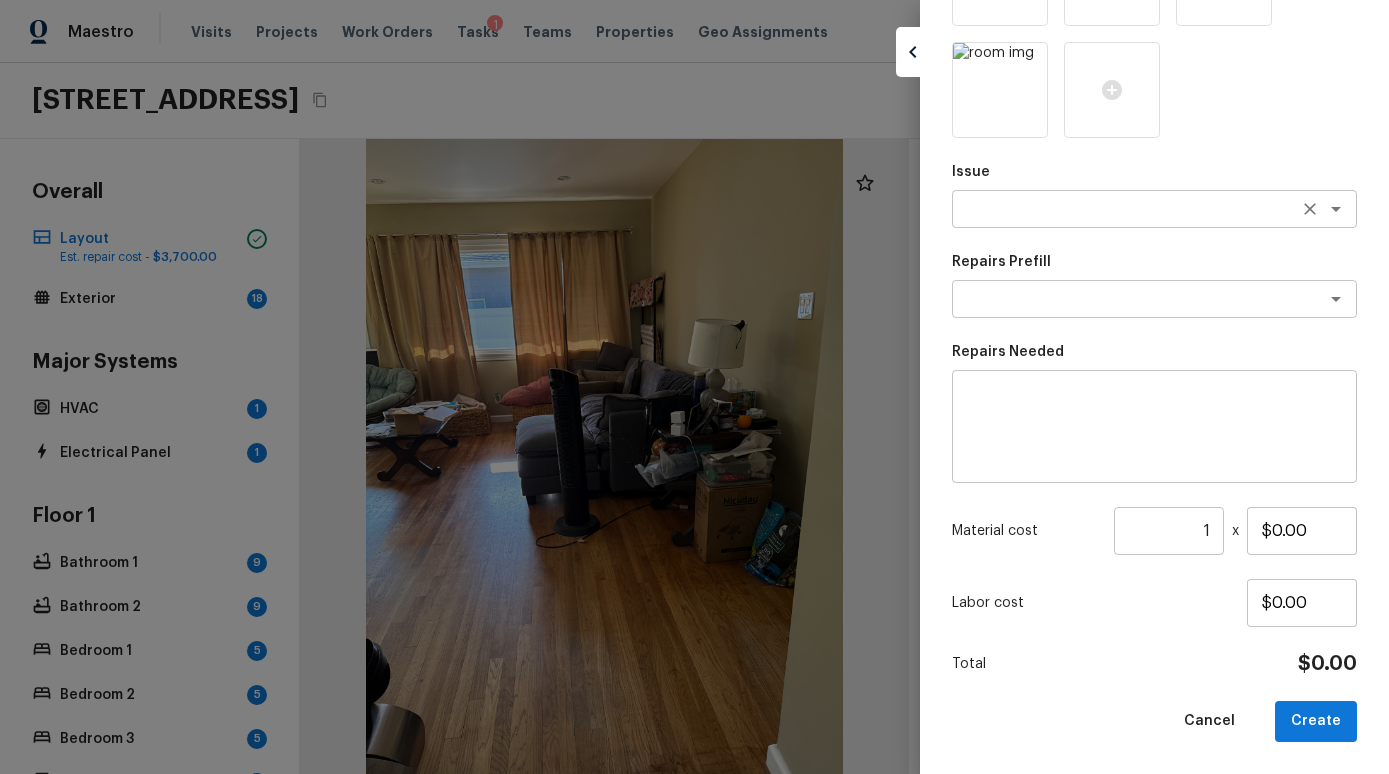 type on "Odor" 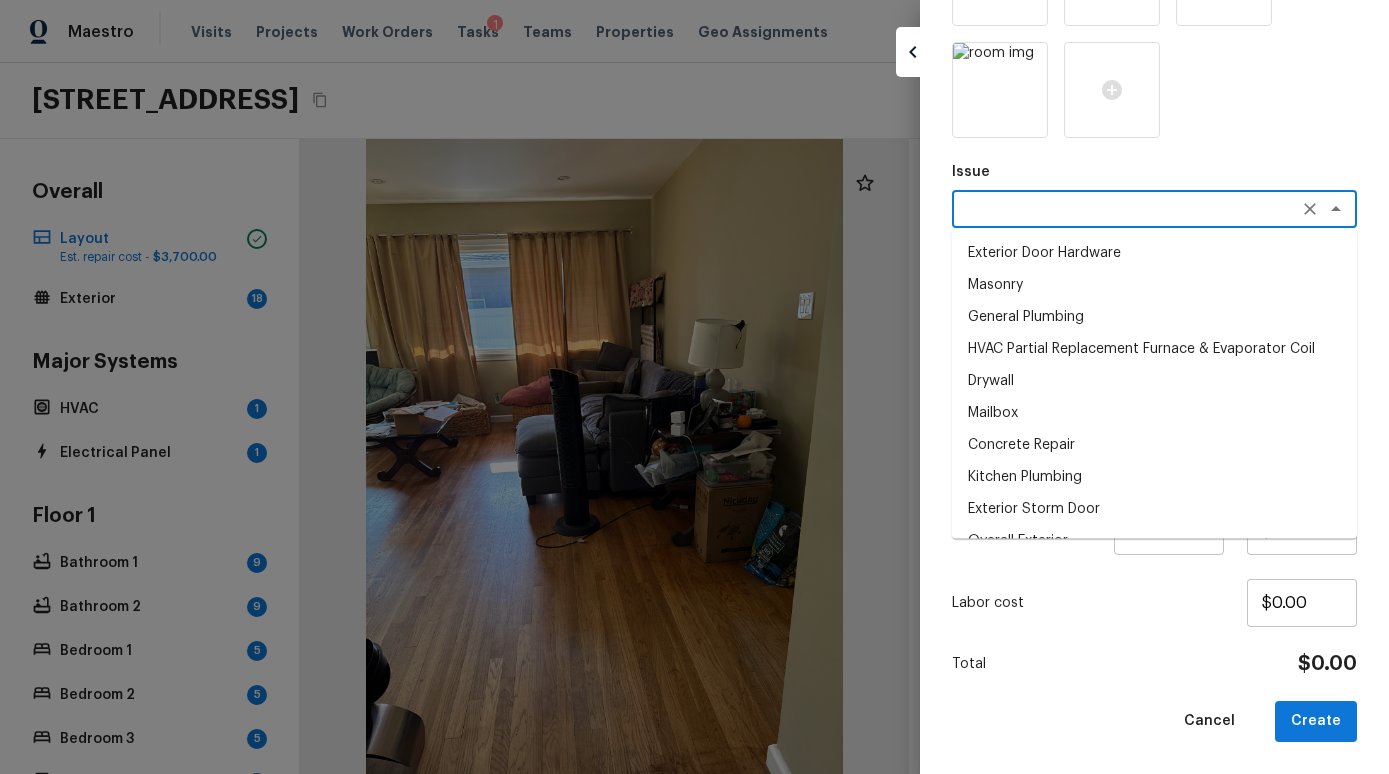 click at bounding box center [1126, 209] 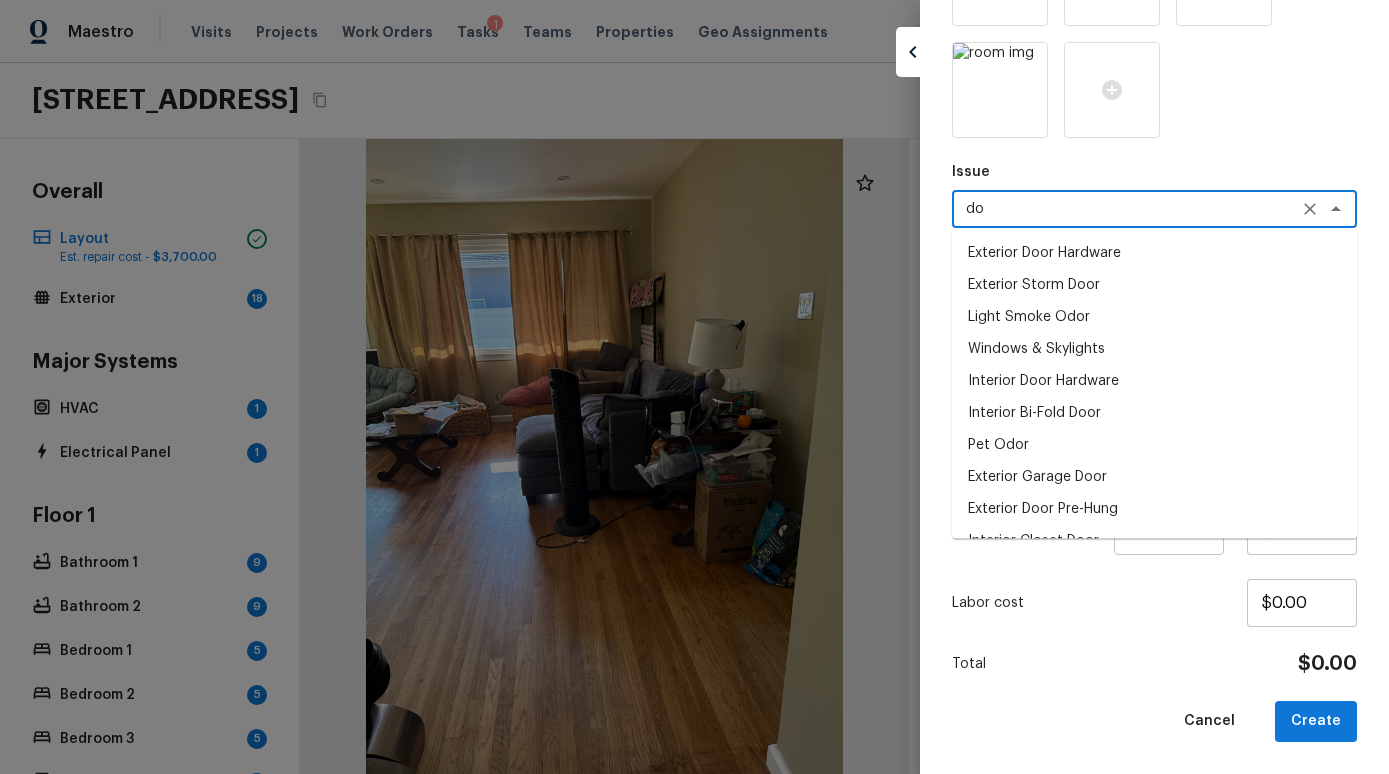 type on "d" 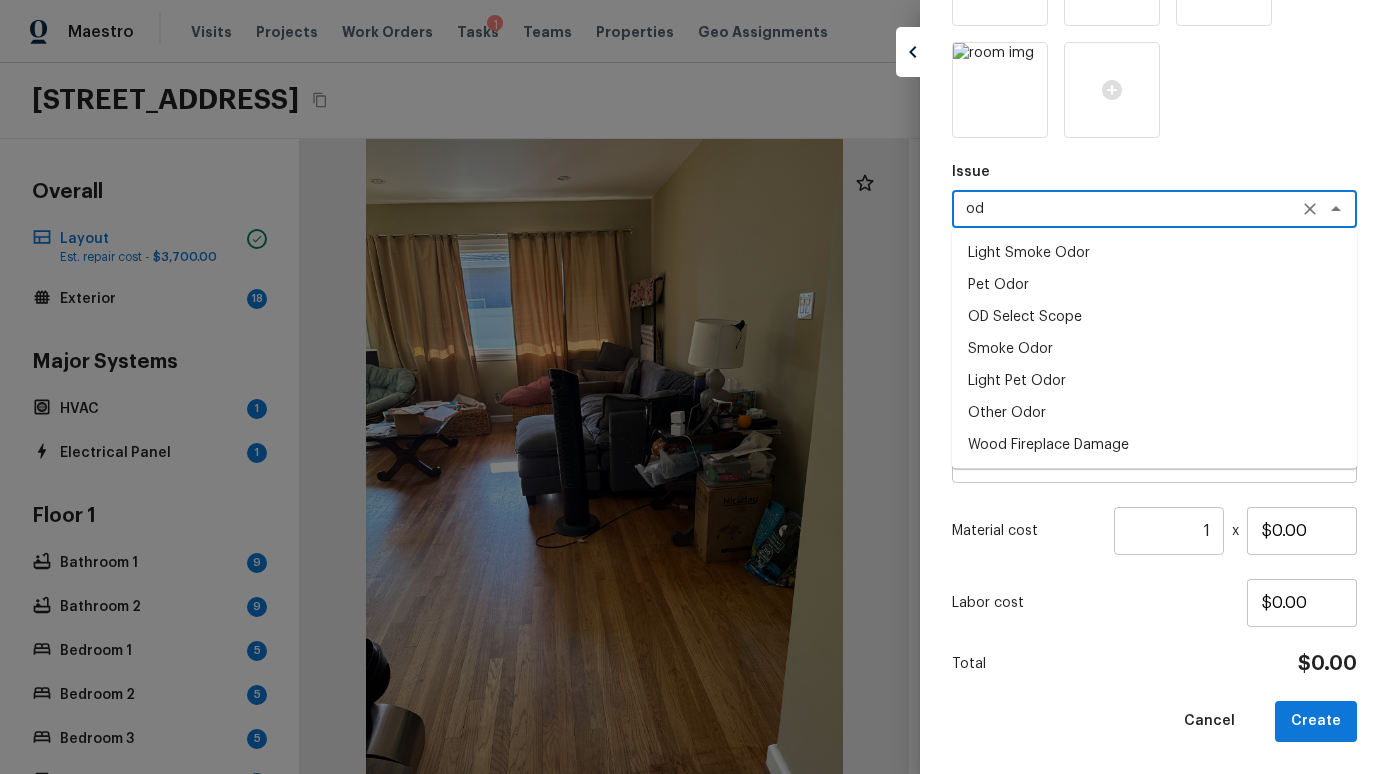 click on "Pet Odor" at bounding box center (1154, 285) 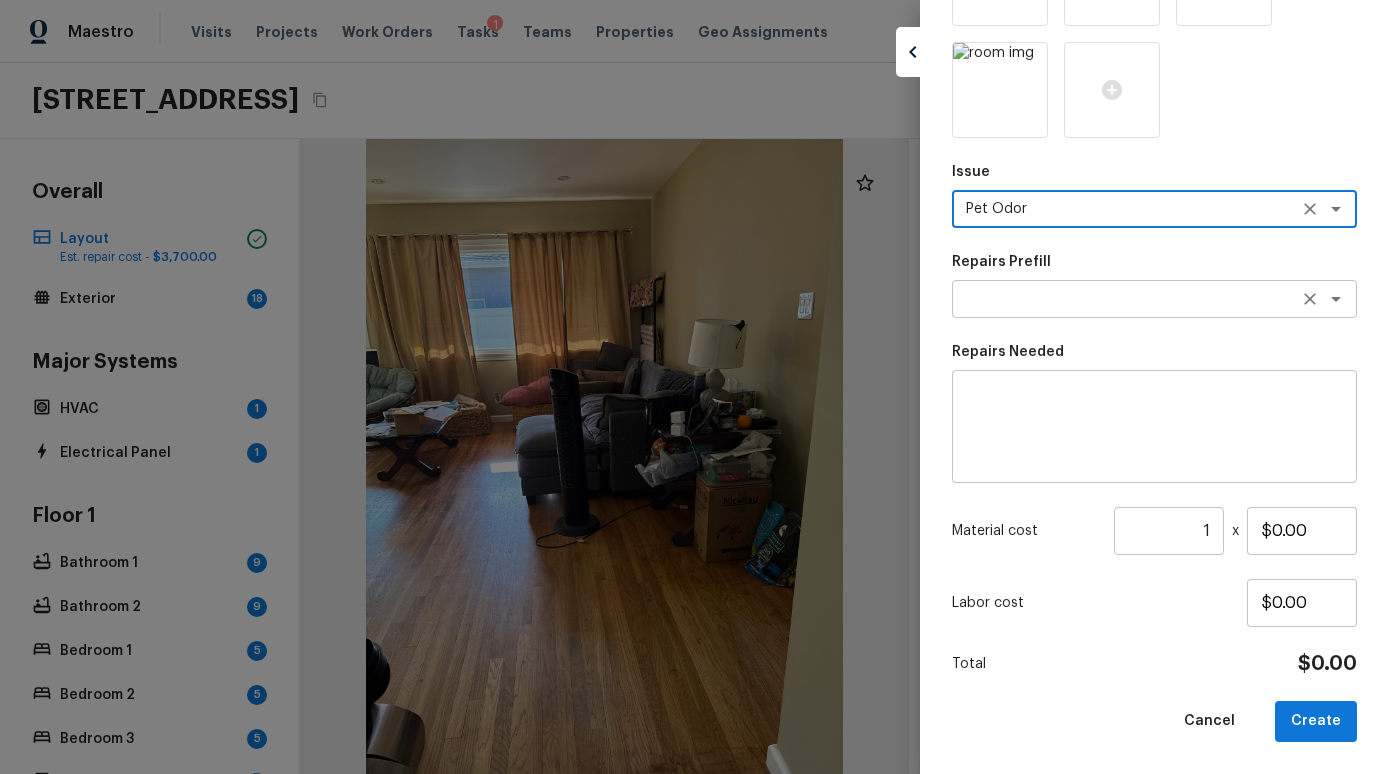 type on "Pet Odor" 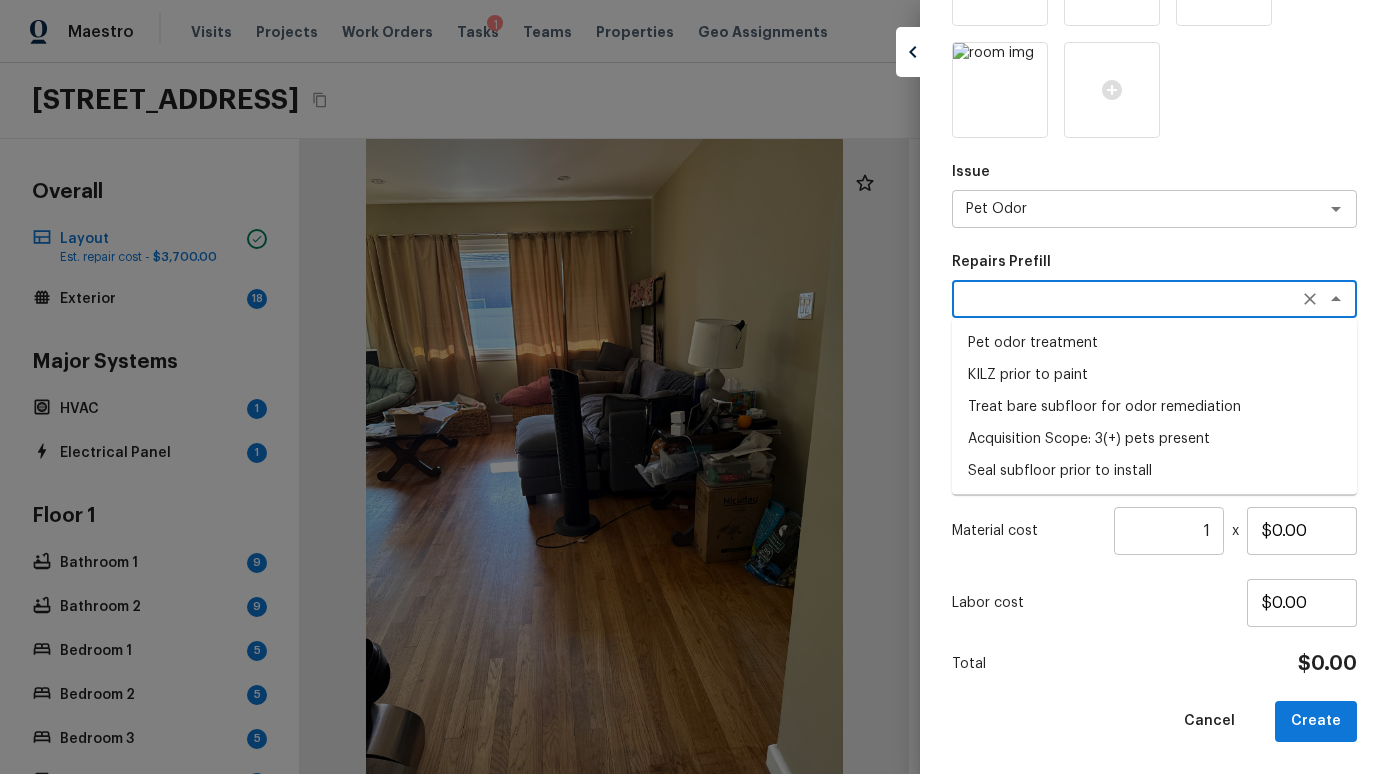 click on "Pet odor treatment" at bounding box center [1154, 343] 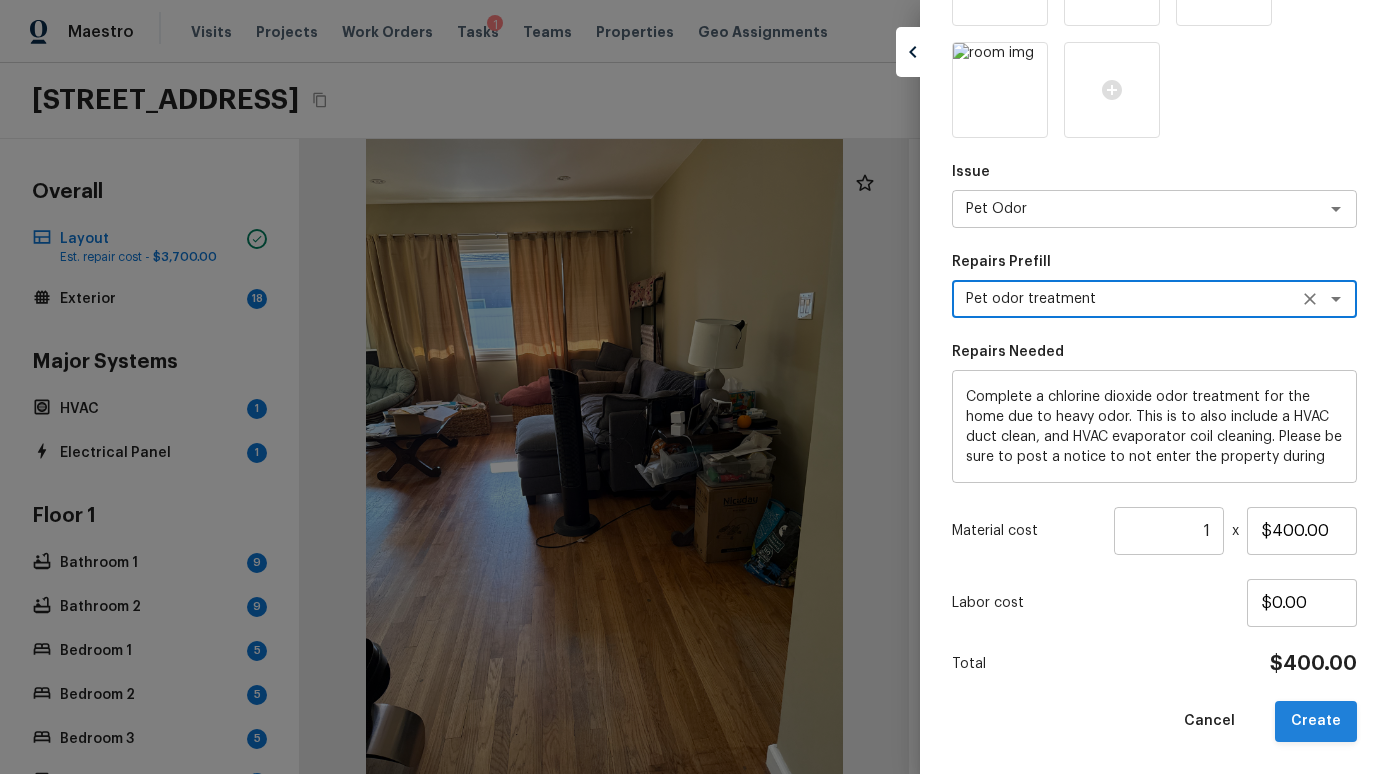 click on "Create" at bounding box center [1316, 721] 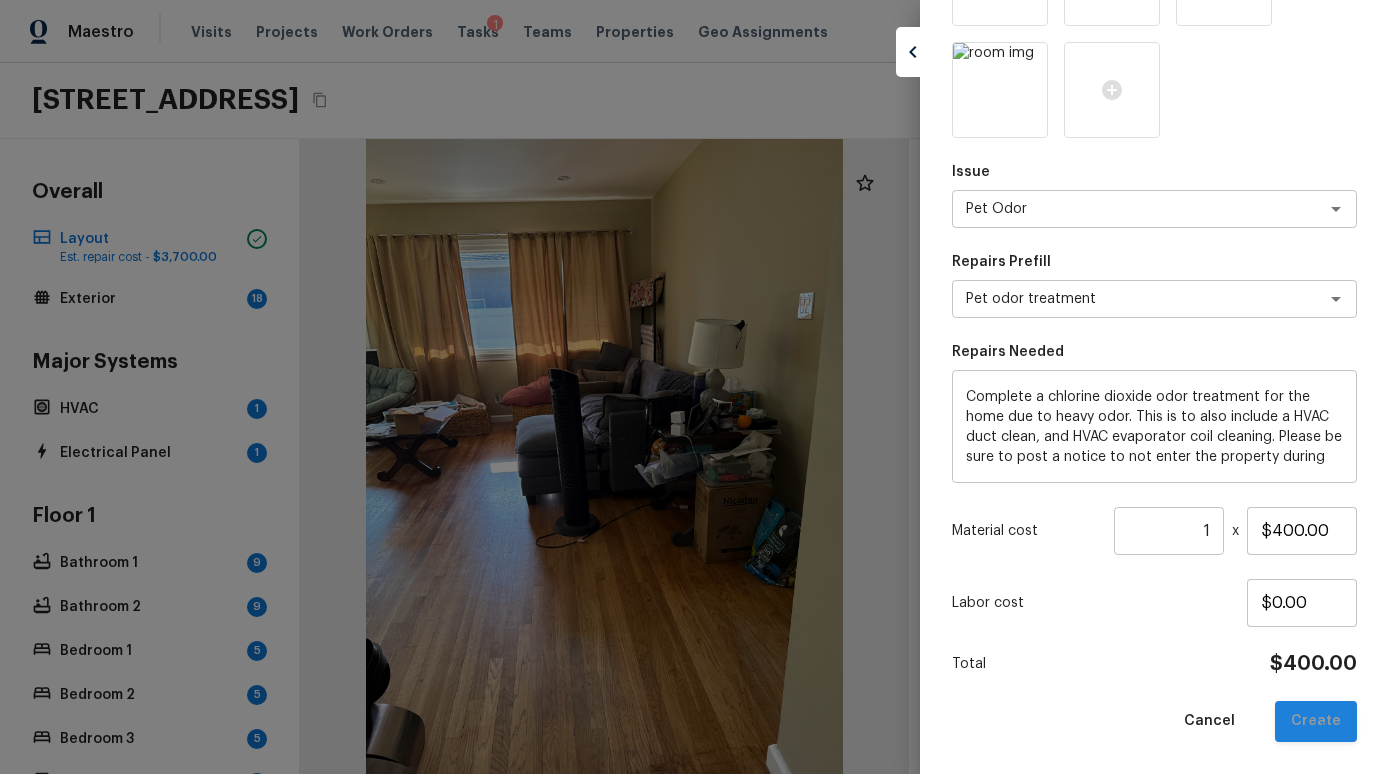 type 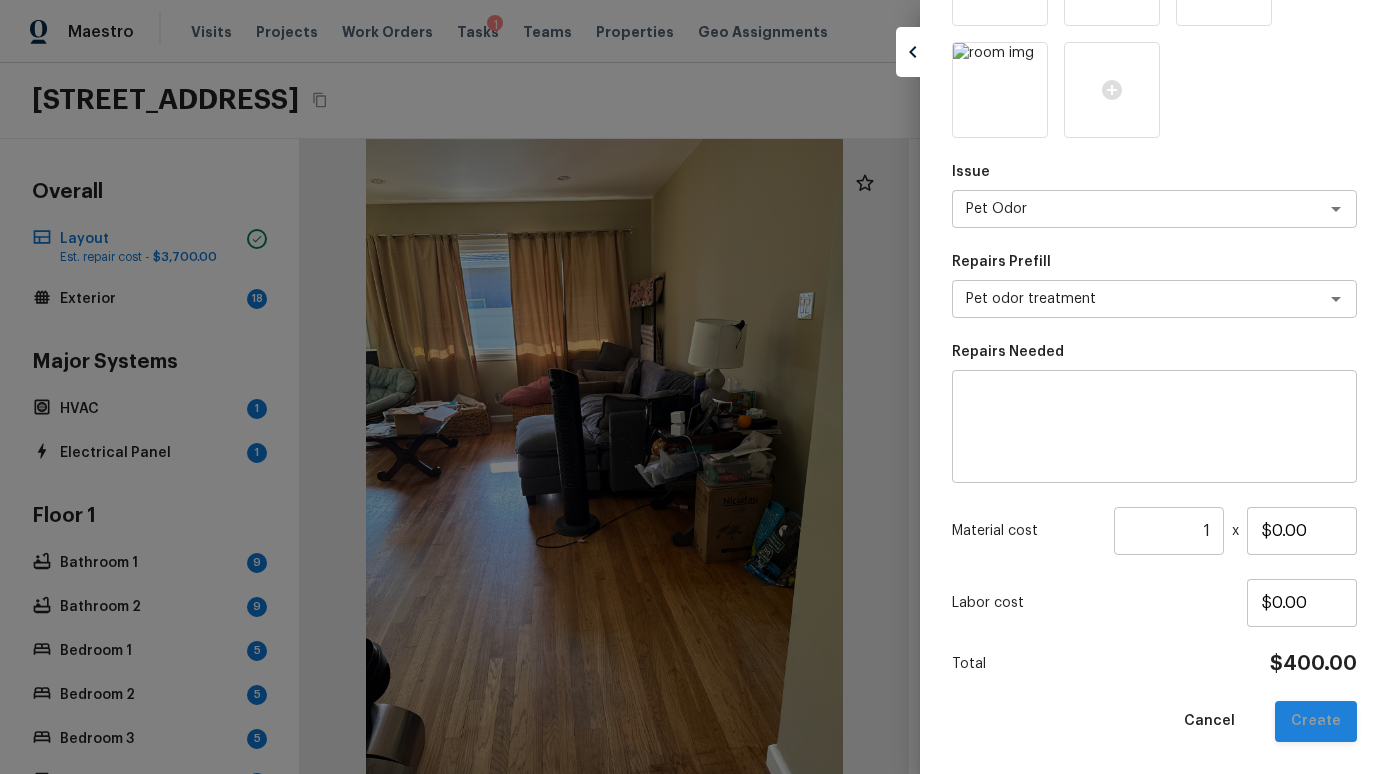 type 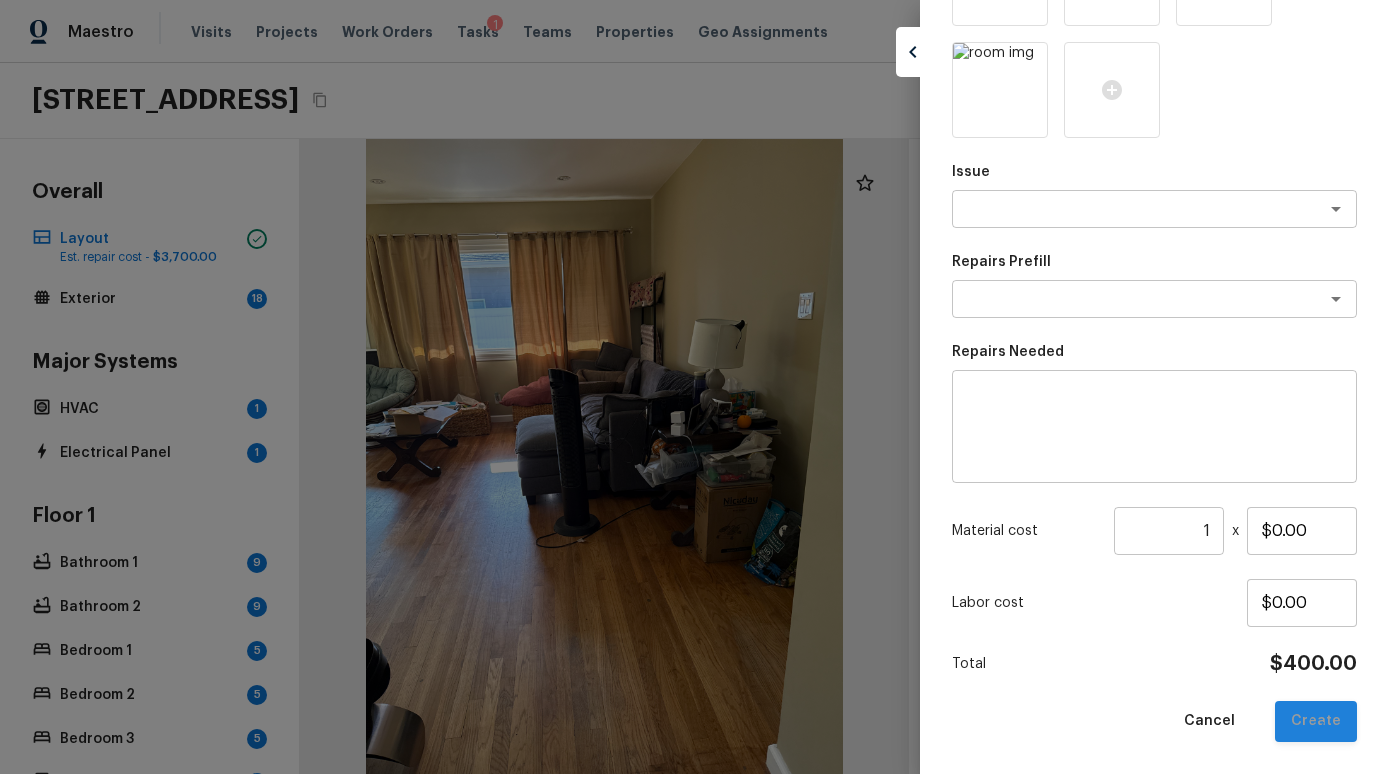 scroll, scrollTop: 236, scrollLeft: 0, axis: vertical 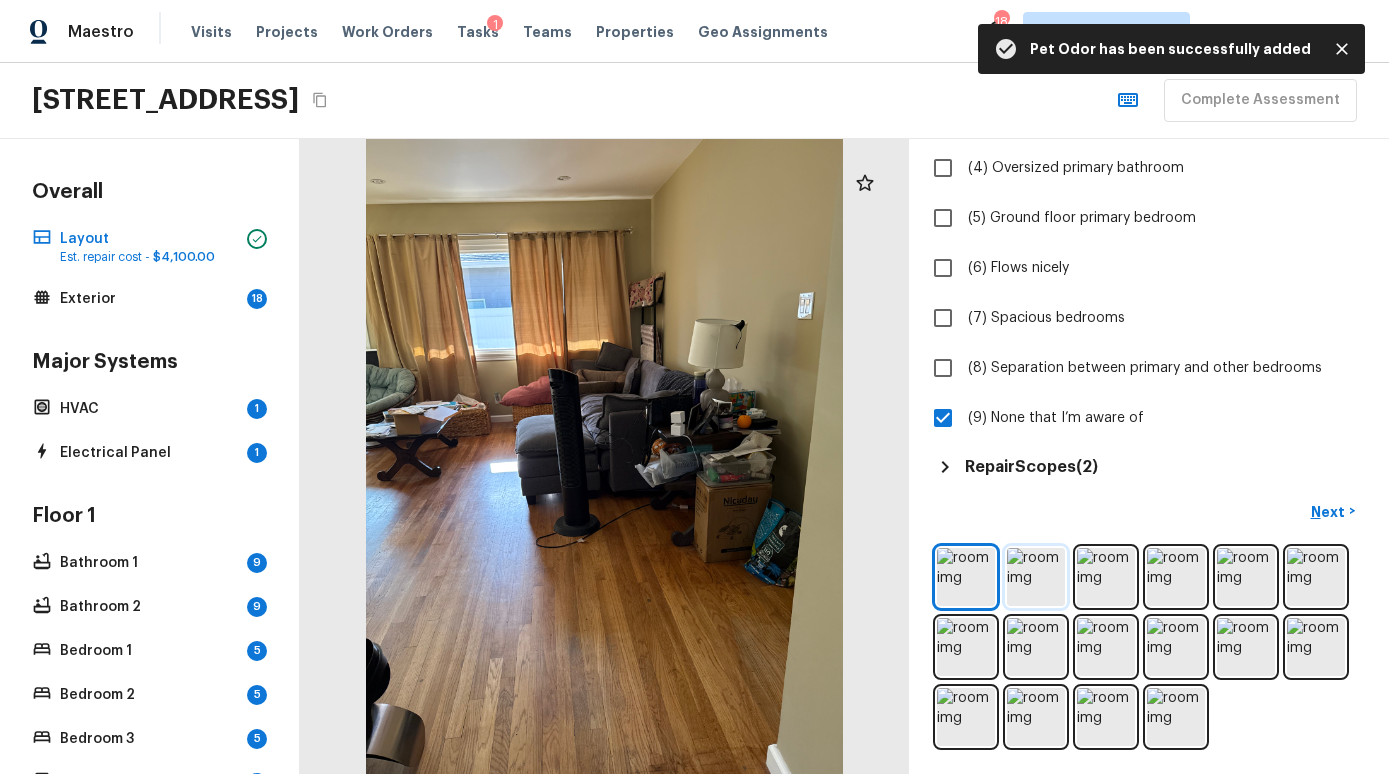 click at bounding box center [1036, 577] 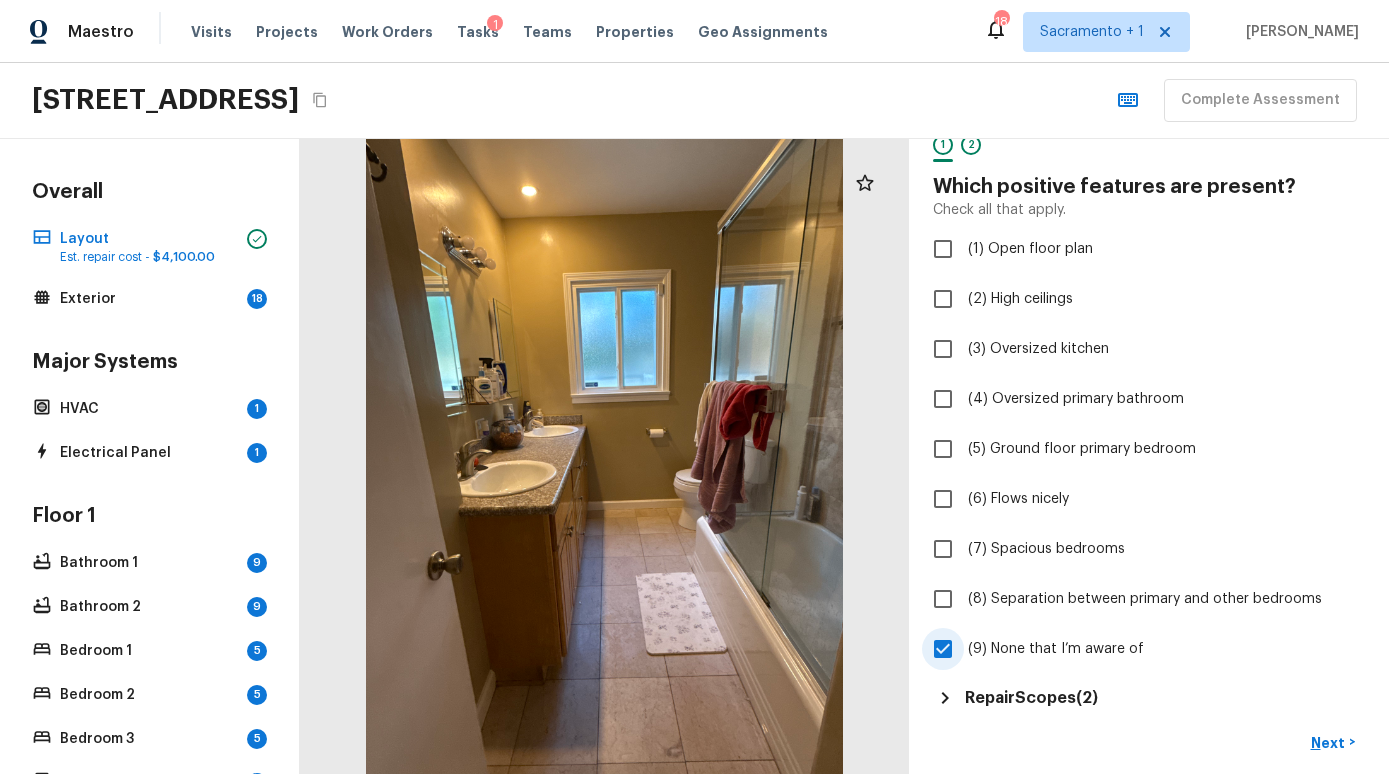 scroll, scrollTop: 0, scrollLeft: 0, axis: both 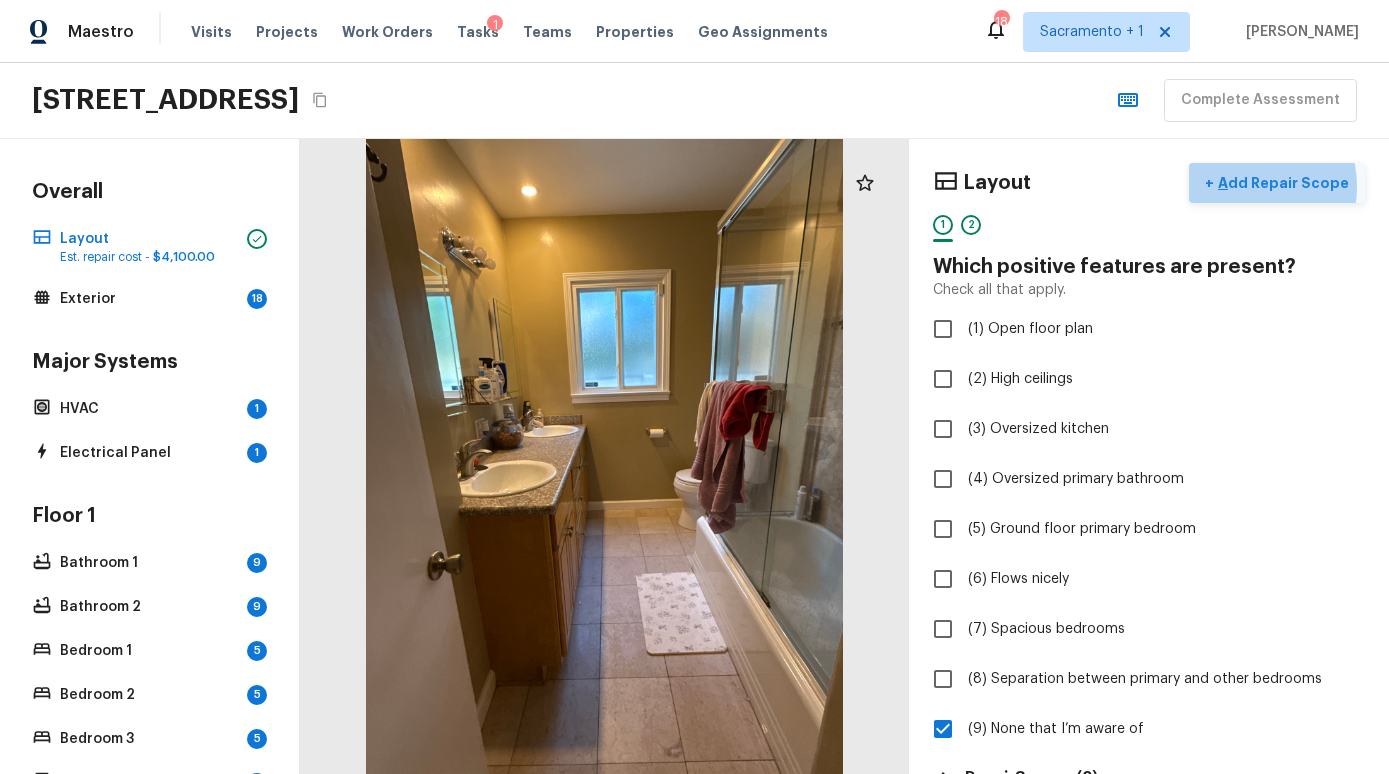 click on "Add Repair Scope" at bounding box center (1281, 183) 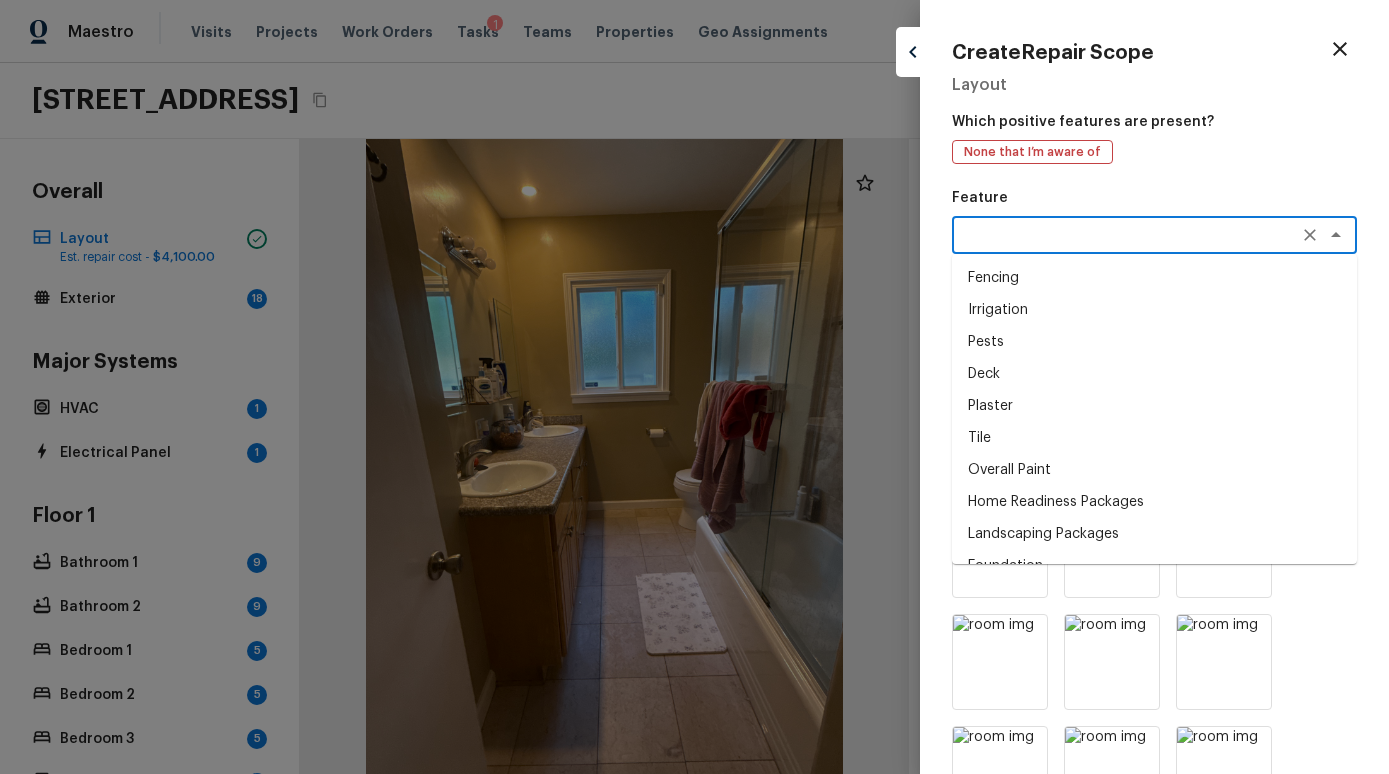 click at bounding box center (1126, 235) 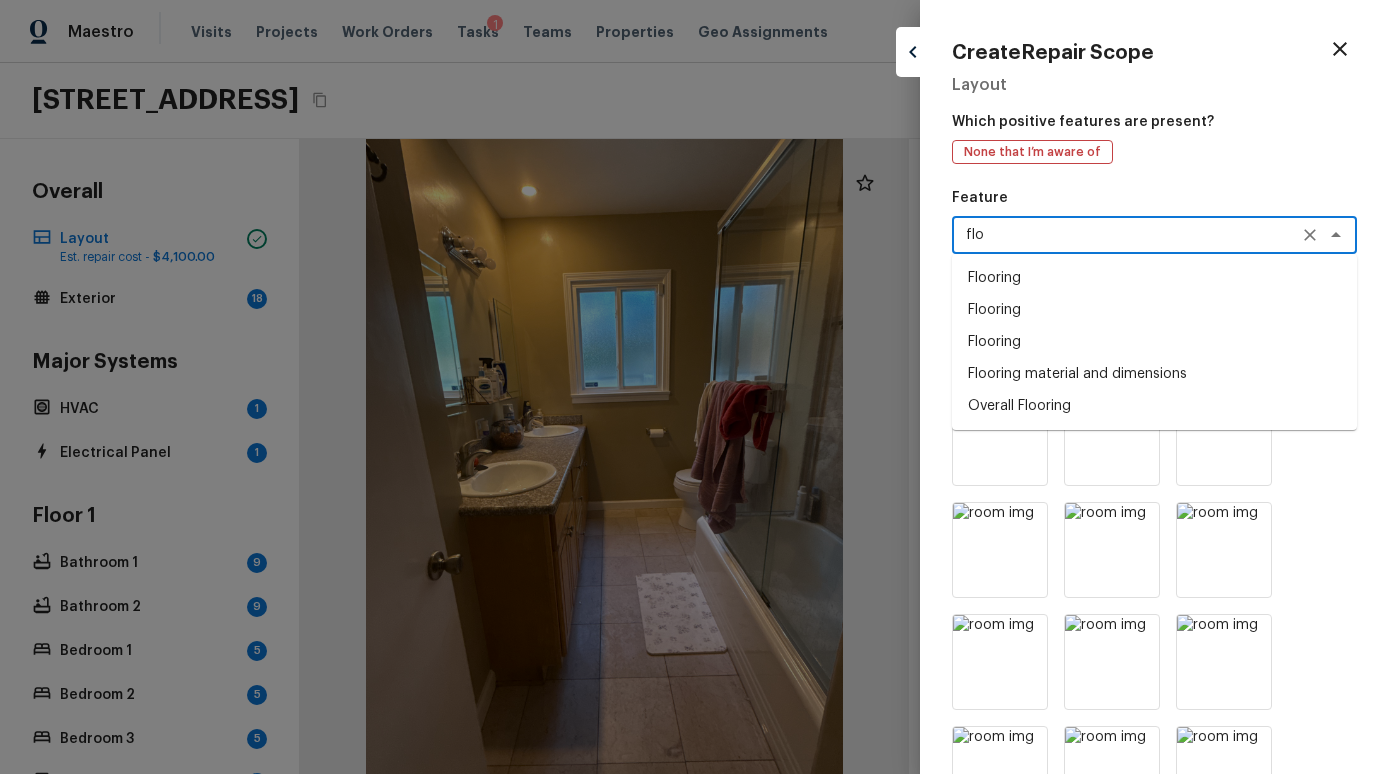click on "Overall Flooring" at bounding box center (1154, 406) 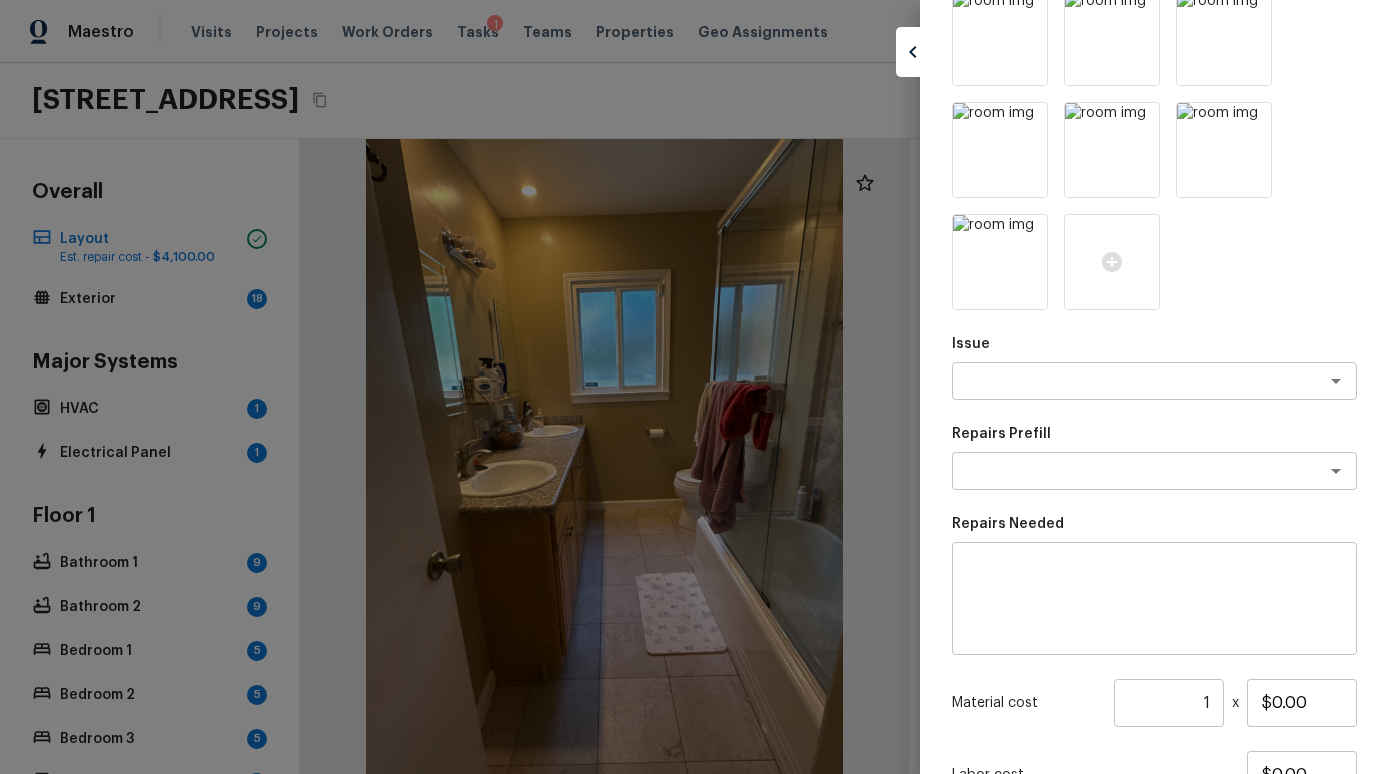scroll, scrollTop: 796, scrollLeft: 0, axis: vertical 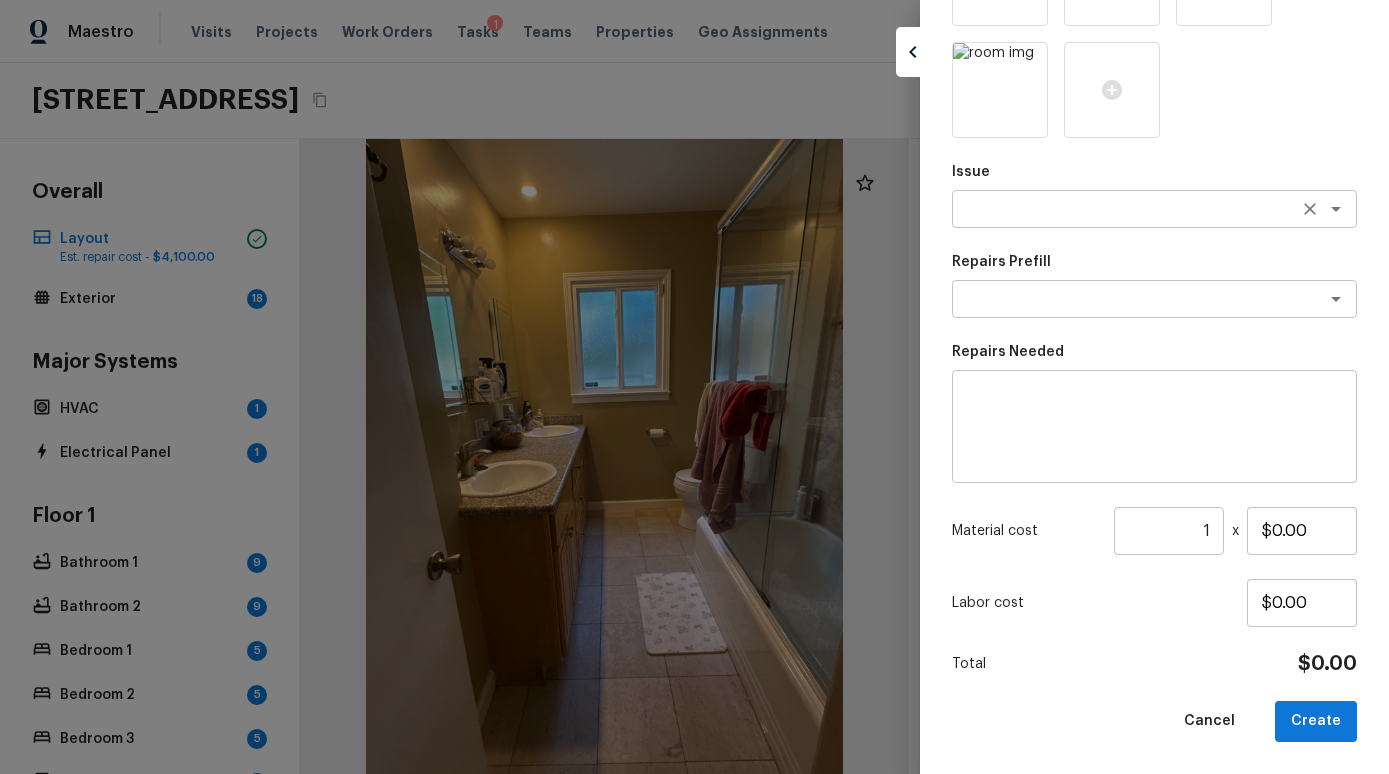 type on "Overall Flooring" 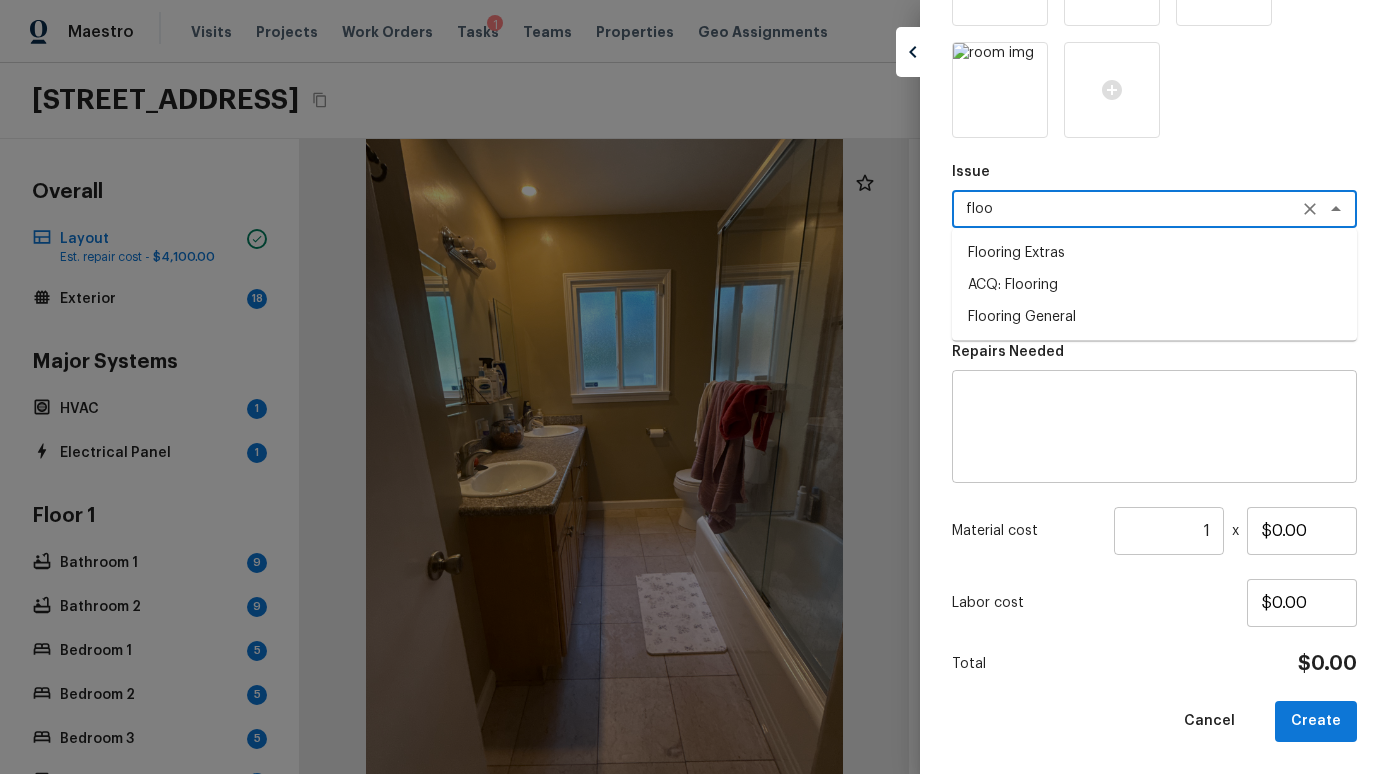 click on "ACQ: Flooring" at bounding box center (1154, 285) 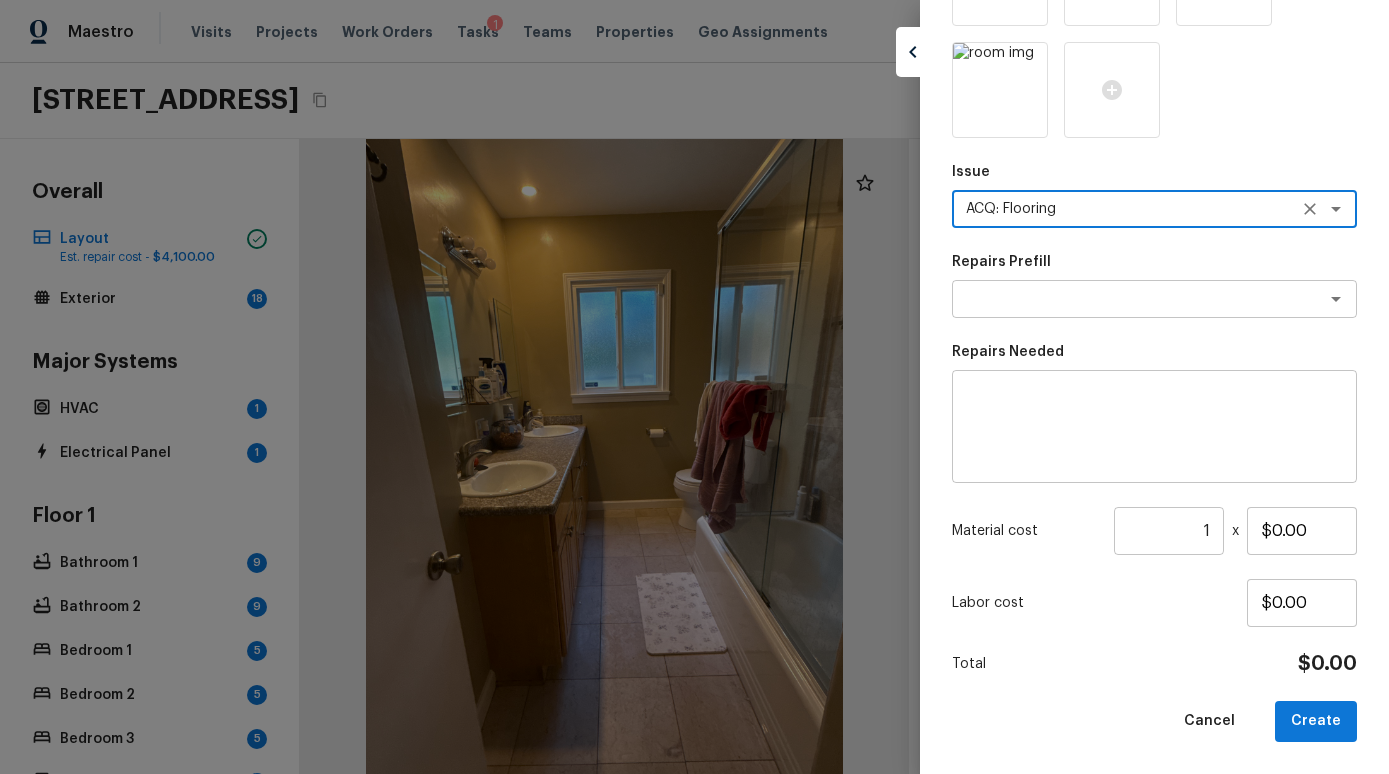 click on "​" at bounding box center [1154, 299] 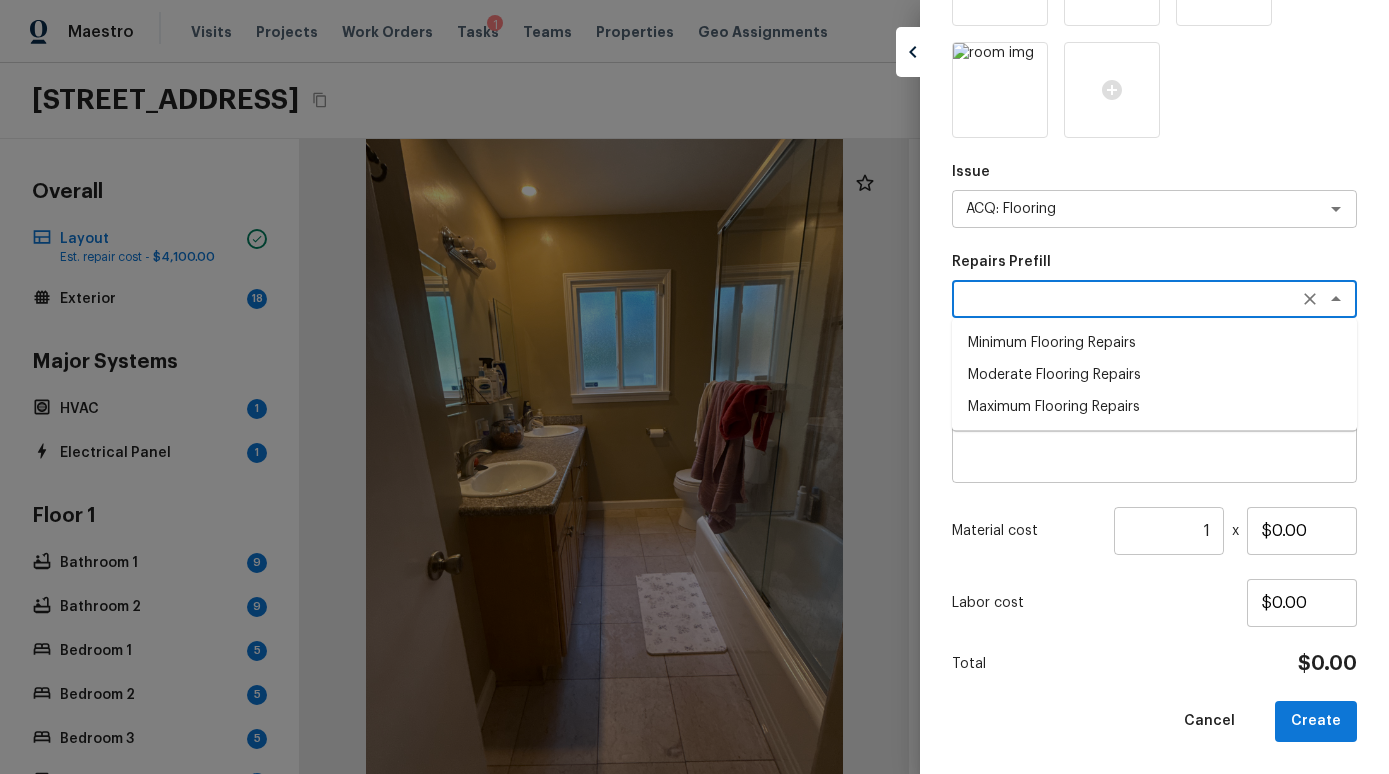 click on "Minimum Flooring Repairs" at bounding box center [1154, 343] 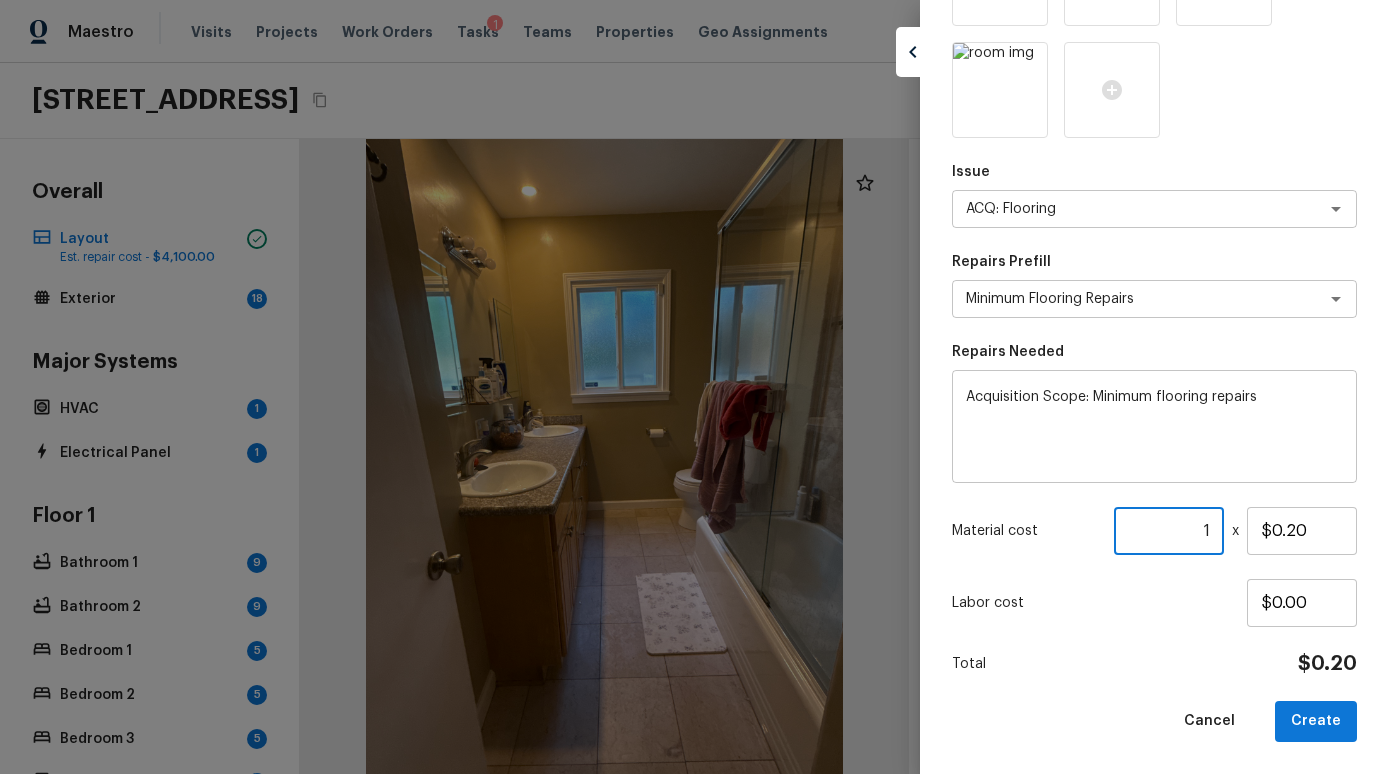 drag, startPoint x: 1199, startPoint y: 534, endPoint x: 1242, endPoint y: 534, distance: 43 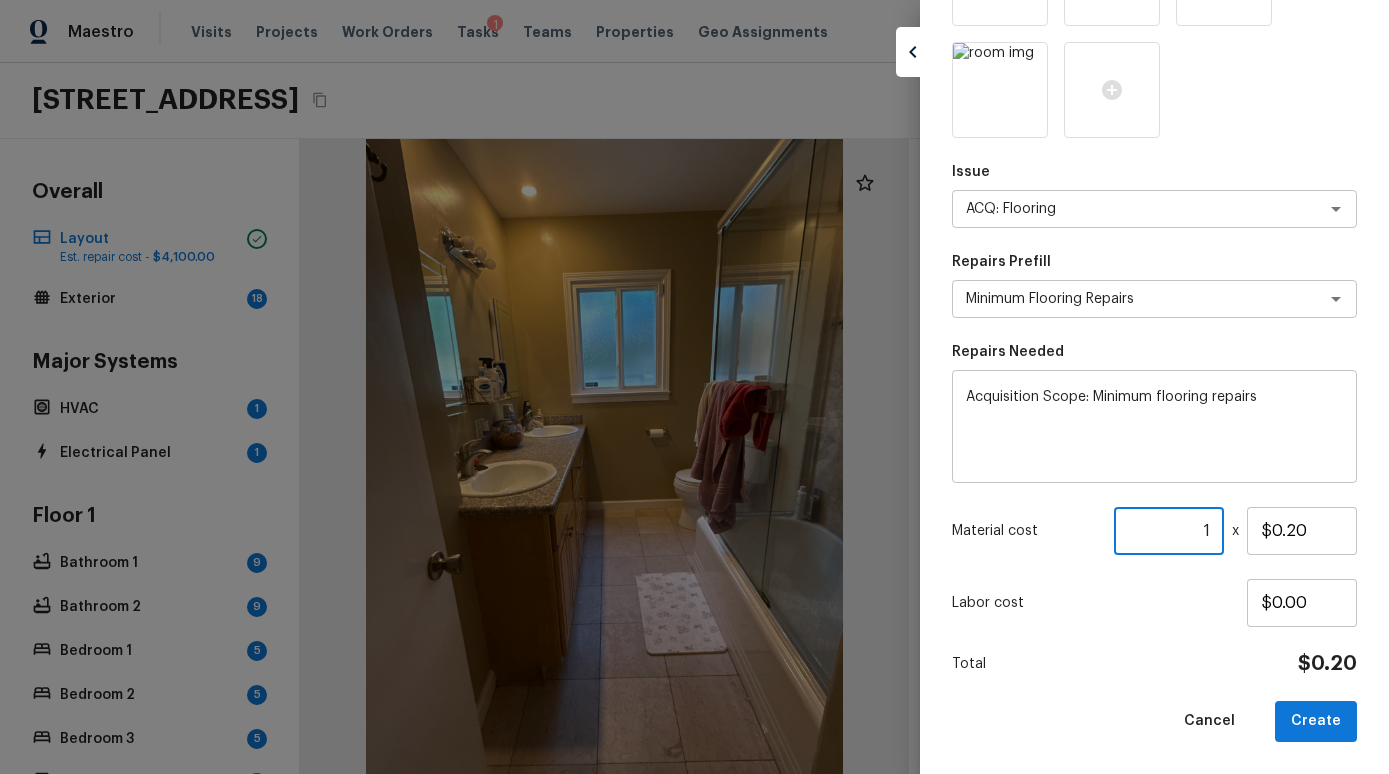 click on "Material cost 1 ​ x $0.20" at bounding box center (1154, 531) 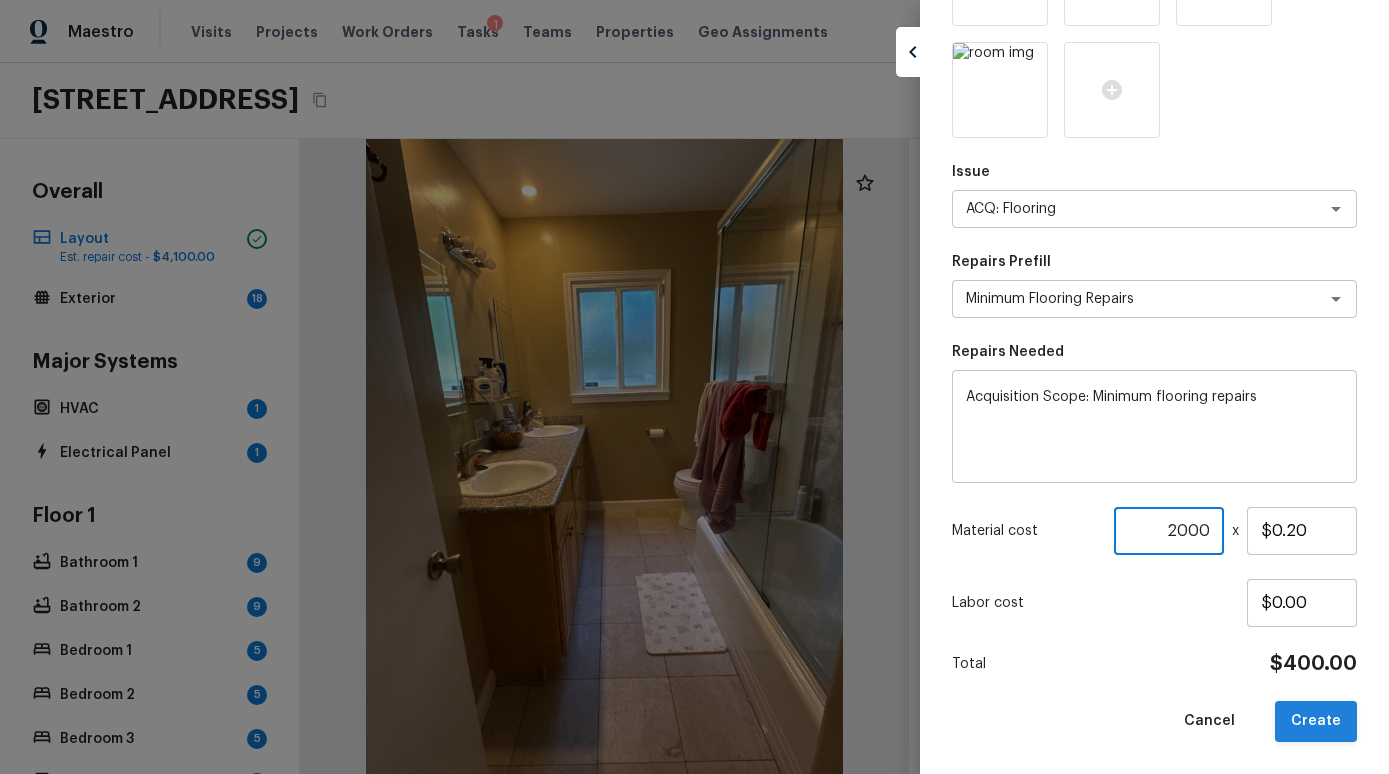 type on "2000" 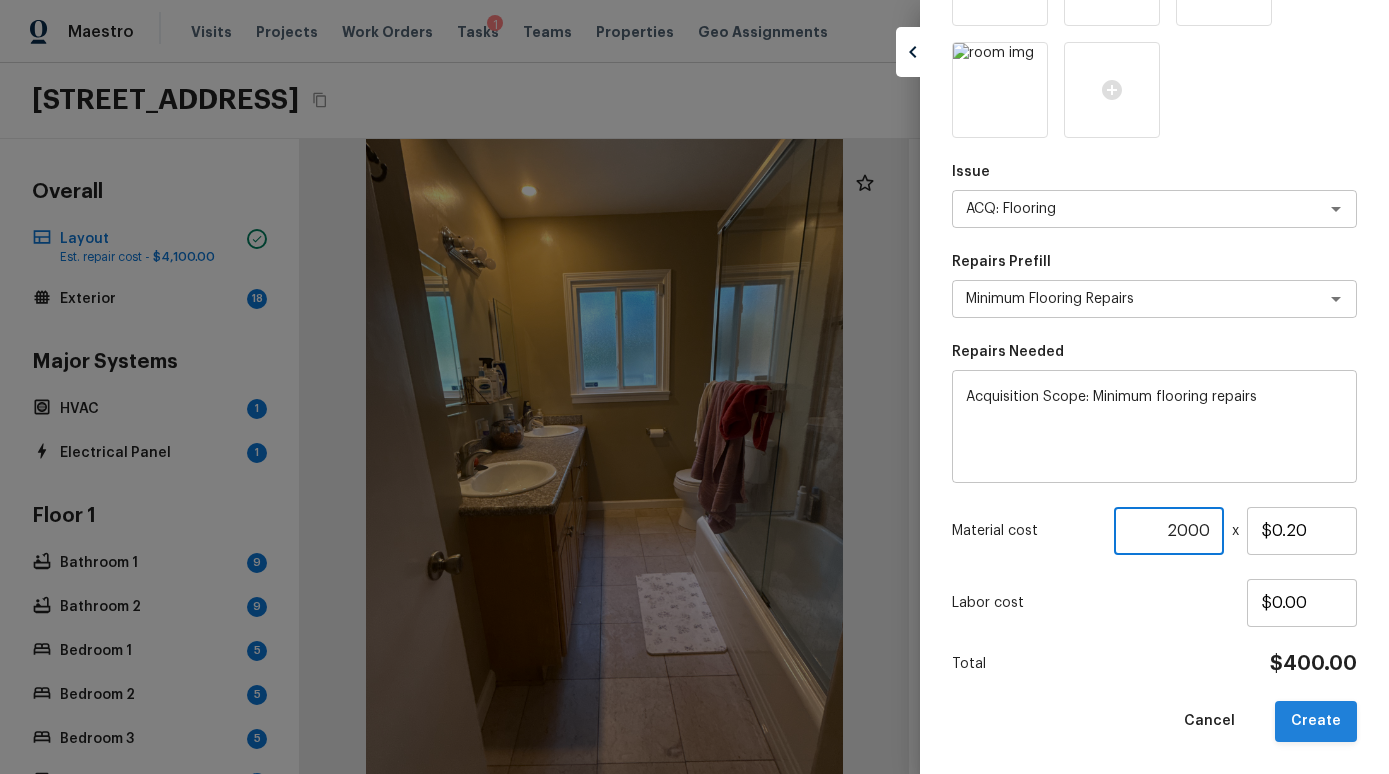 click on "Create" at bounding box center [1316, 721] 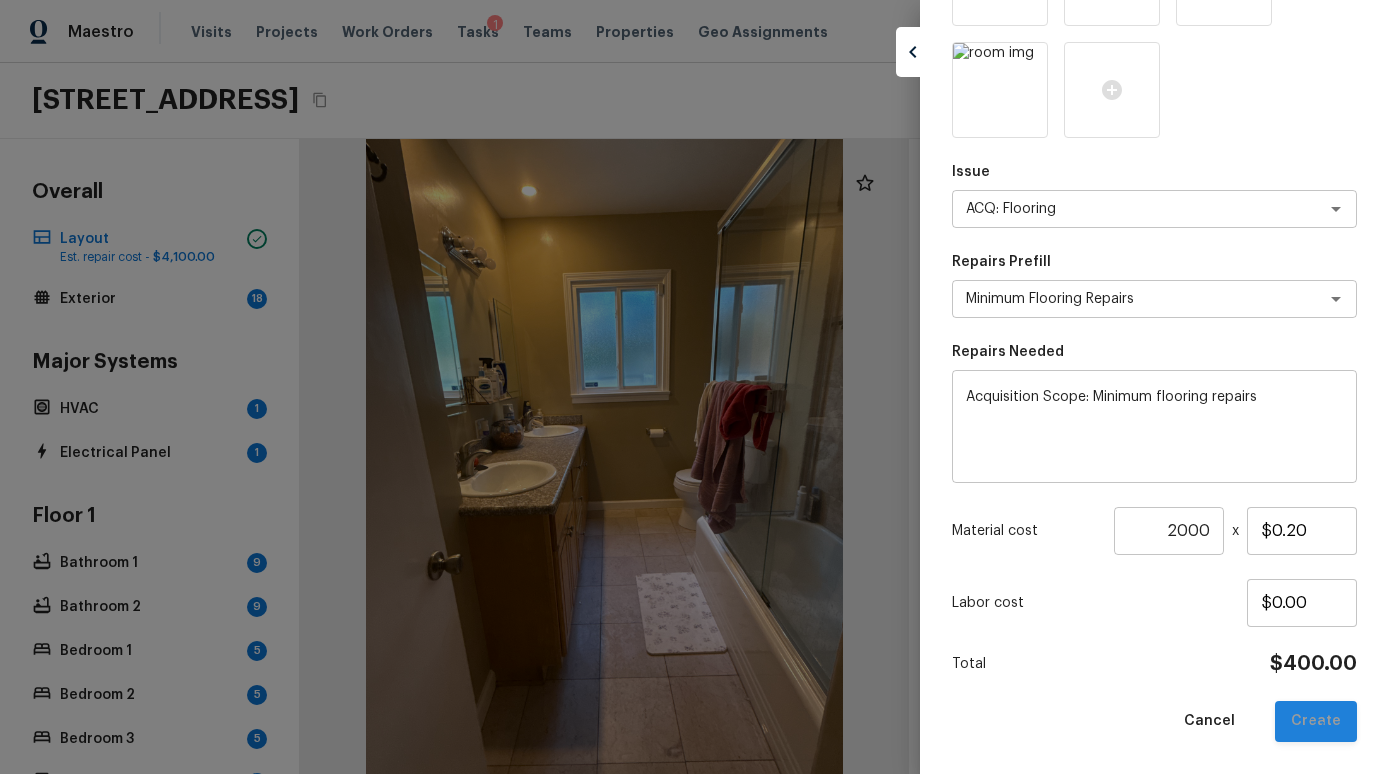 type 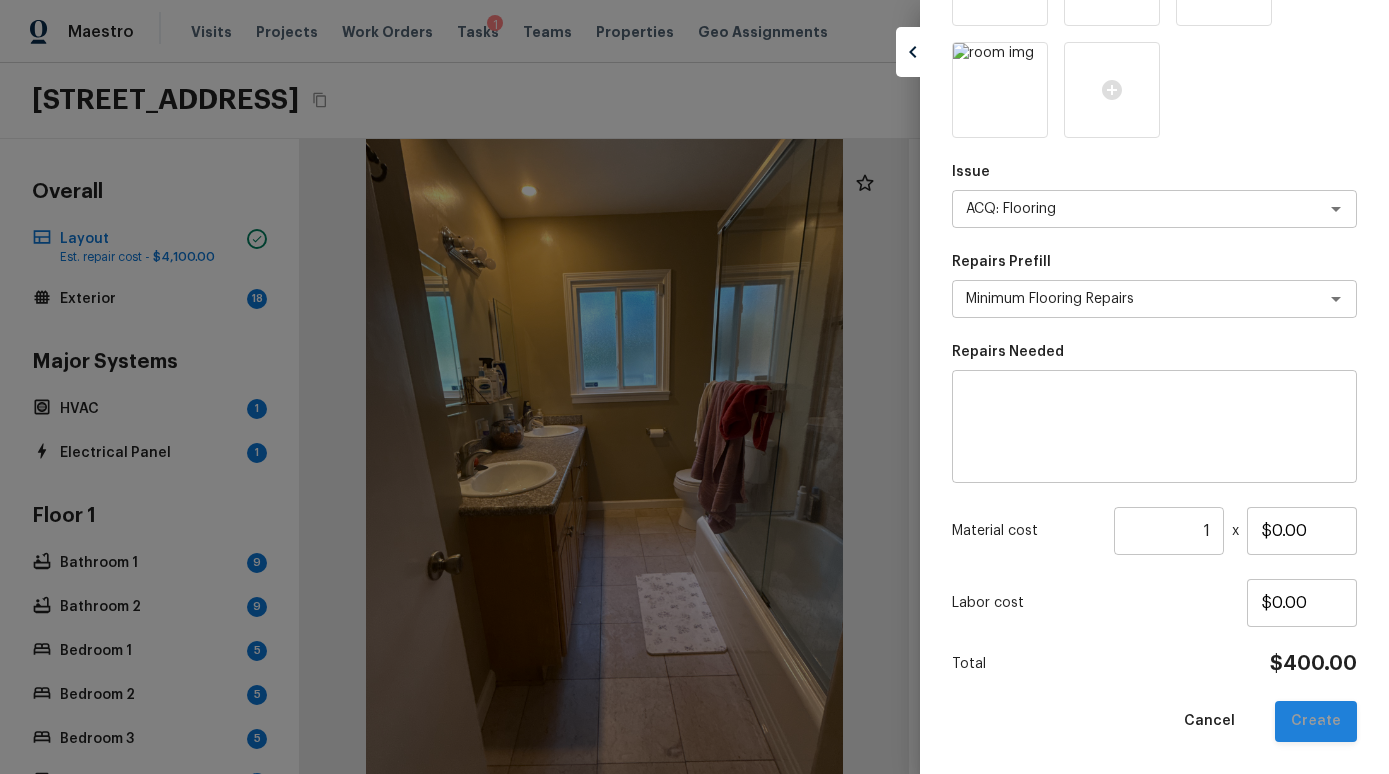 type 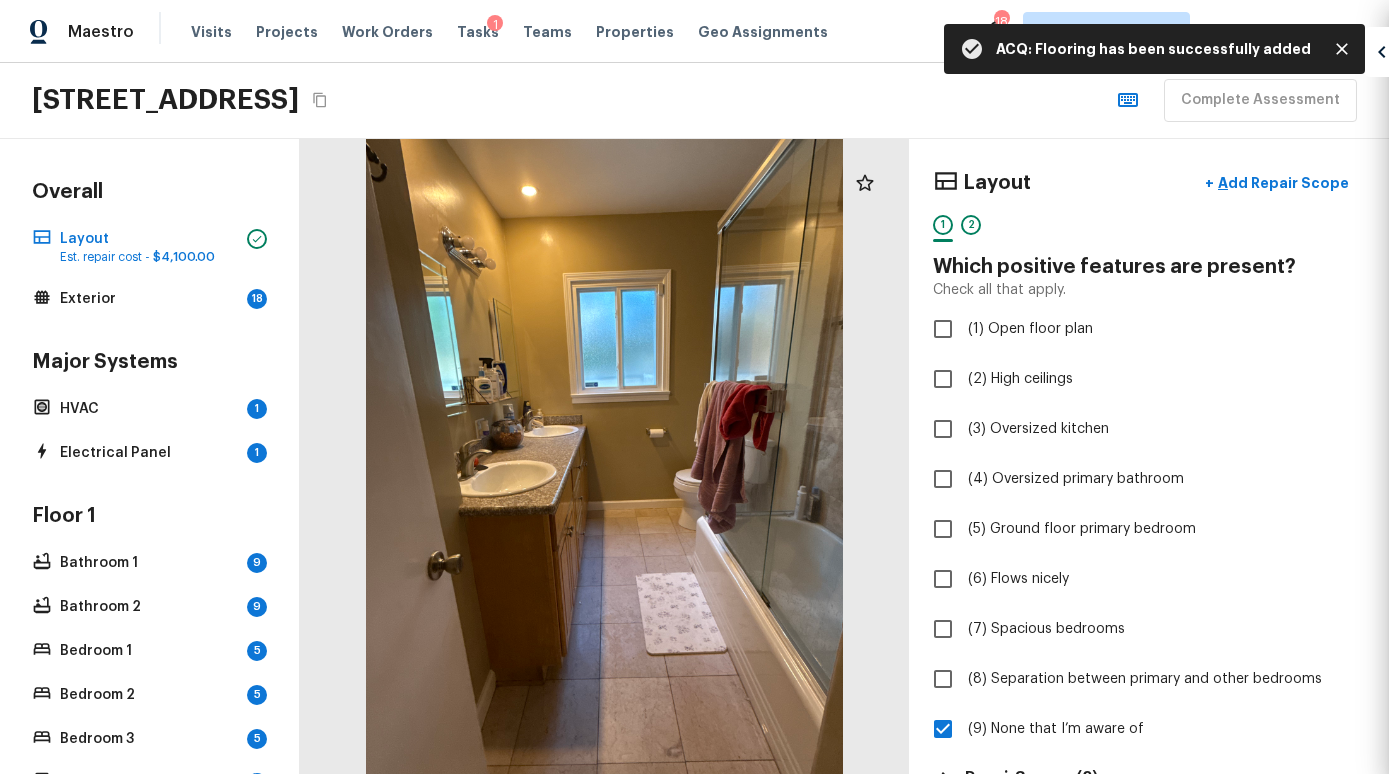 scroll, scrollTop: 236, scrollLeft: 0, axis: vertical 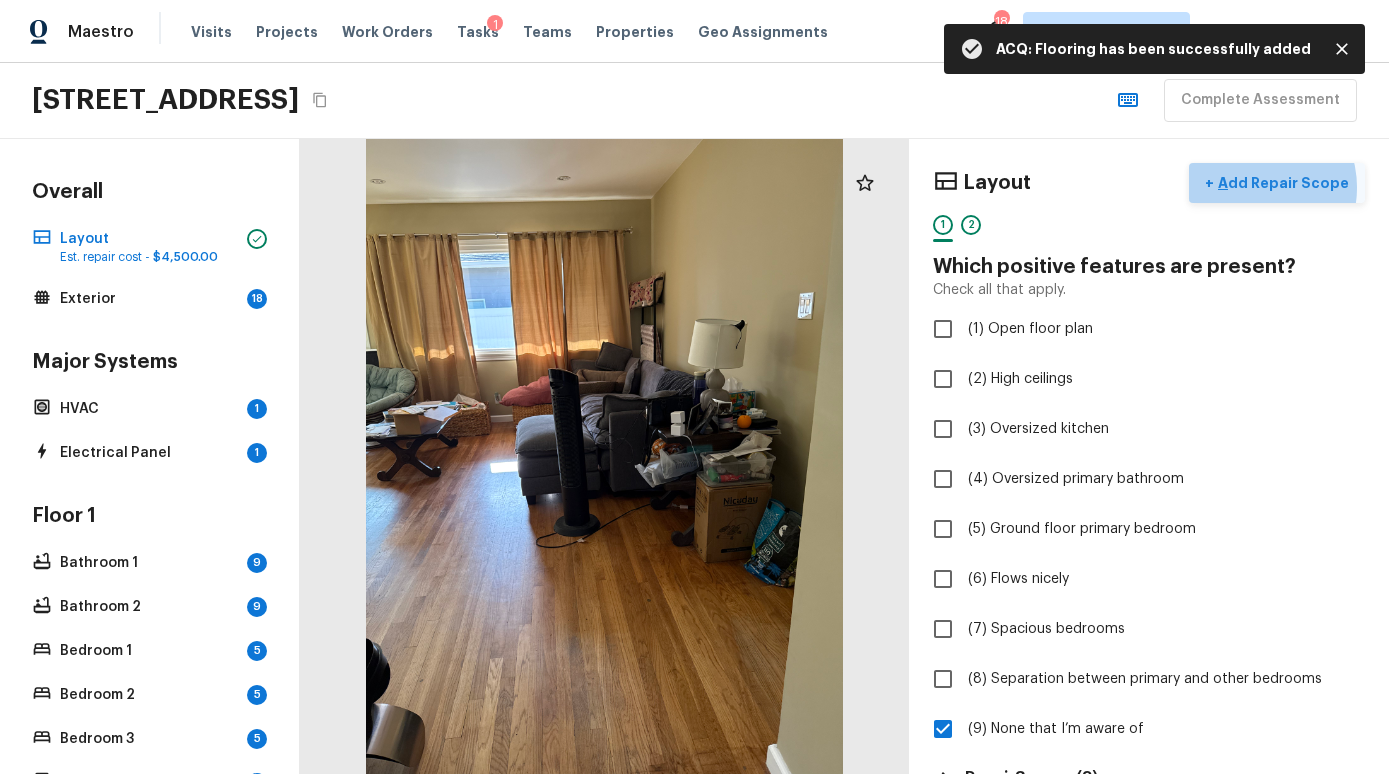 click on "Add Repair Scope" at bounding box center [1281, 183] 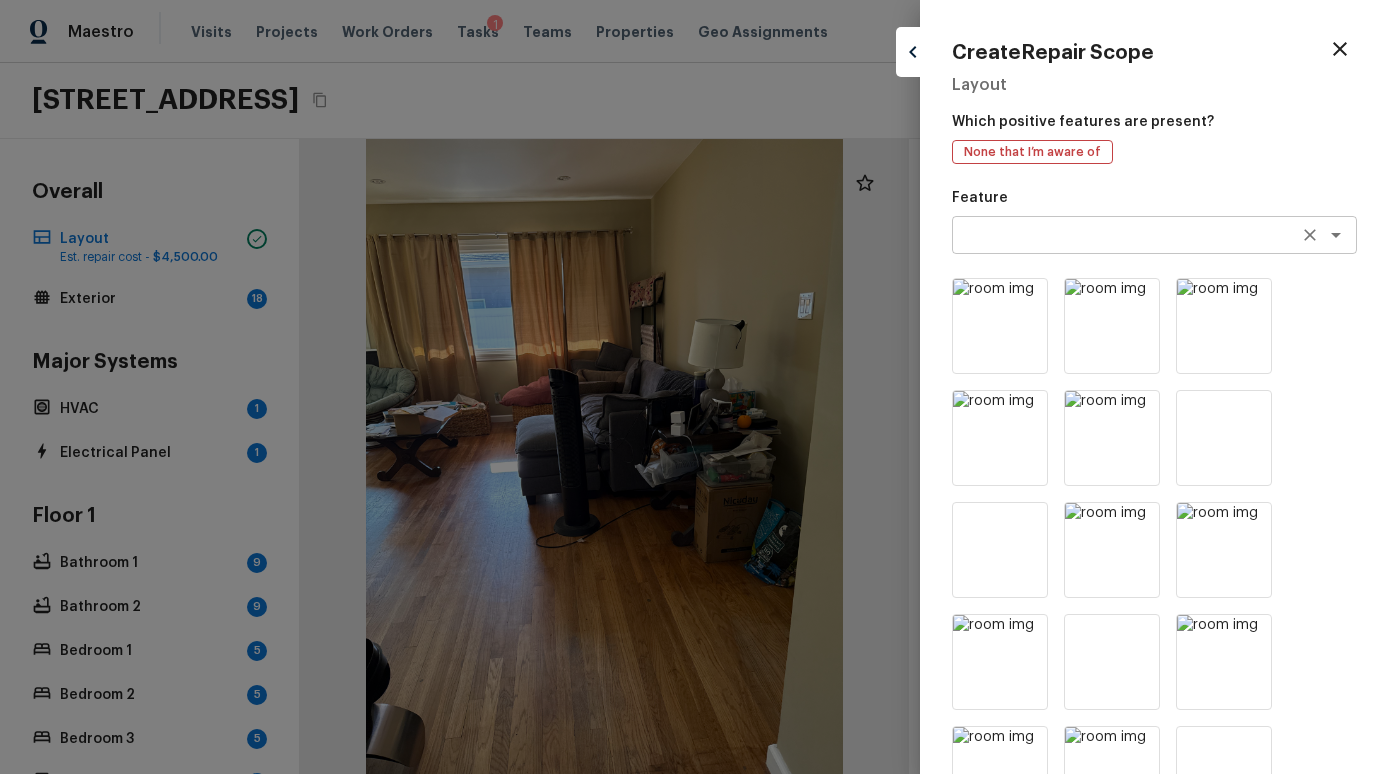 click on "​" at bounding box center (1154, 235) 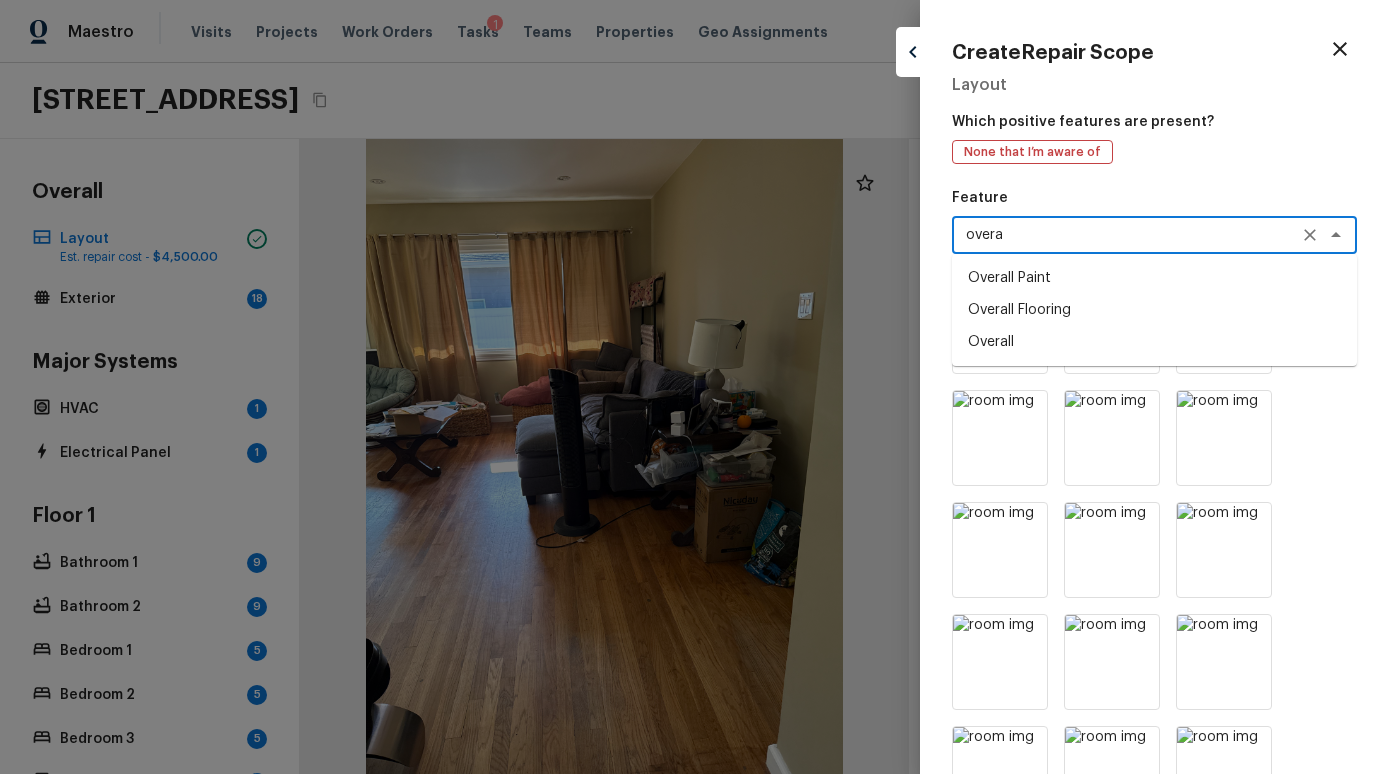 click on "Overall" at bounding box center [1154, 342] 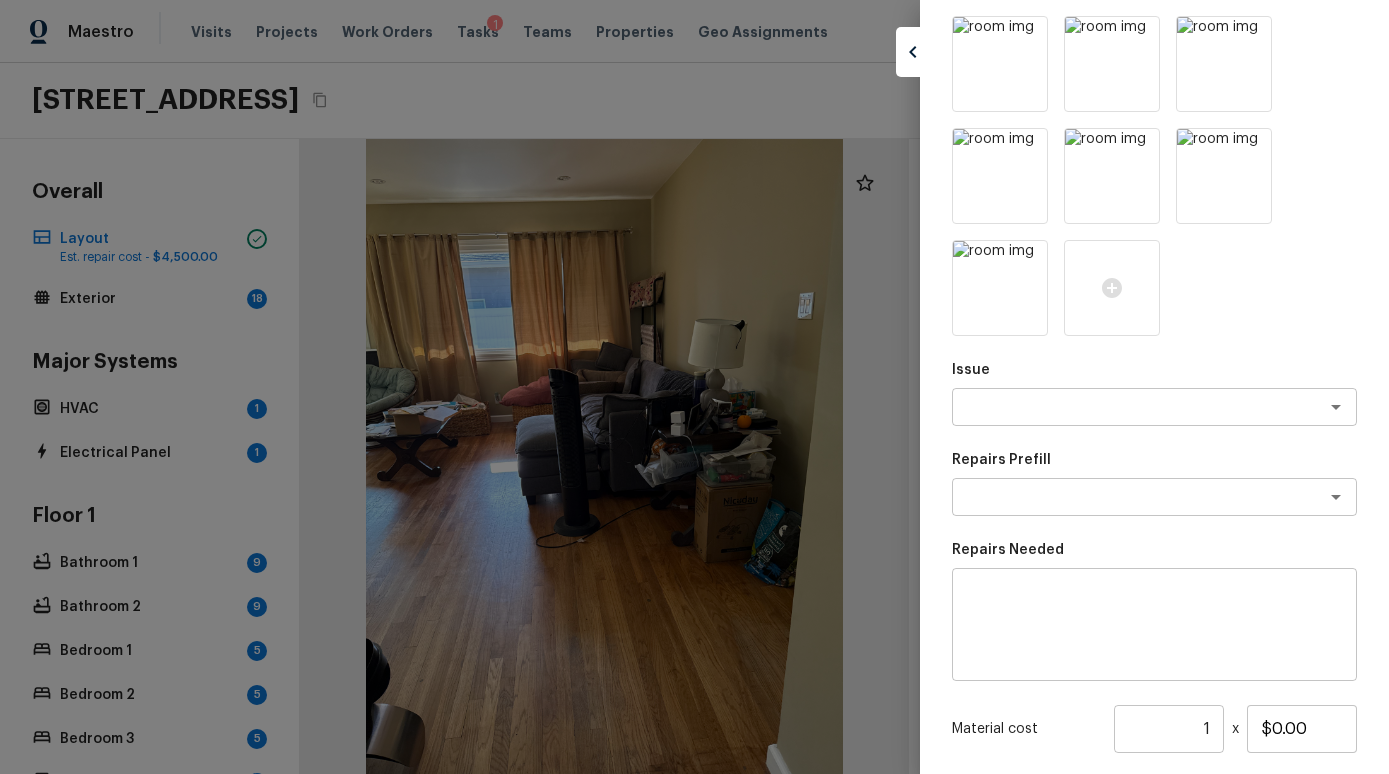 scroll, scrollTop: 640, scrollLeft: 0, axis: vertical 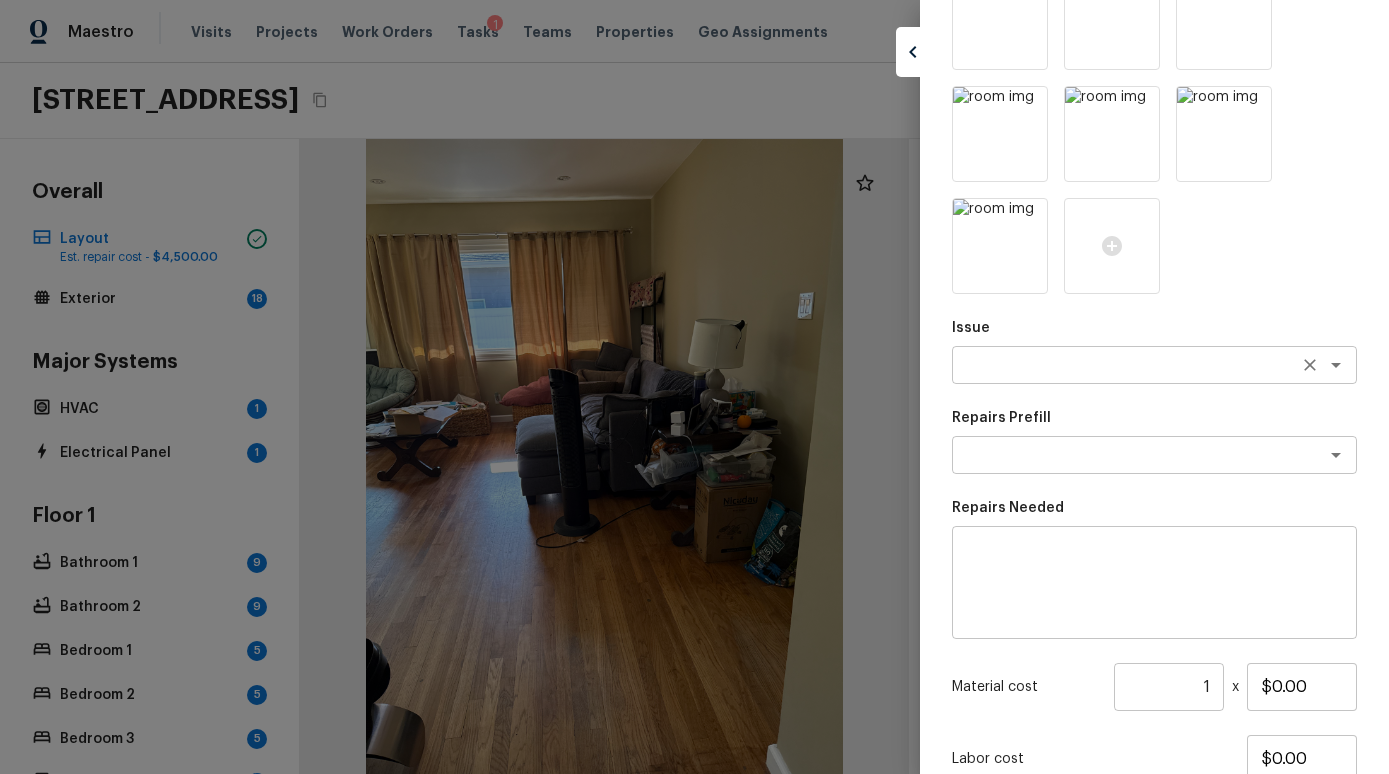 type on "Overall" 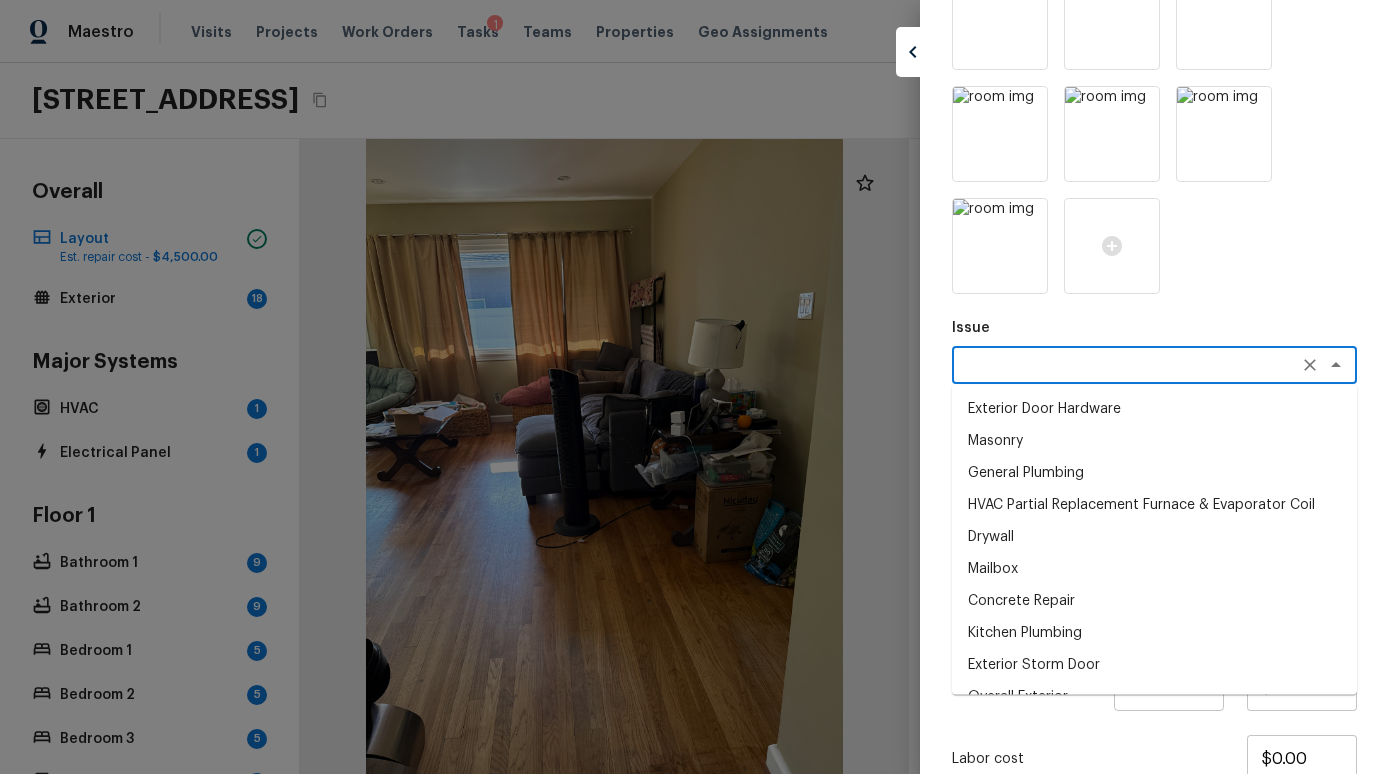 click at bounding box center [1126, 365] 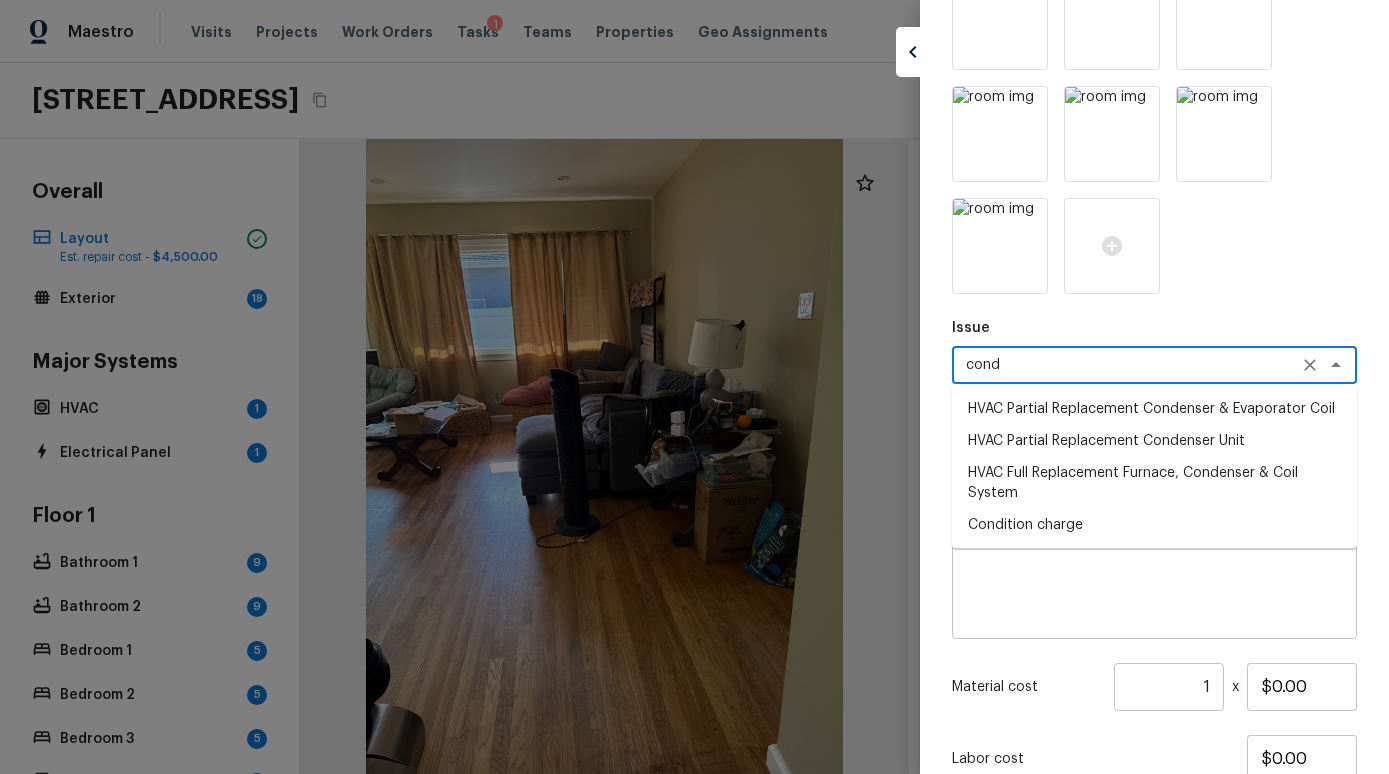click on "Condition charge" at bounding box center (1154, 525) 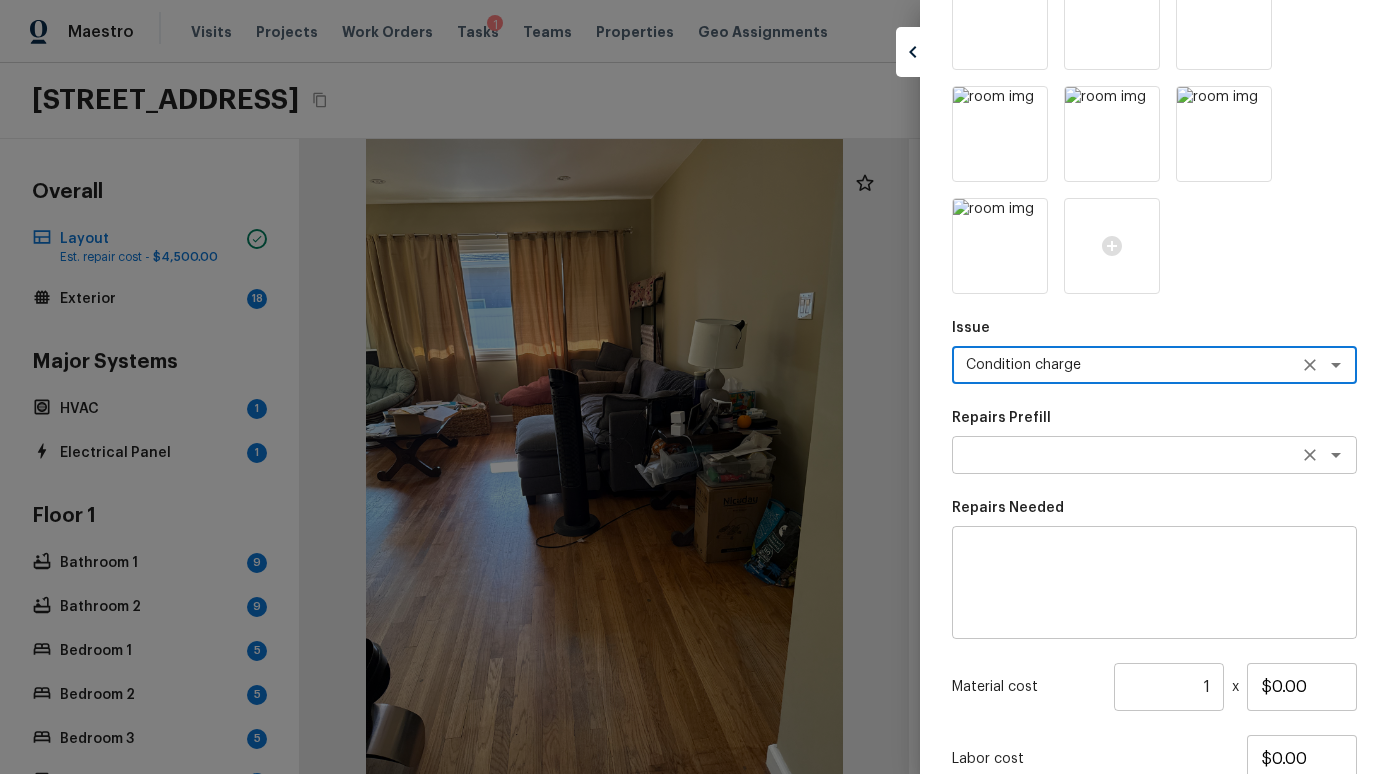 type on "Condition charge" 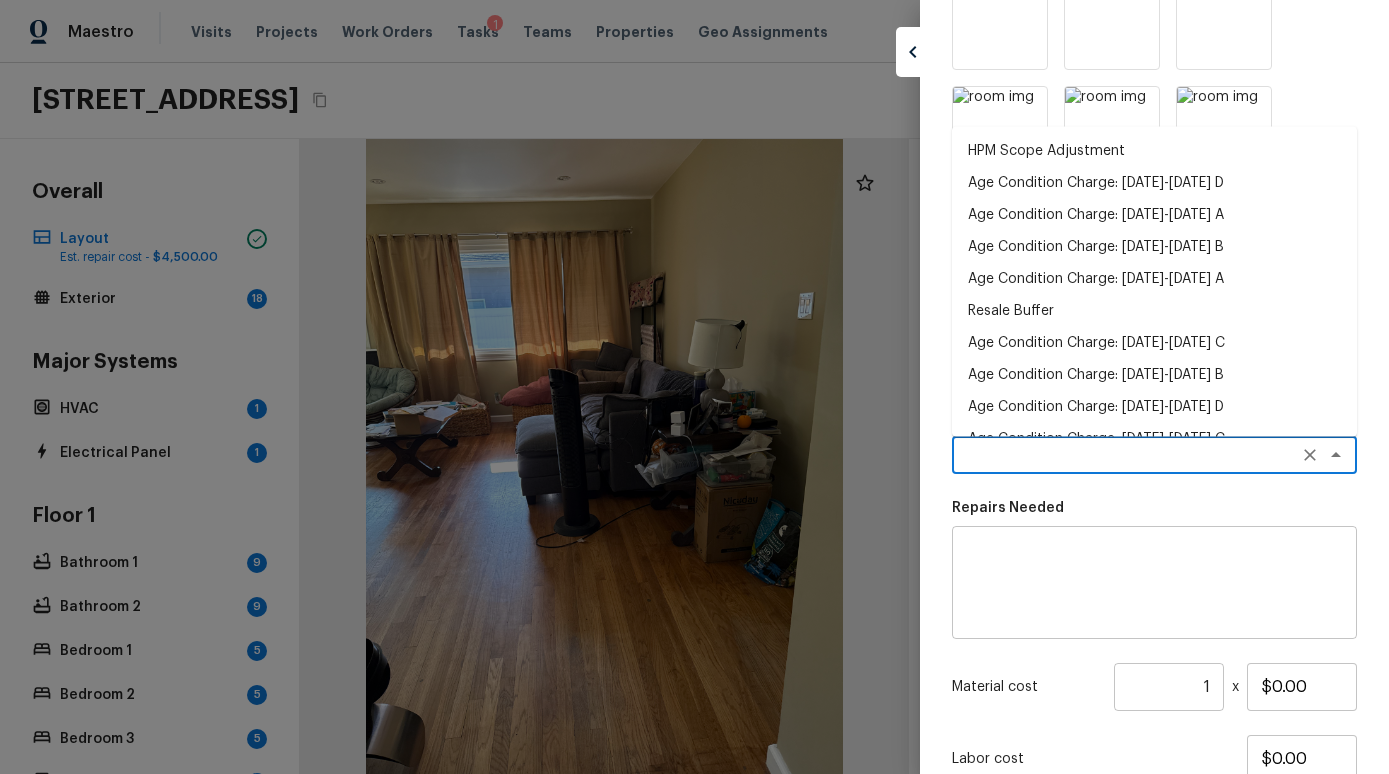 click on "Age Condition Charge: [DATE]-[DATE] B" at bounding box center [1154, 247] 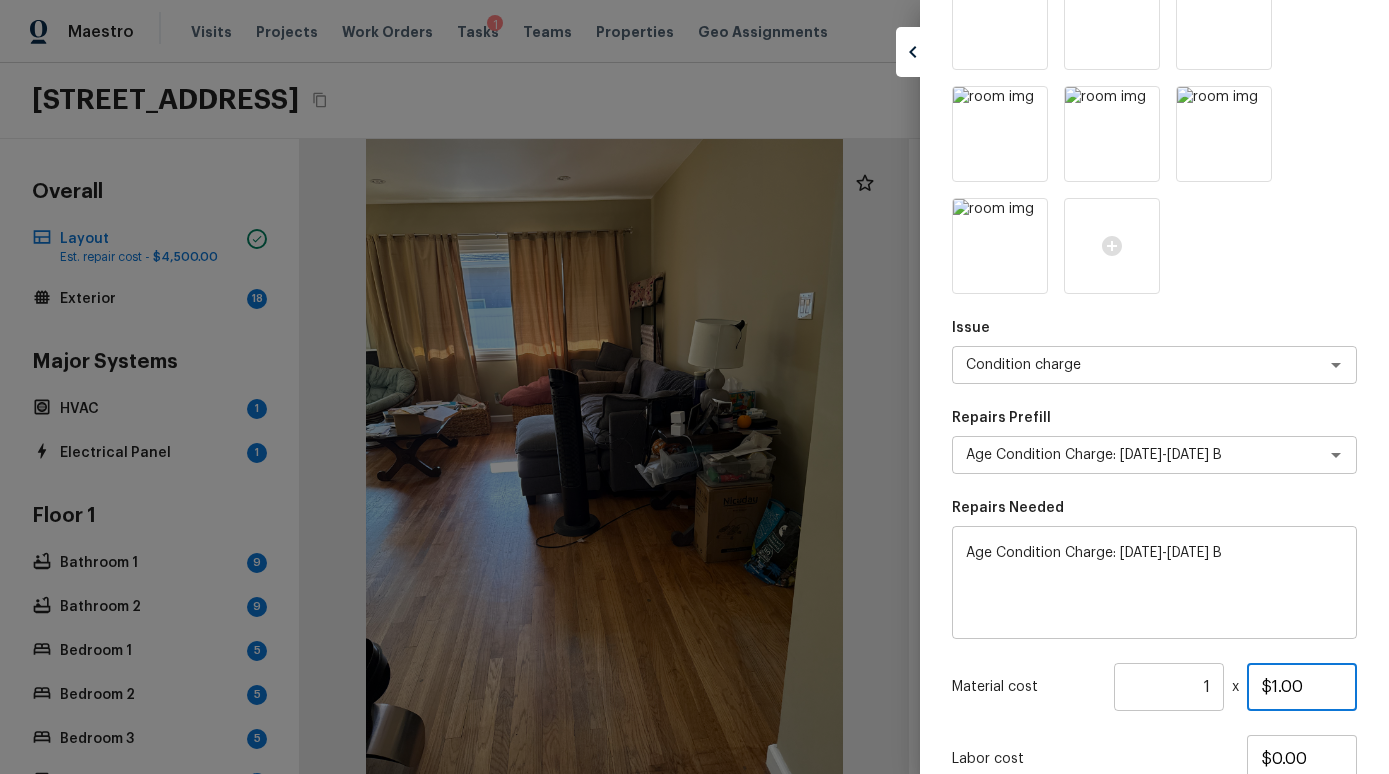 drag, startPoint x: 1315, startPoint y: 682, endPoint x: 1080, endPoint y: 674, distance: 235.13612 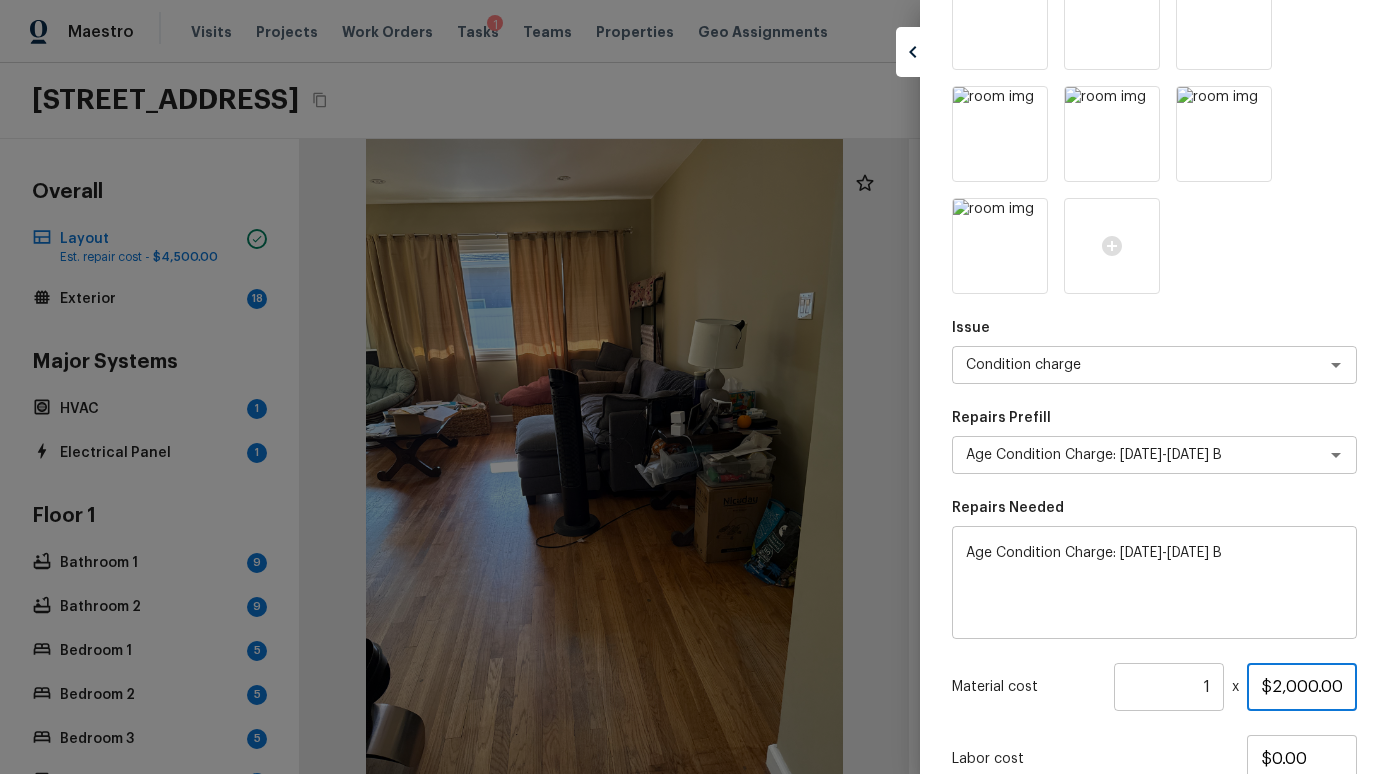 scroll, scrollTop: 796, scrollLeft: 0, axis: vertical 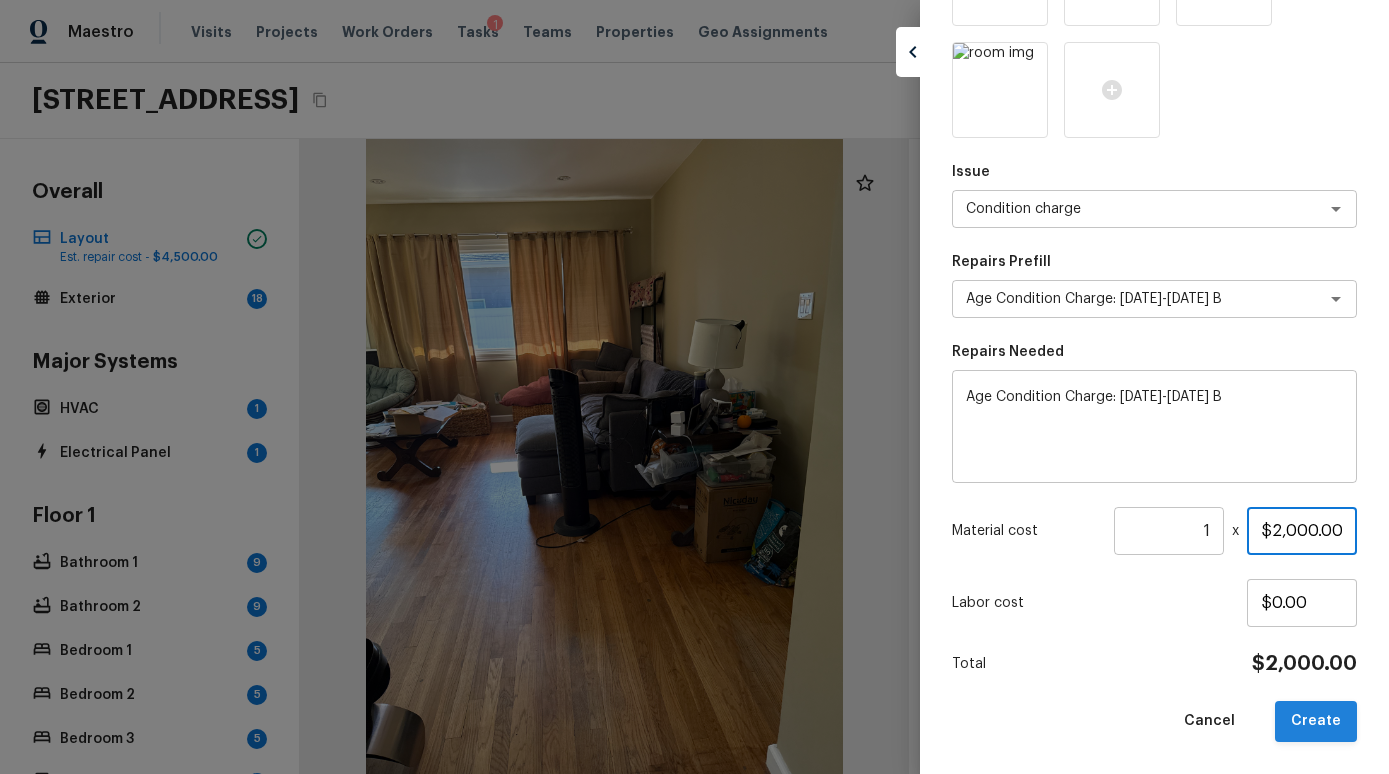 type on "$2,000.00" 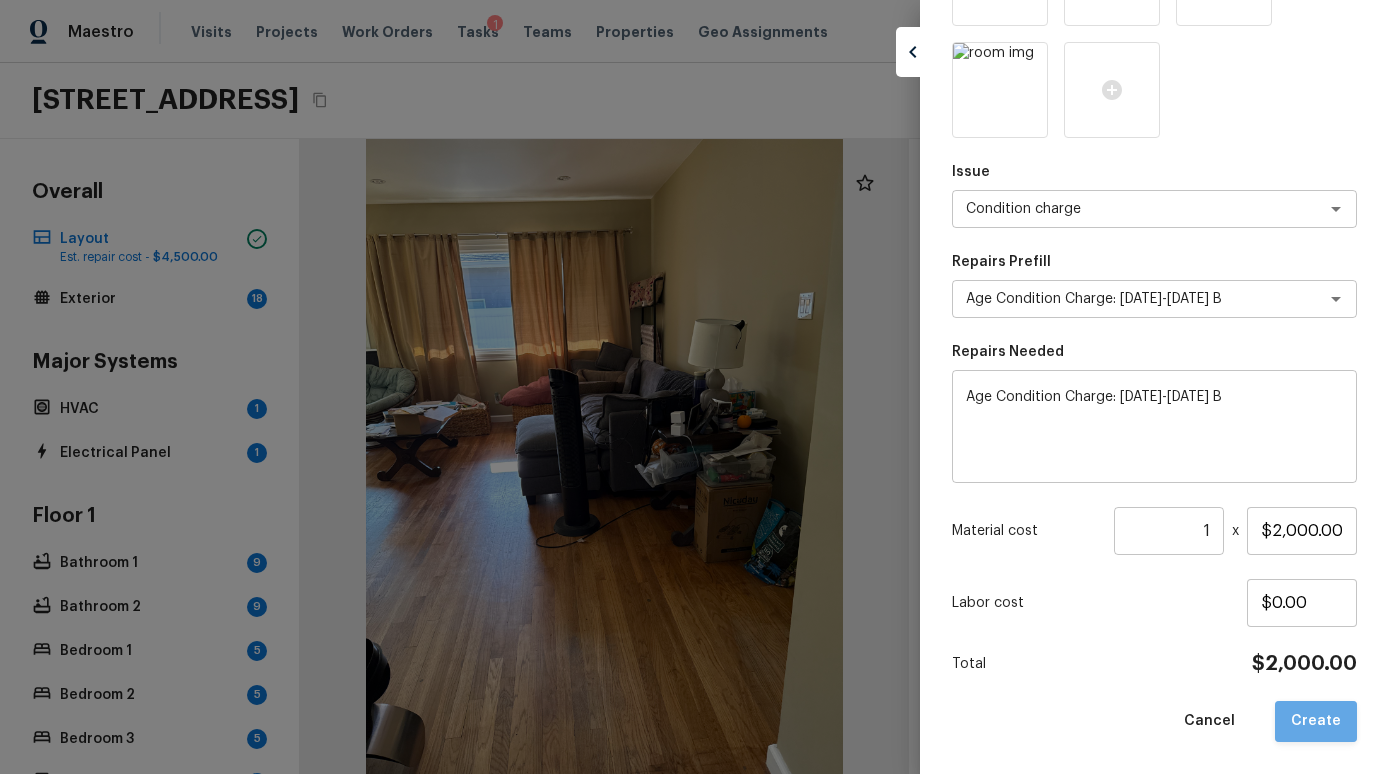 click on "Create" at bounding box center [1316, 721] 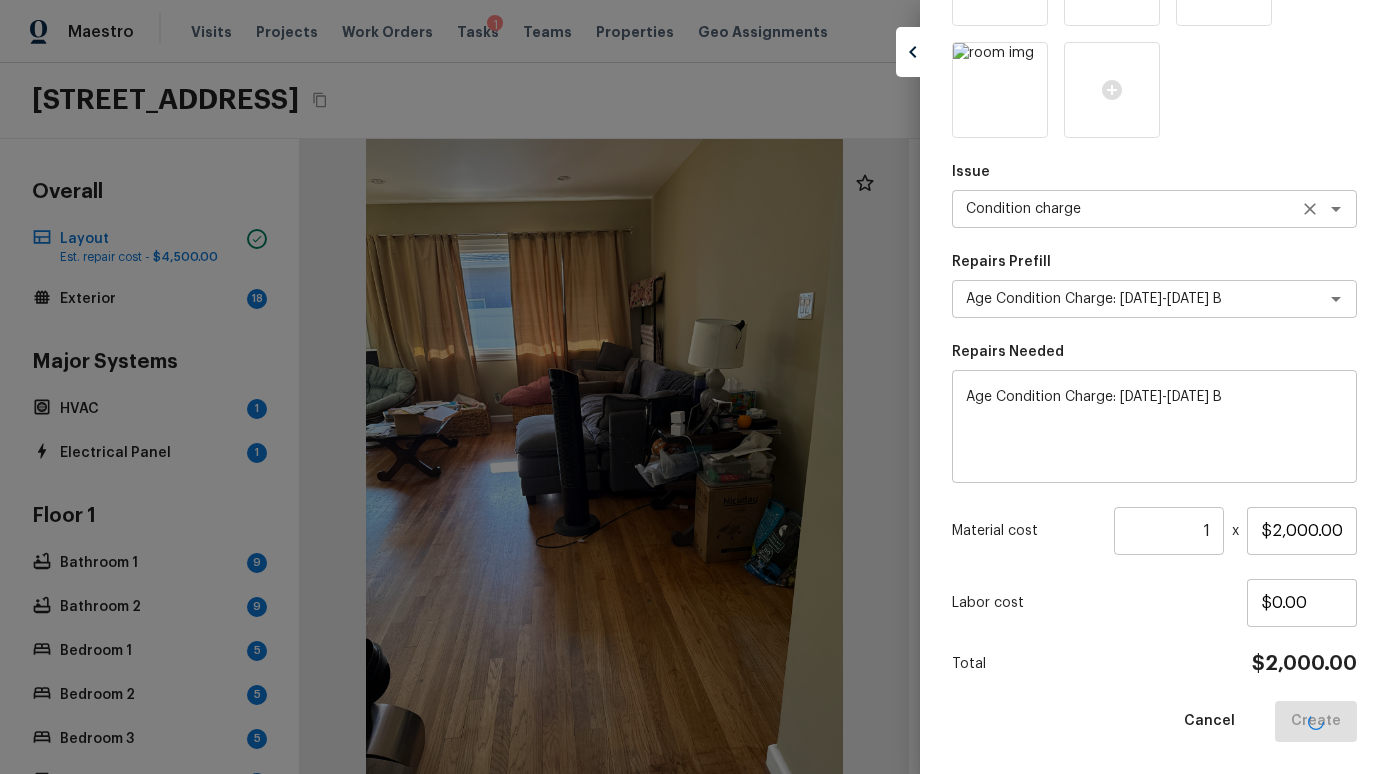 type 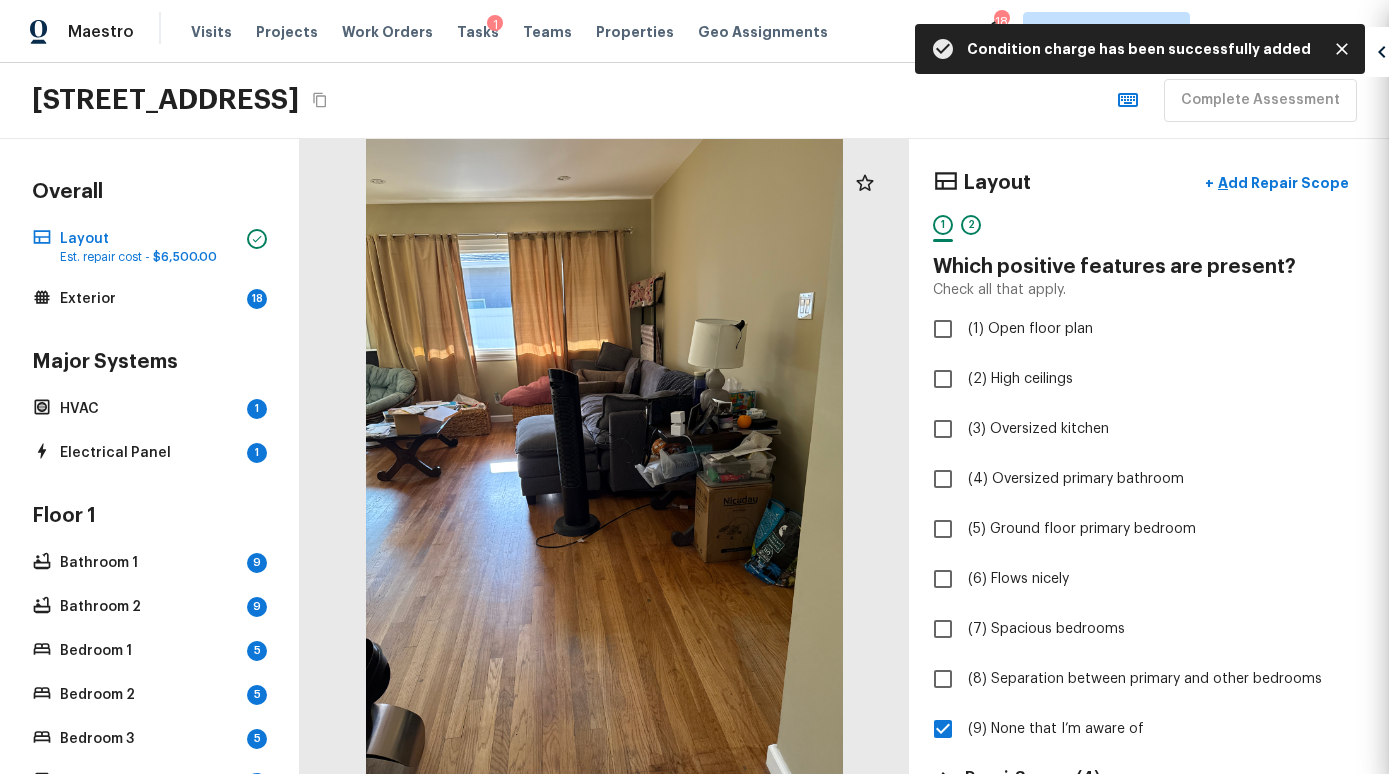 type 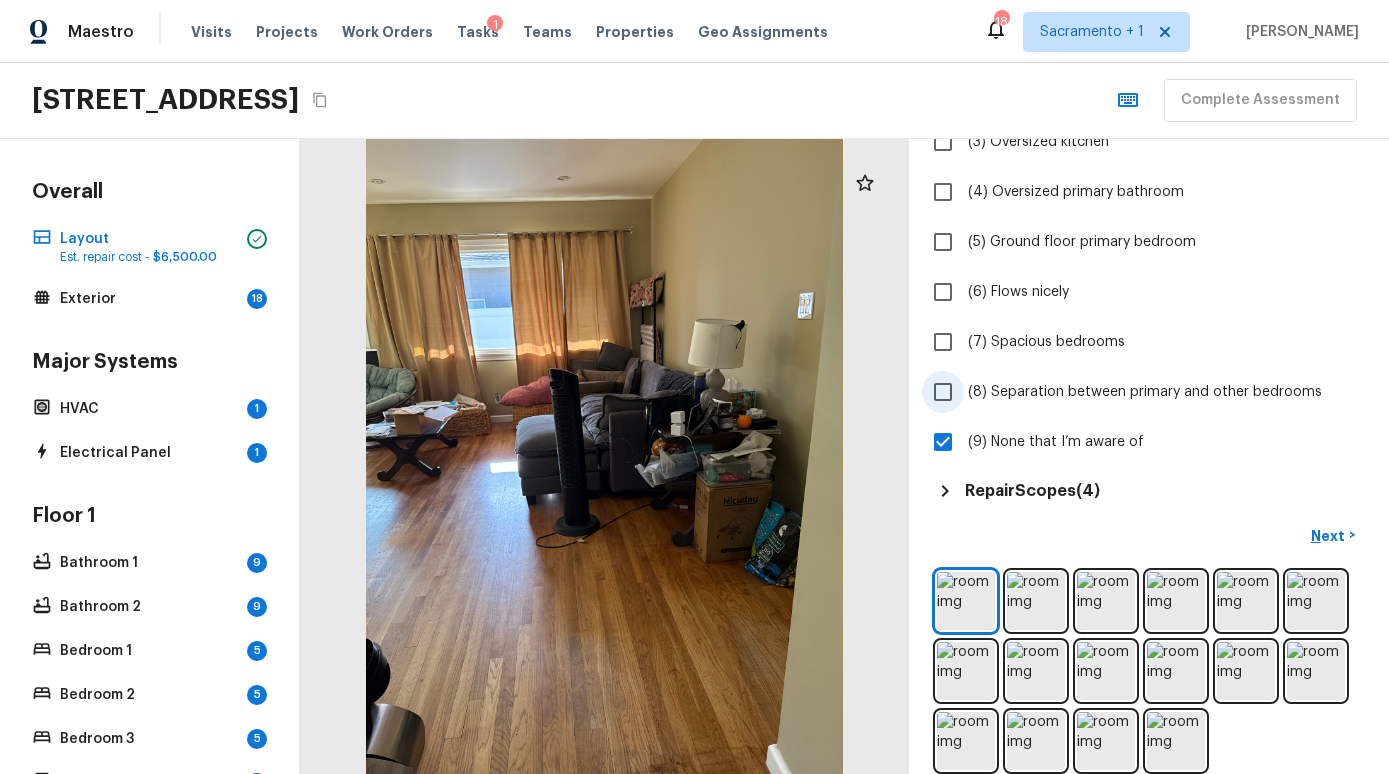 scroll, scrollTop: 285, scrollLeft: 0, axis: vertical 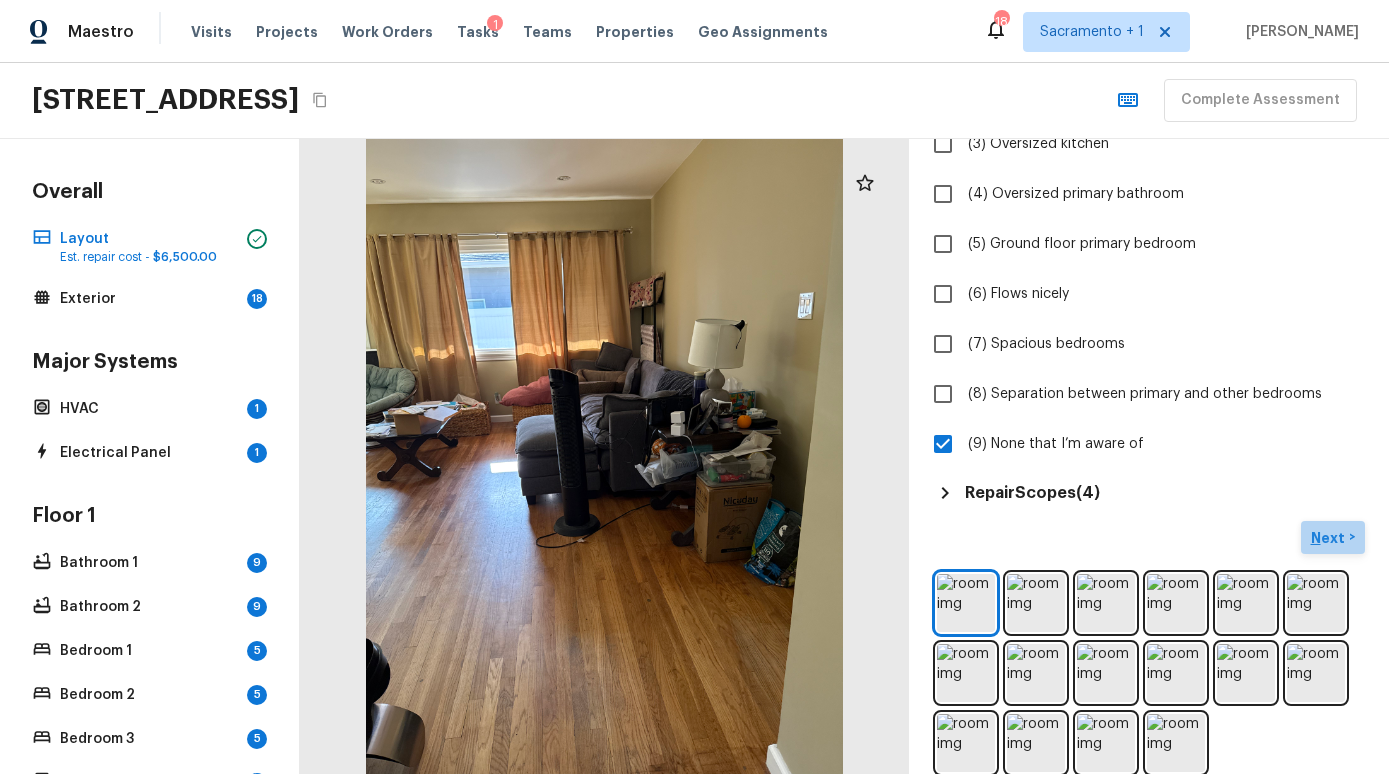 click on "Next" at bounding box center [1330, 538] 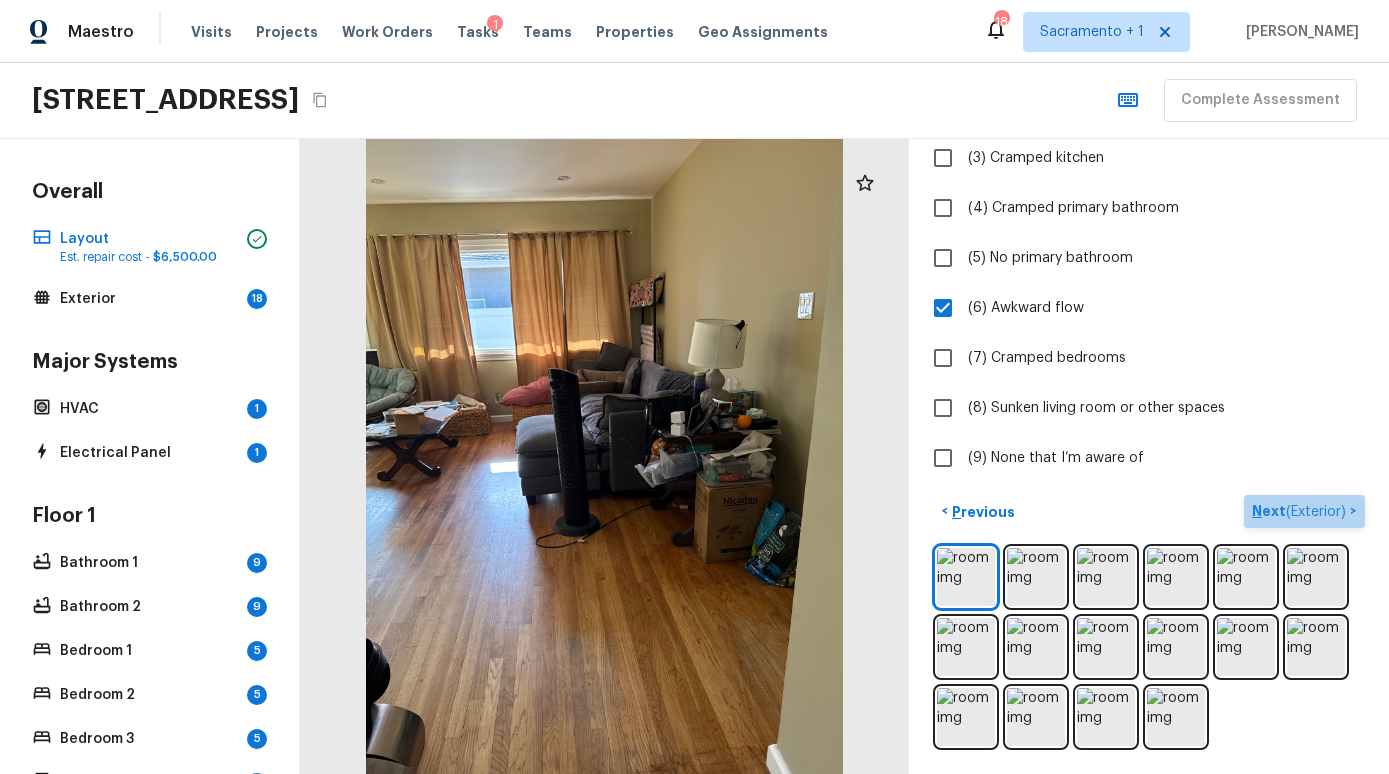 click on "Next  ( Exterior )" at bounding box center (1301, 511) 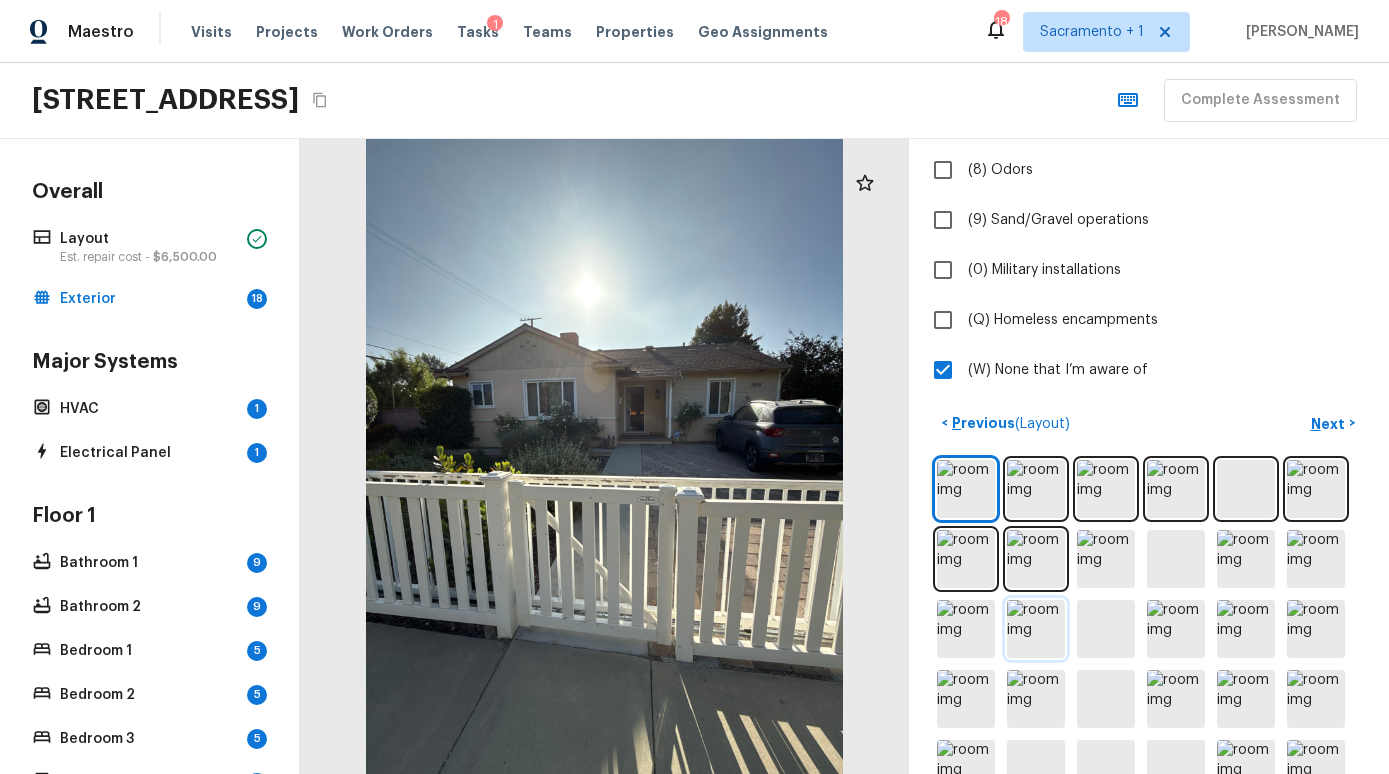 scroll, scrollTop: 668, scrollLeft: 0, axis: vertical 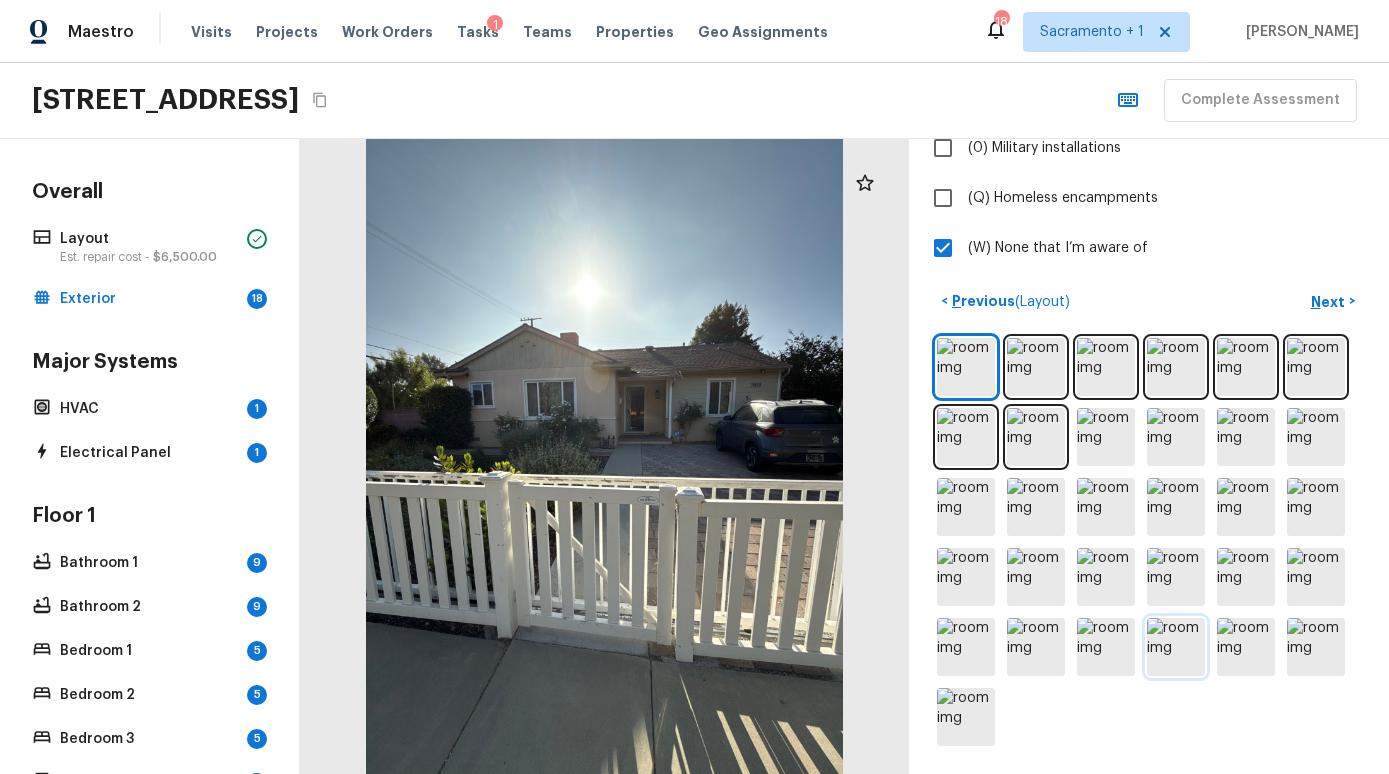click at bounding box center (1176, 647) 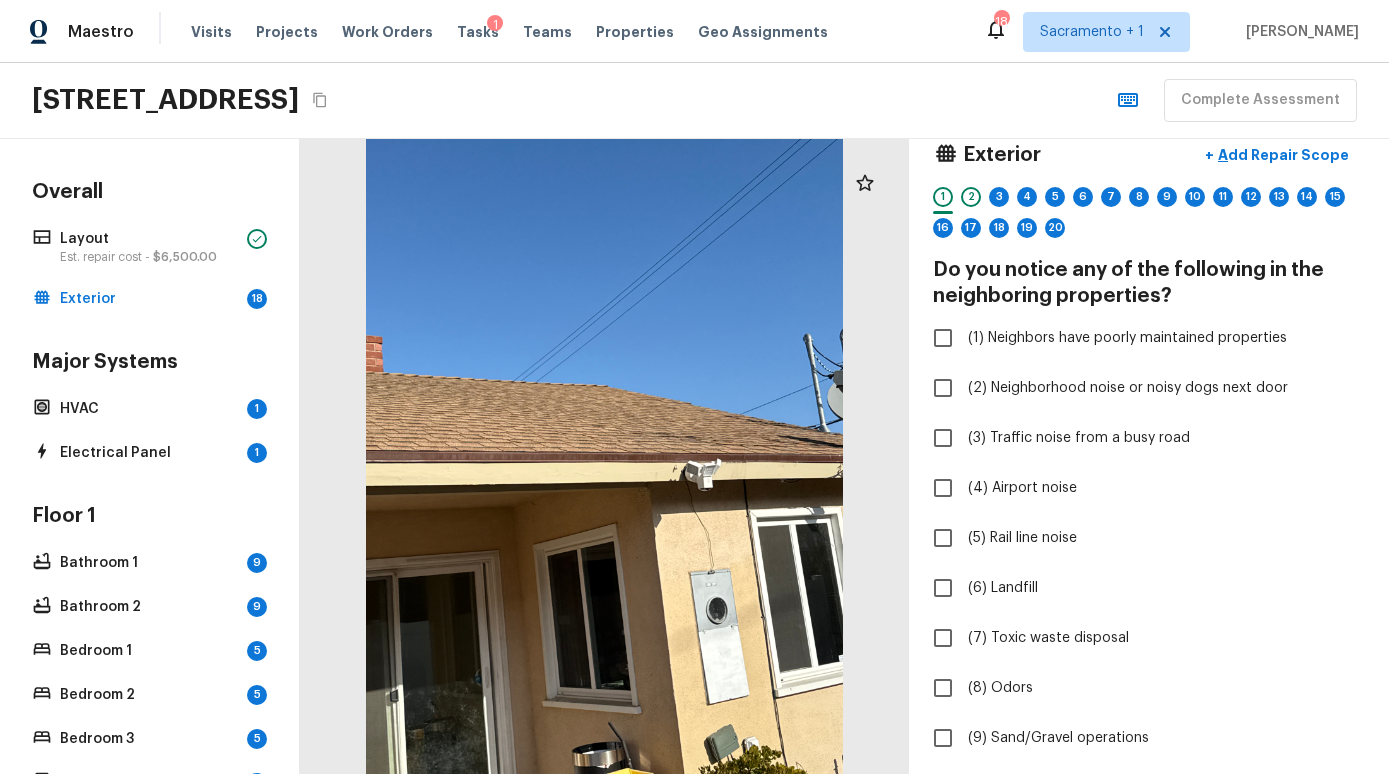scroll, scrollTop: 0, scrollLeft: 0, axis: both 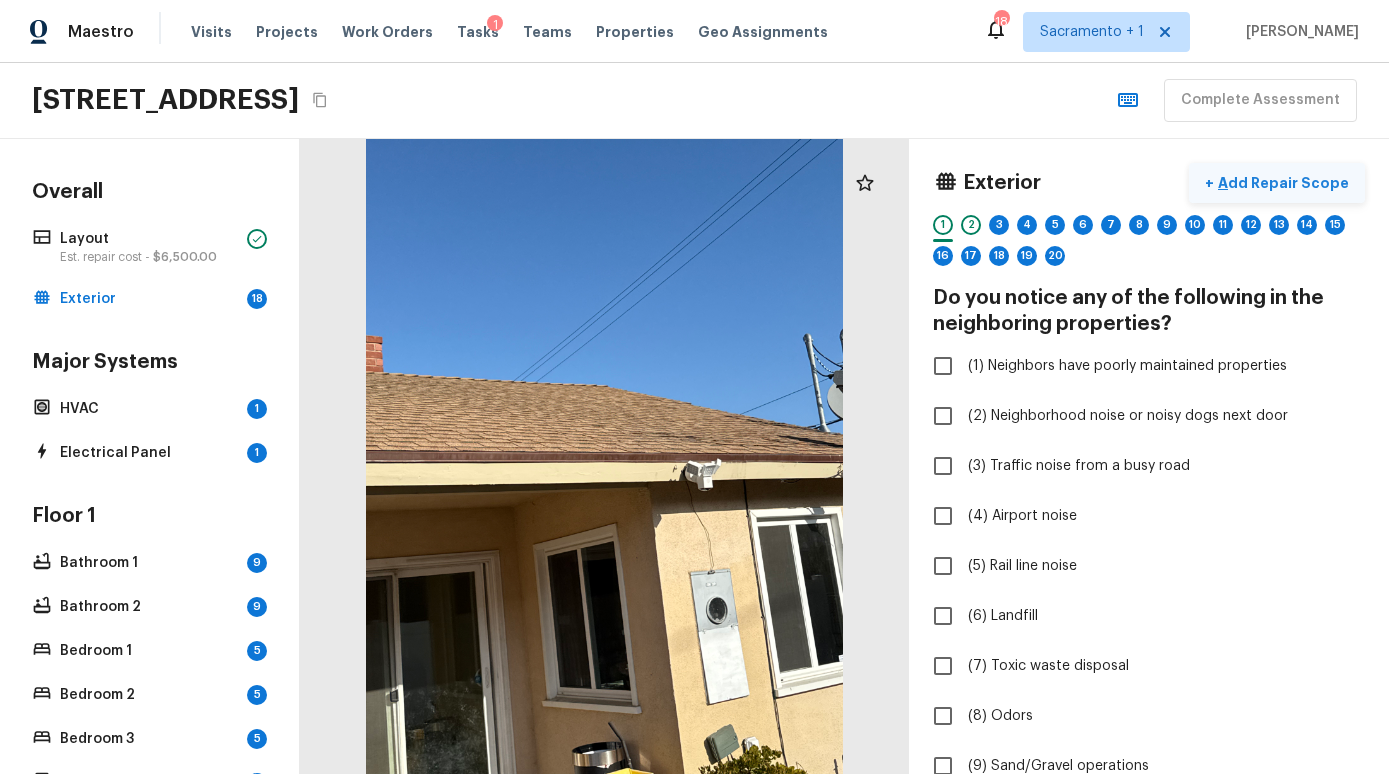 click on "Add Repair Scope" at bounding box center (1281, 183) 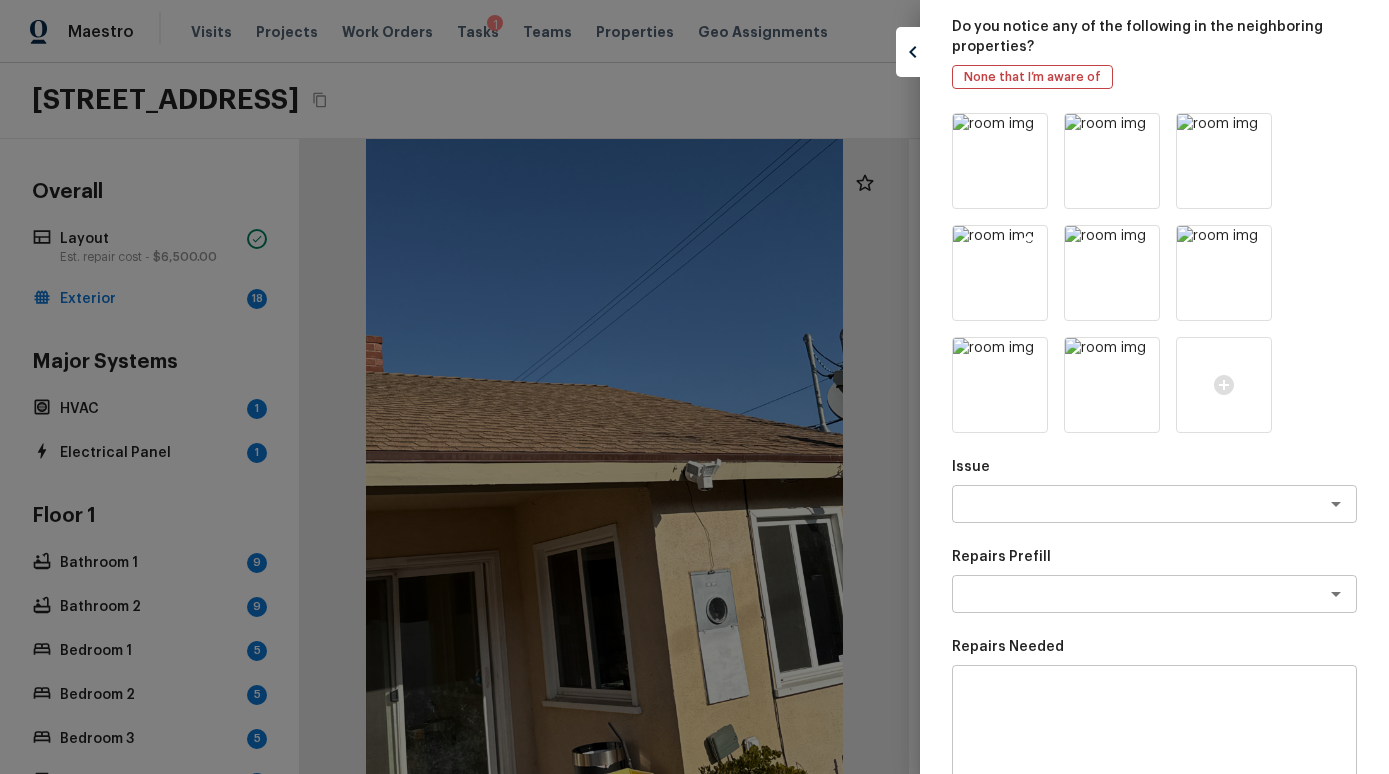scroll, scrollTop: 168, scrollLeft: 0, axis: vertical 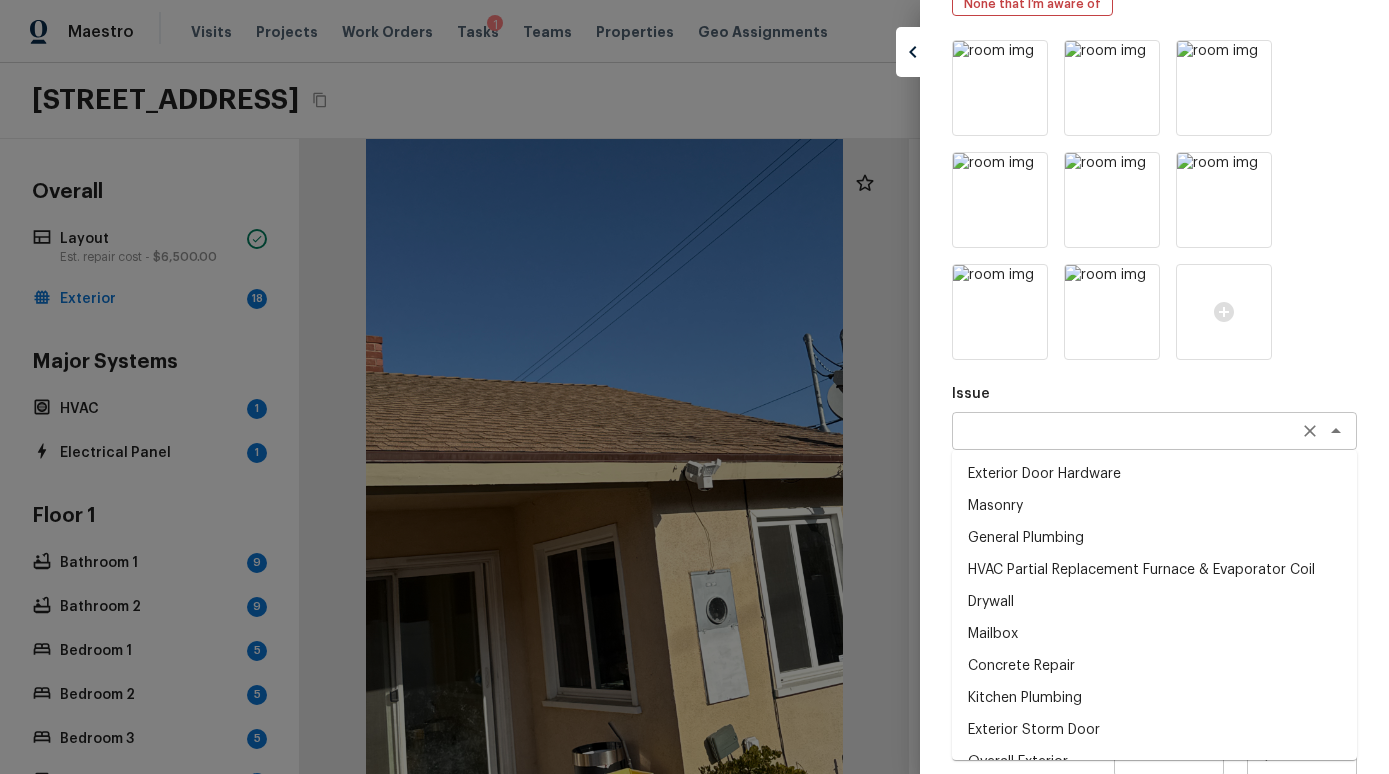 click on "​" at bounding box center [1154, 431] 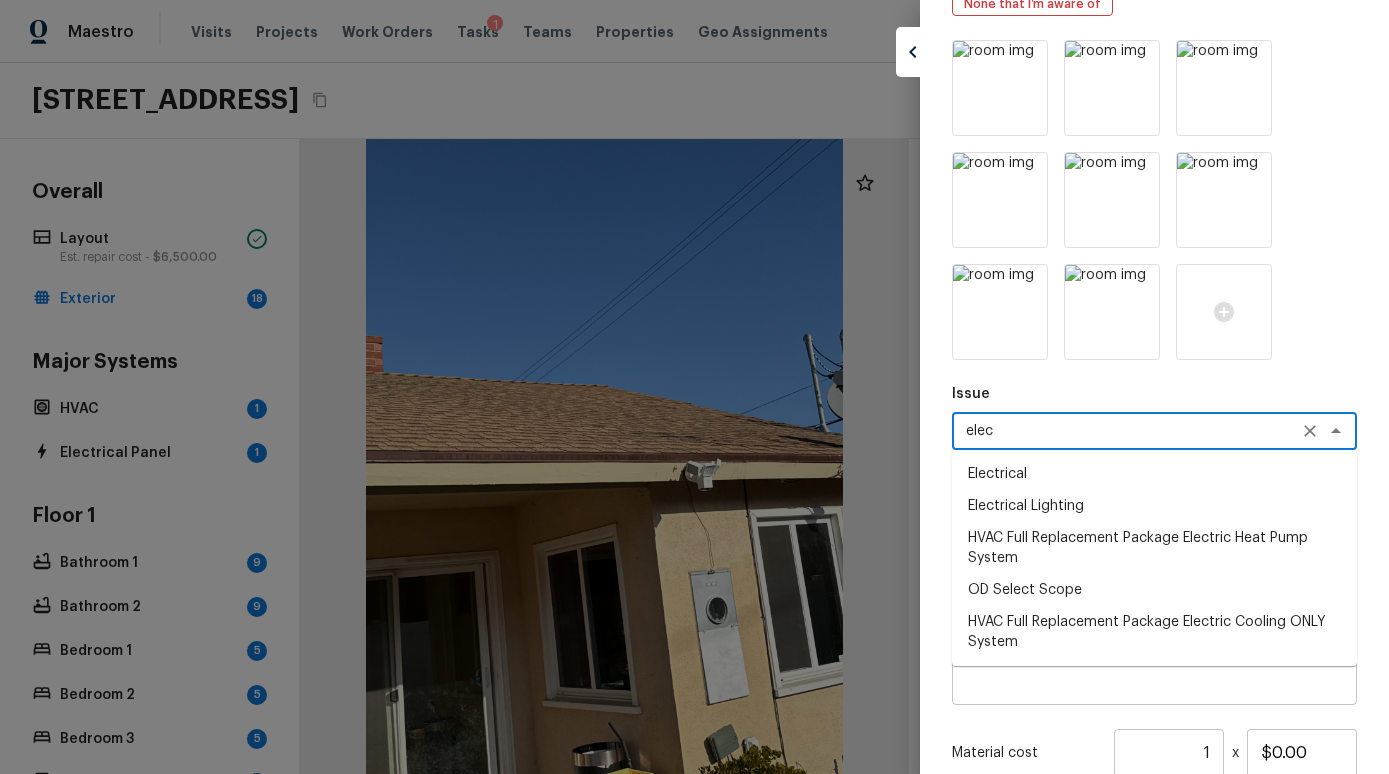 click on "Electrical" at bounding box center (1154, 474) 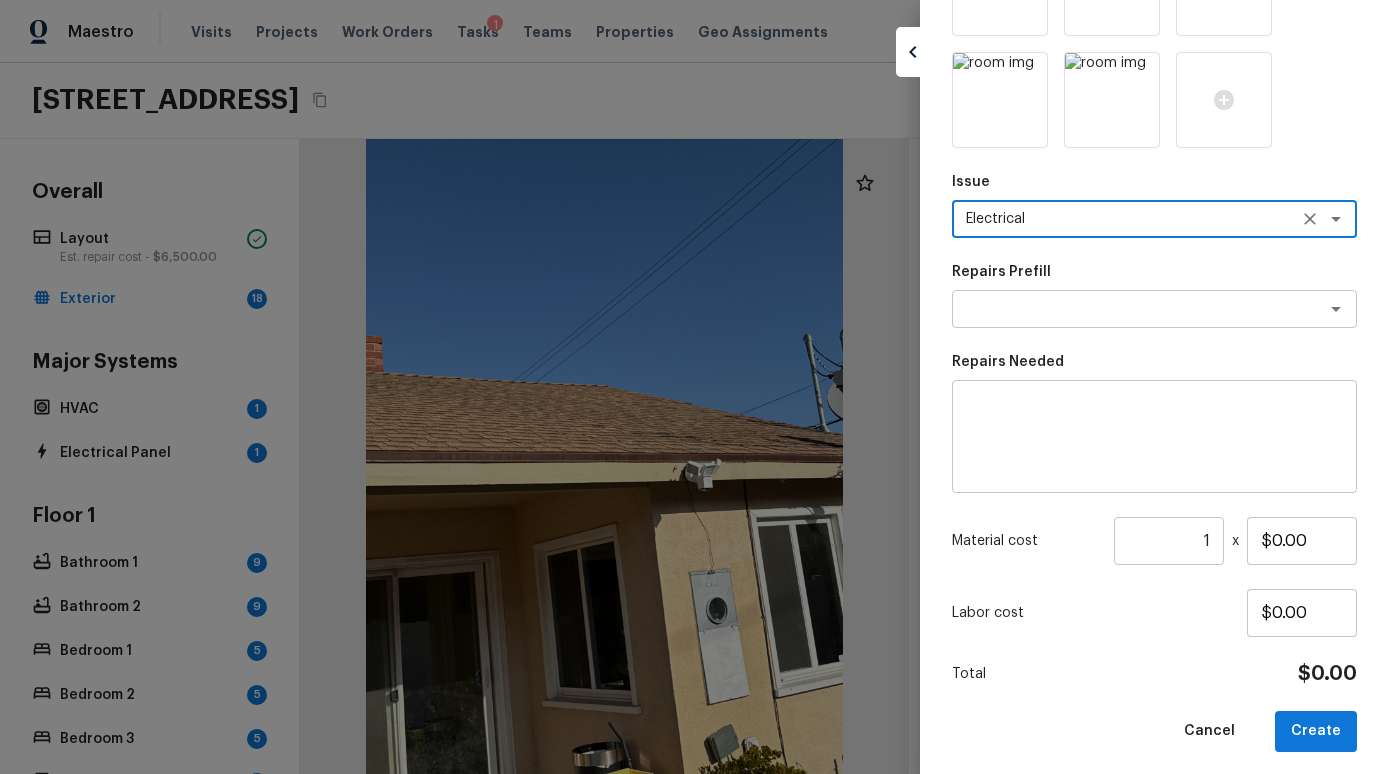 scroll, scrollTop: 390, scrollLeft: 0, axis: vertical 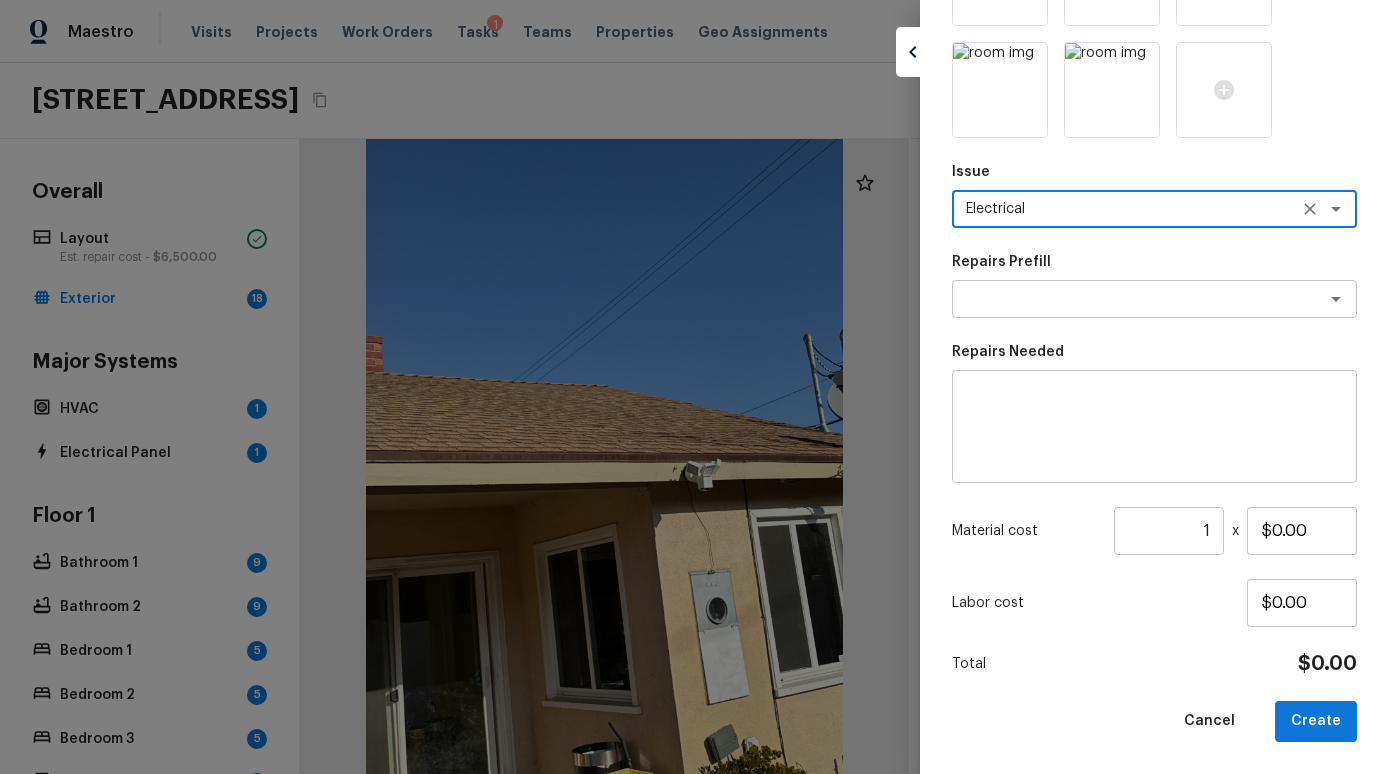 type on "Electrical" 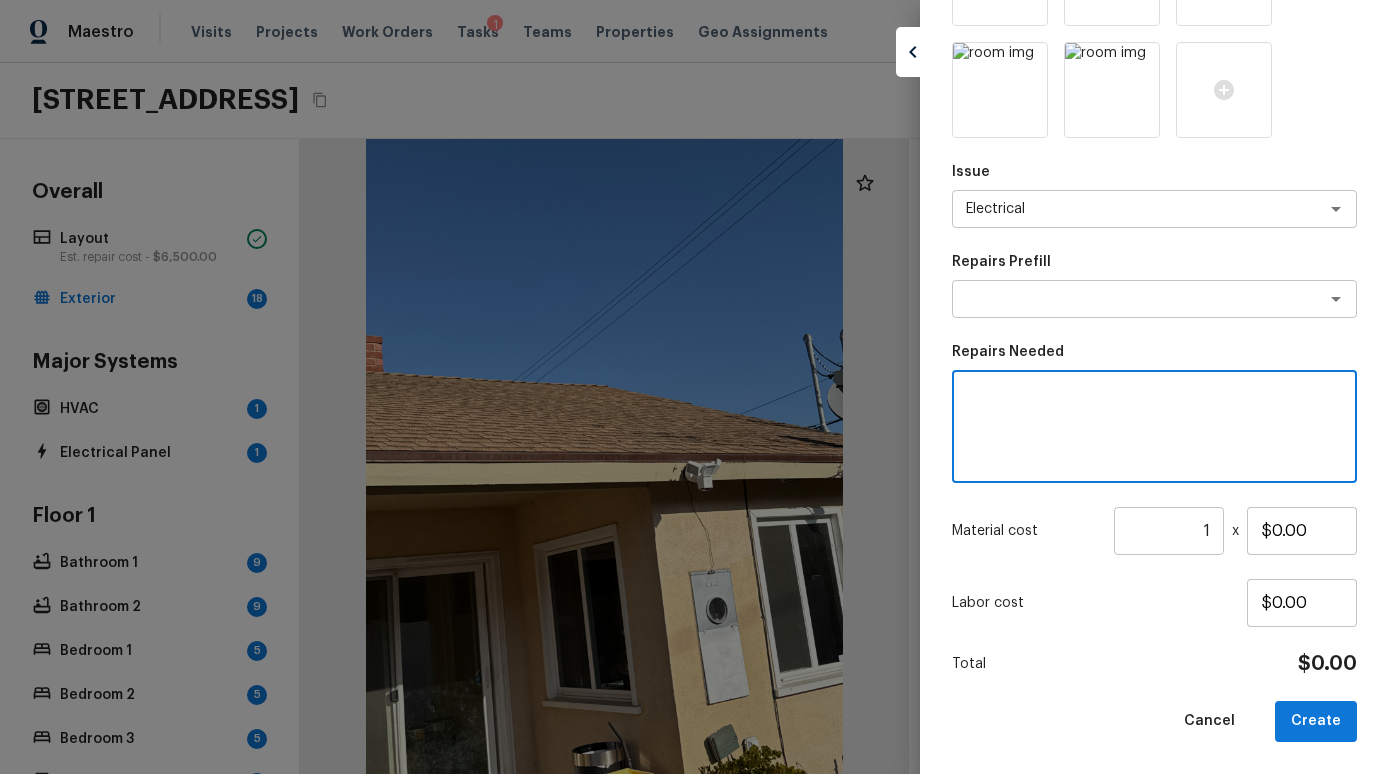 click at bounding box center (1154, 427) 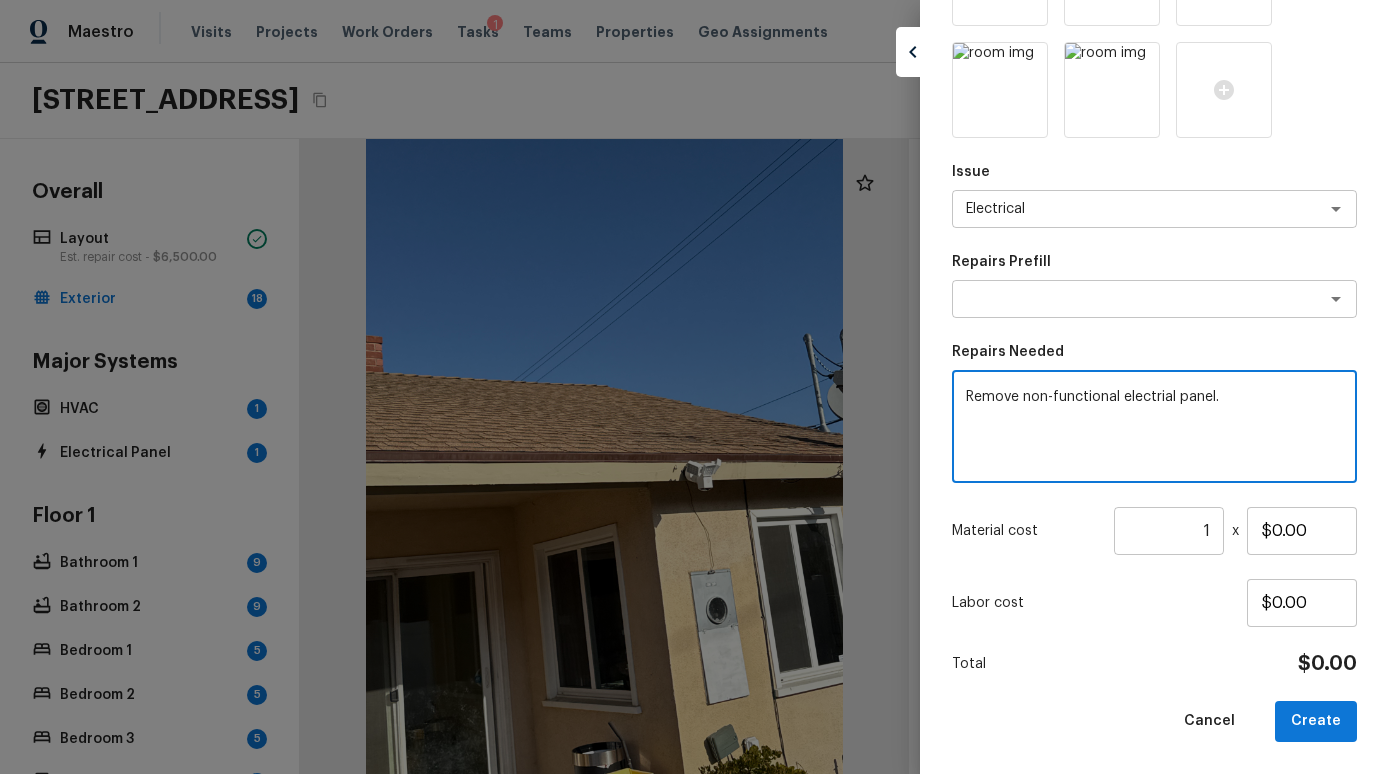 click on "Remove non-functional electrial panel." at bounding box center (1154, 427) 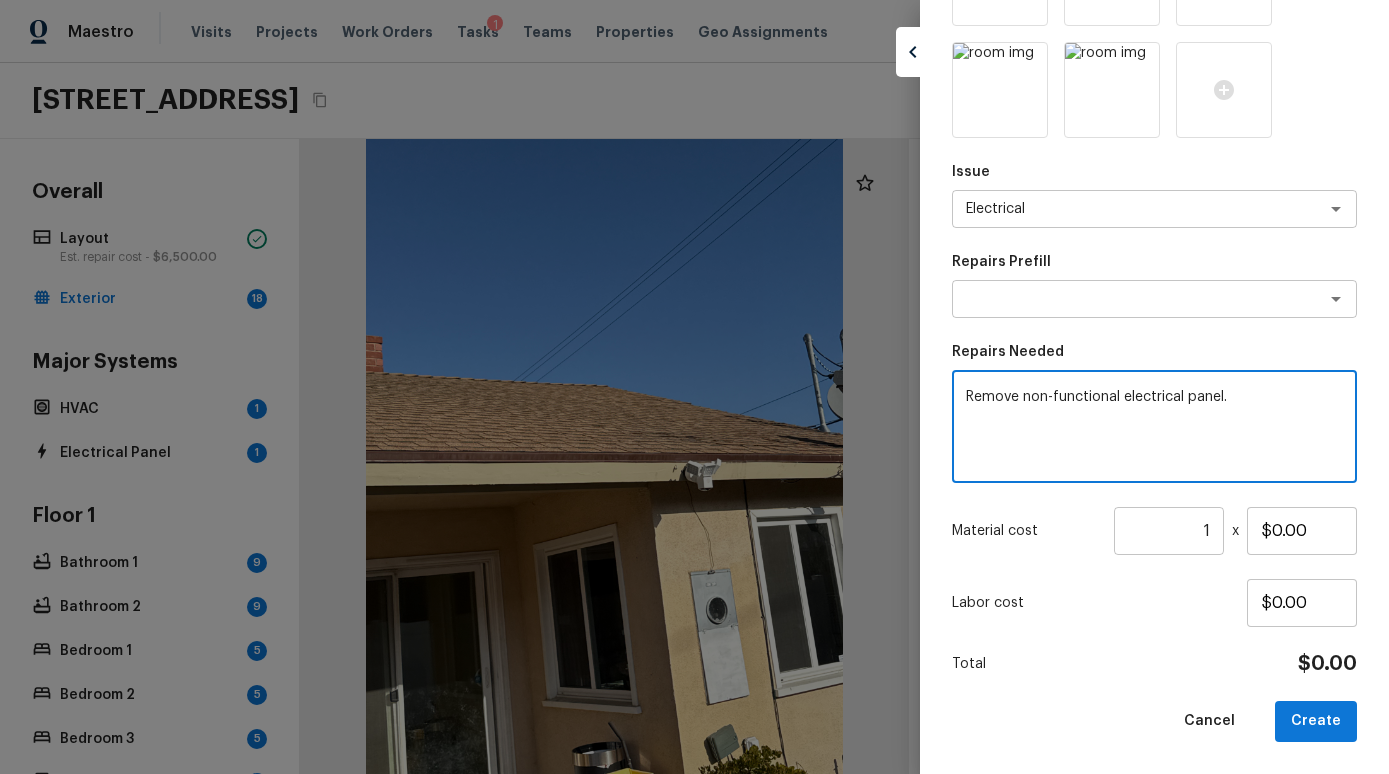 type on "Remove non-functional electrical panel." 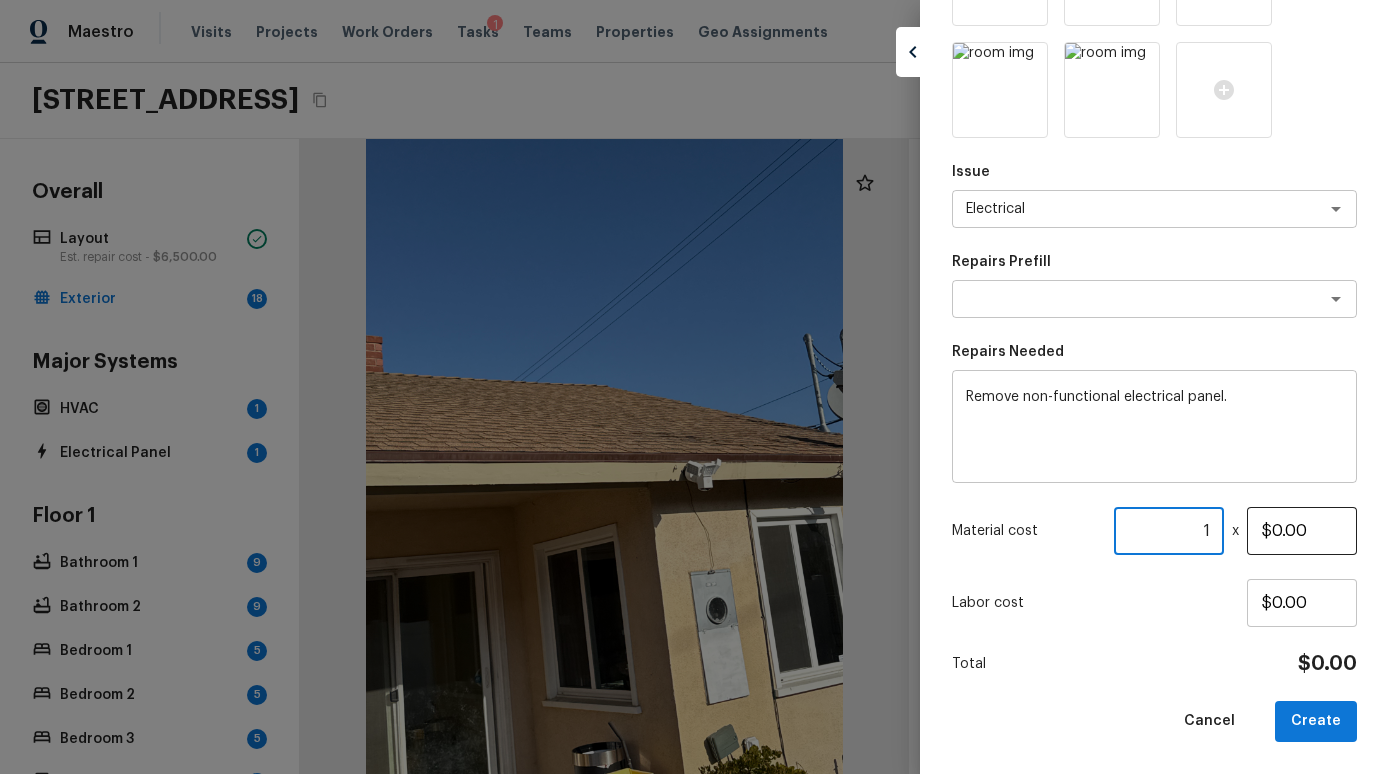 drag, startPoint x: 1181, startPoint y: 525, endPoint x: 1299, endPoint y: 529, distance: 118.06778 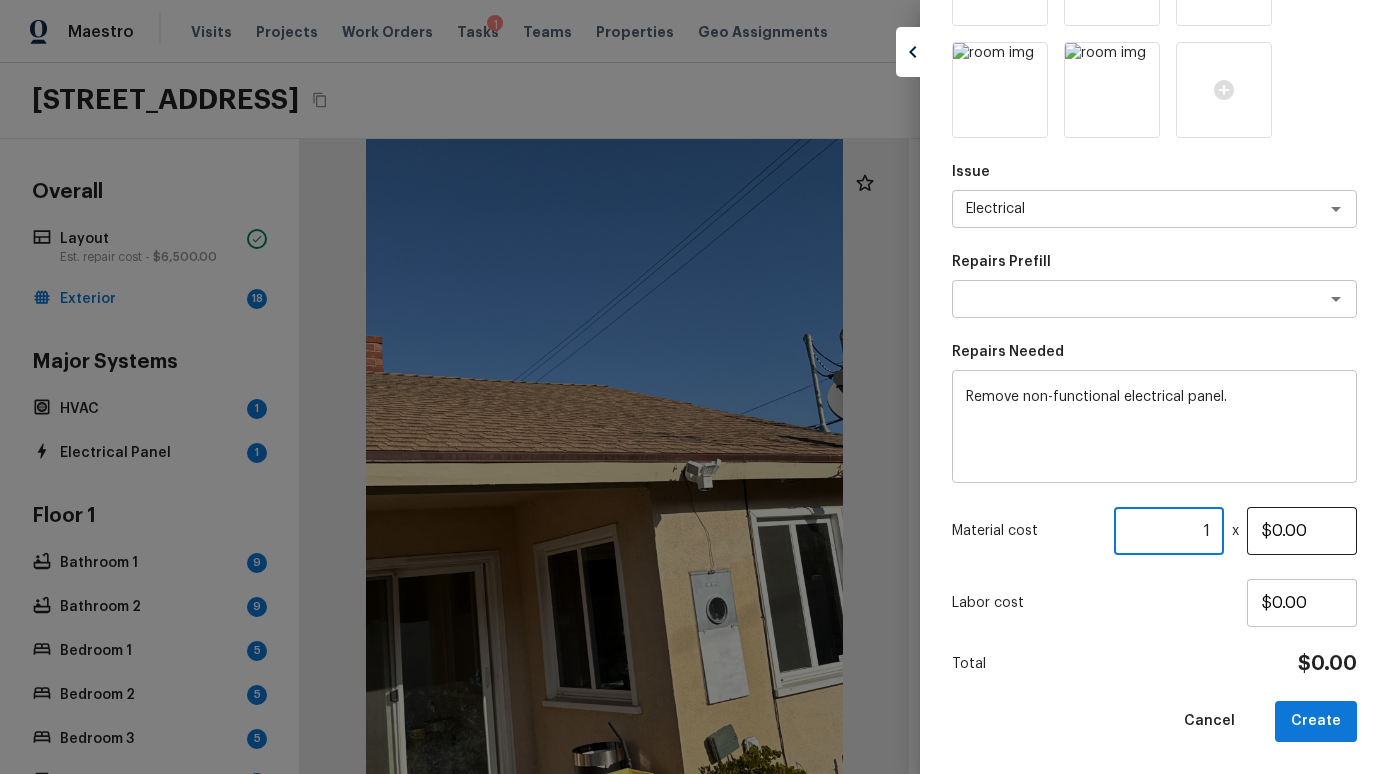 click on "Material cost 1 ​ x $0.00" at bounding box center (1154, 531) 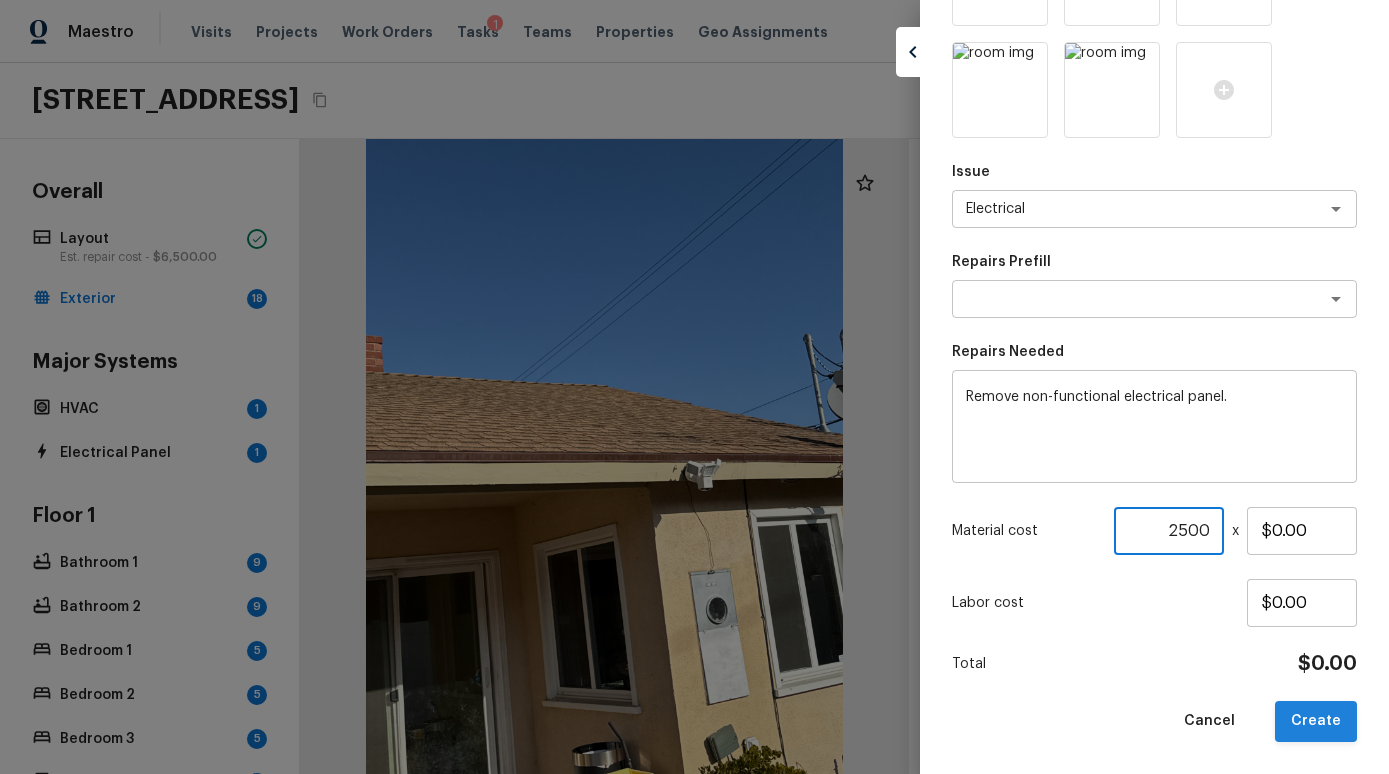 type on "2500" 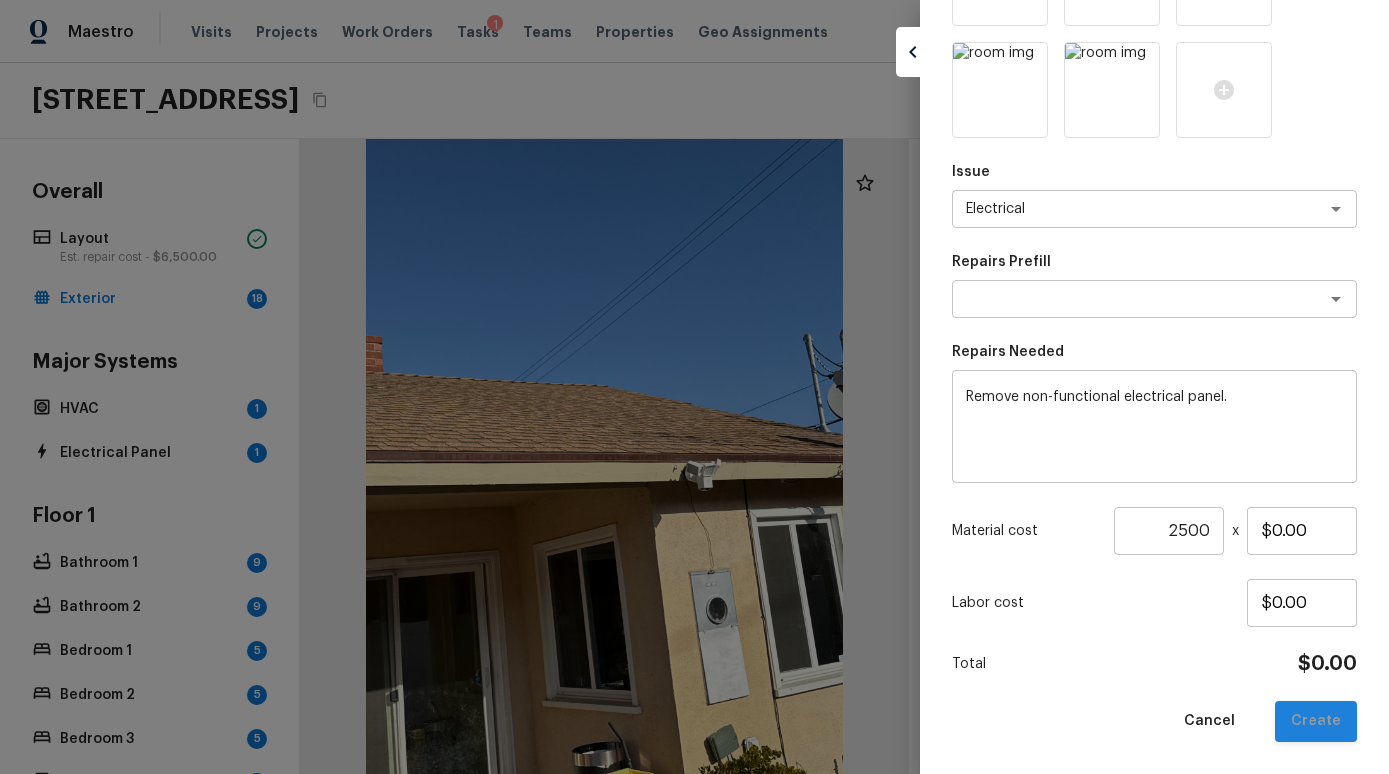 type 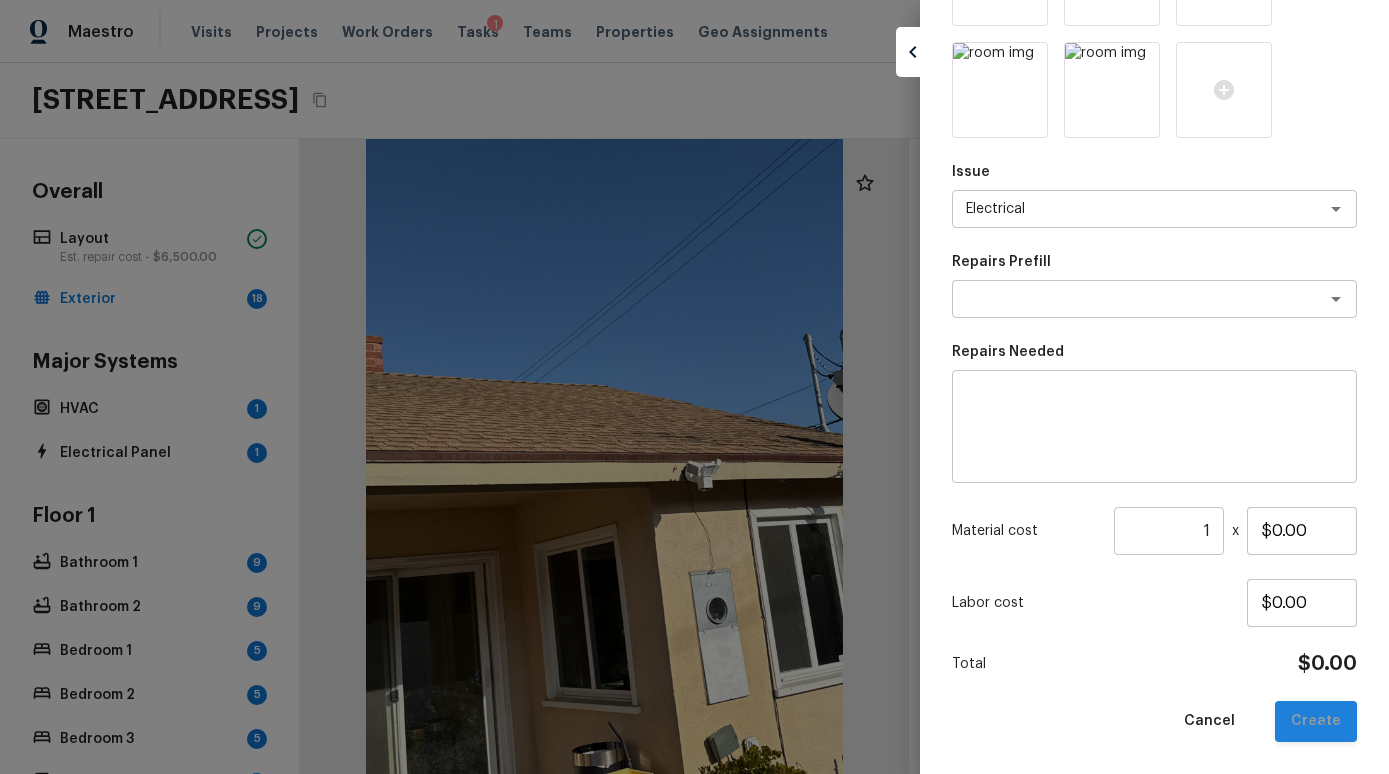 type 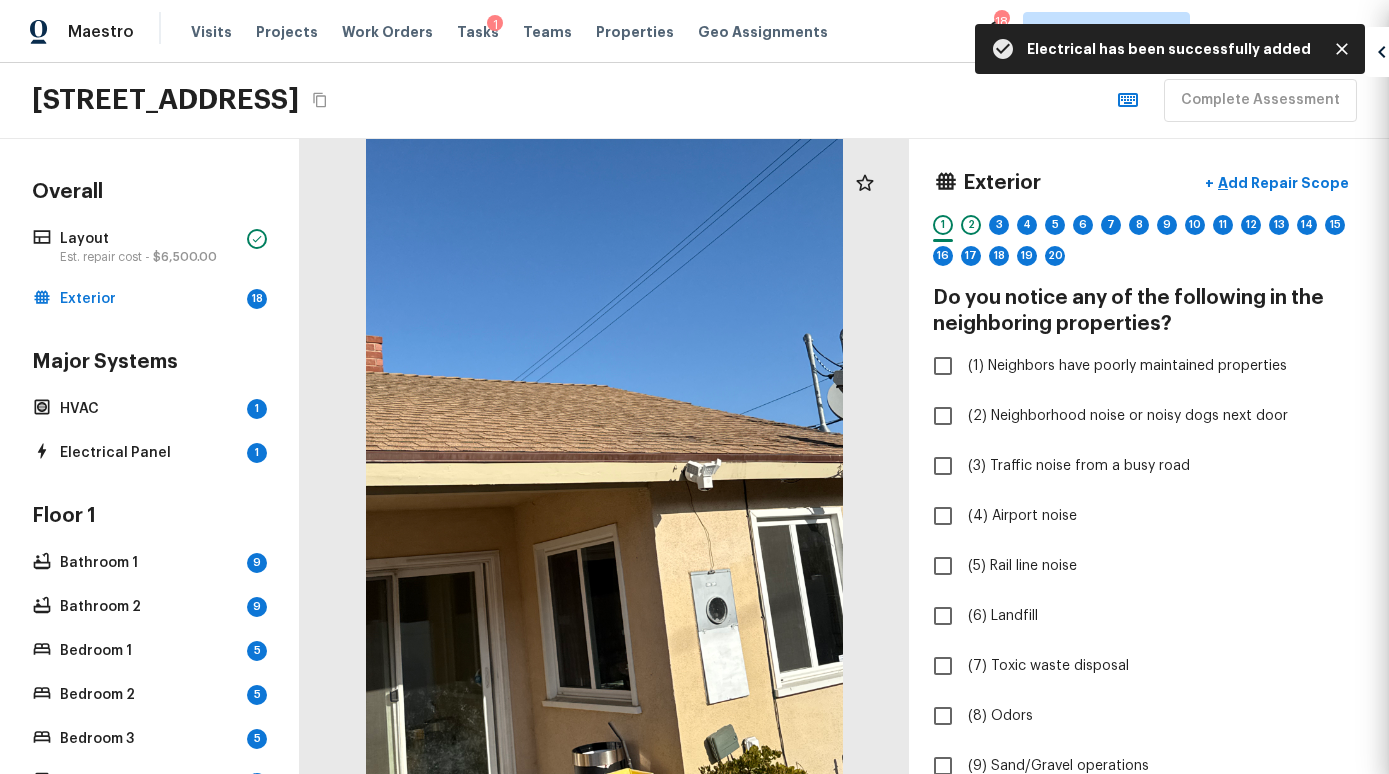 scroll, scrollTop: 166, scrollLeft: 0, axis: vertical 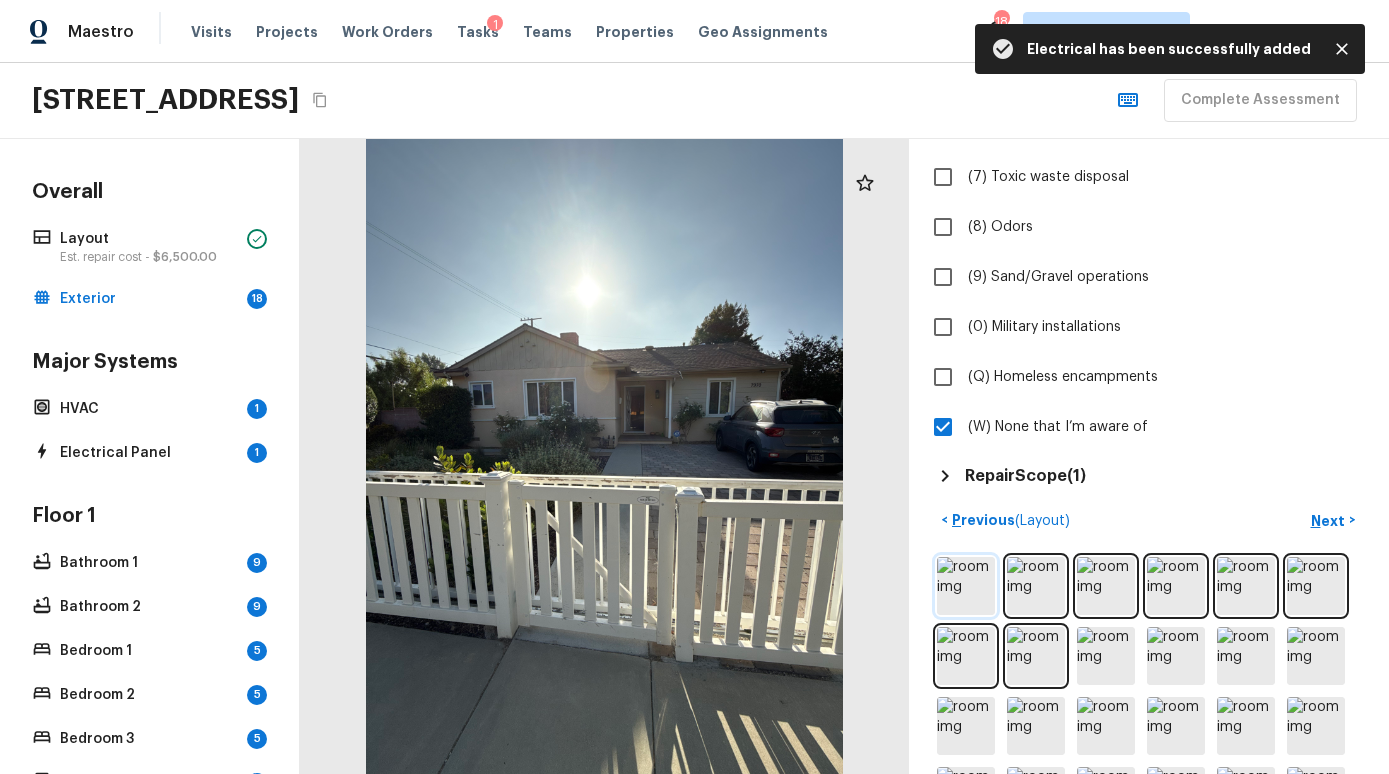 click at bounding box center [966, 586] 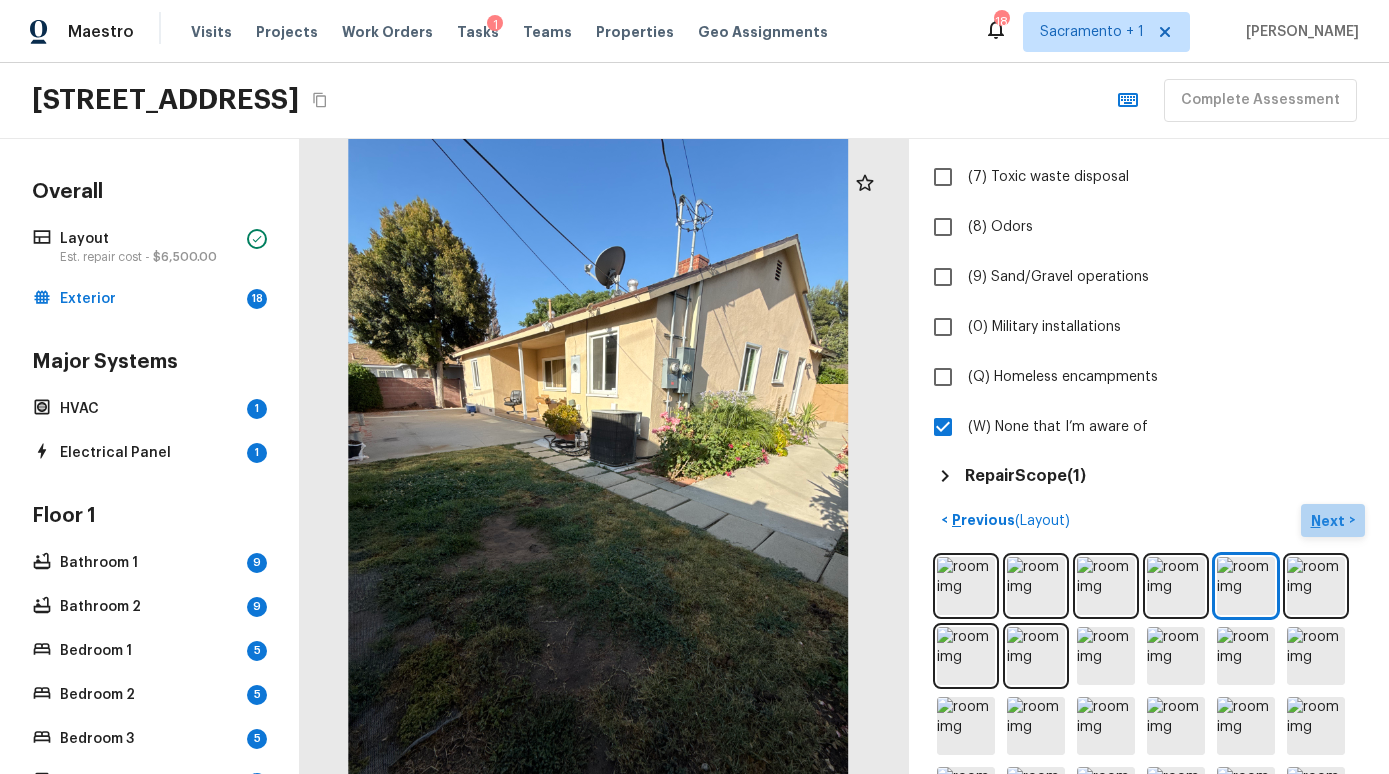 click on "Next" at bounding box center (1330, 521) 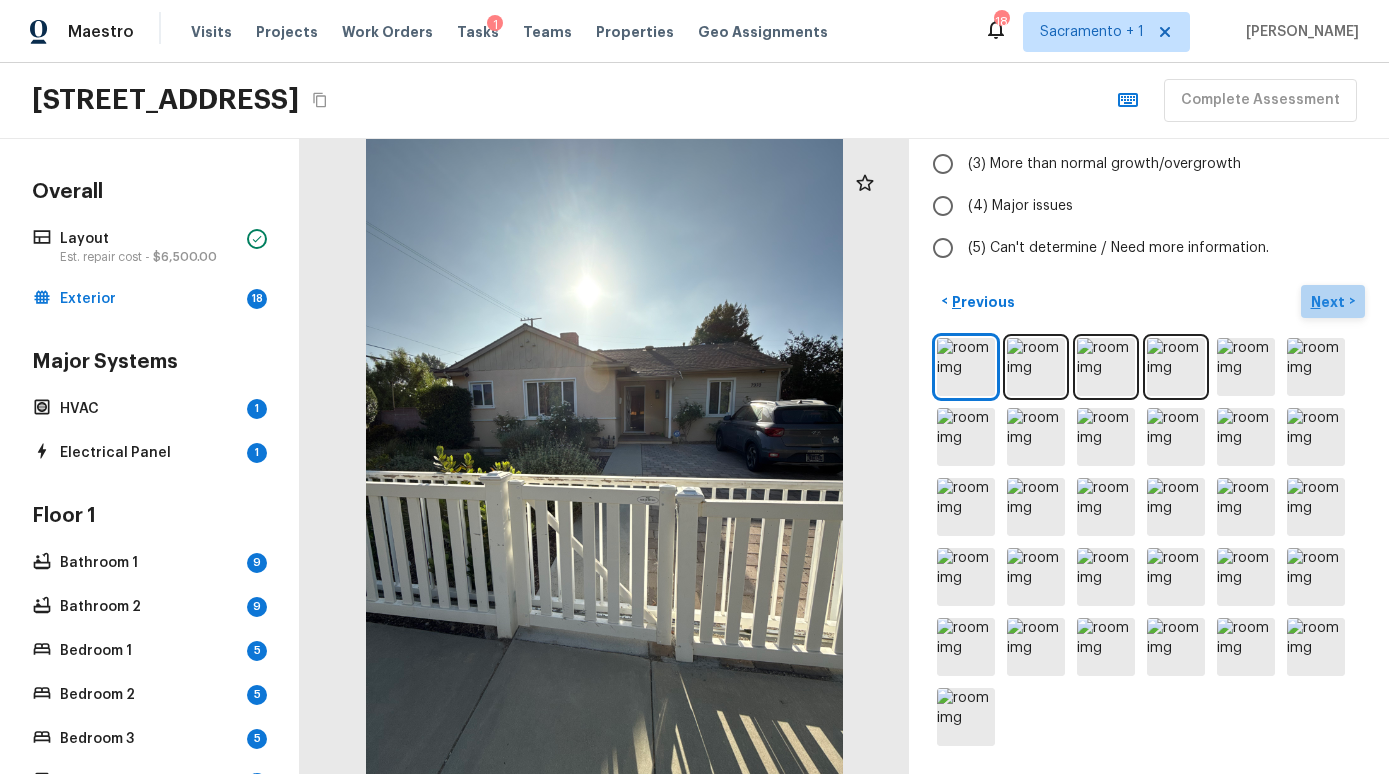 click on "Next" at bounding box center (1330, 302) 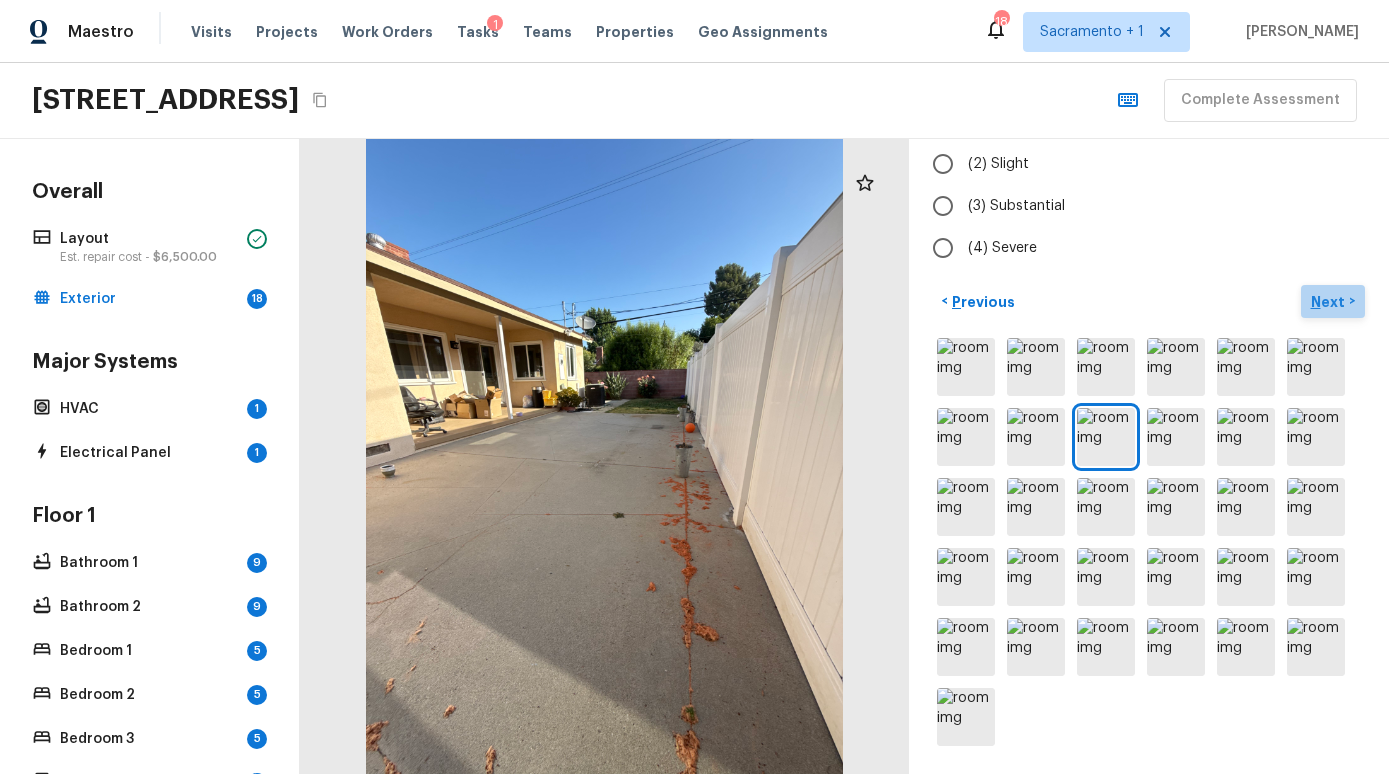 click on "Next" at bounding box center [1330, 302] 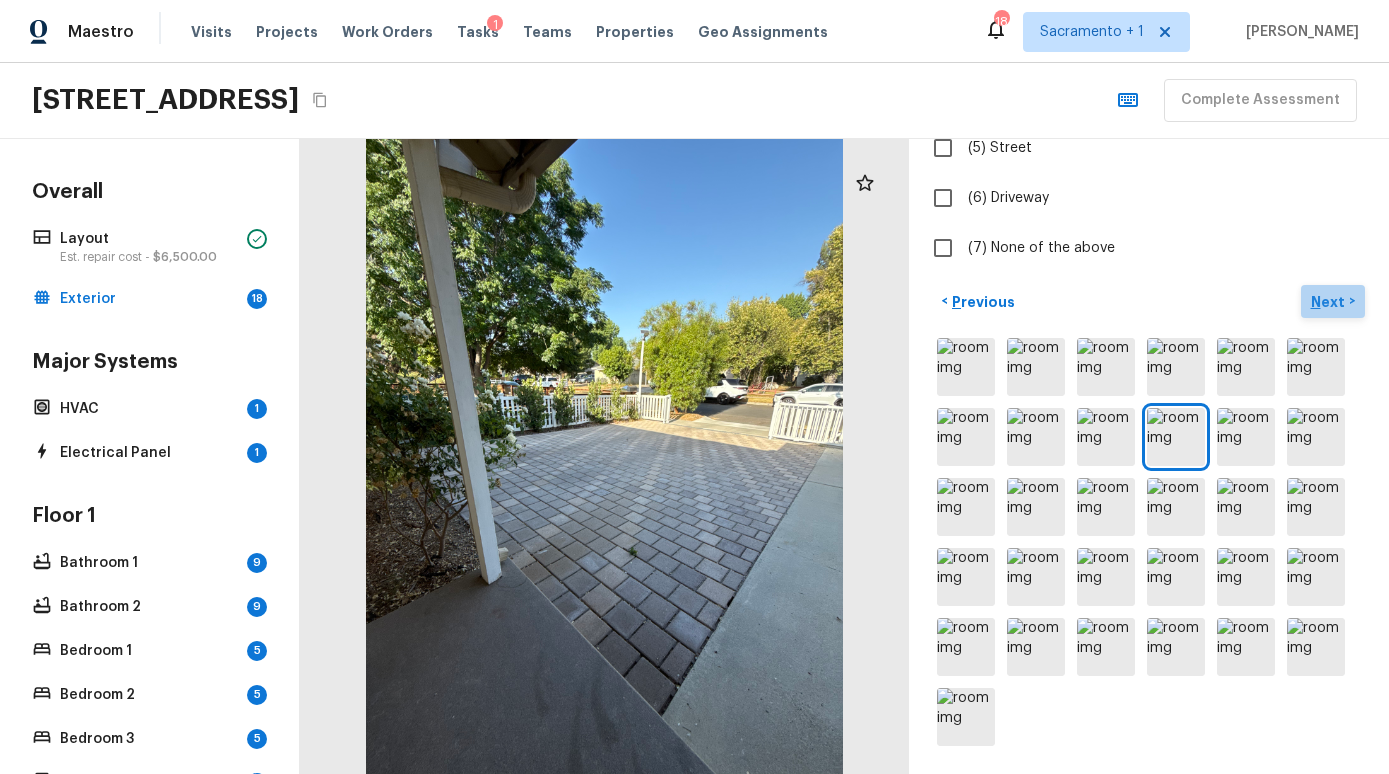 click on "Next" at bounding box center [1330, 302] 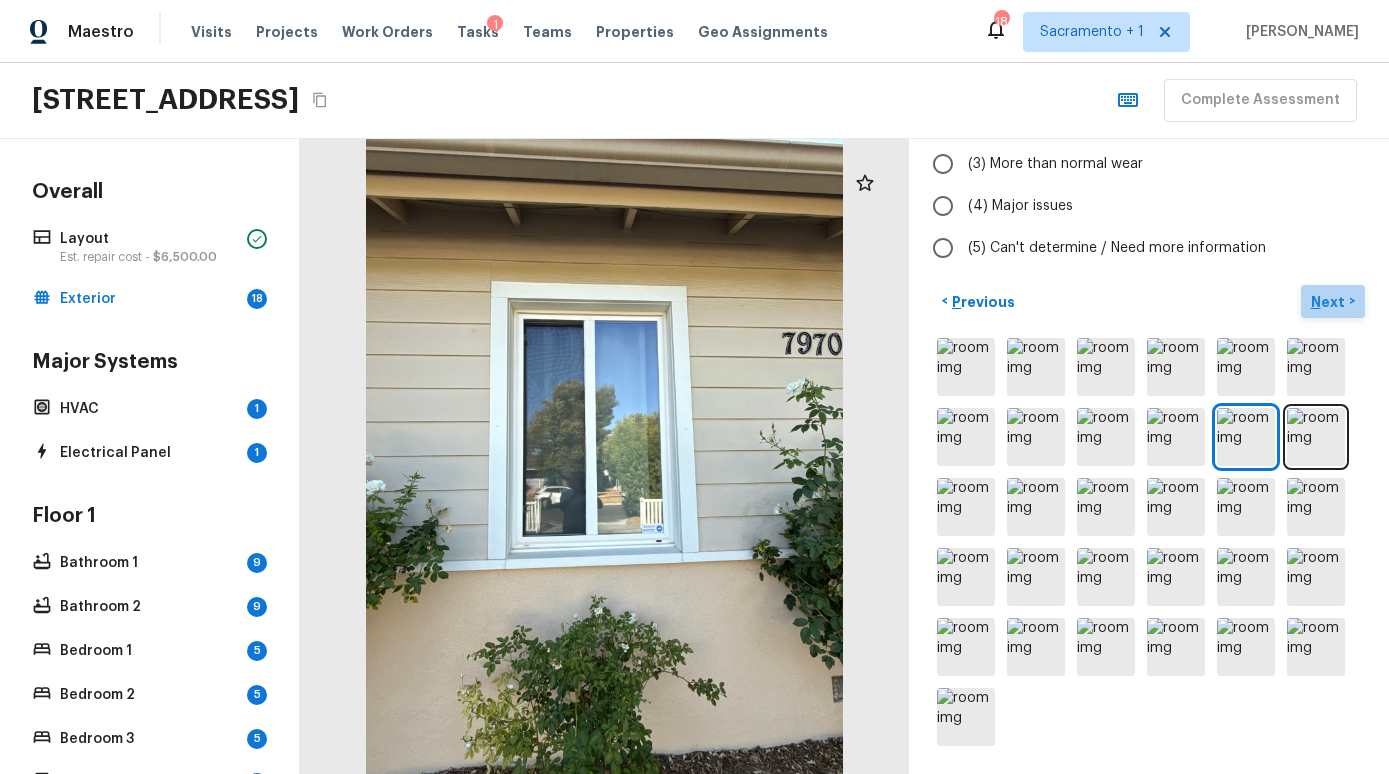 click on "Next" at bounding box center (1330, 302) 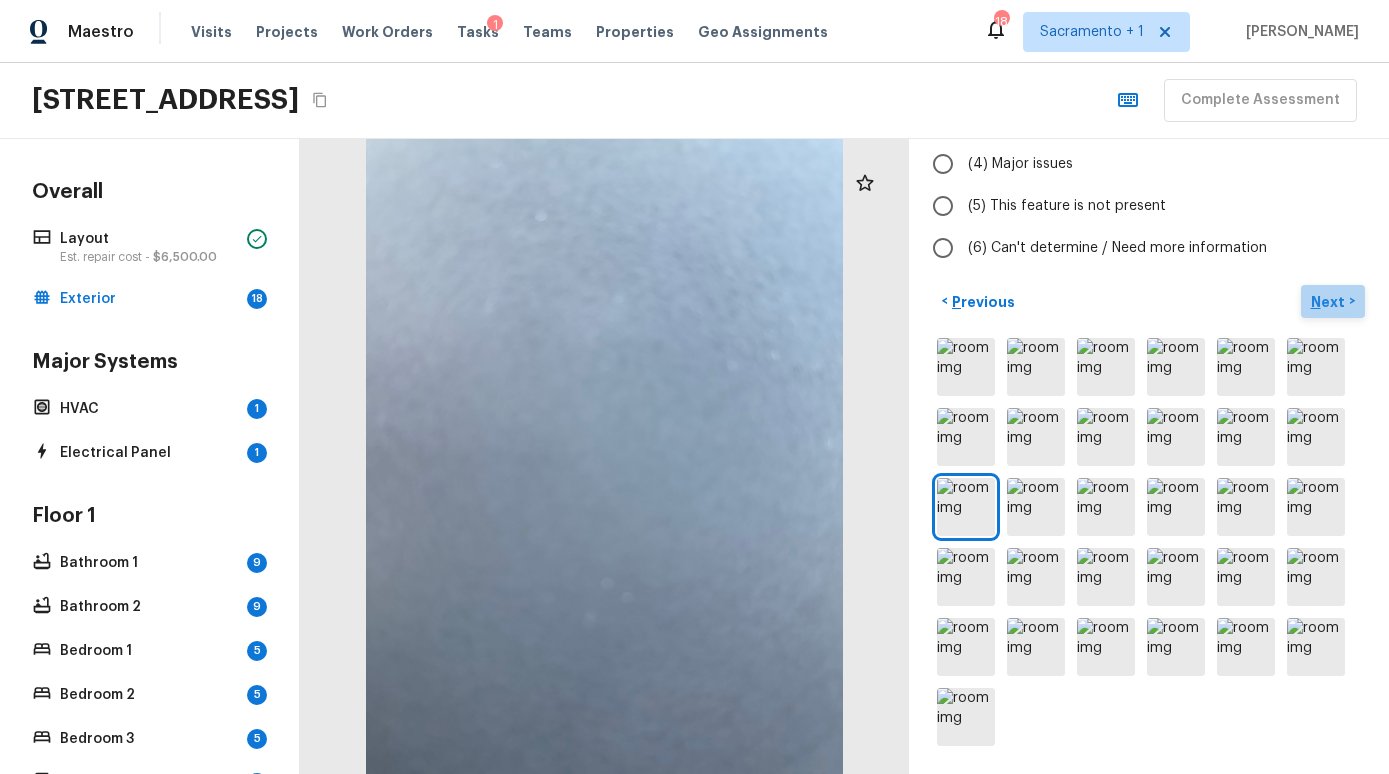 click on "Next" at bounding box center [1330, 302] 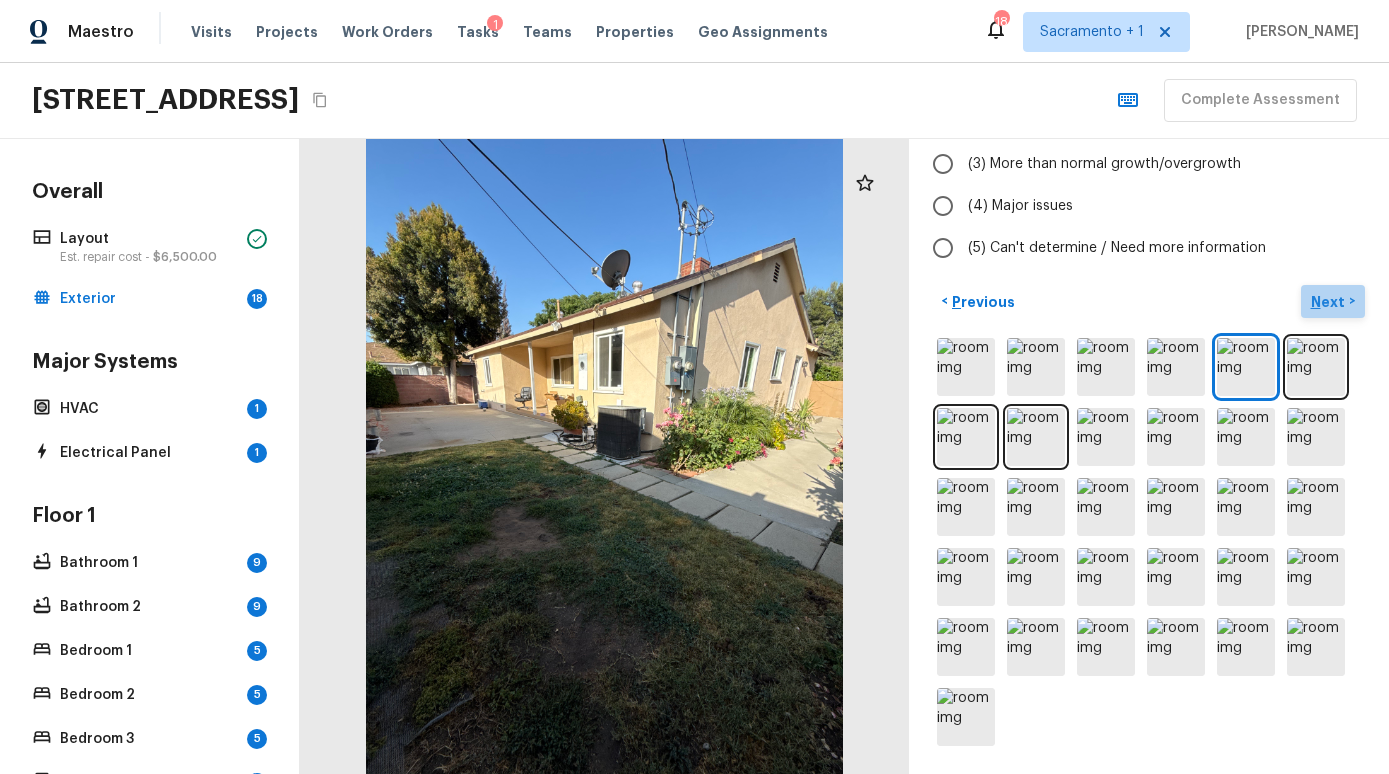 click on "Next" at bounding box center [1330, 302] 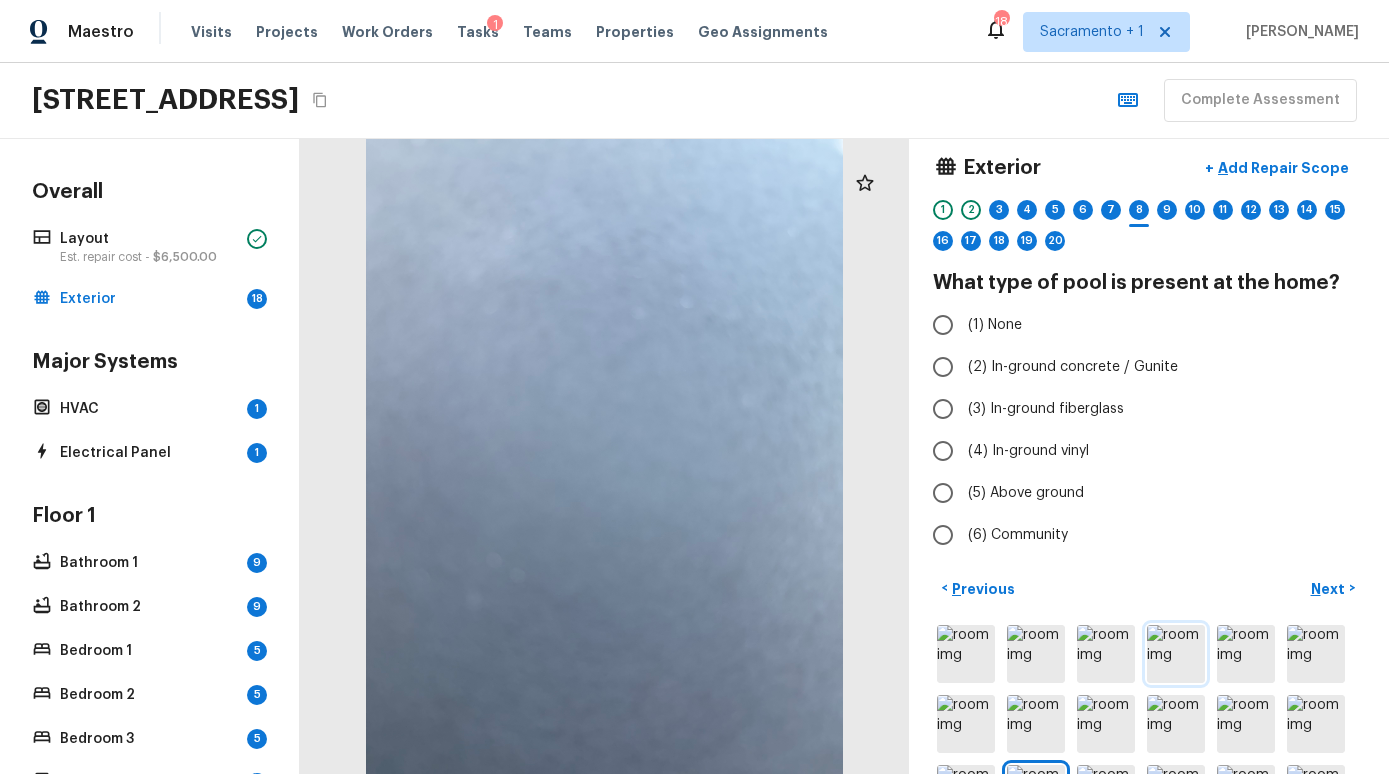 scroll, scrollTop: 0, scrollLeft: 0, axis: both 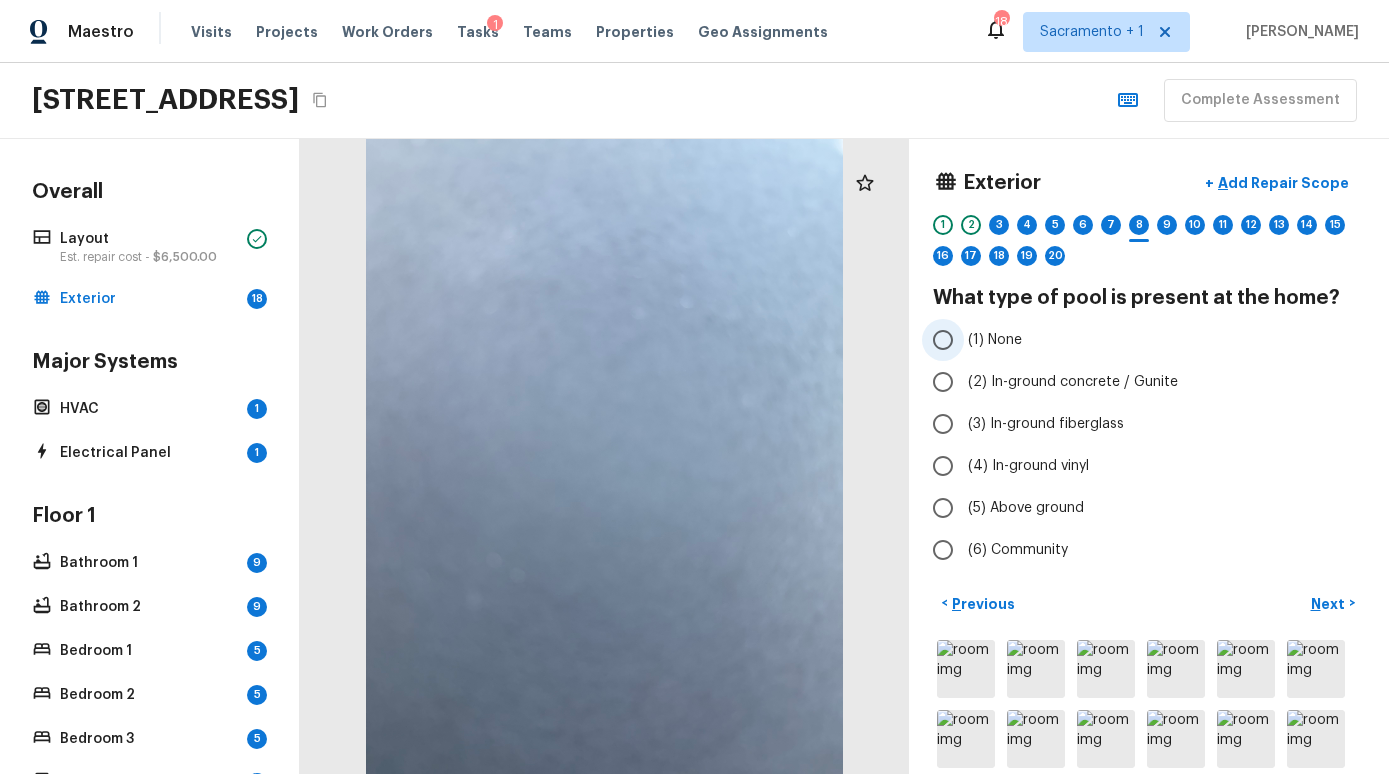 click on "(1) None" at bounding box center (1135, 340) 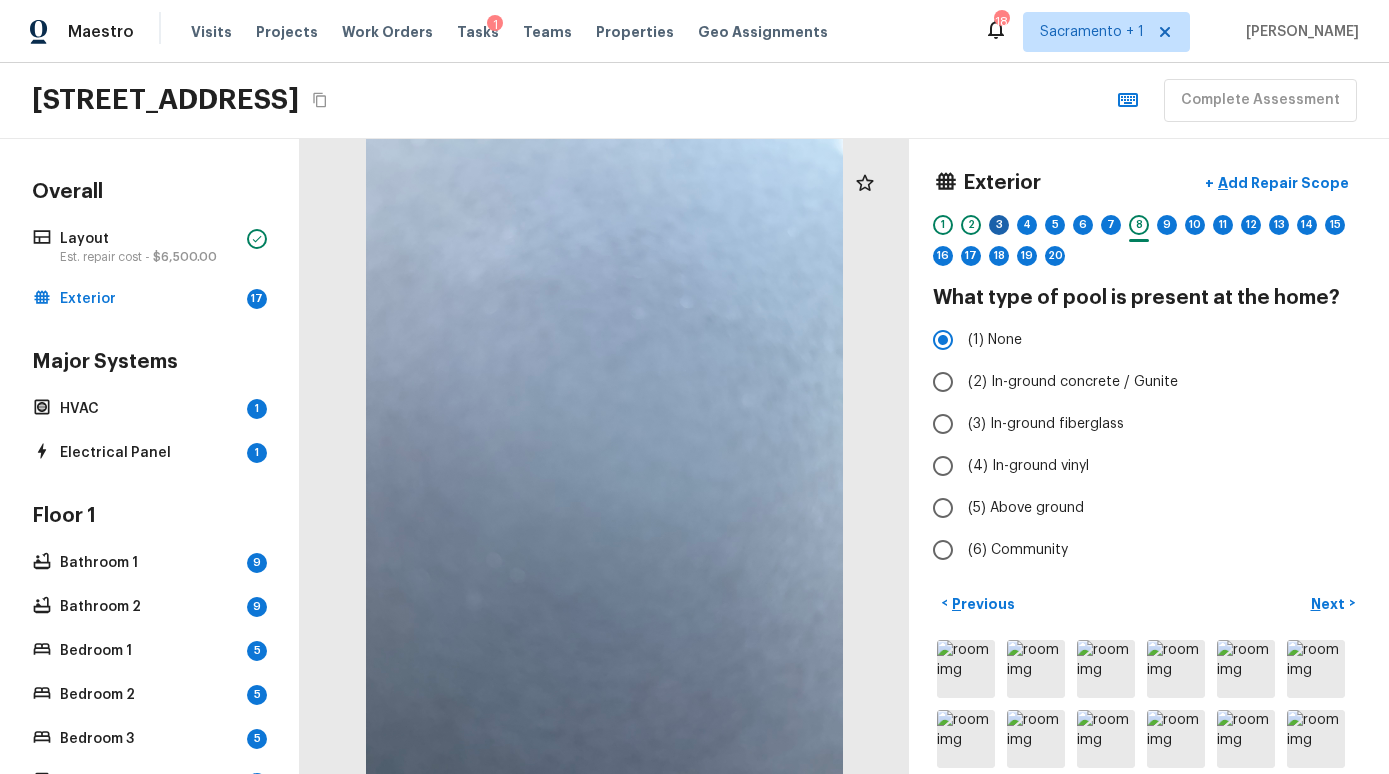 click on "3" at bounding box center (999, 225) 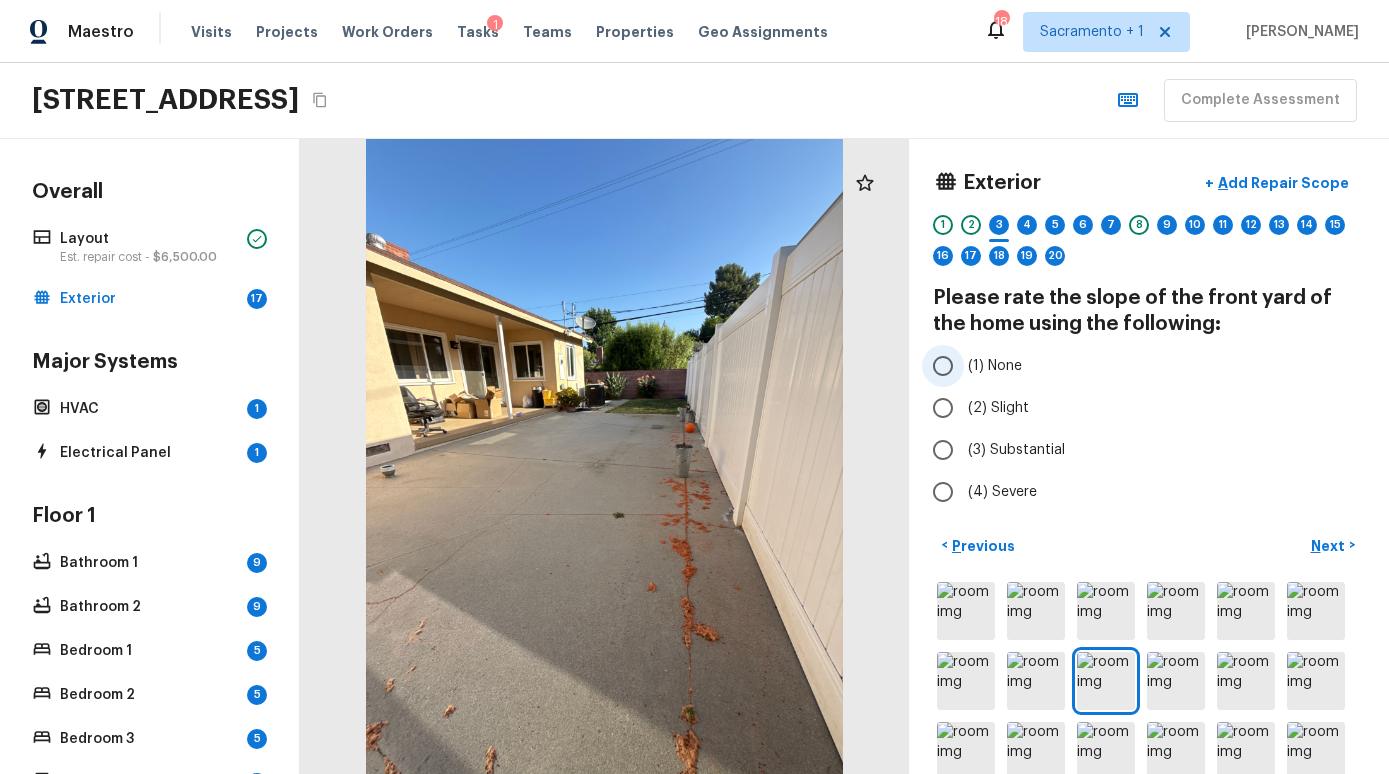 click on "(1) None" at bounding box center [995, 366] 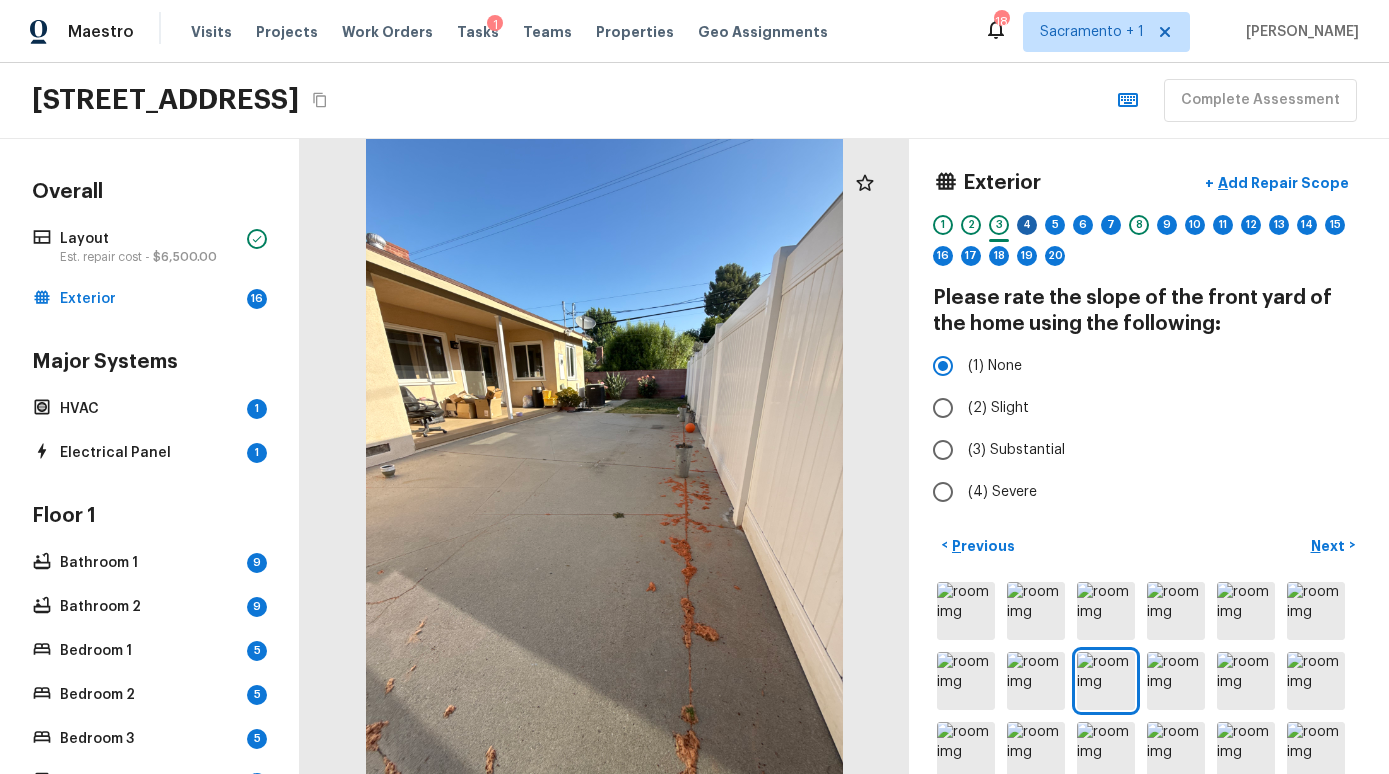 click on "4" at bounding box center (1027, 225) 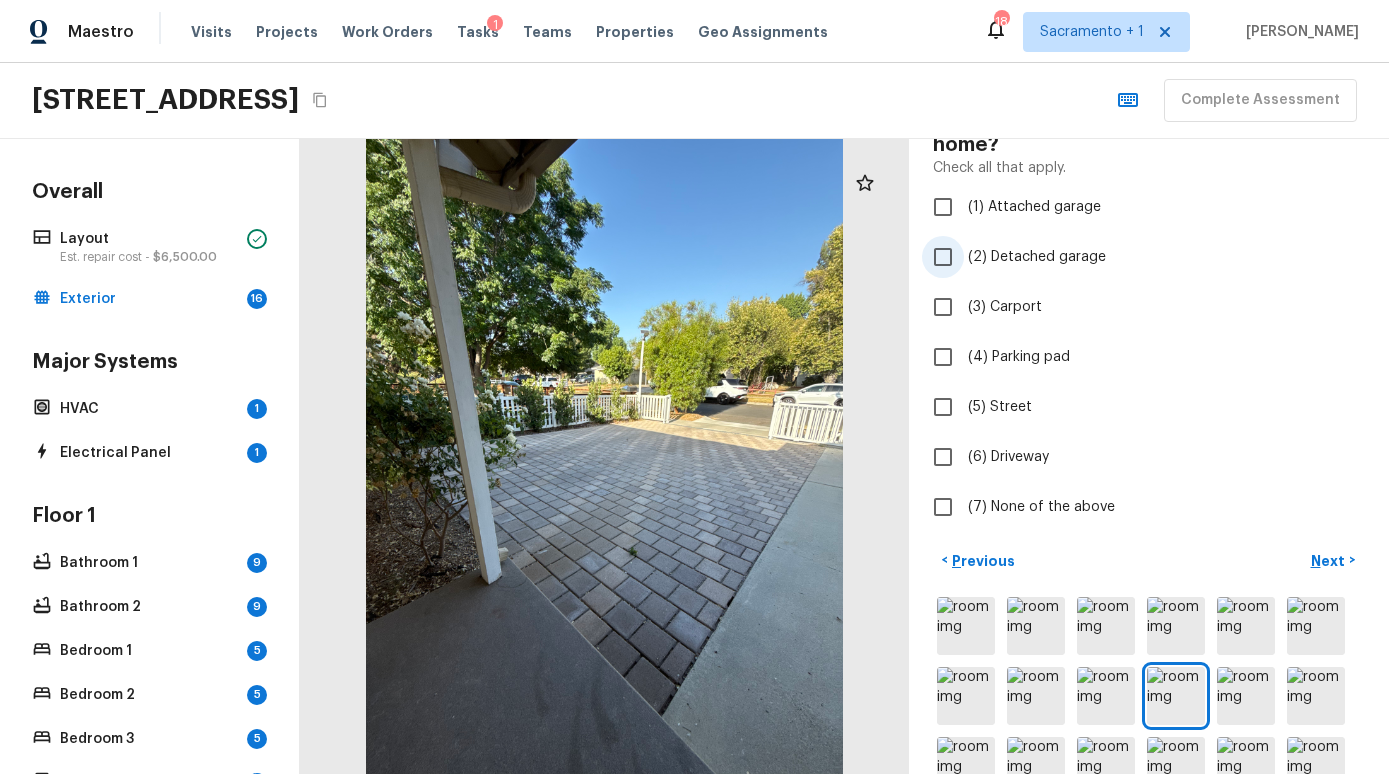 scroll, scrollTop: 184, scrollLeft: 0, axis: vertical 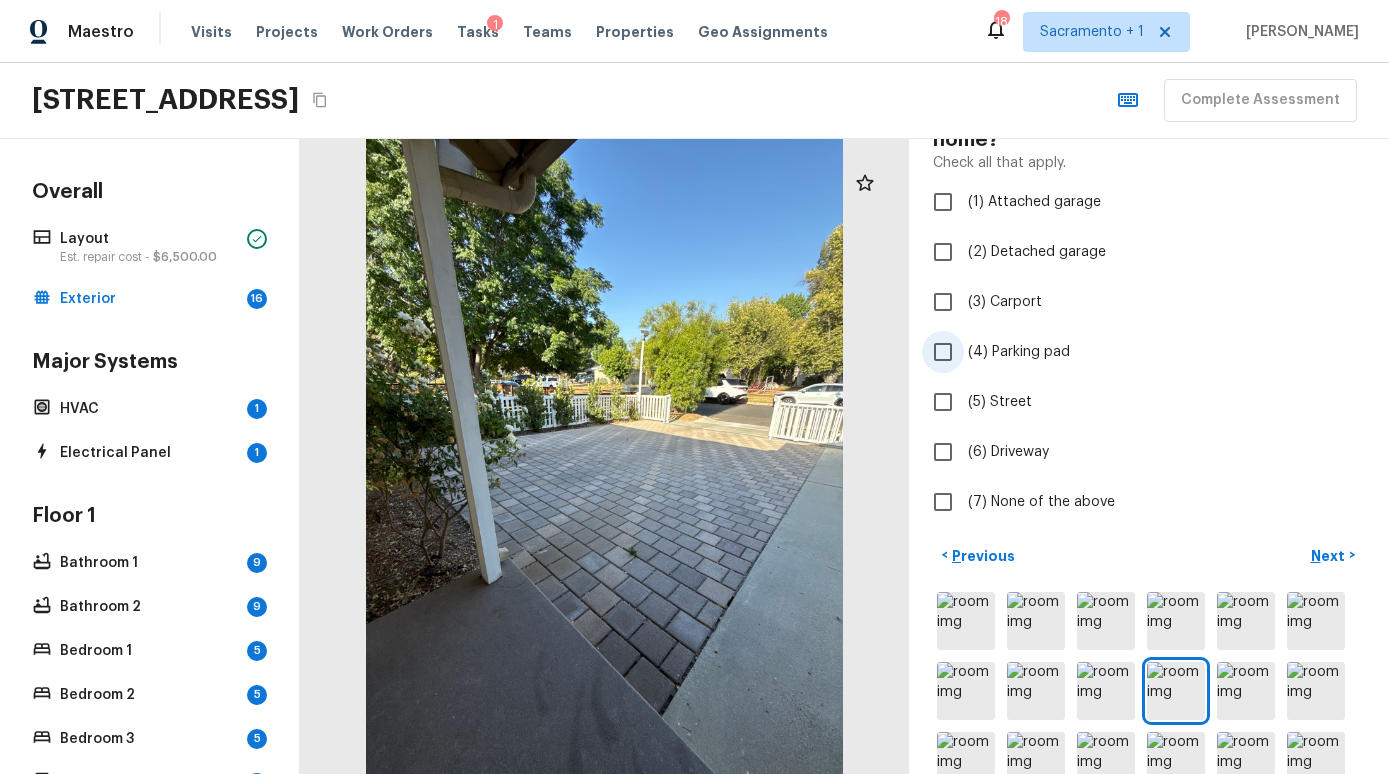click on "(4) Parking pad" at bounding box center (1019, 352) 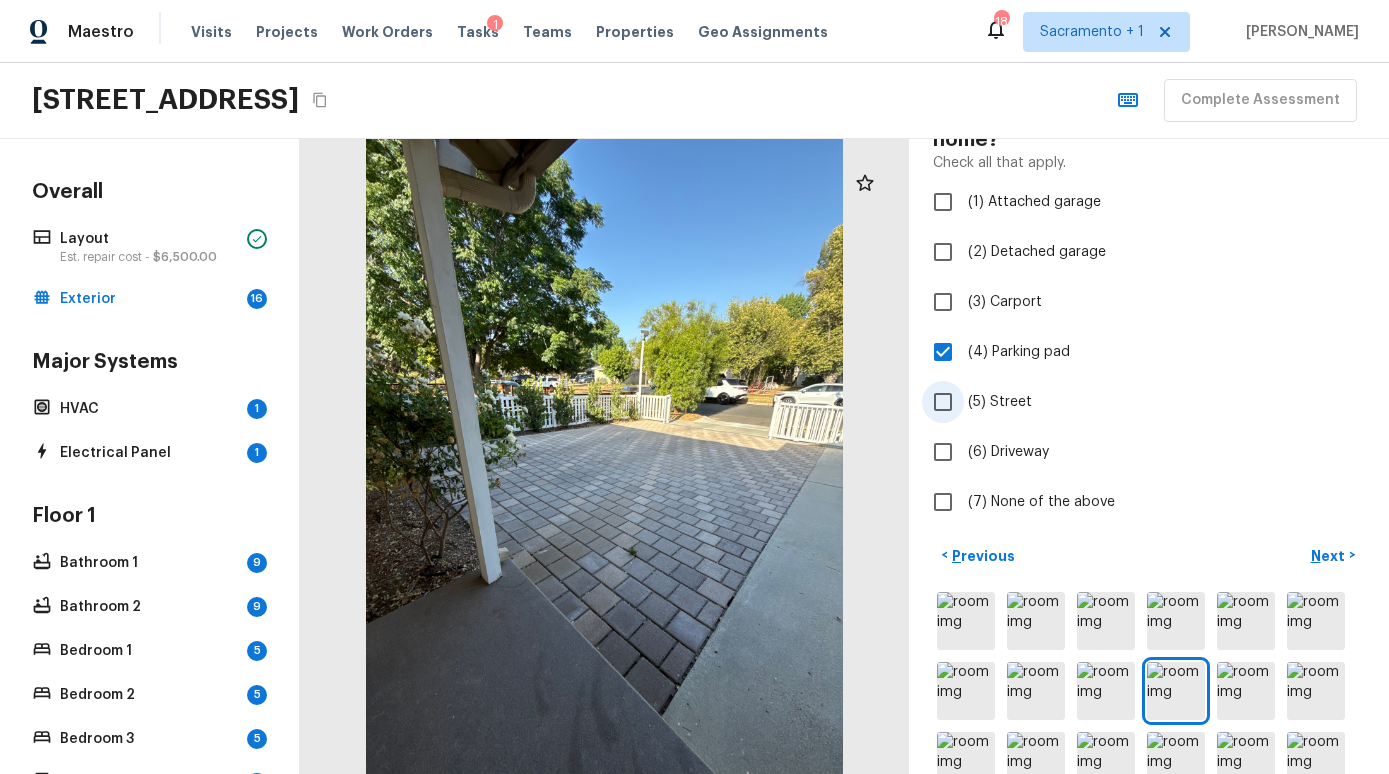 click on "(5) Street" at bounding box center [1000, 402] 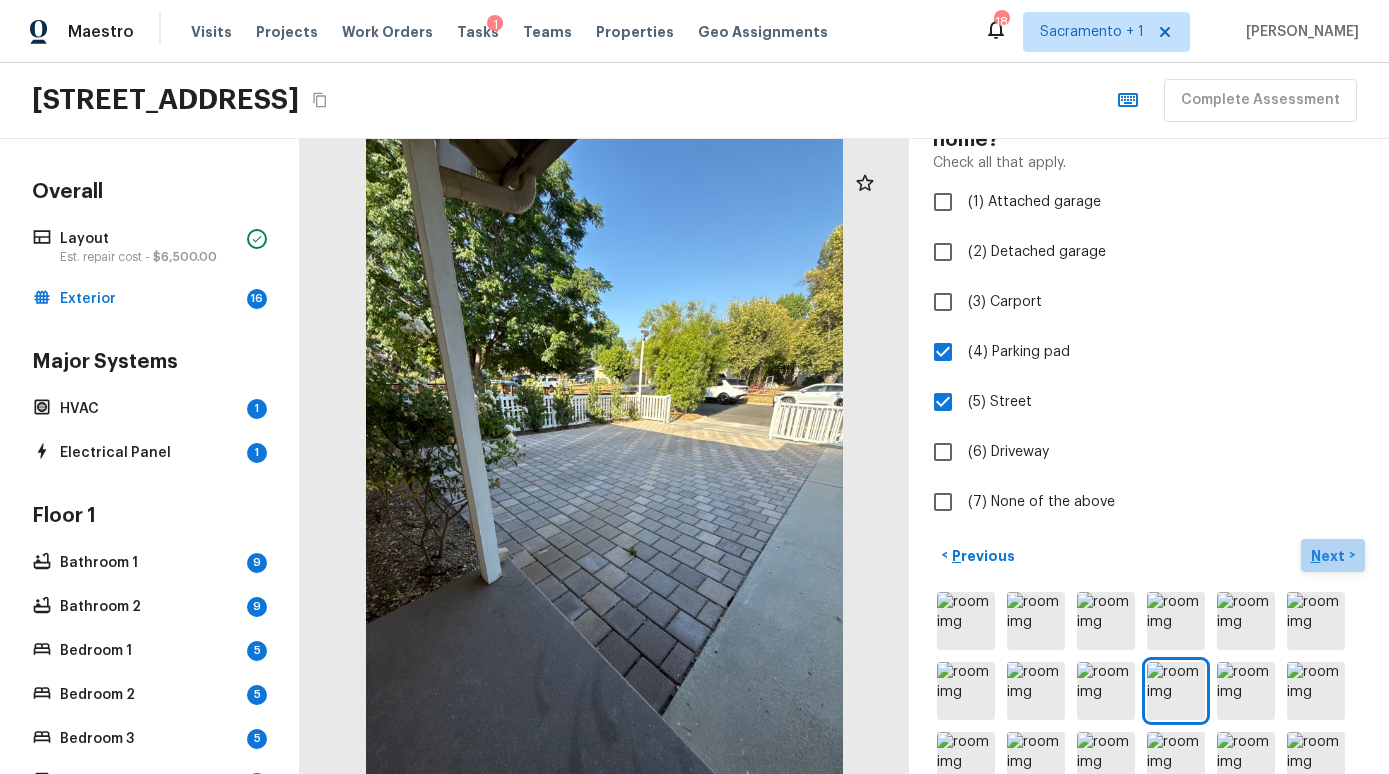 click on "Next" at bounding box center [1330, 556] 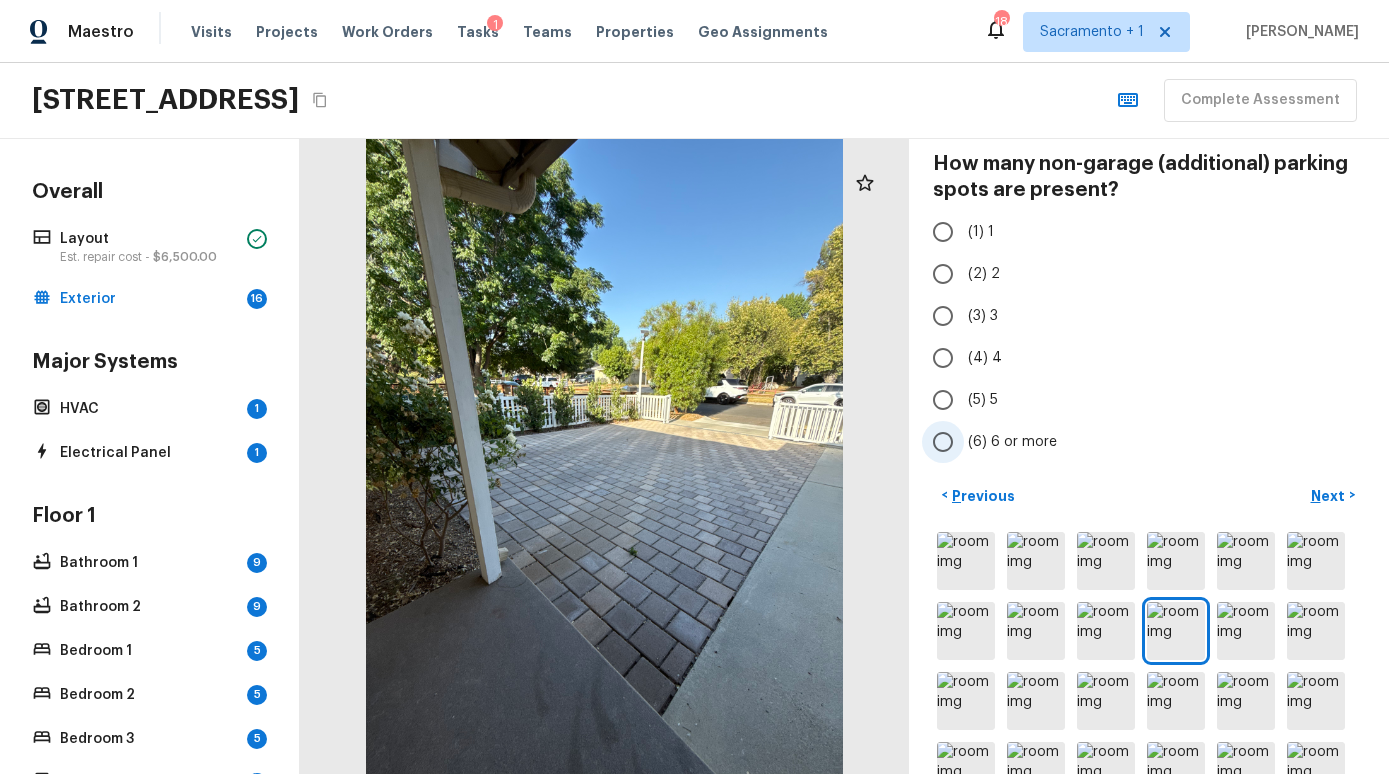 scroll, scrollTop: 132, scrollLeft: 0, axis: vertical 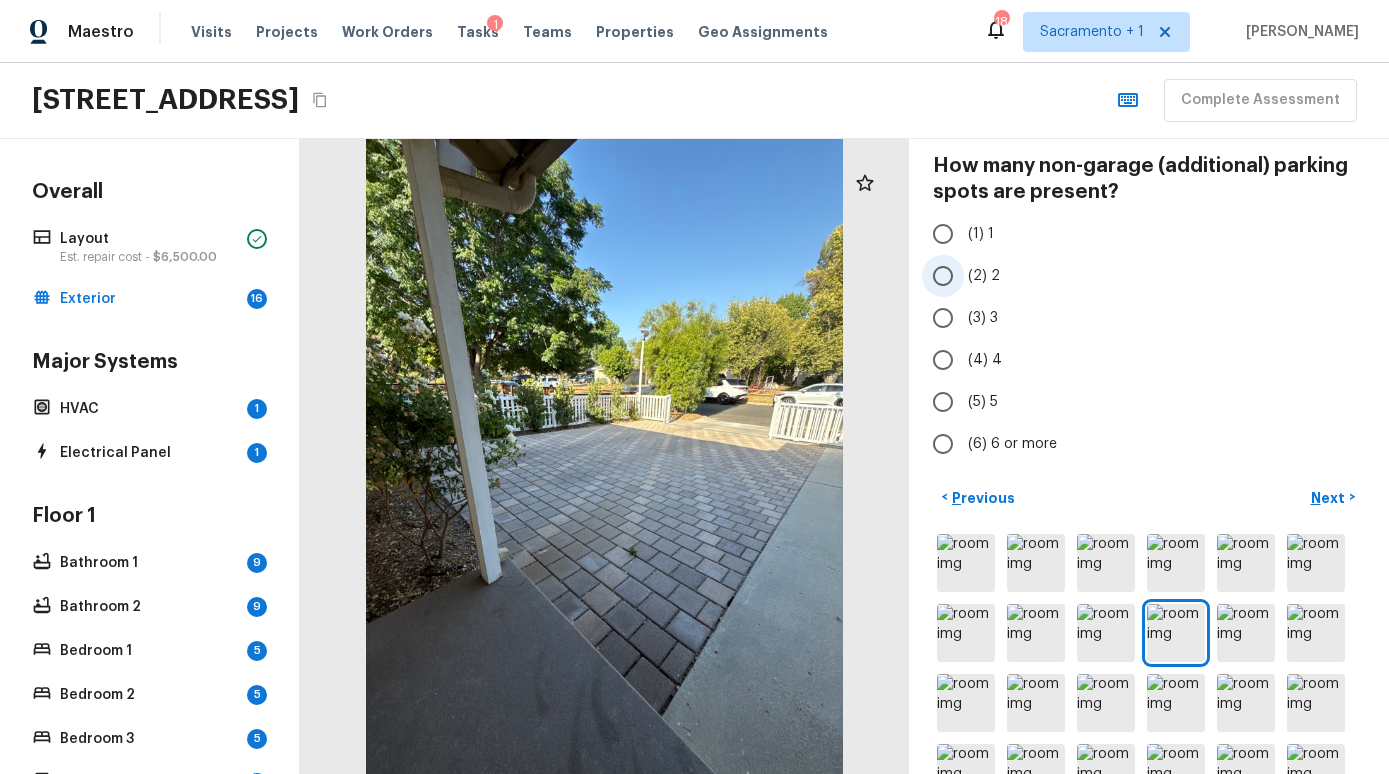 click on "(2) 2" at bounding box center (984, 276) 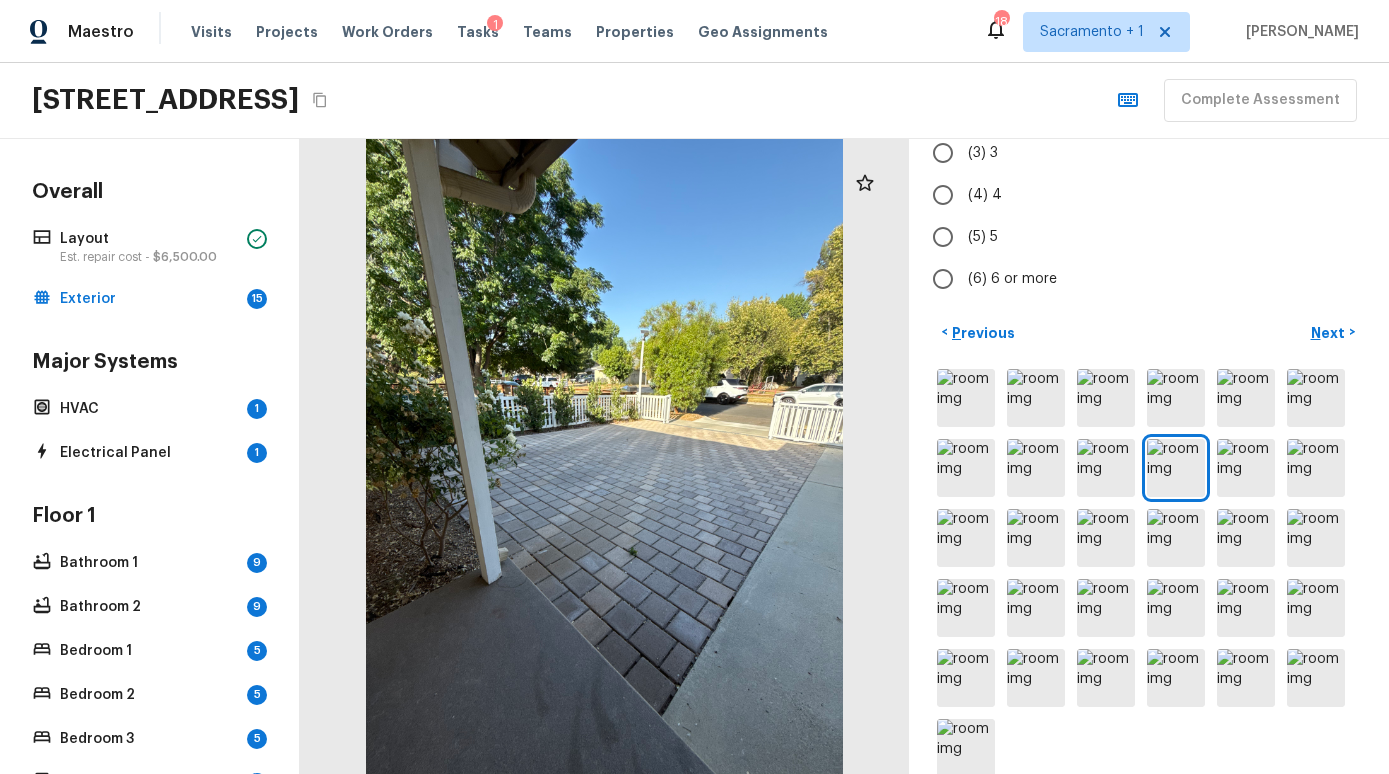 scroll, scrollTop: 301, scrollLeft: 0, axis: vertical 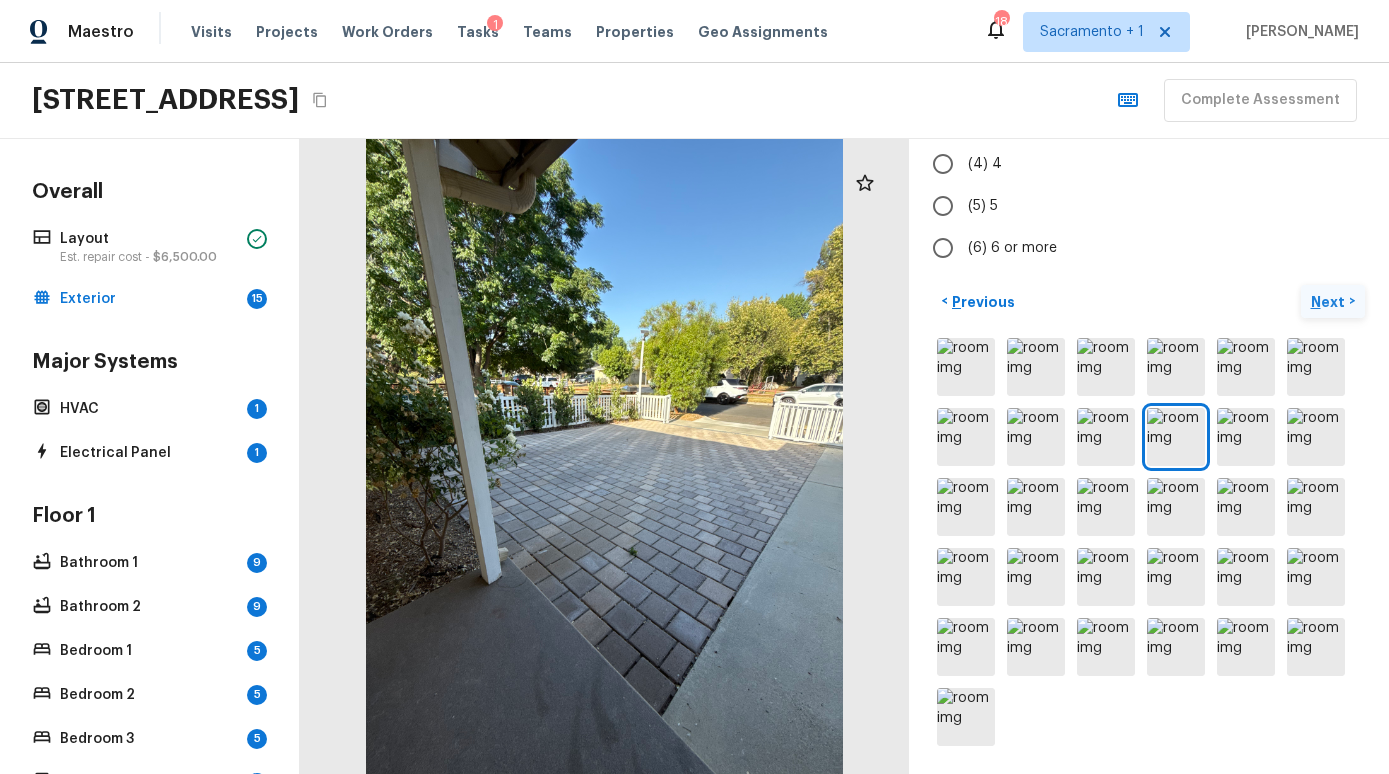 click on "Next" at bounding box center (1330, 302) 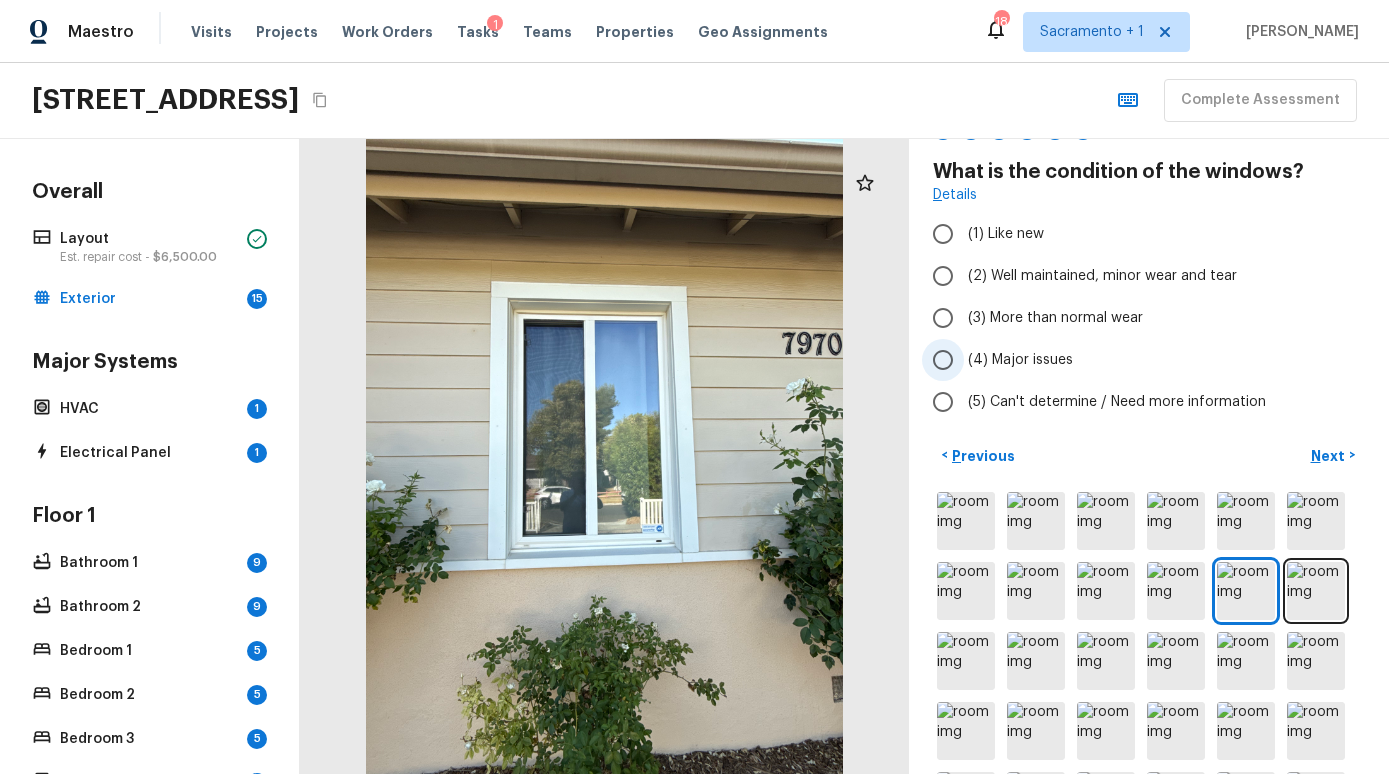 scroll, scrollTop: 115, scrollLeft: 0, axis: vertical 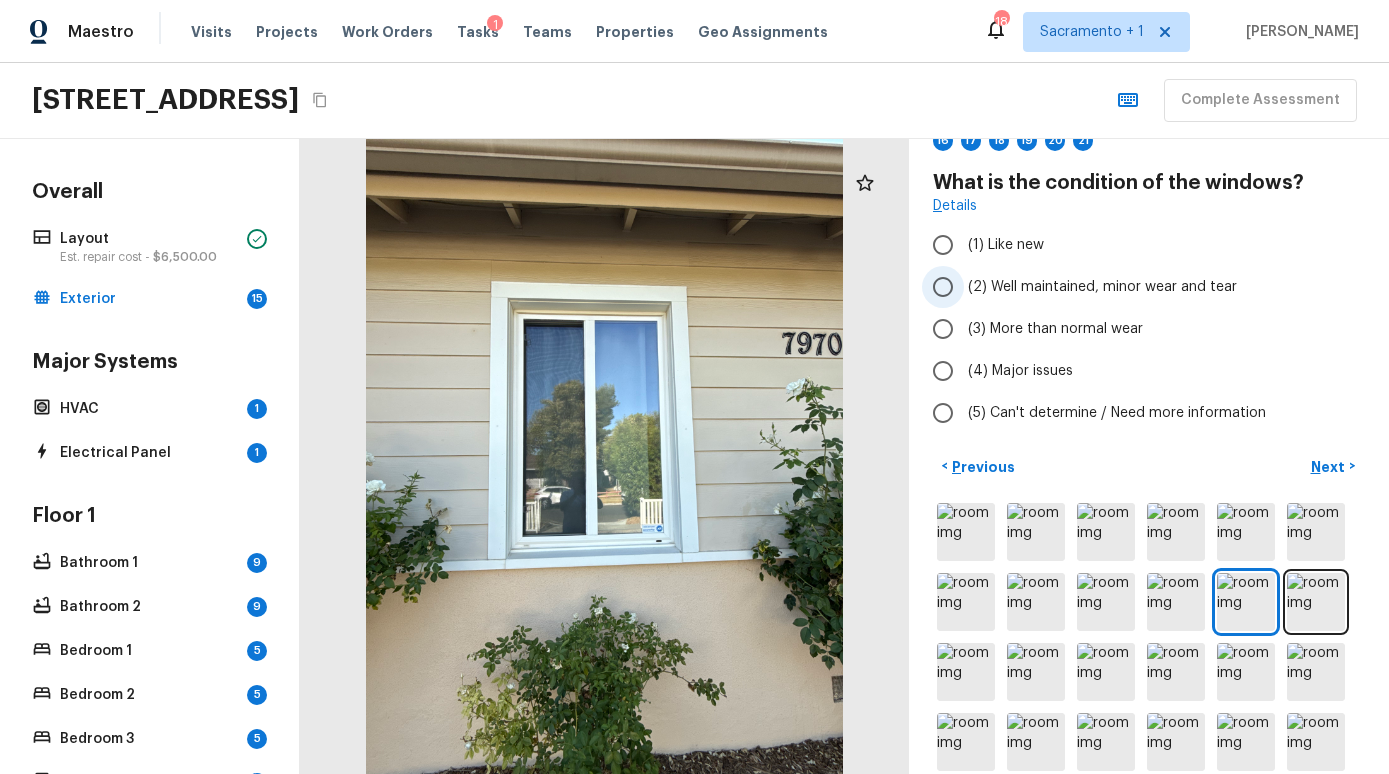 click on "(2) Well maintained, minor wear and tear" at bounding box center (1102, 287) 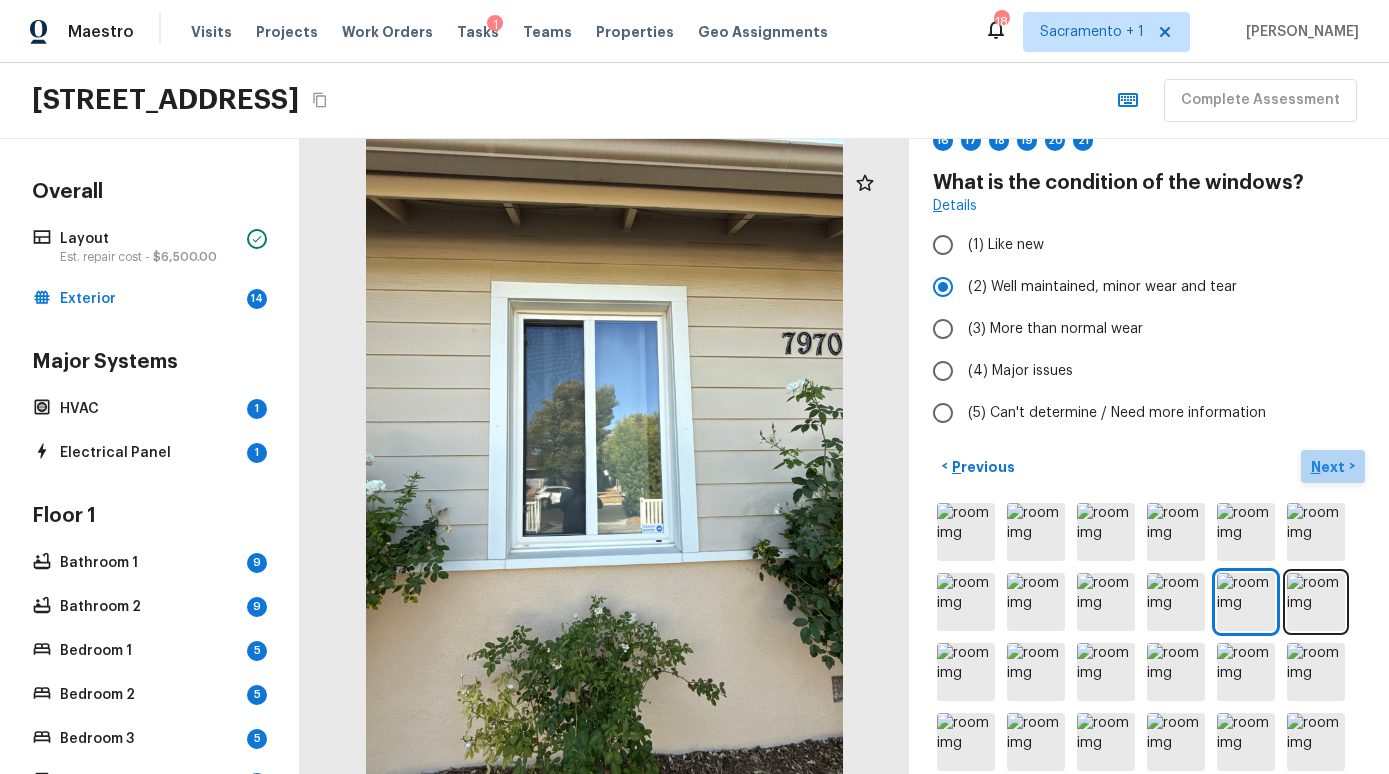 click on "Next" at bounding box center (1330, 467) 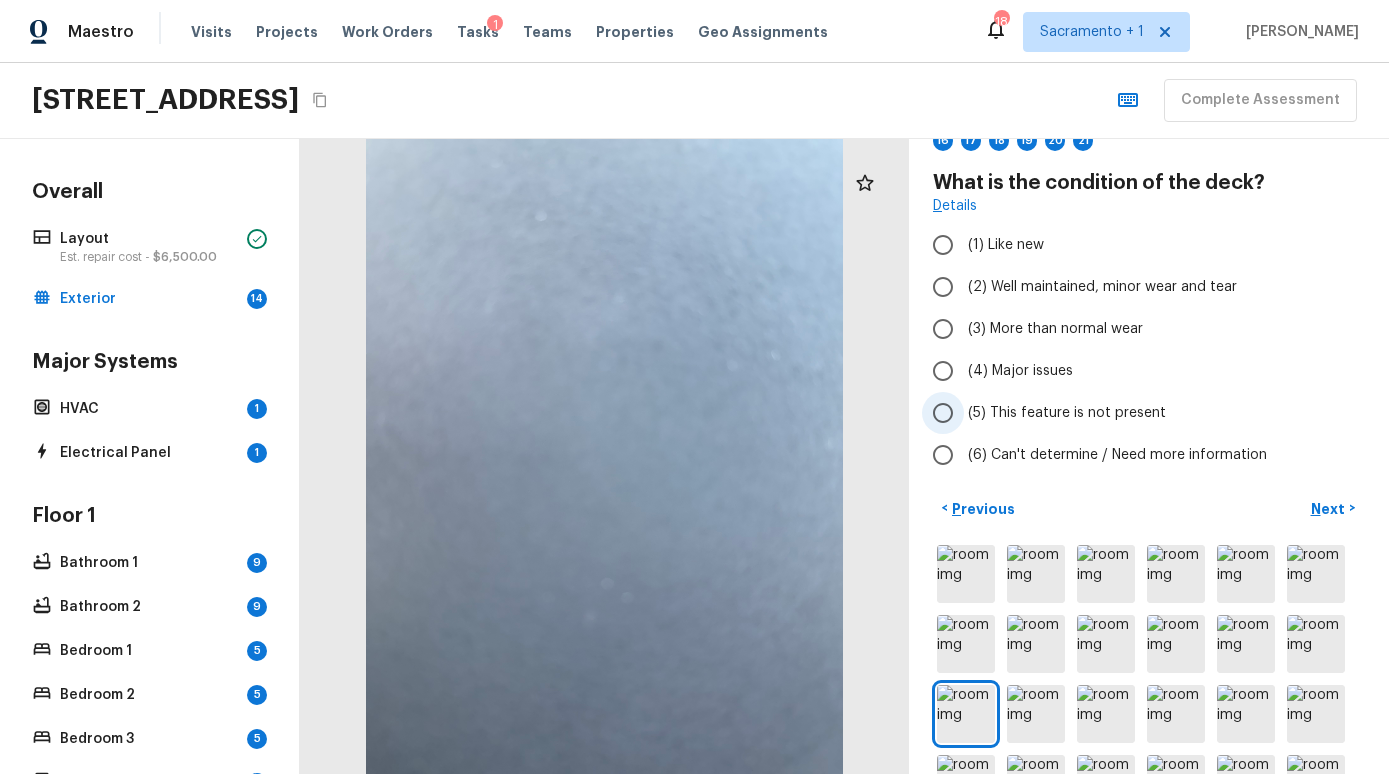 click on "(5) This feature is not present" at bounding box center [1067, 413] 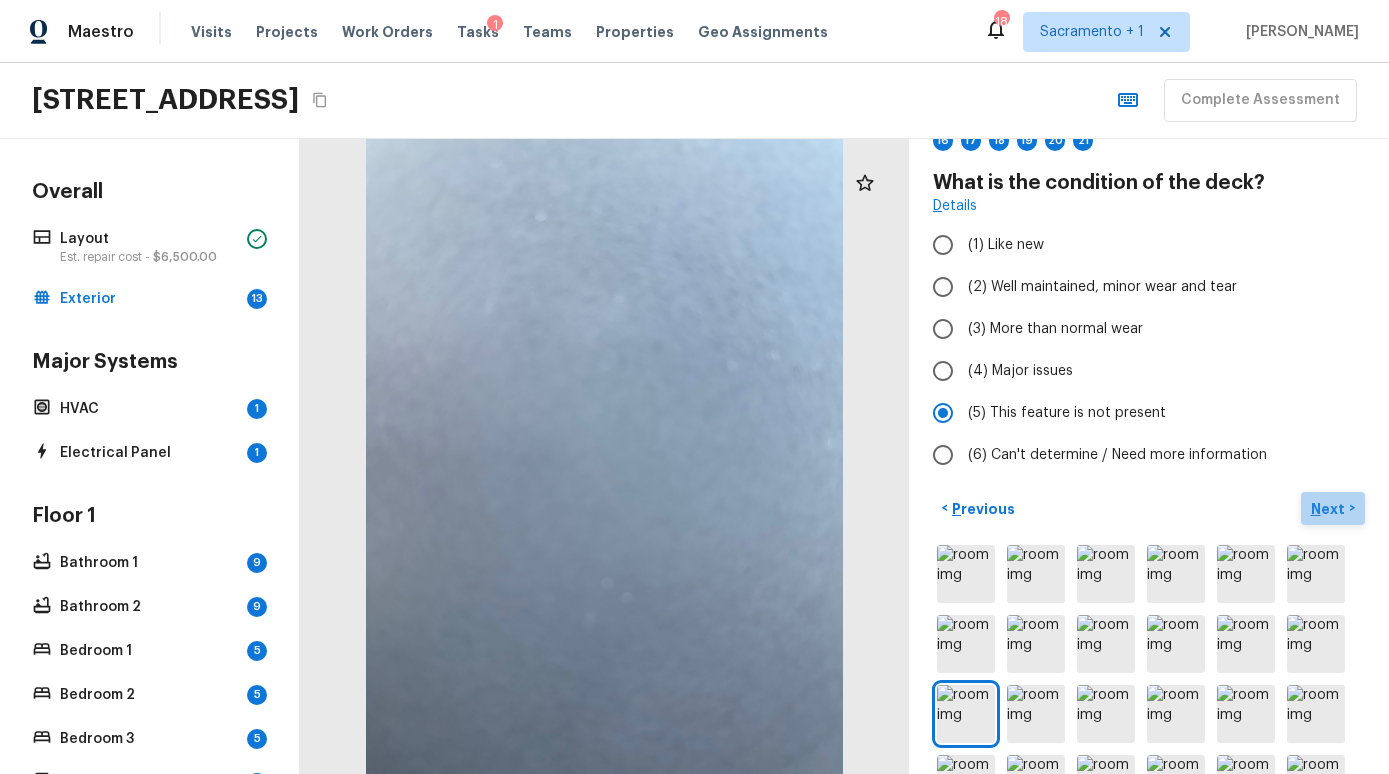 click on "Next" at bounding box center (1330, 509) 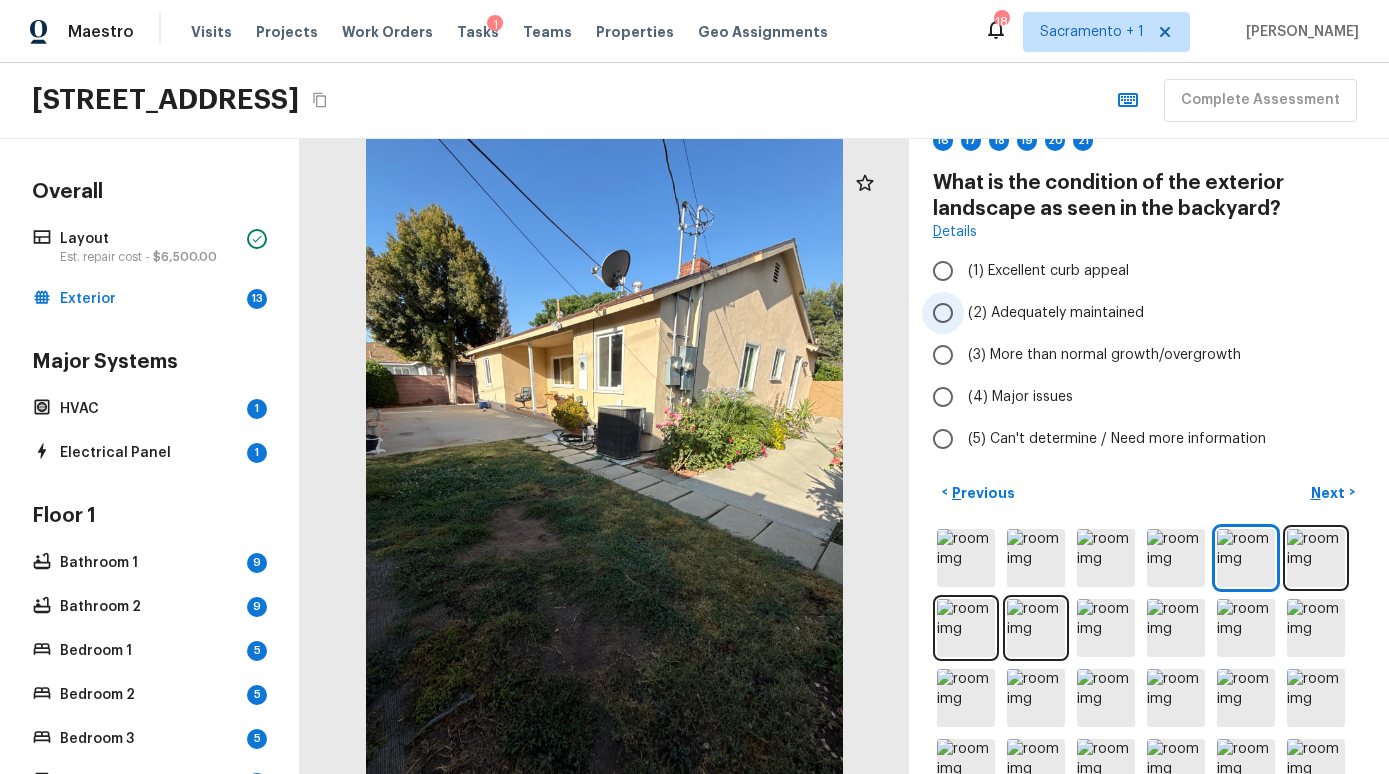 click on "(2) Adequately maintained" at bounding box center [1135, 313] 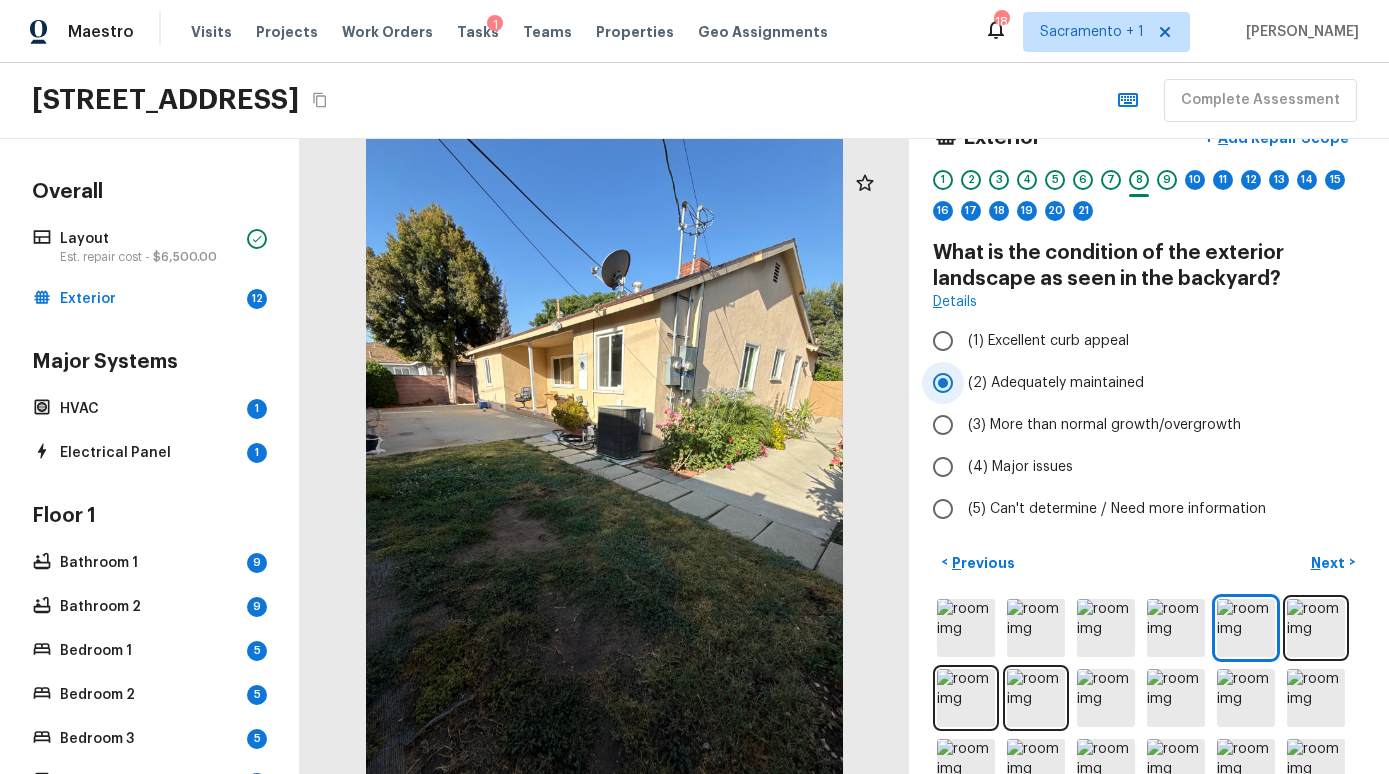 scroll, scrollTop: 0, scrollLeft: 0, axis: both 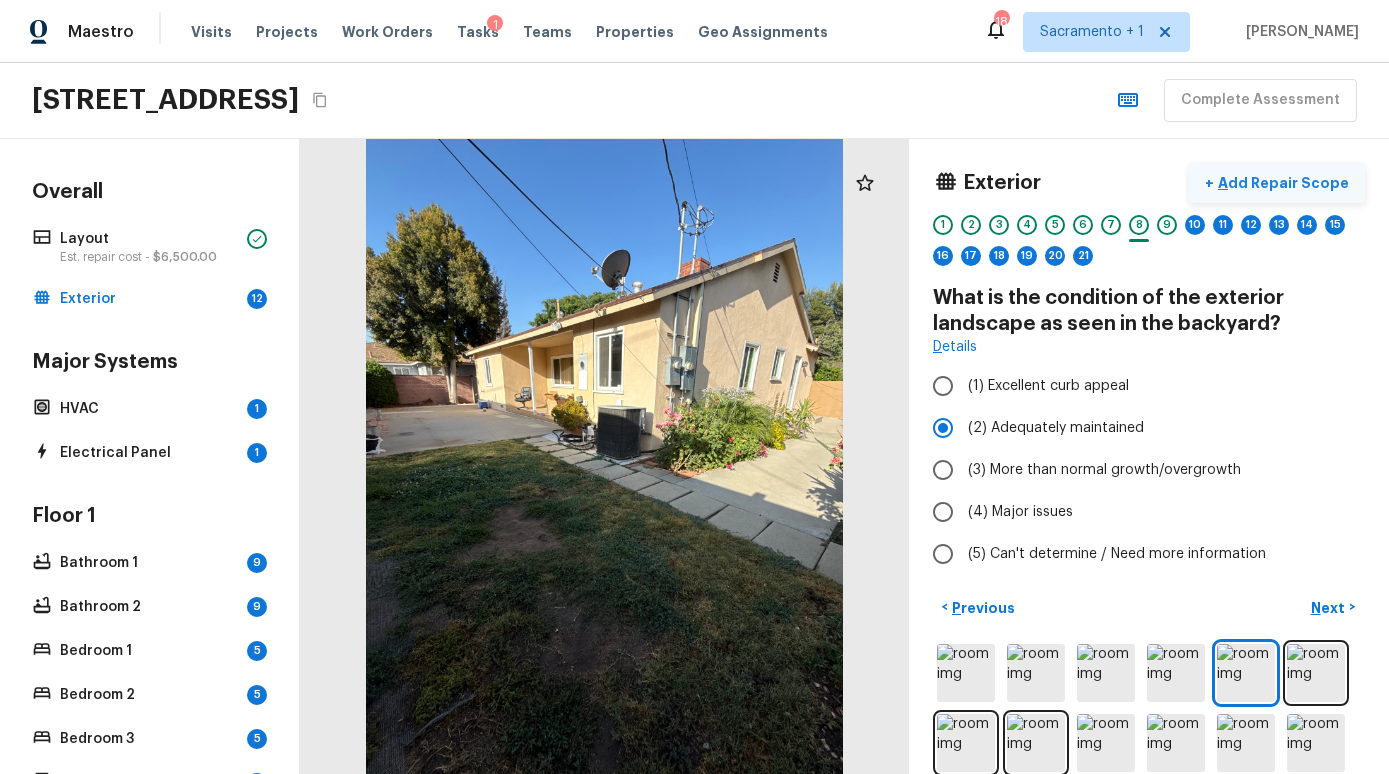 click on "Add Repair Scope" at bounding box center (1281, 183) 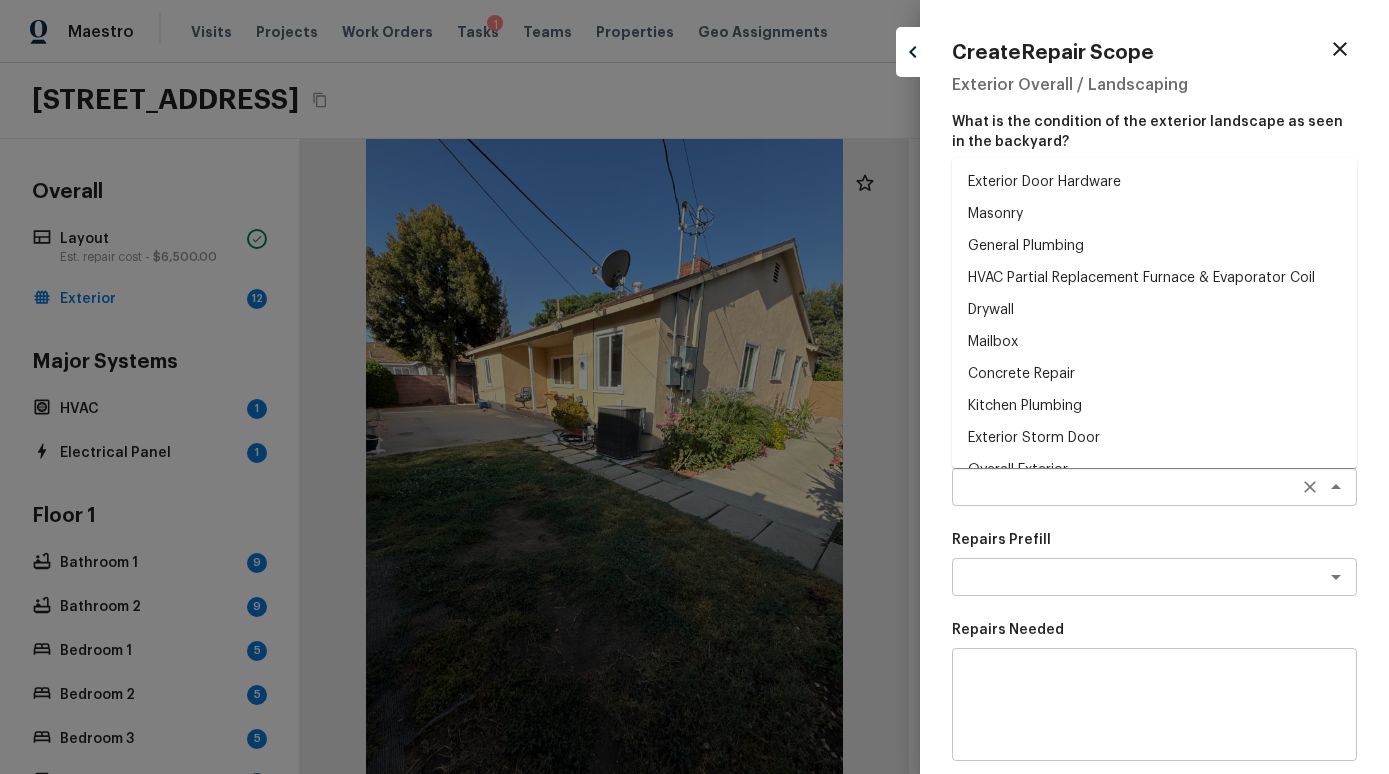 click on "​" at bounding box center [1154, 487] 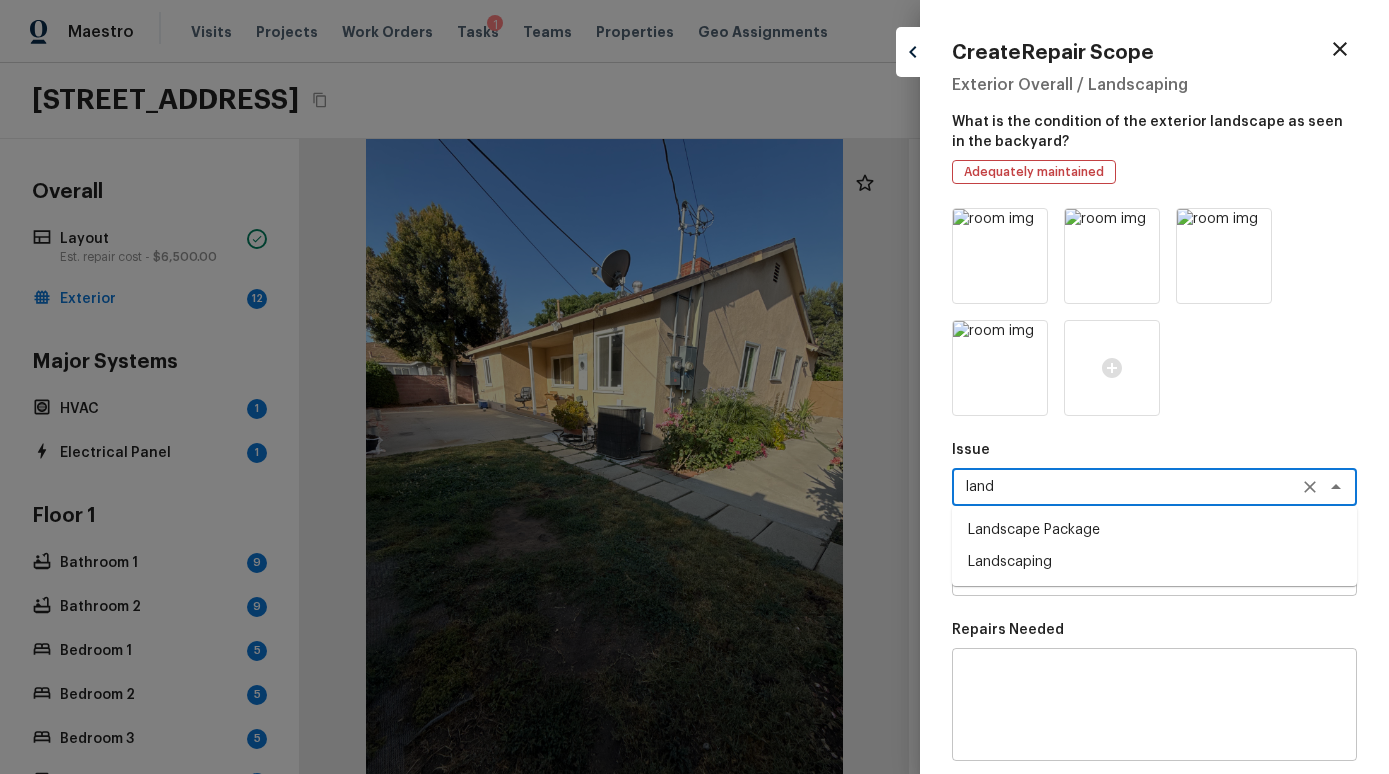 click on "Landscape Package" at bounding box center [1154, 530] 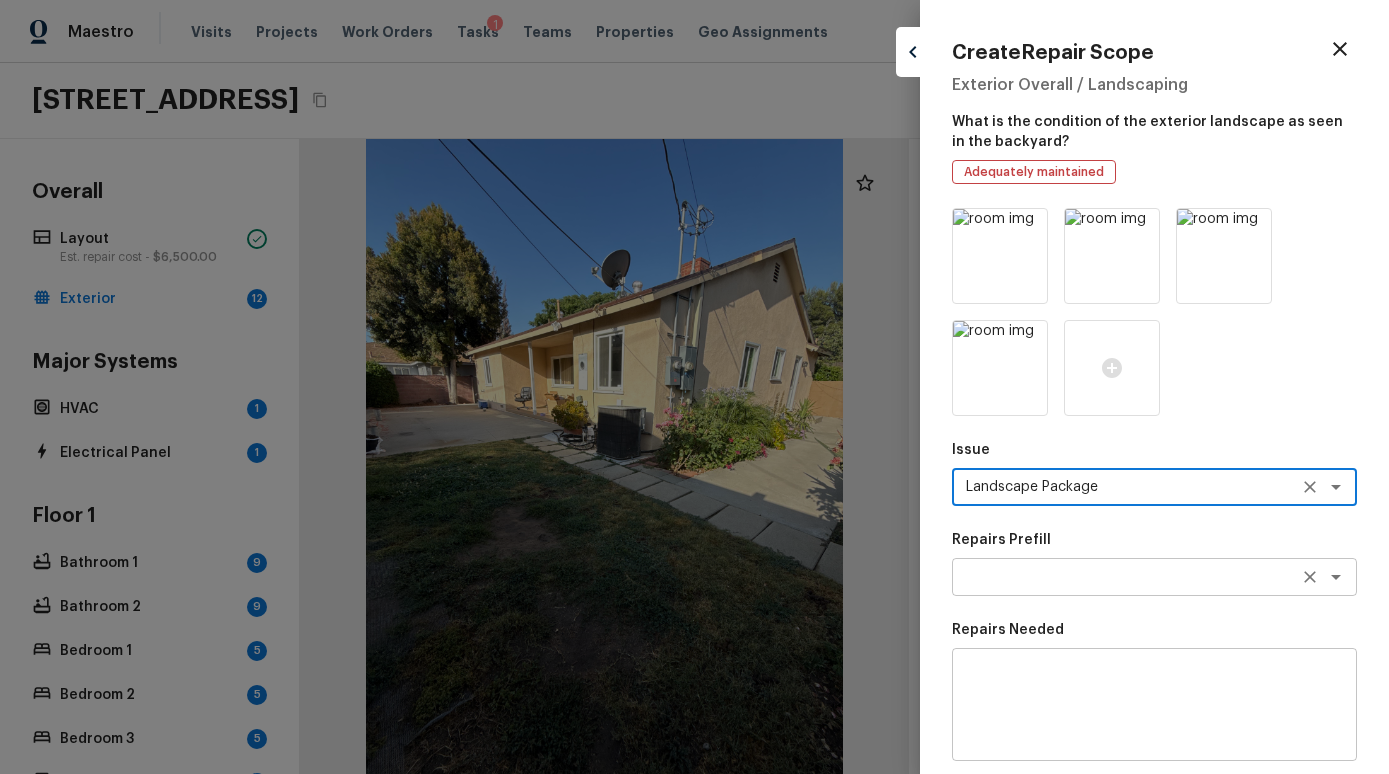 type on "Landscape Package" 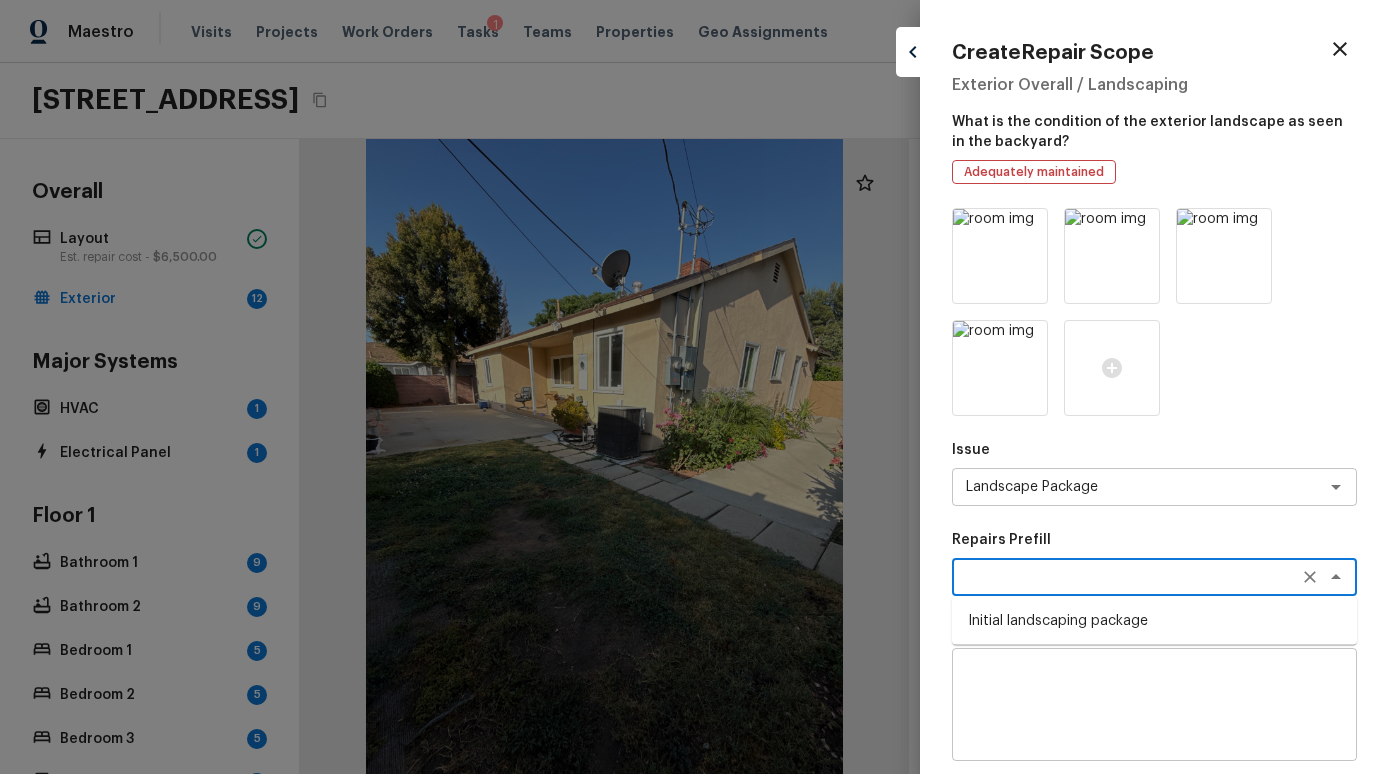 click at bounding box center (1126, 577) 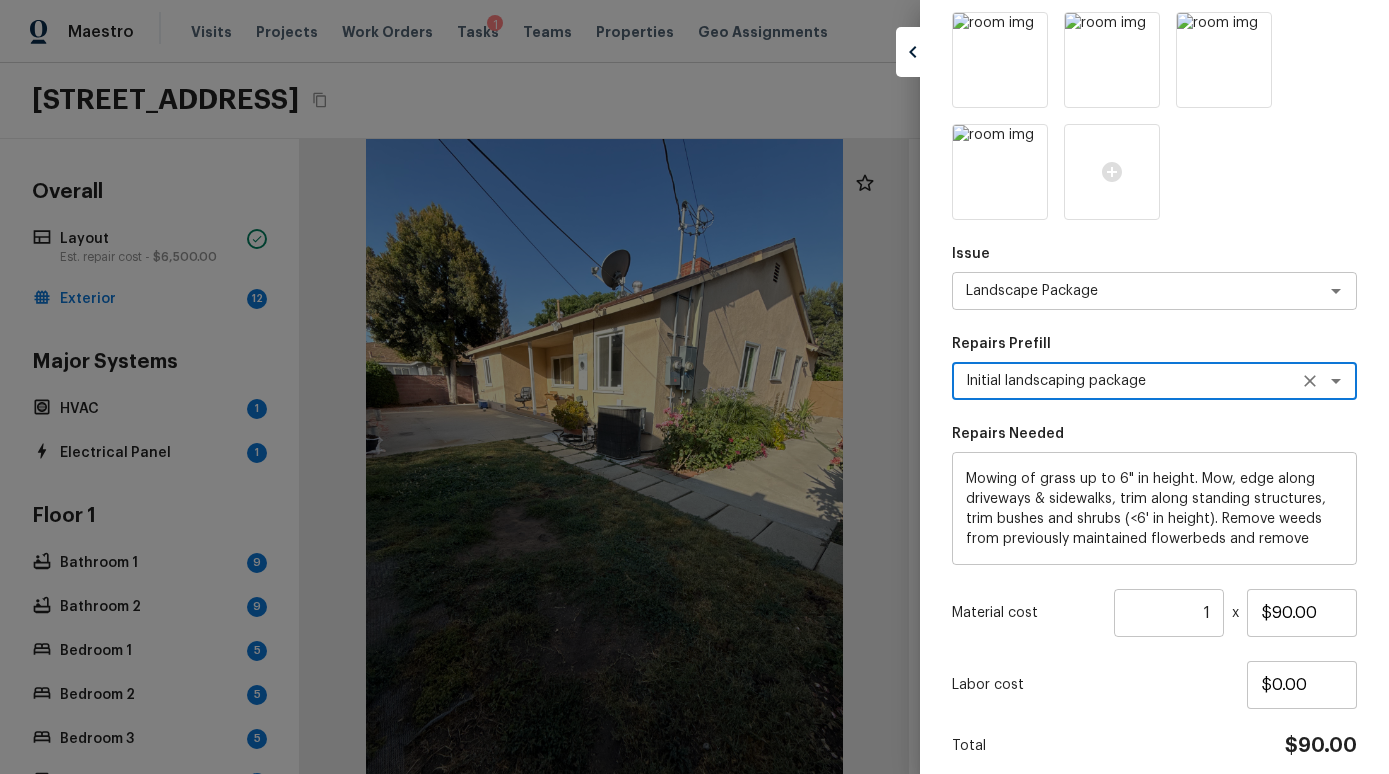 scroll, scrollTop: 275, scrollLeft: 0, axis: vertical 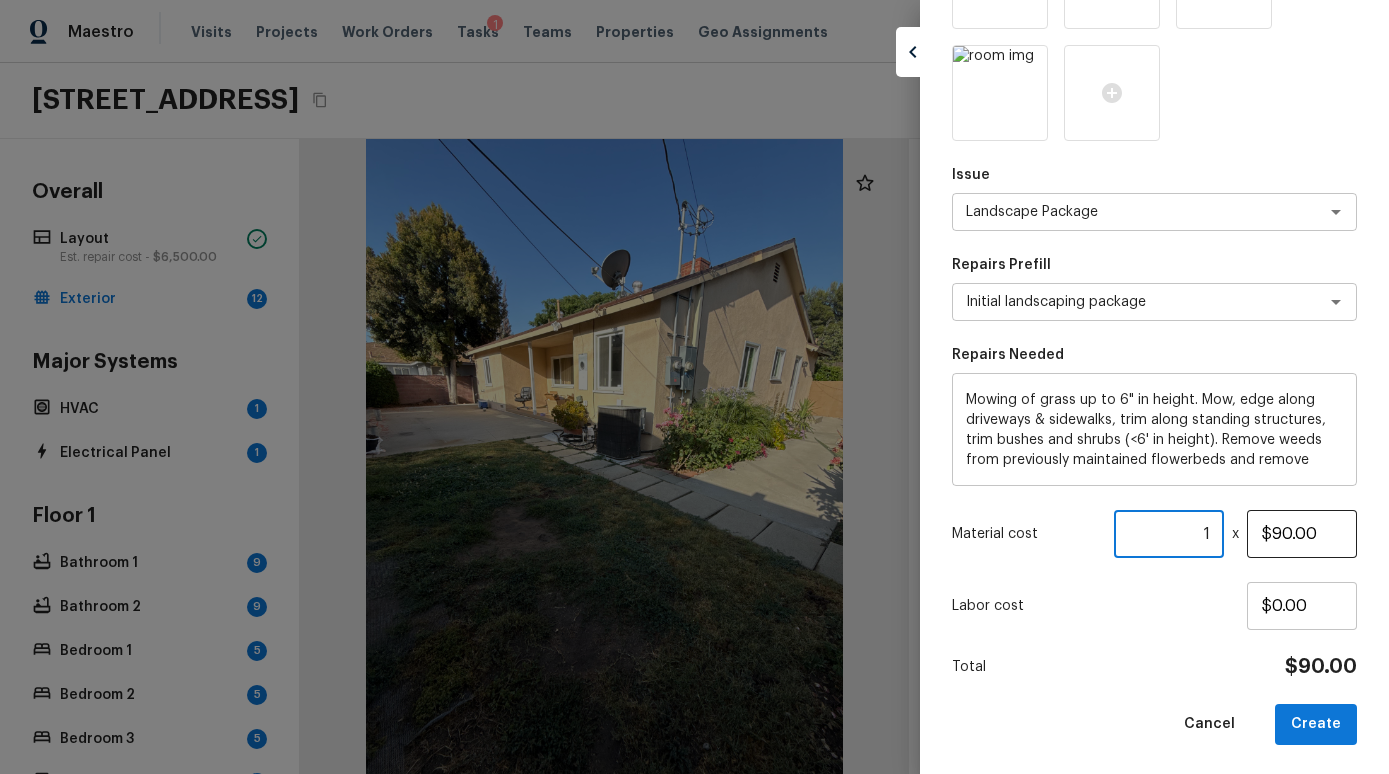 drag, startPoint x: 1143, startPoint y: 534, endPoint x: 1269, endPoint y: 530, distance: 126.06348 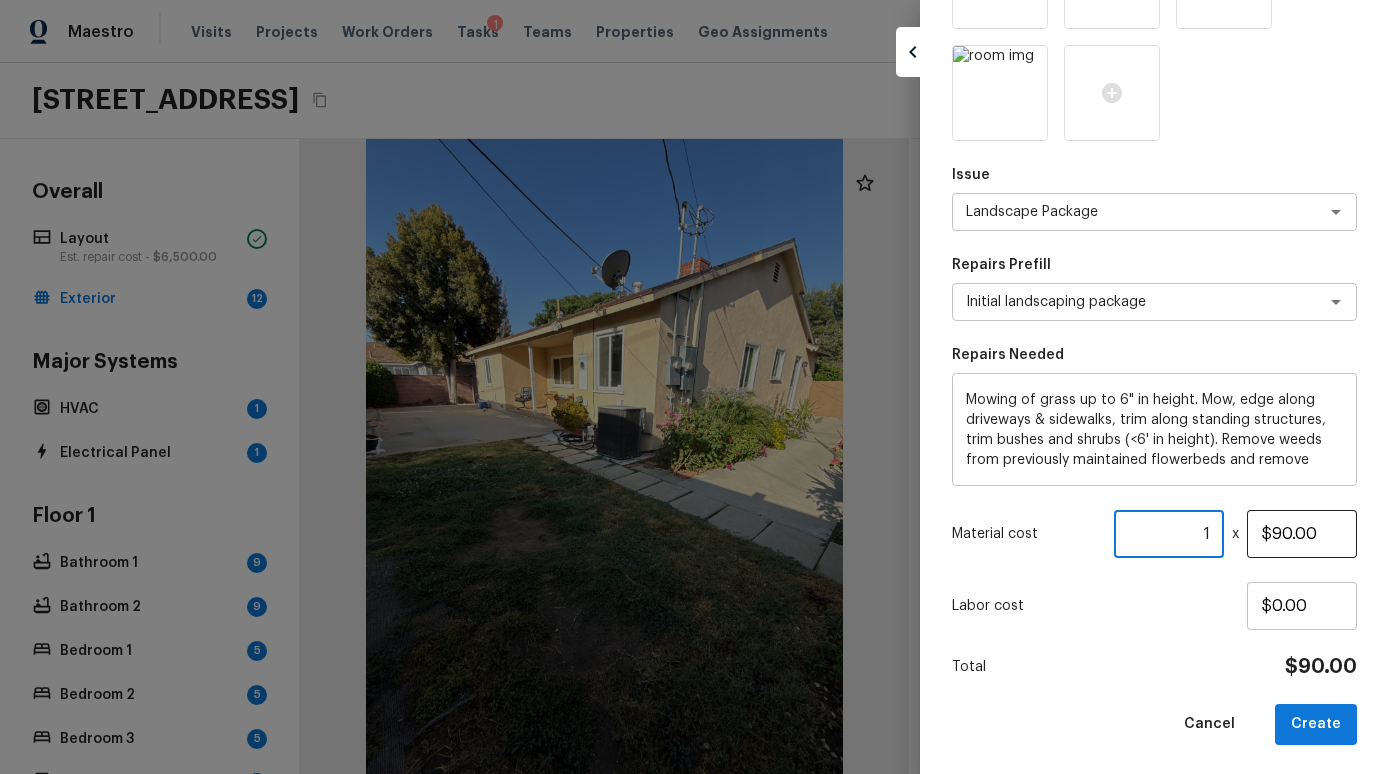 click on "Material cost 1 ​ x $90.00" at bounding box center (1154, 534) 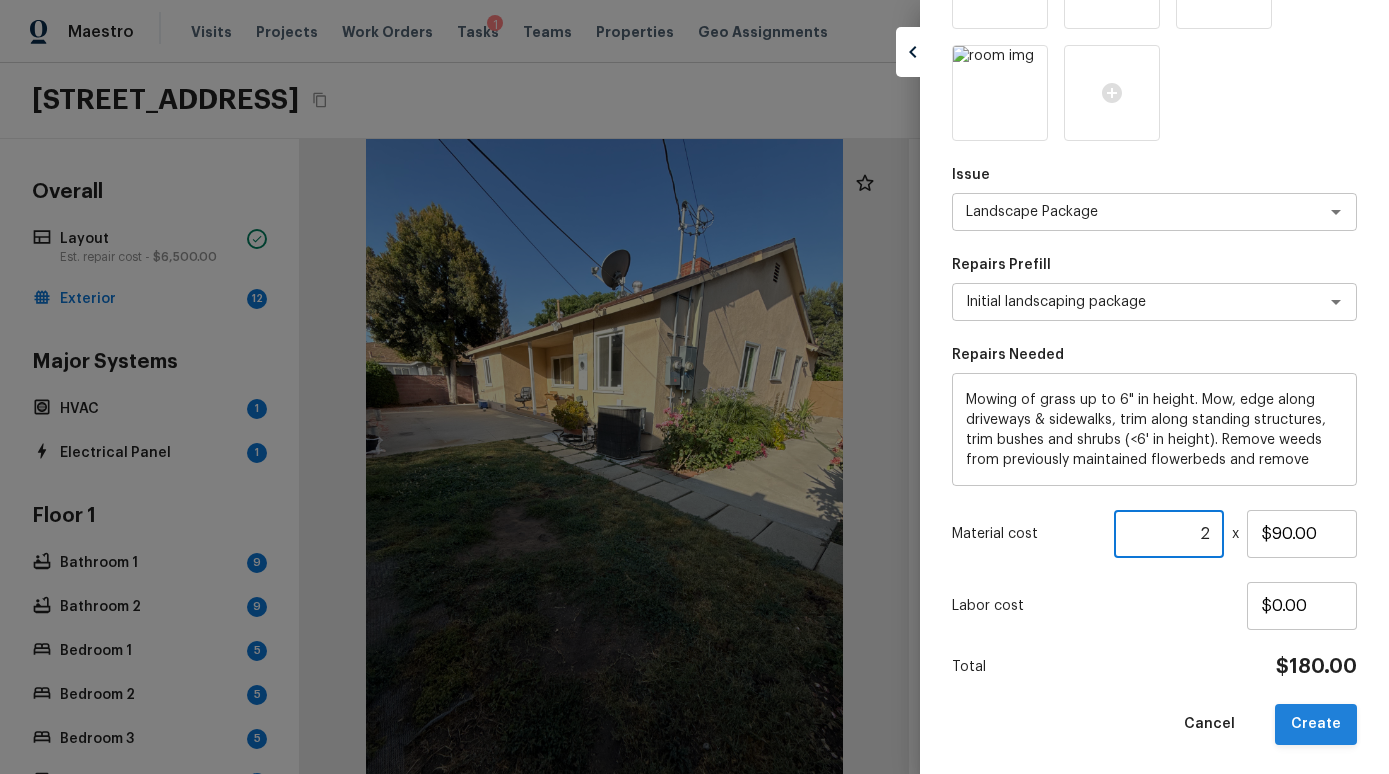 type on "2" 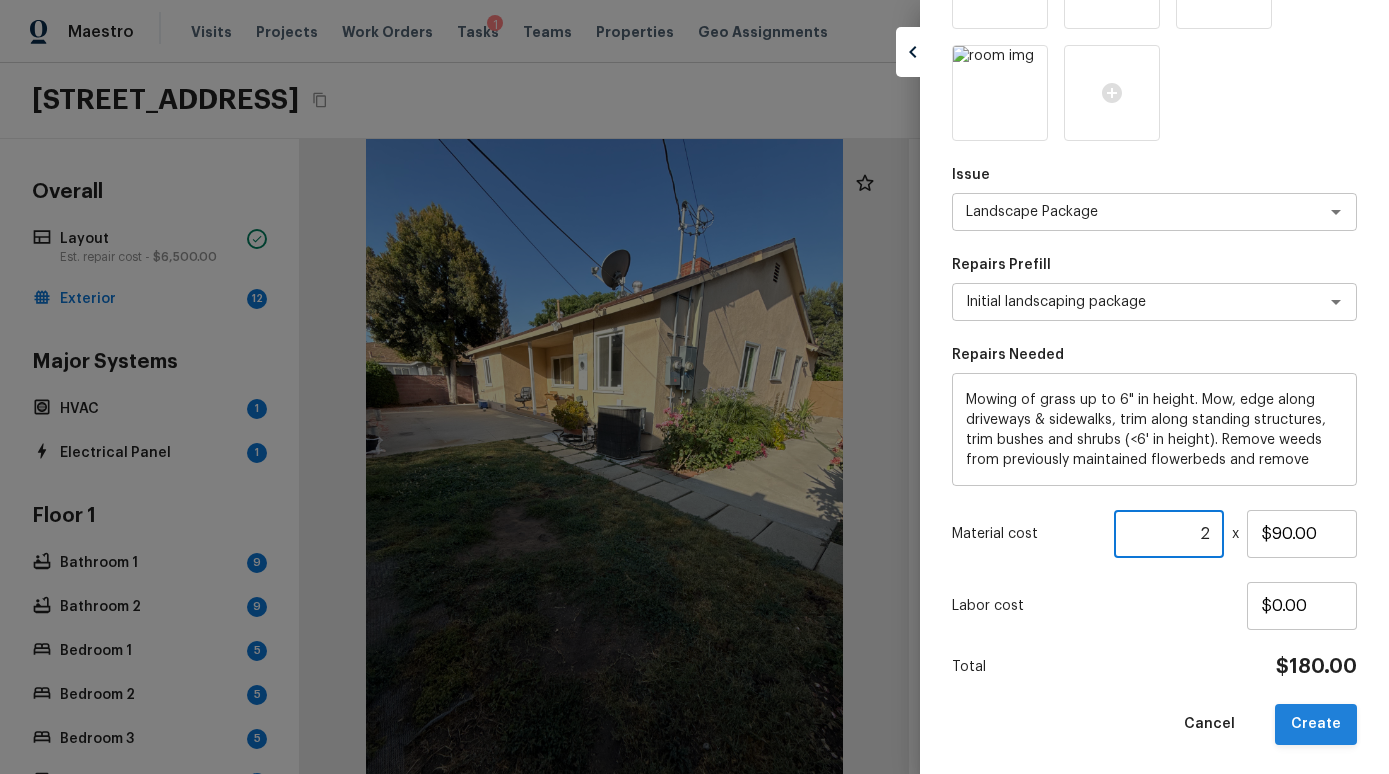 click on "Create" at bounding box center (1316, 724) 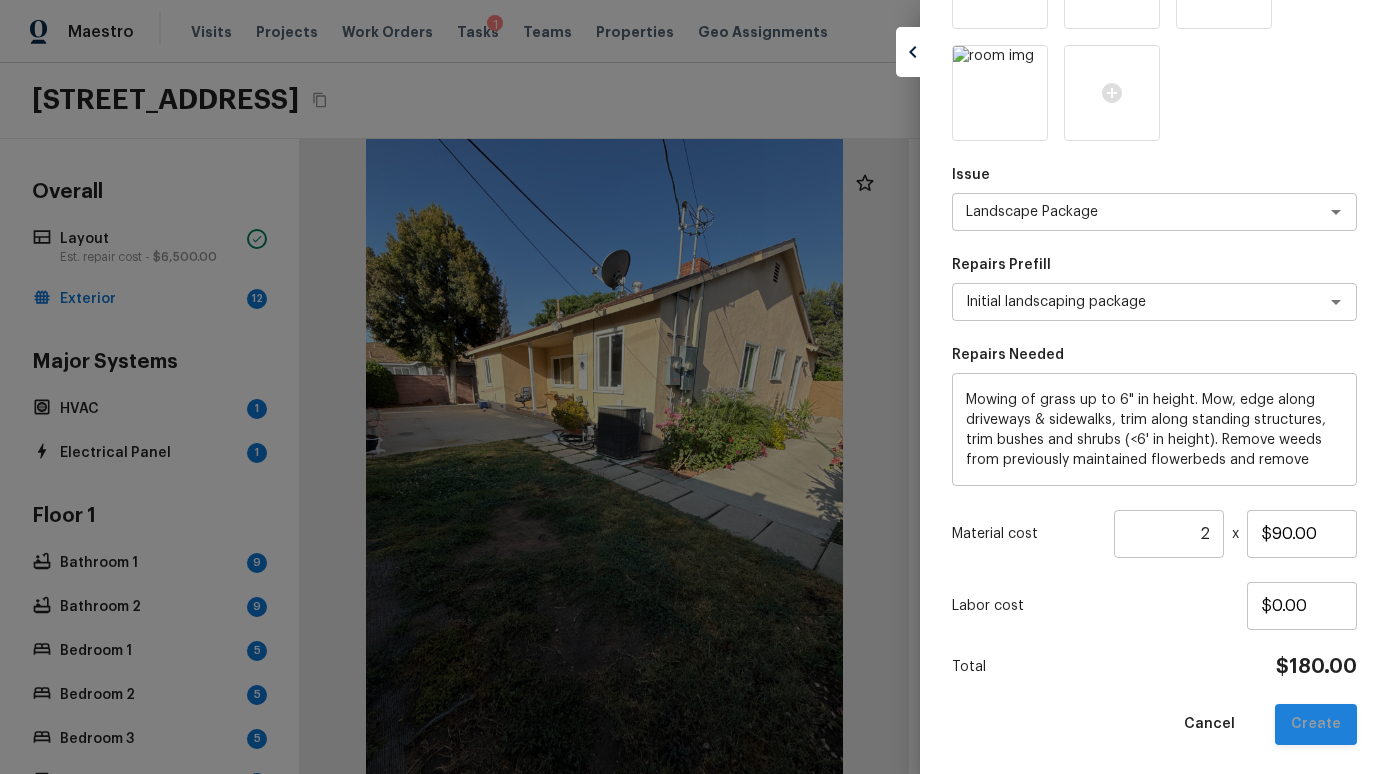 type 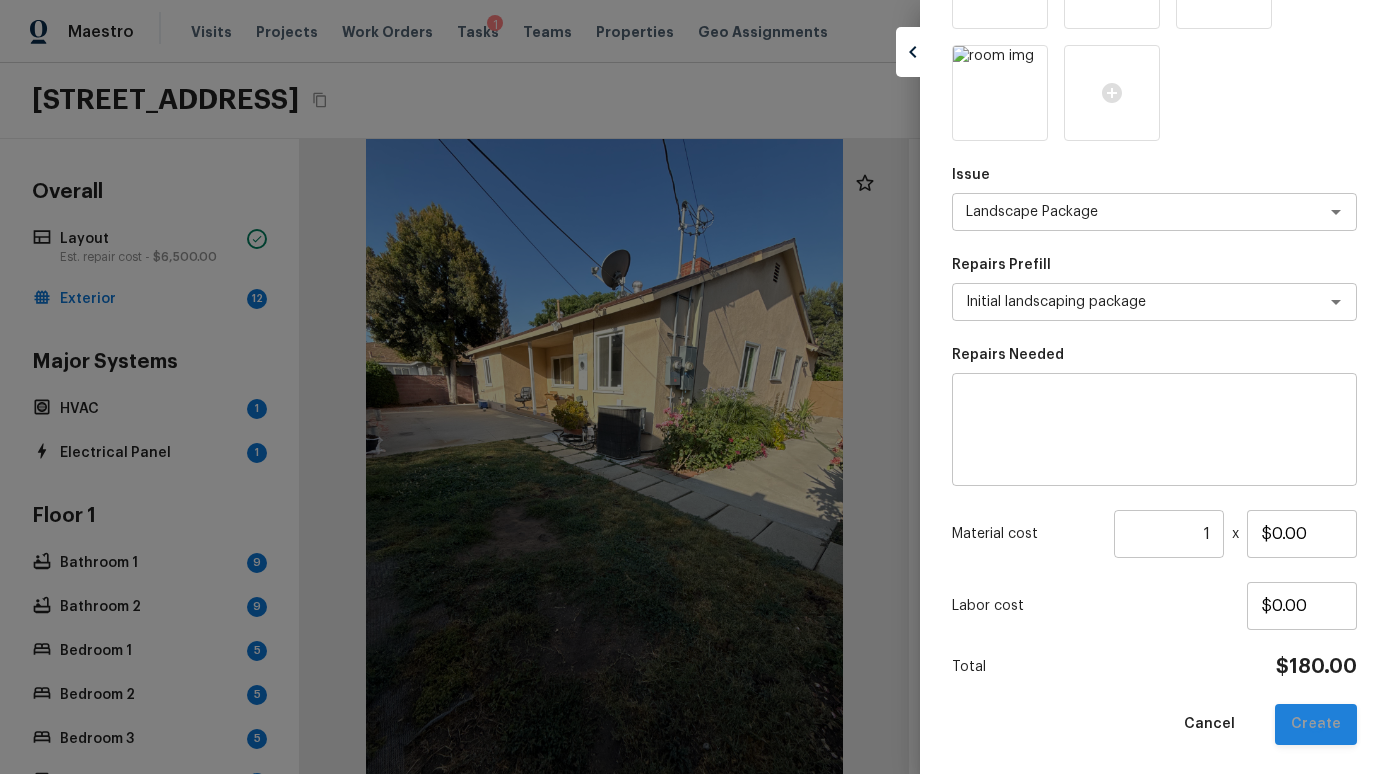 type 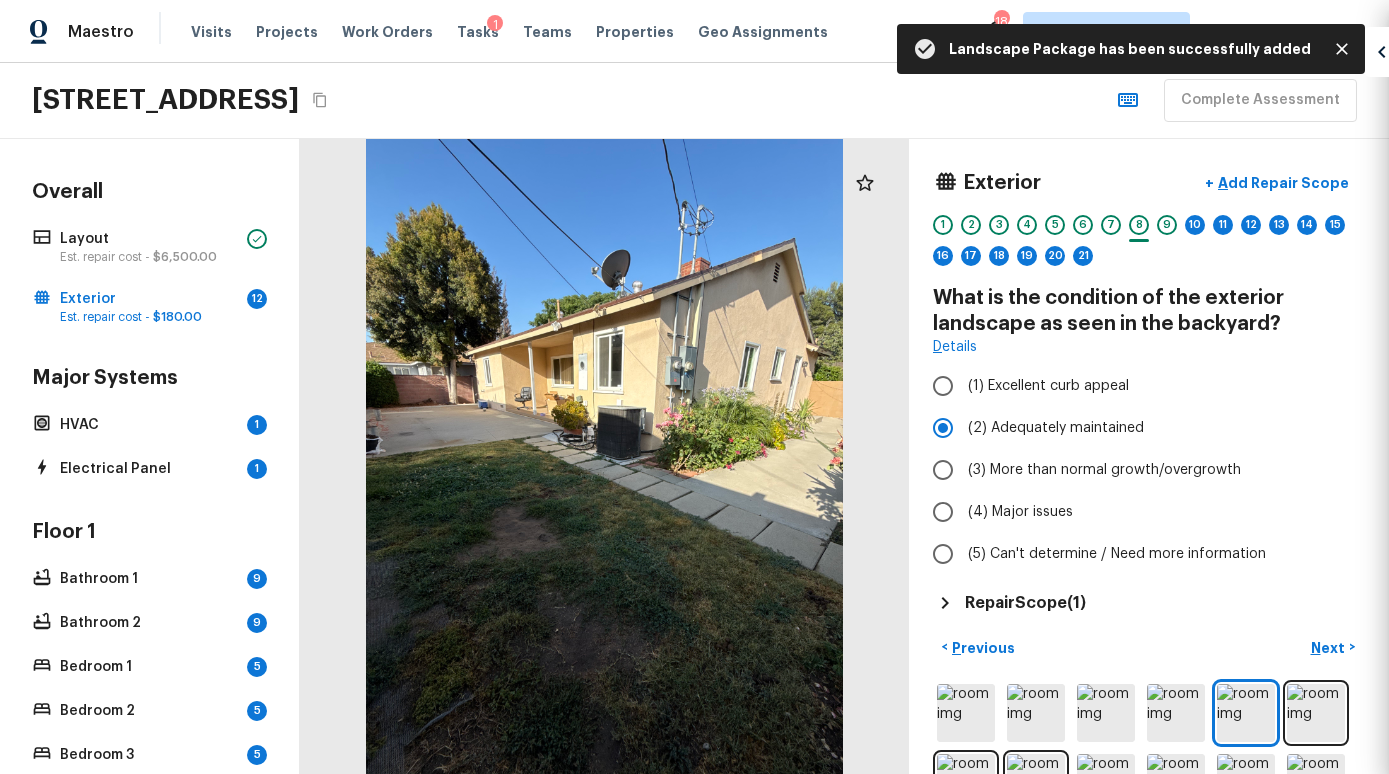 scroll, scrollTop: 163, scrollLeft: 0, axis: vertical 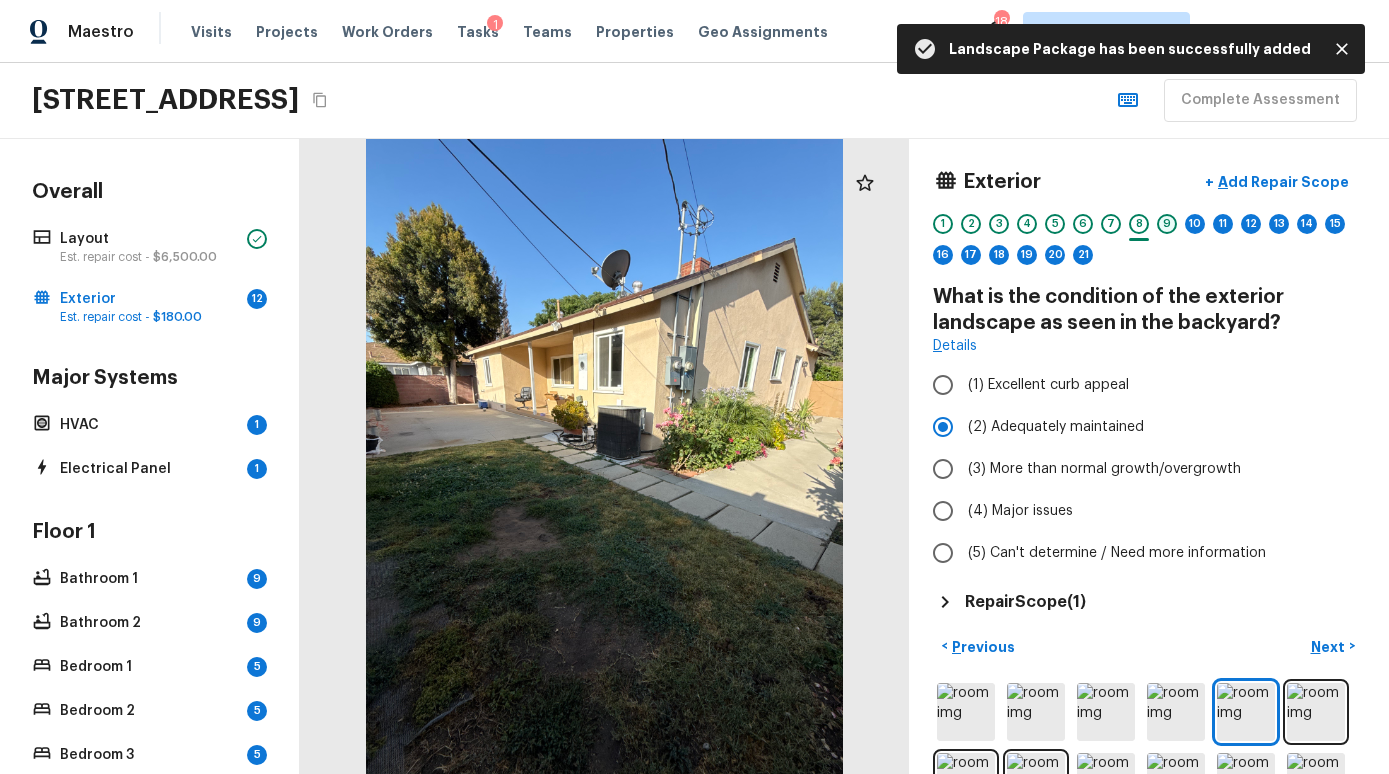 click on "9" at bounding box center [1167, 224] 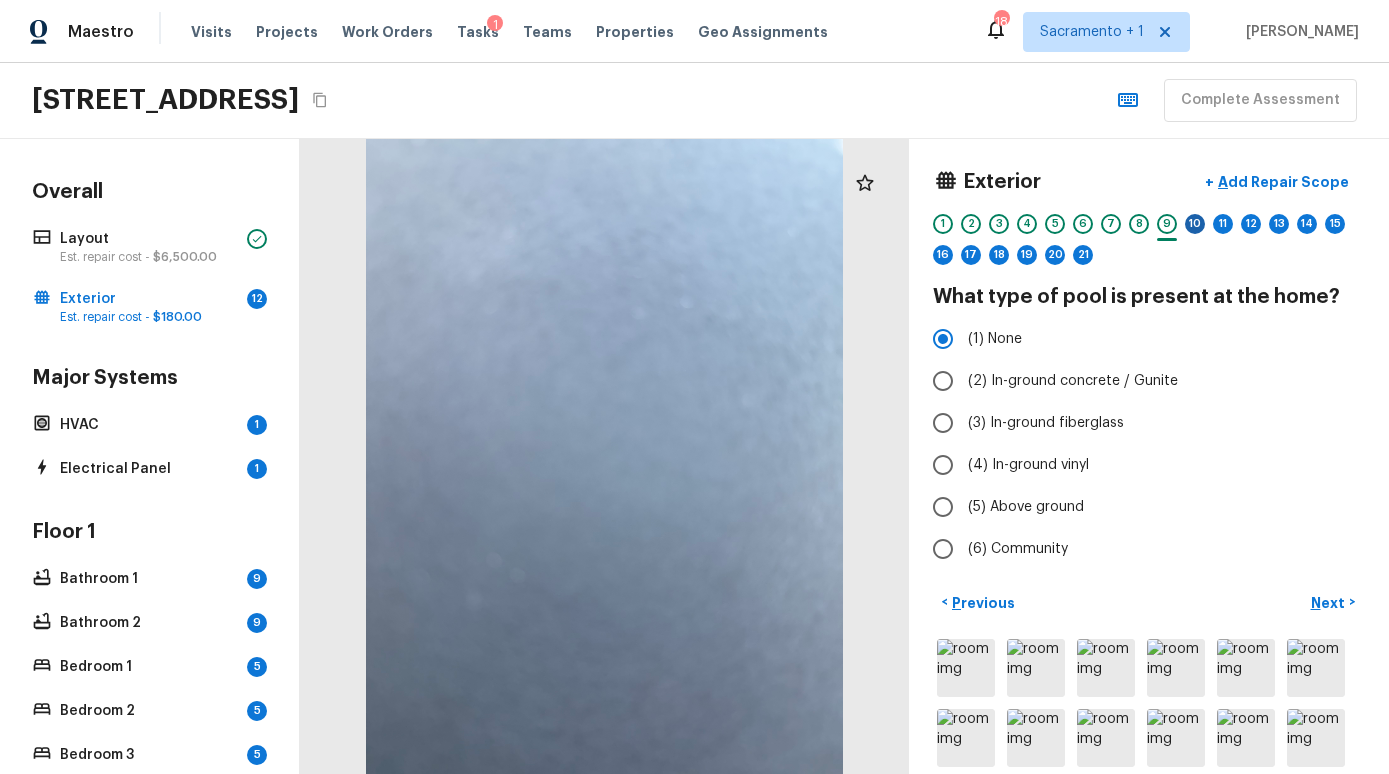 click on "10" at bounding box center [1195, 224] 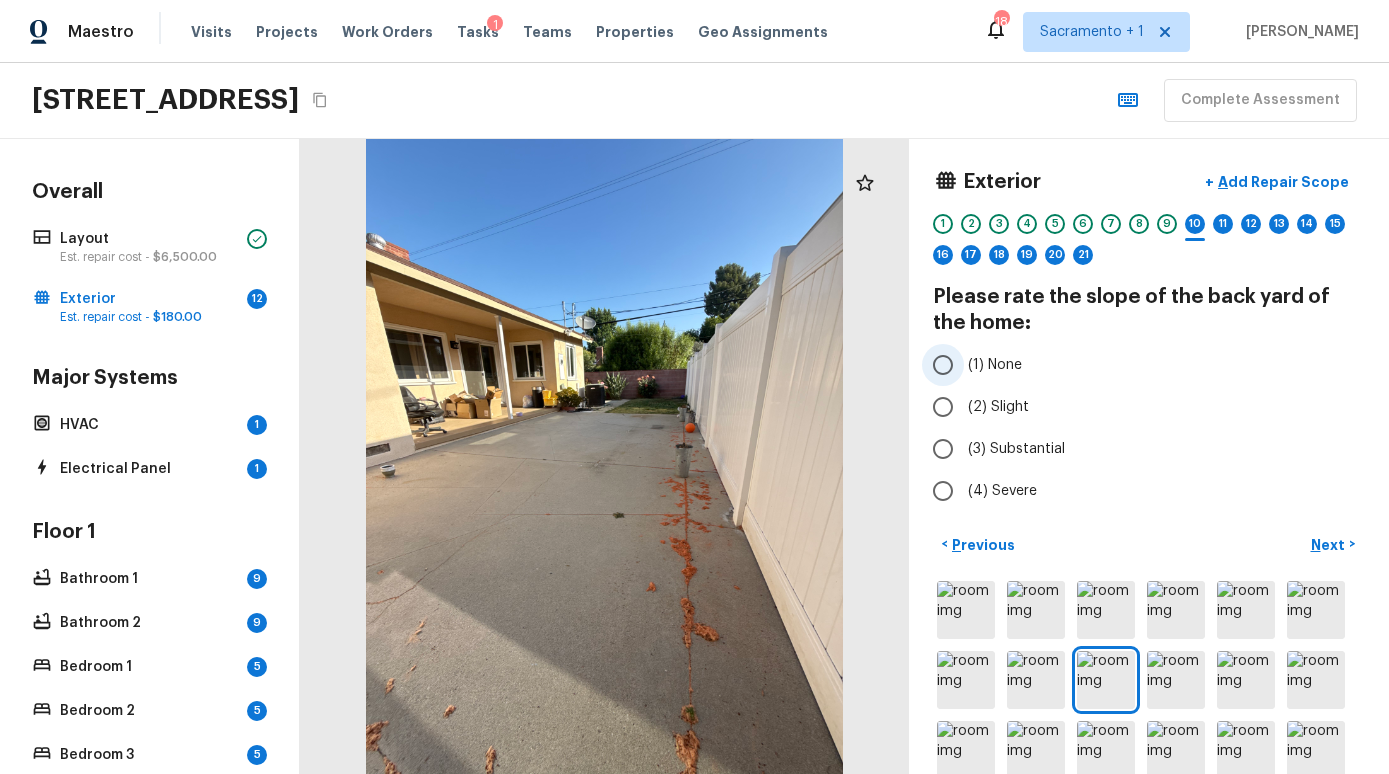 click on "(1) None" at bounding box center (1135, 365) 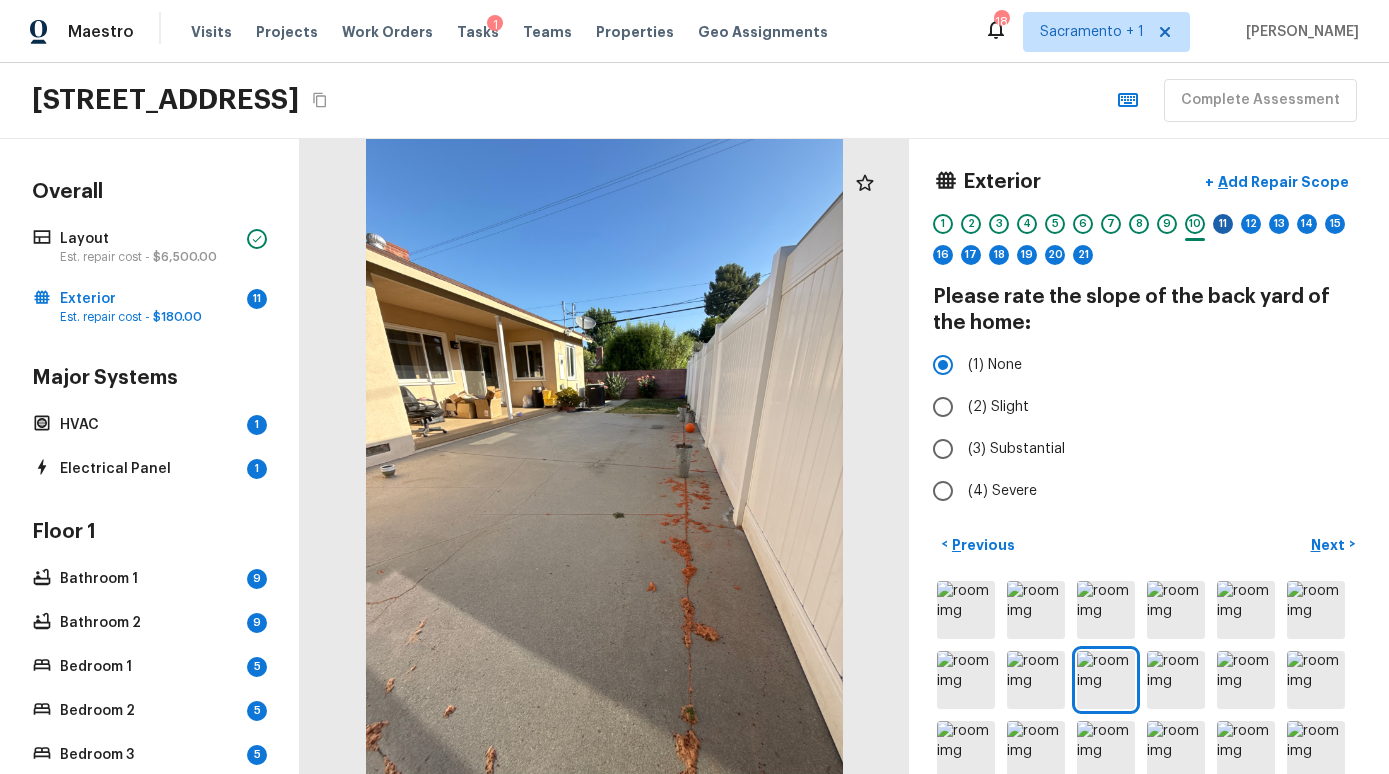 click on "11" at bounding box center (1223, 224) 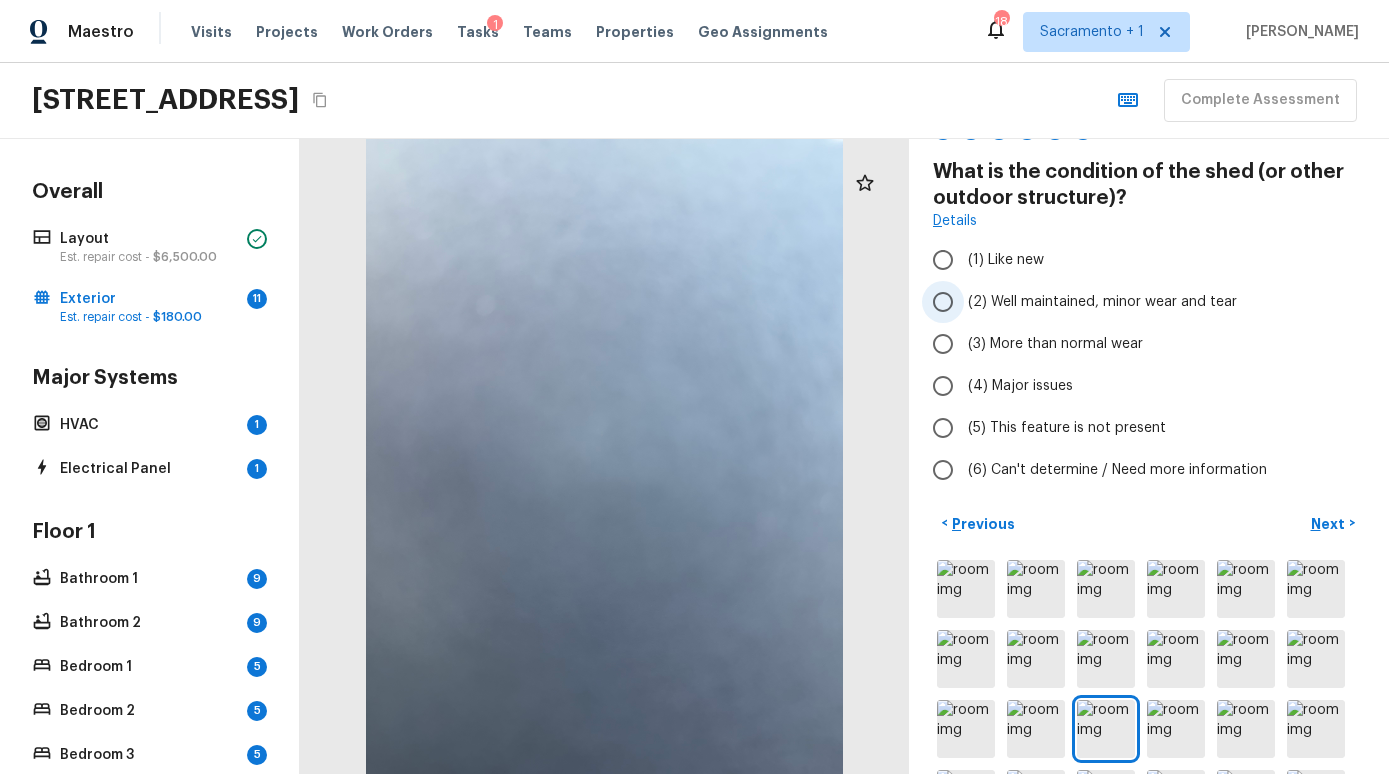 scroll, scrollTop: 131, scrollLeft: 0, axis: vertical 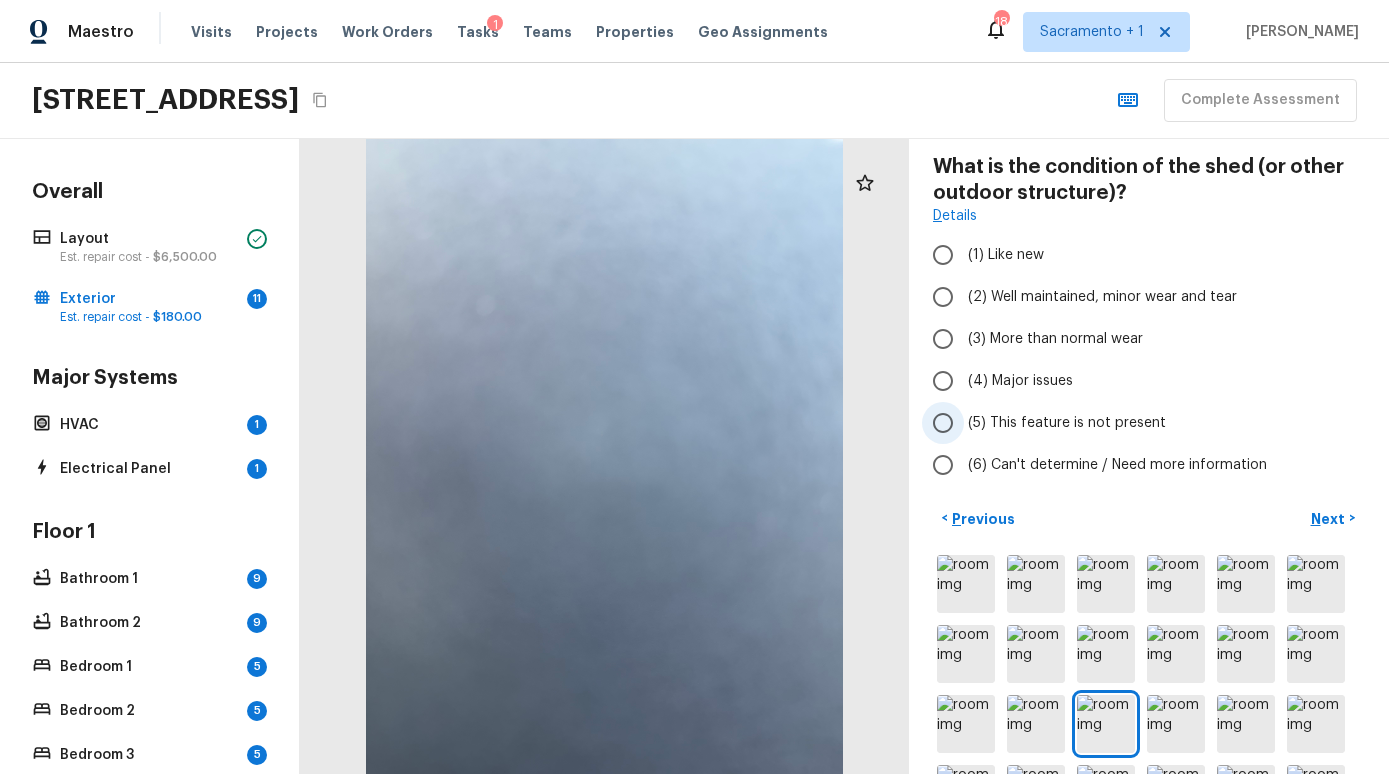 click on "(5) This feature is not present" at bounding box center (1067, 423) 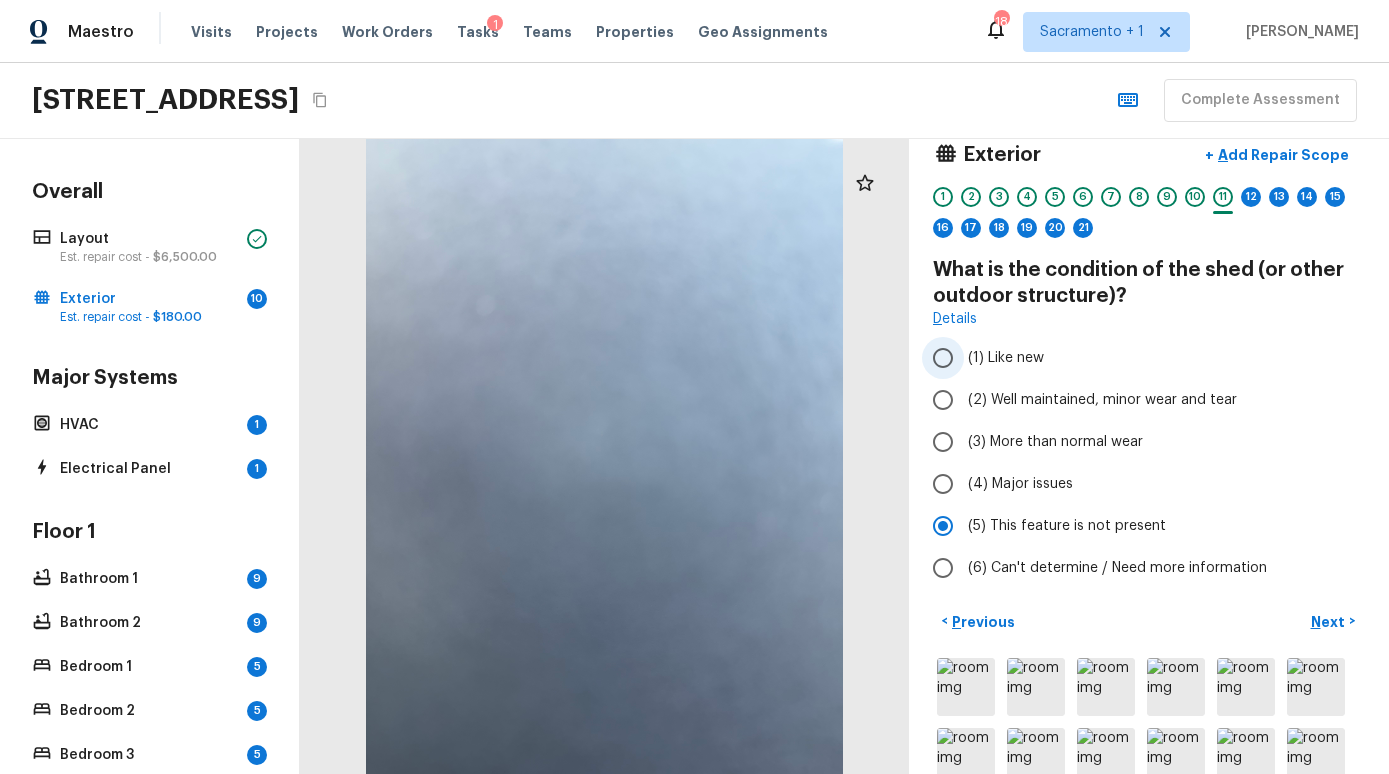 scroll, scrollTop: 5, scrollLeft: 0, axis: vertical 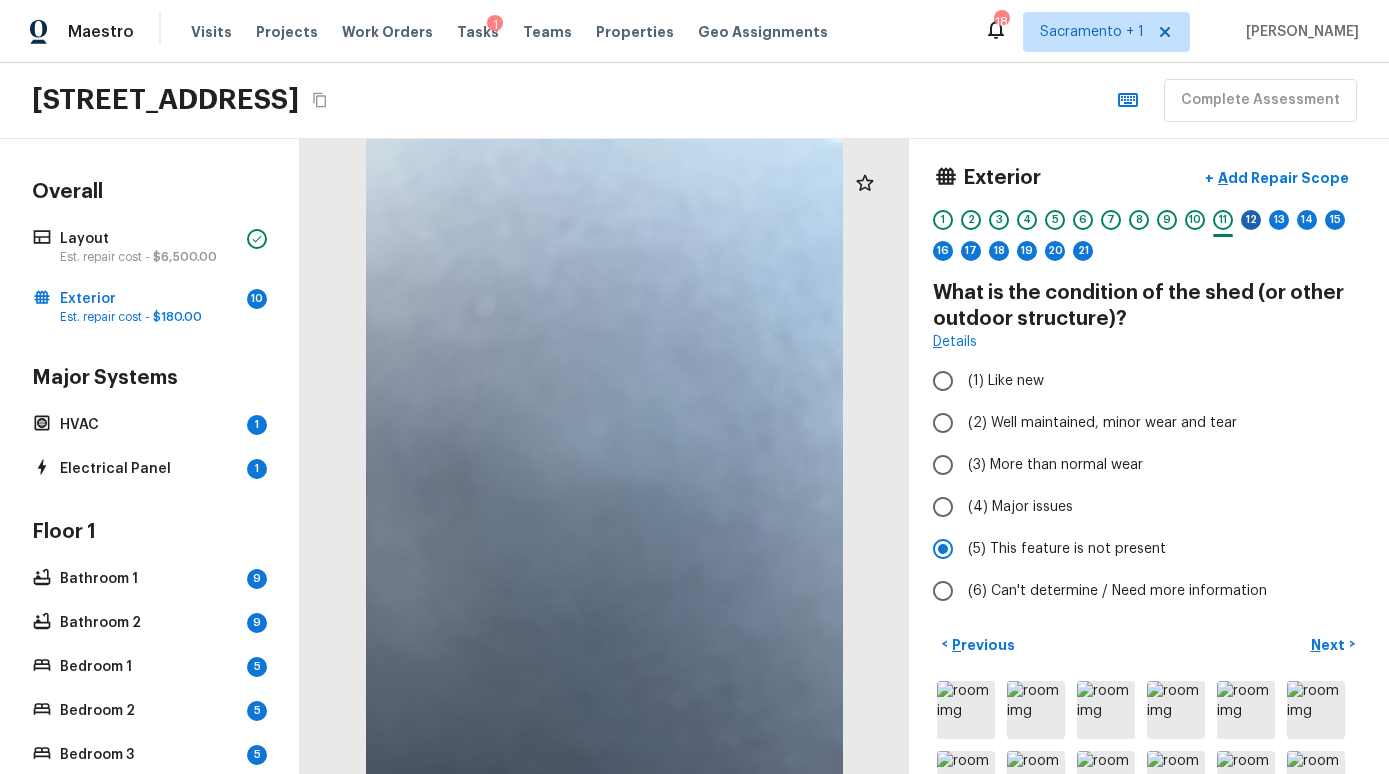 click on "12" at bounding box center [1251, 220] 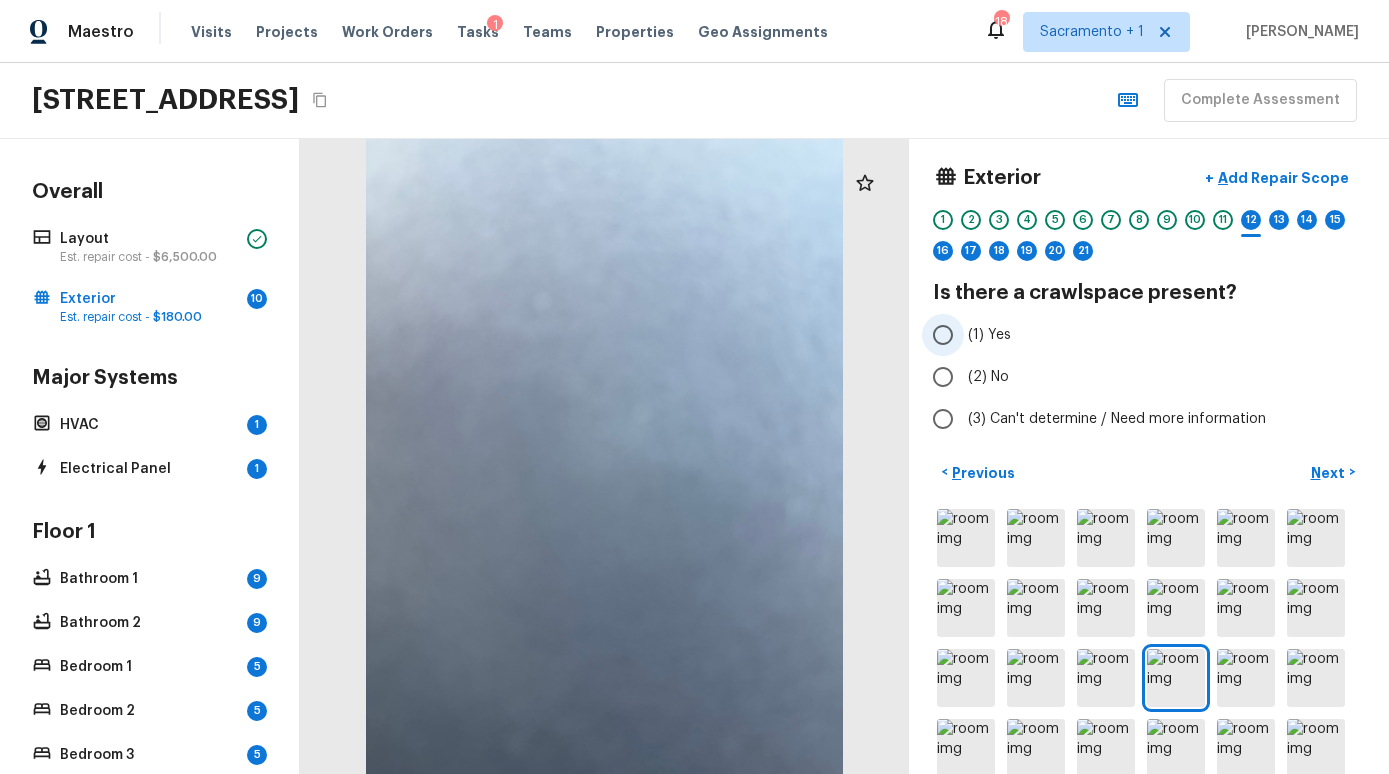 click on "(1) Yes" at bounding box center (1135, 335) 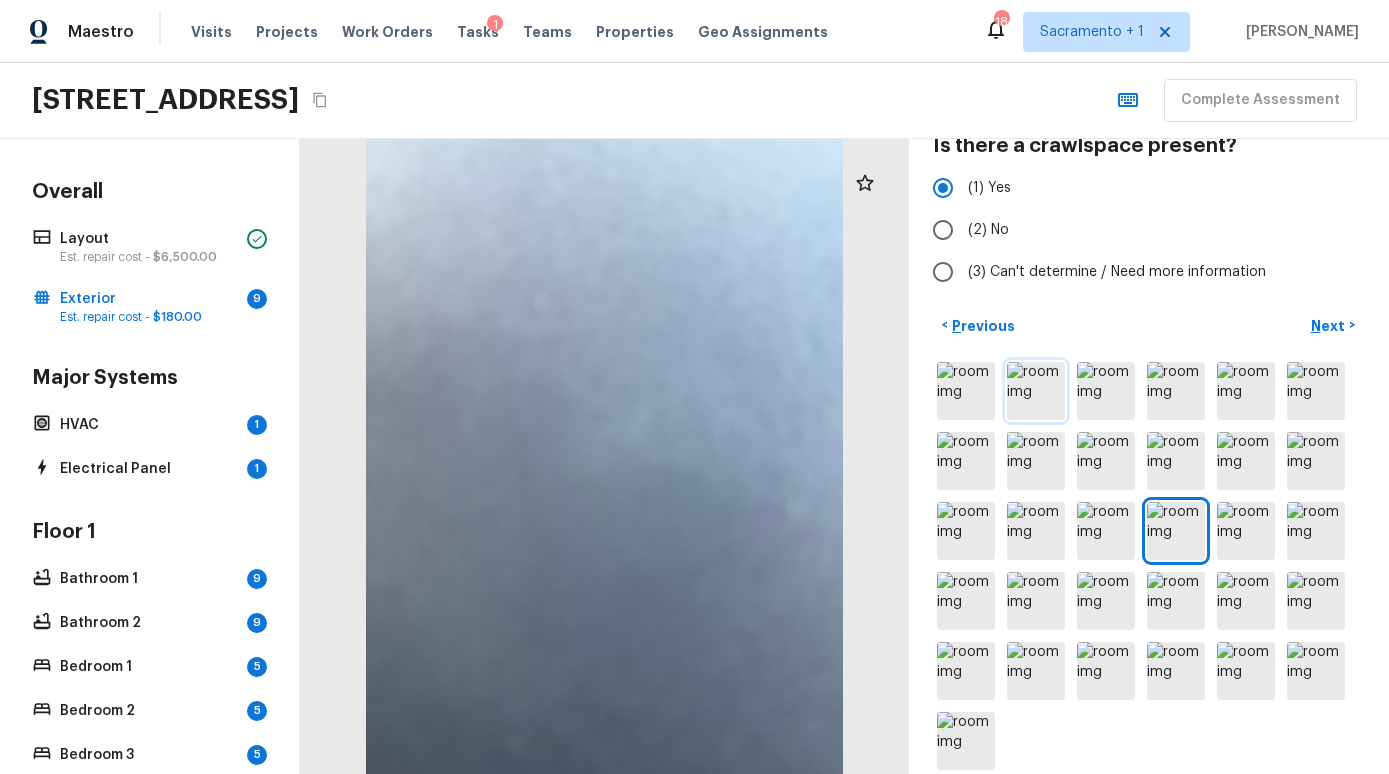 scroll, scrollTop: 176, scrollLeft: 0, axis: vertical 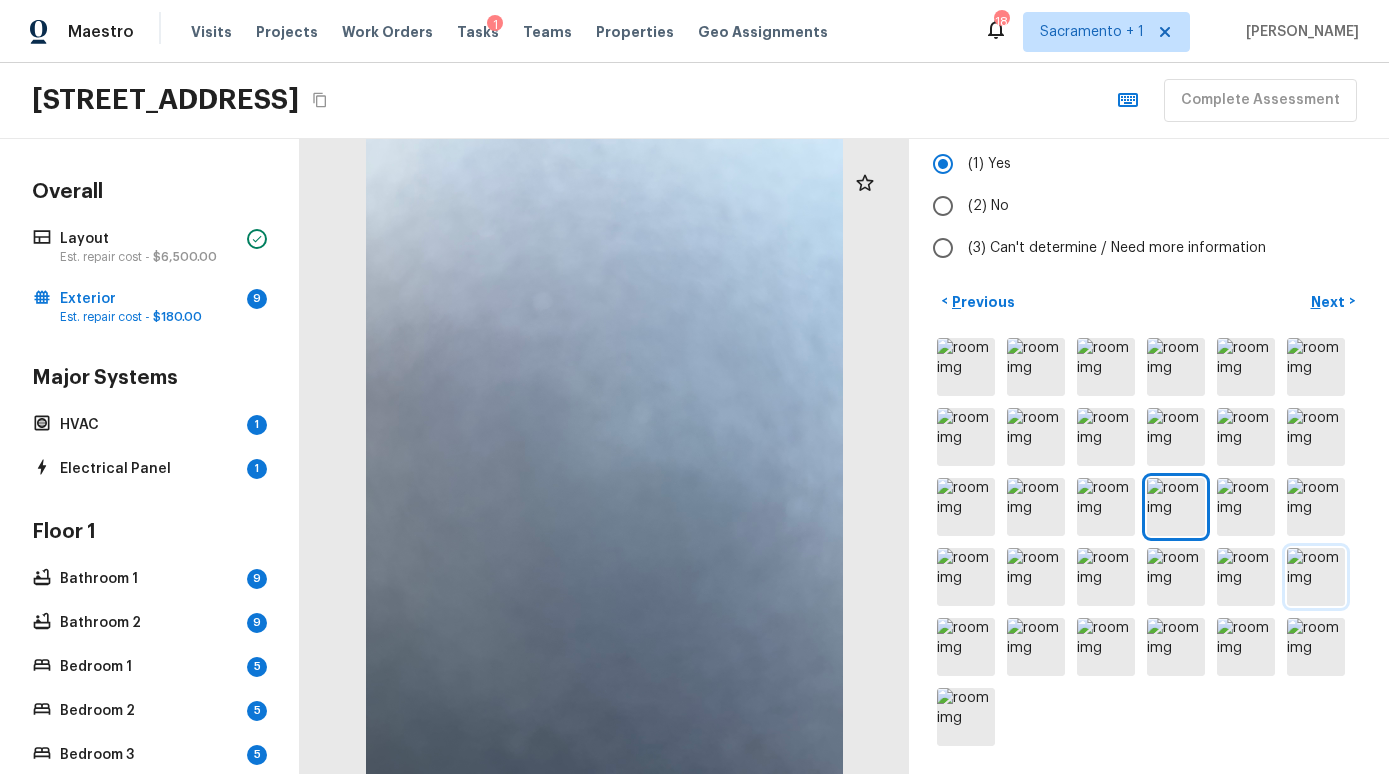 click at bounding box center (1316, 577) 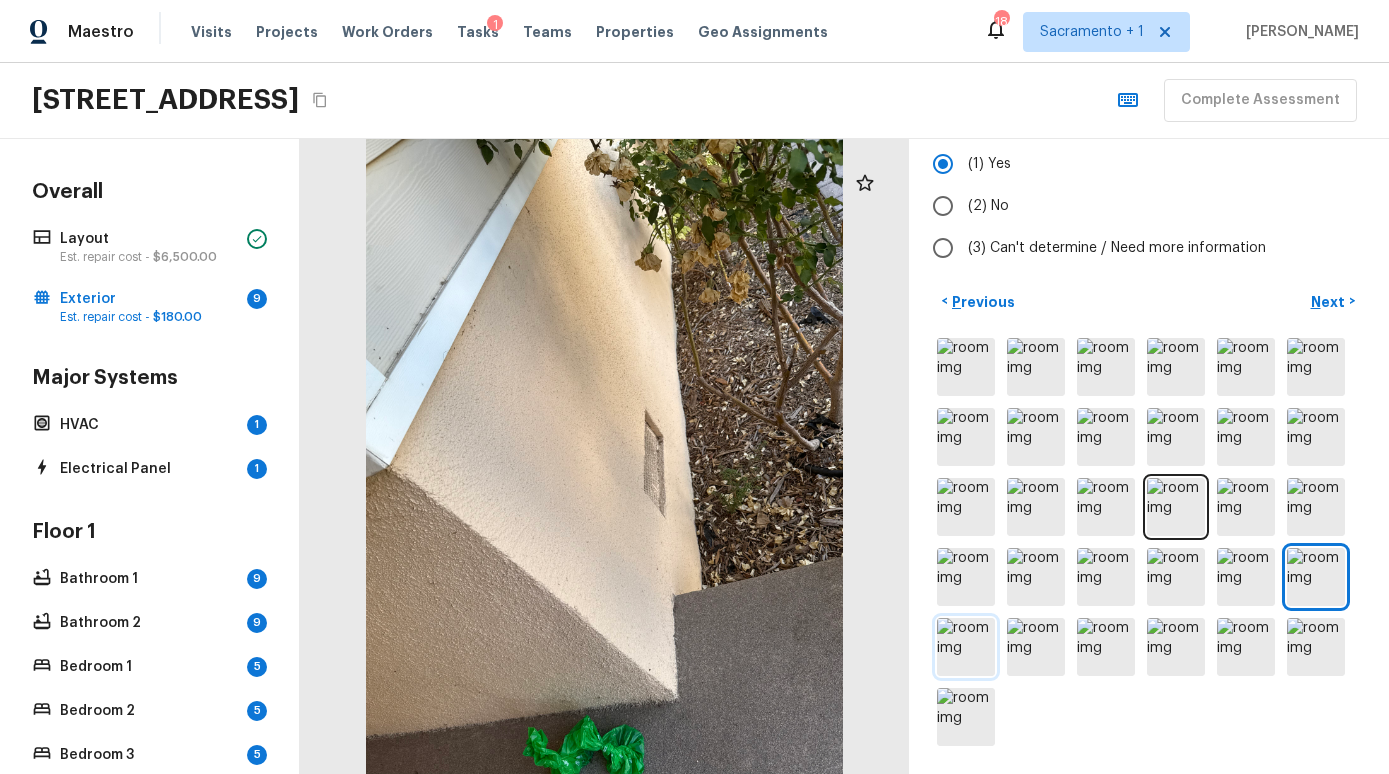 click at bounding box center (966, 647) 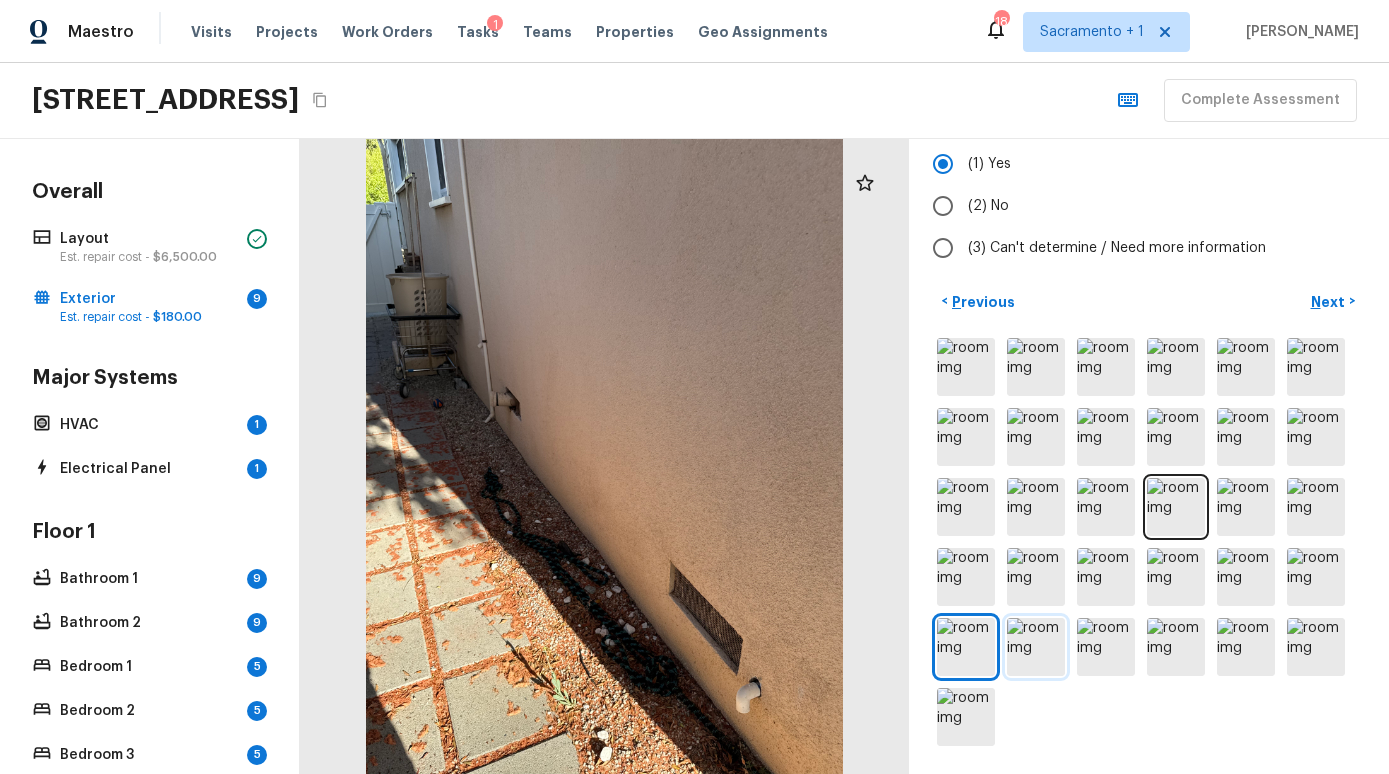click at bounding box center [1036, 647] 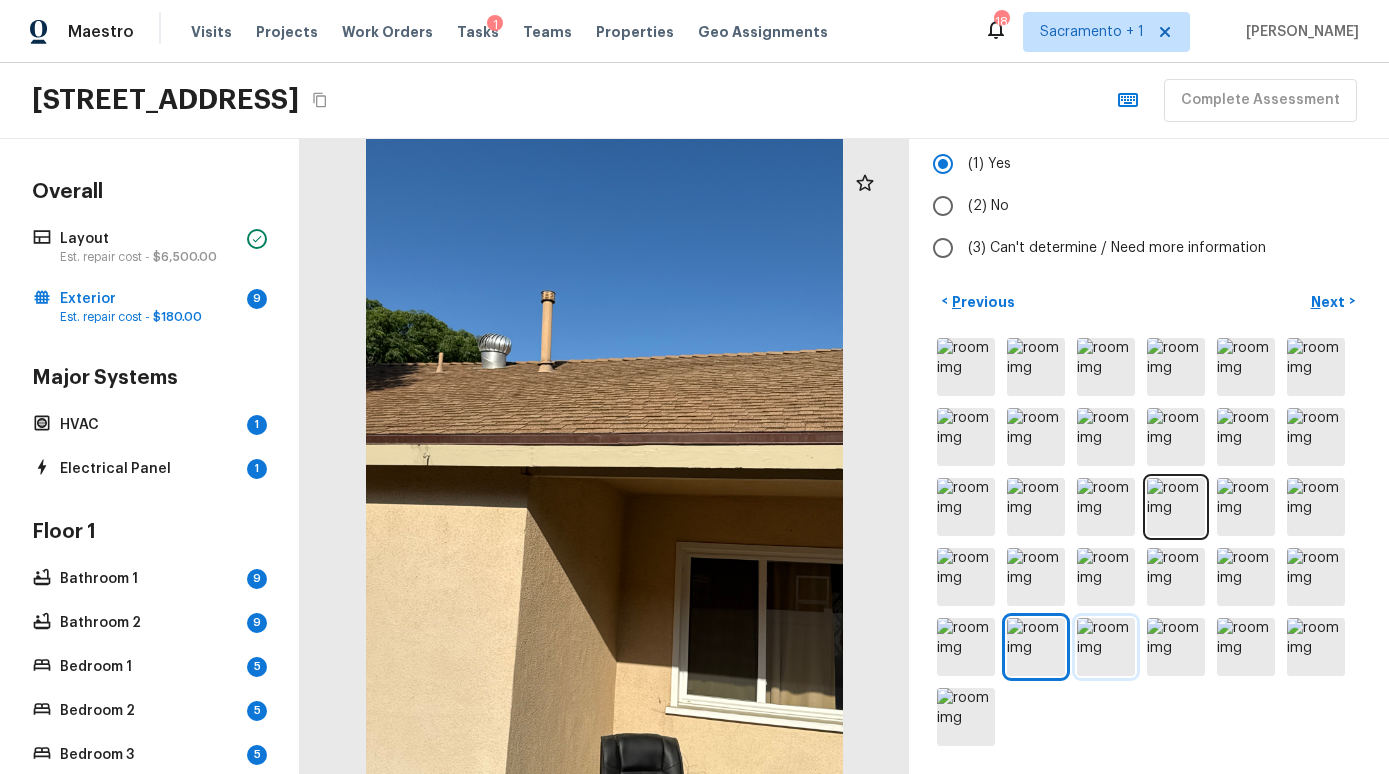 click at bounding box center (1106, 647) 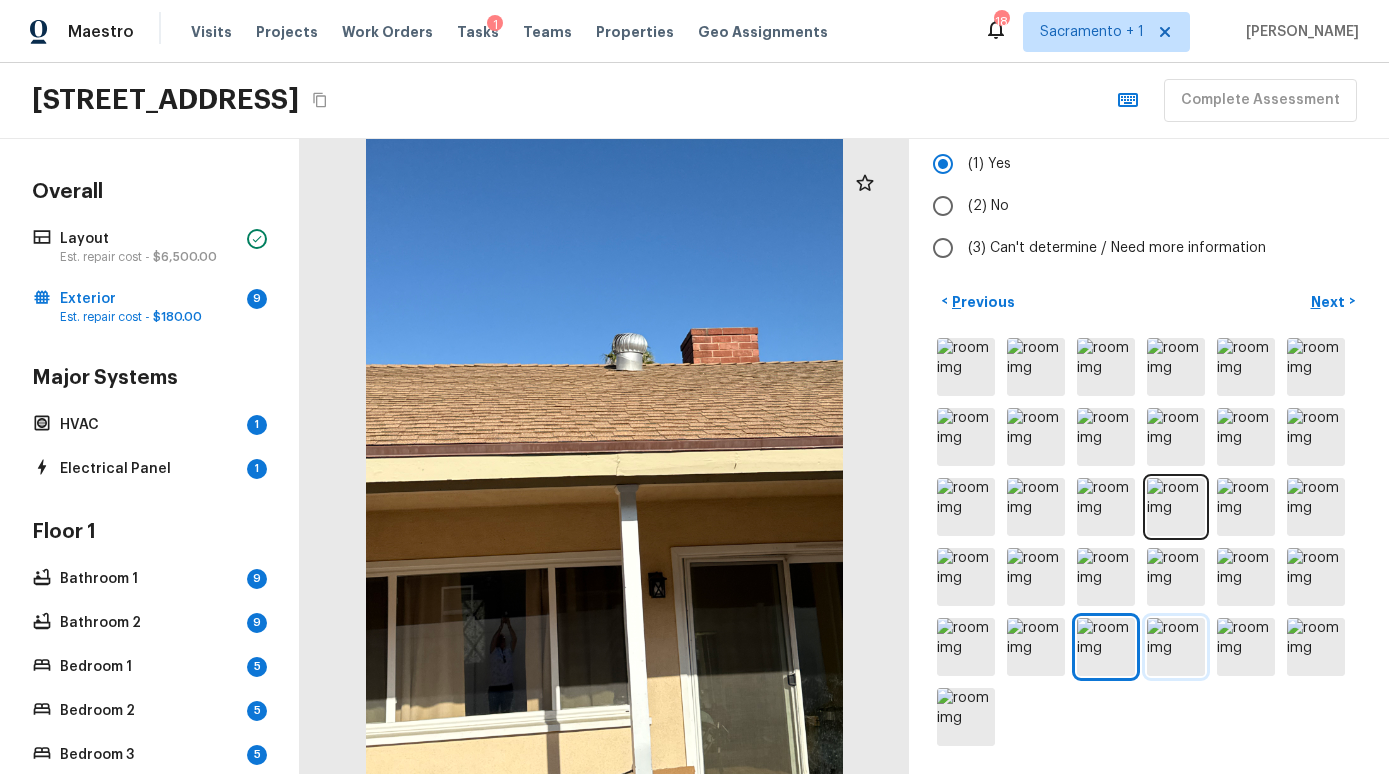 click at bounding box center (1176, 647) 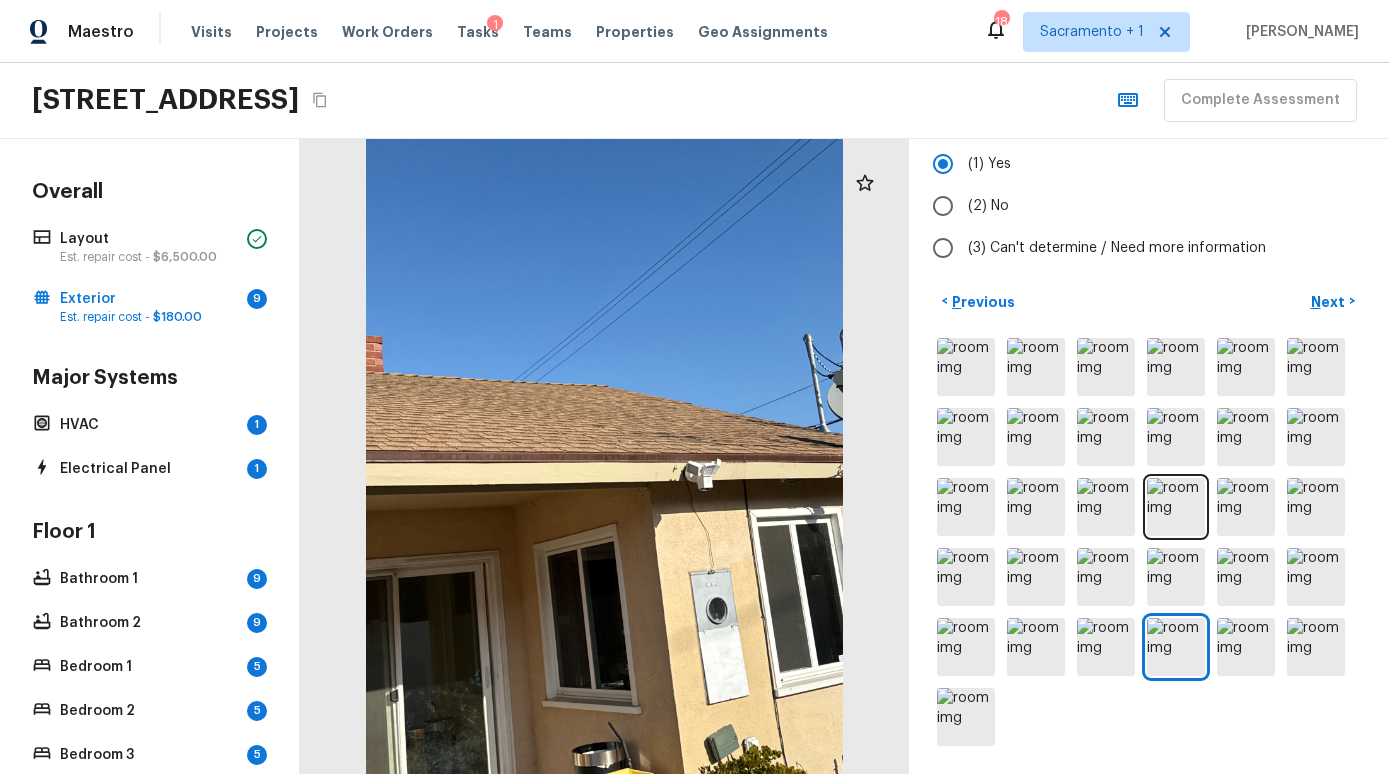 click at bounding box center (1149, 542) 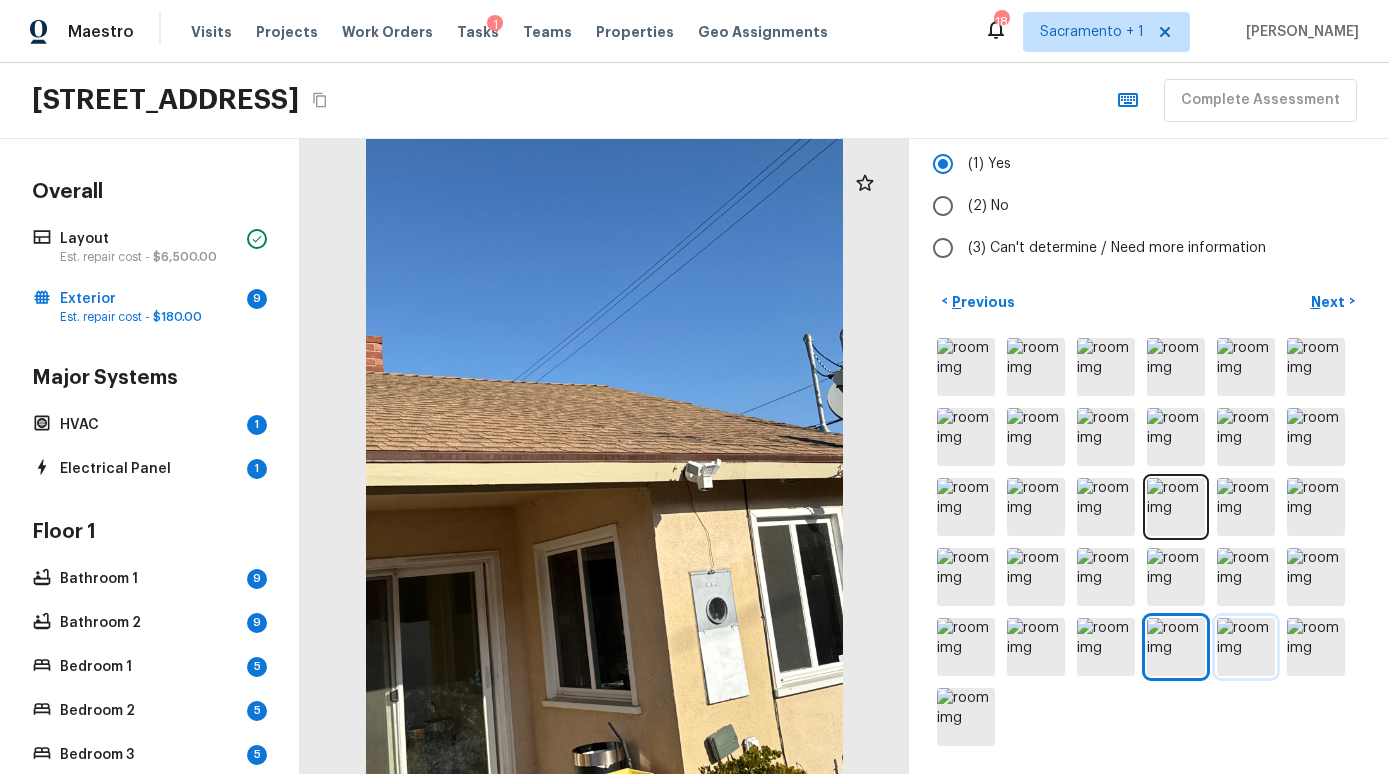 click at bounding box center (1246, 647) 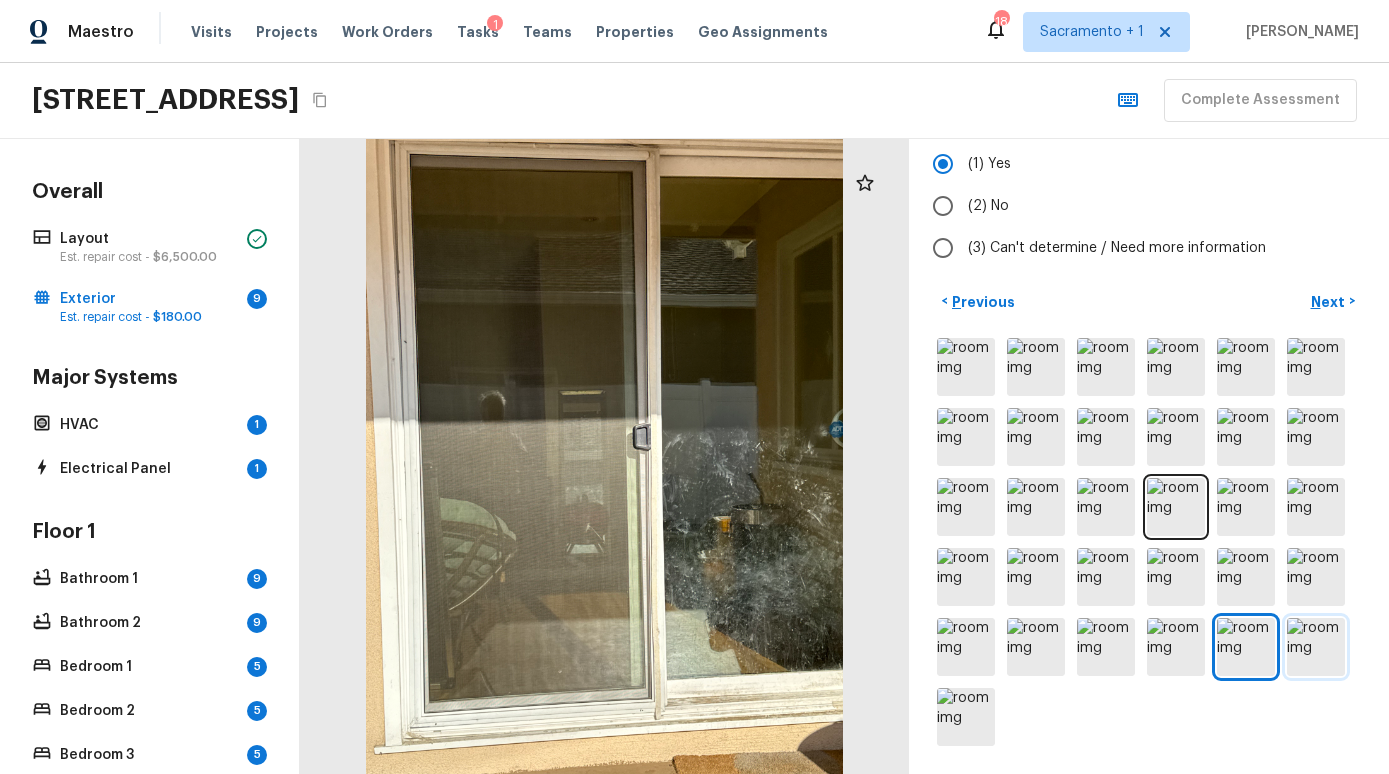 click at bounding box center [1316, 647] 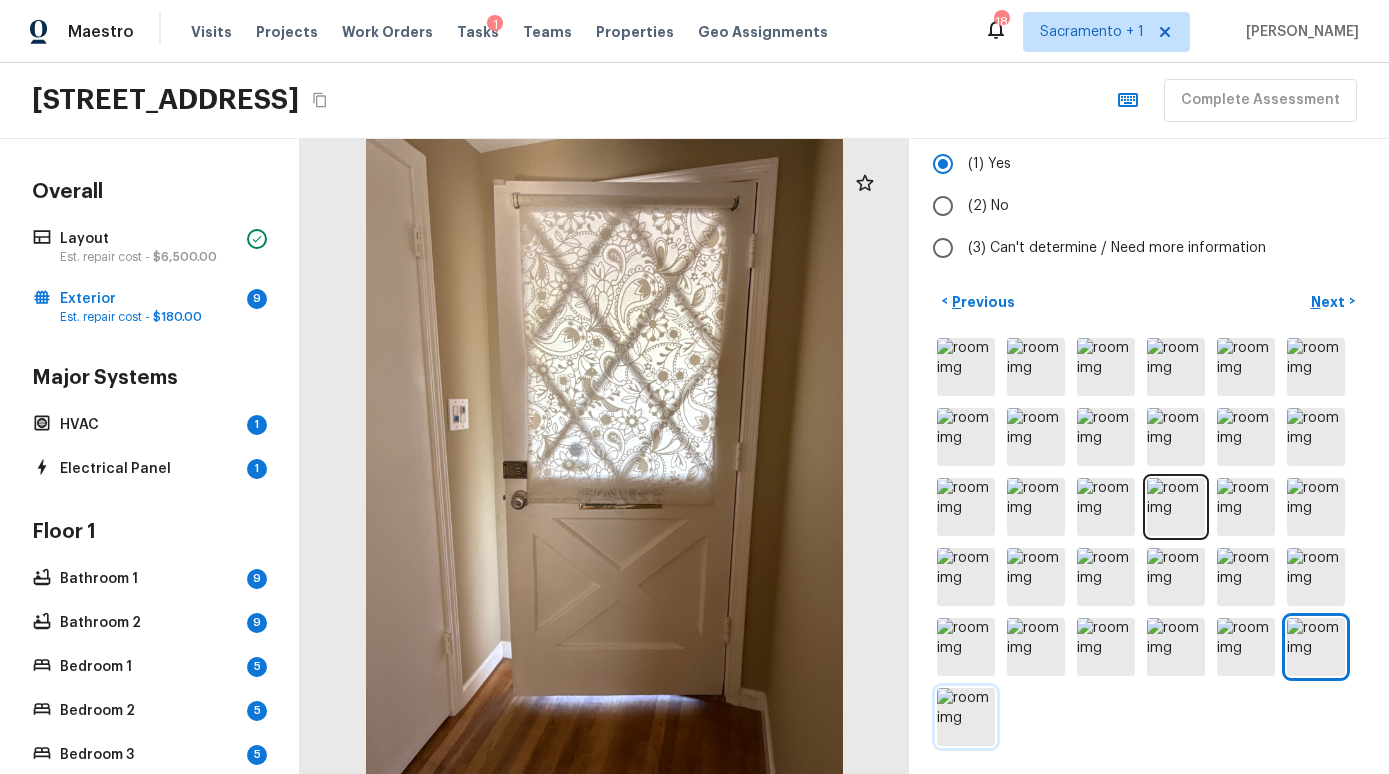 click at bounding box center (966, 717) 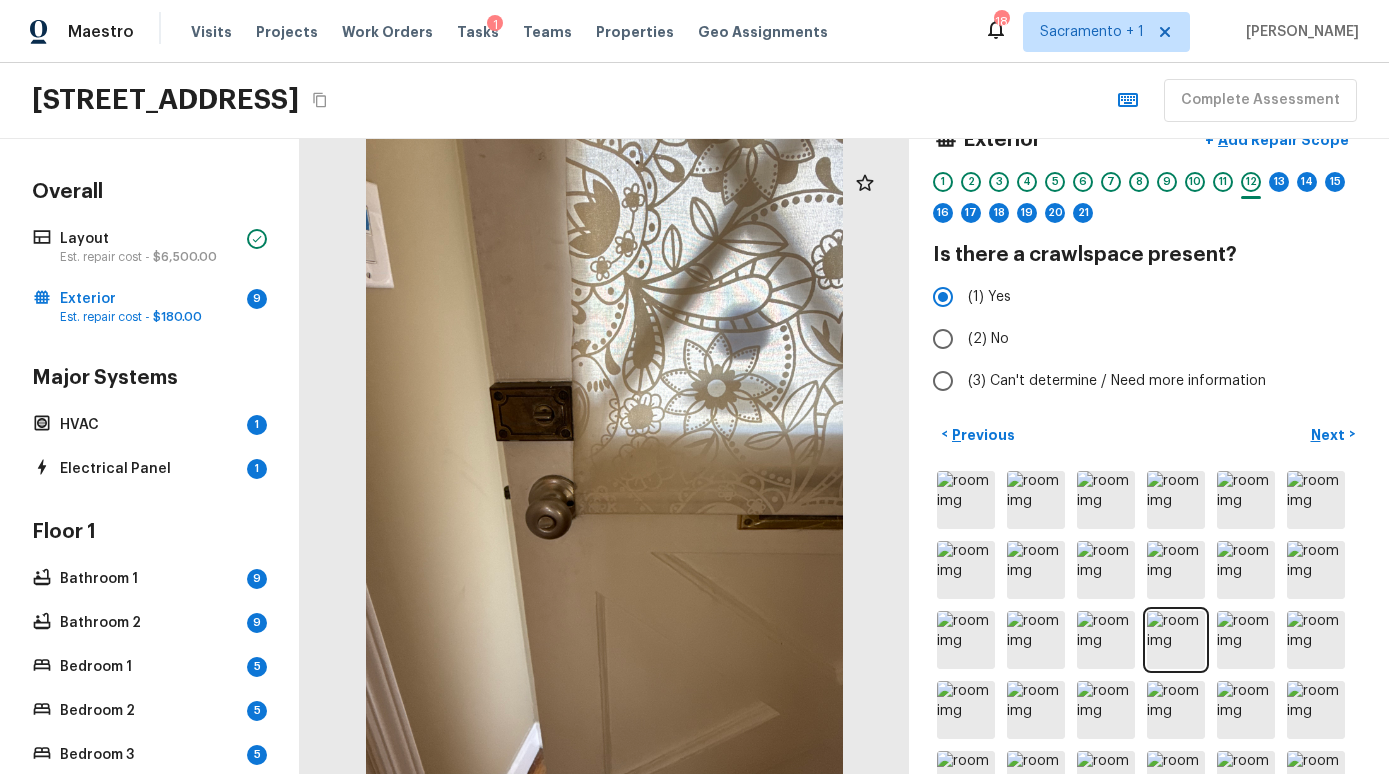 scroll, scrollTop: 0, scrollLeft: 0, axis: both 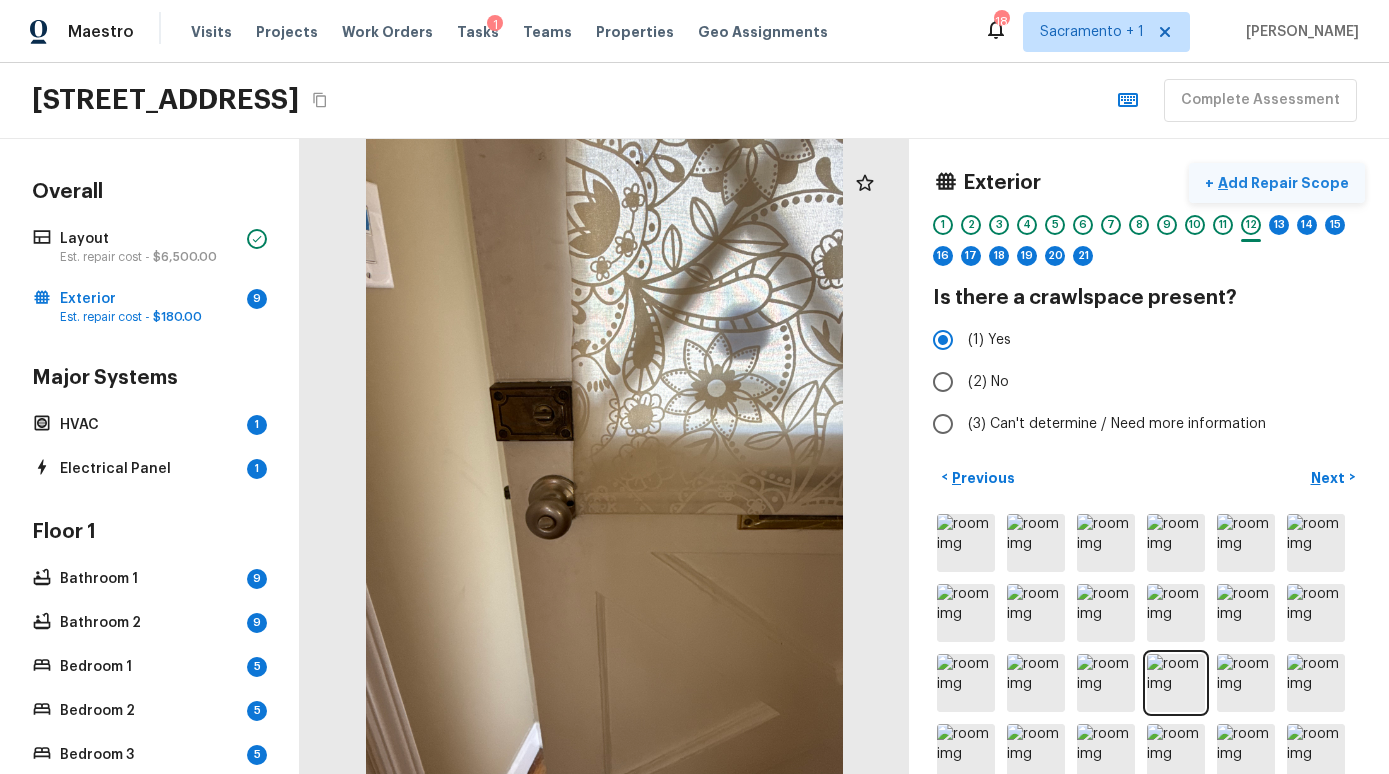 click on "Add Repair Scope" at bounding box center (1281, 183) 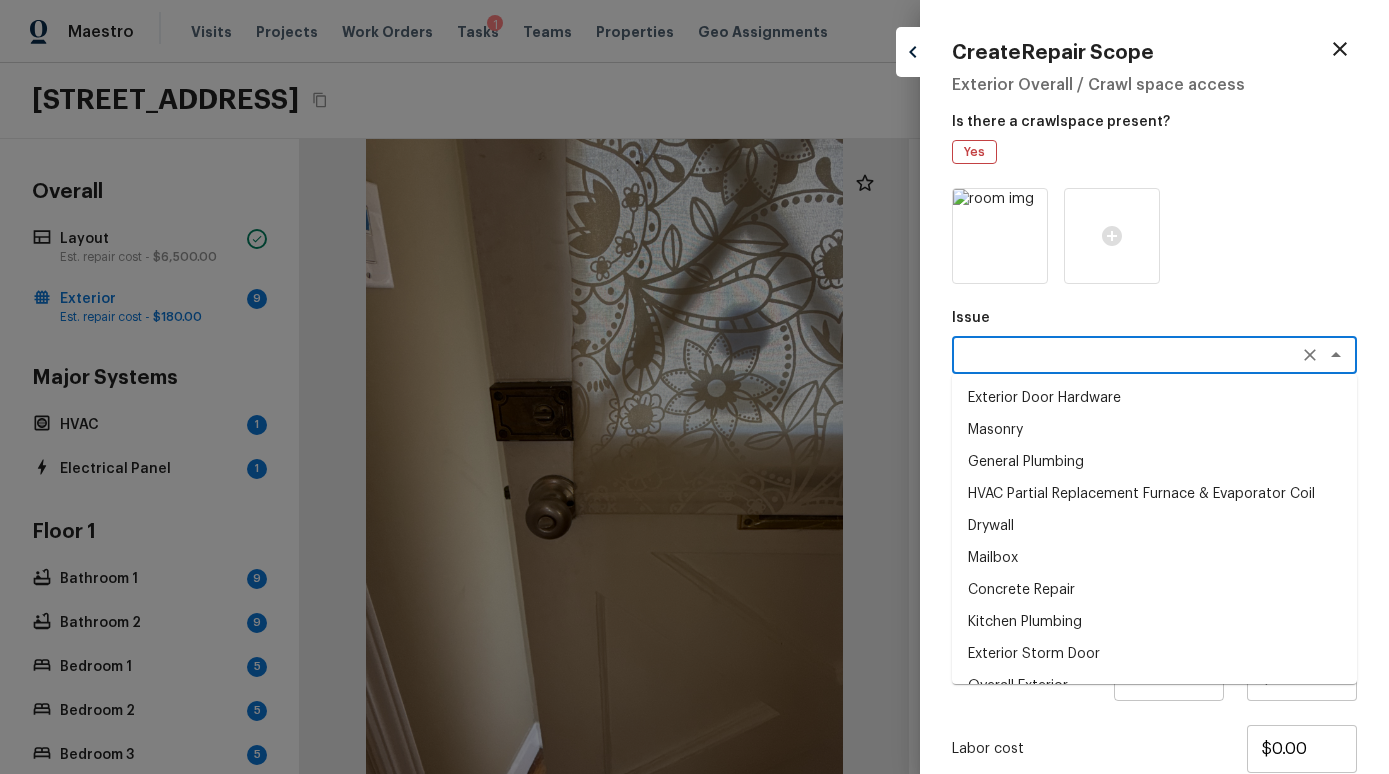 click at bounding box center (1126, 355) 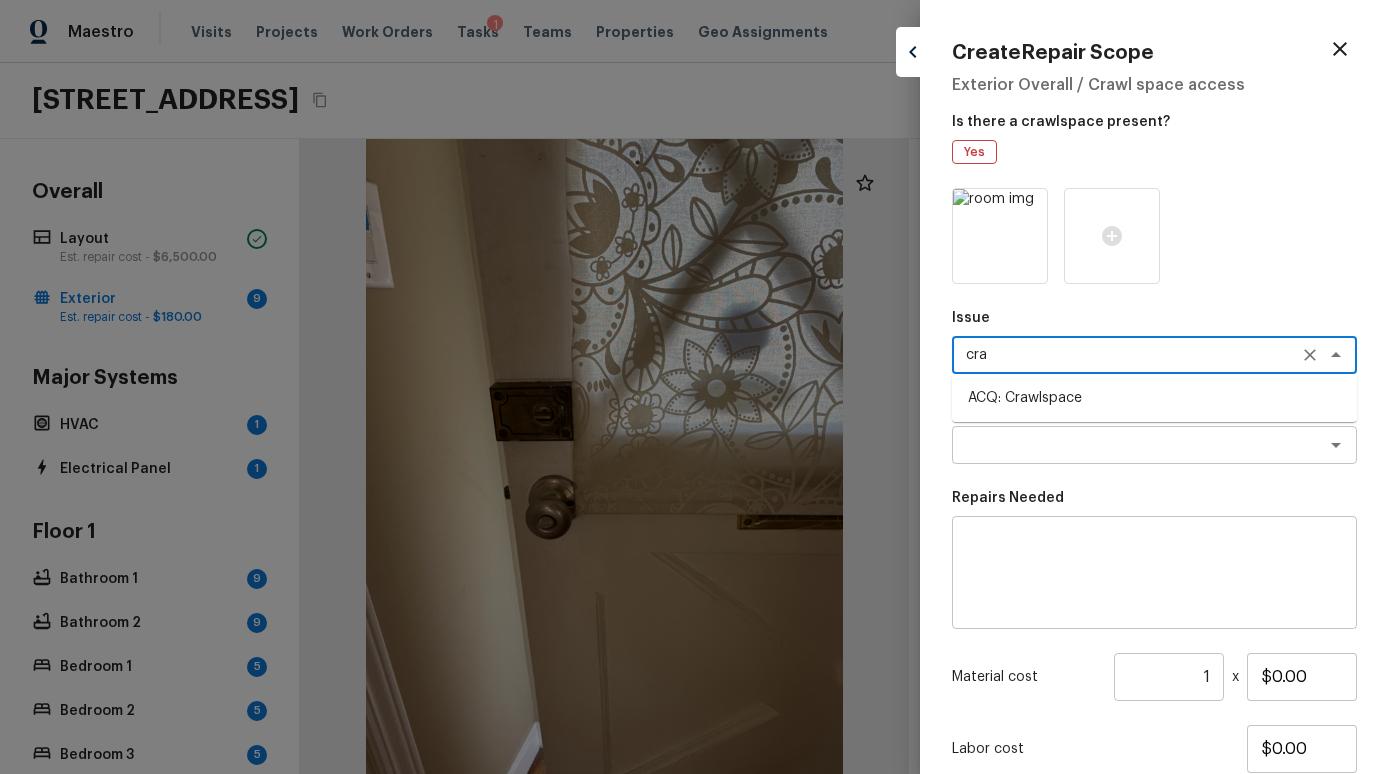 click on "ACQ: Crawlspace" at bounding box center [1154, 398] 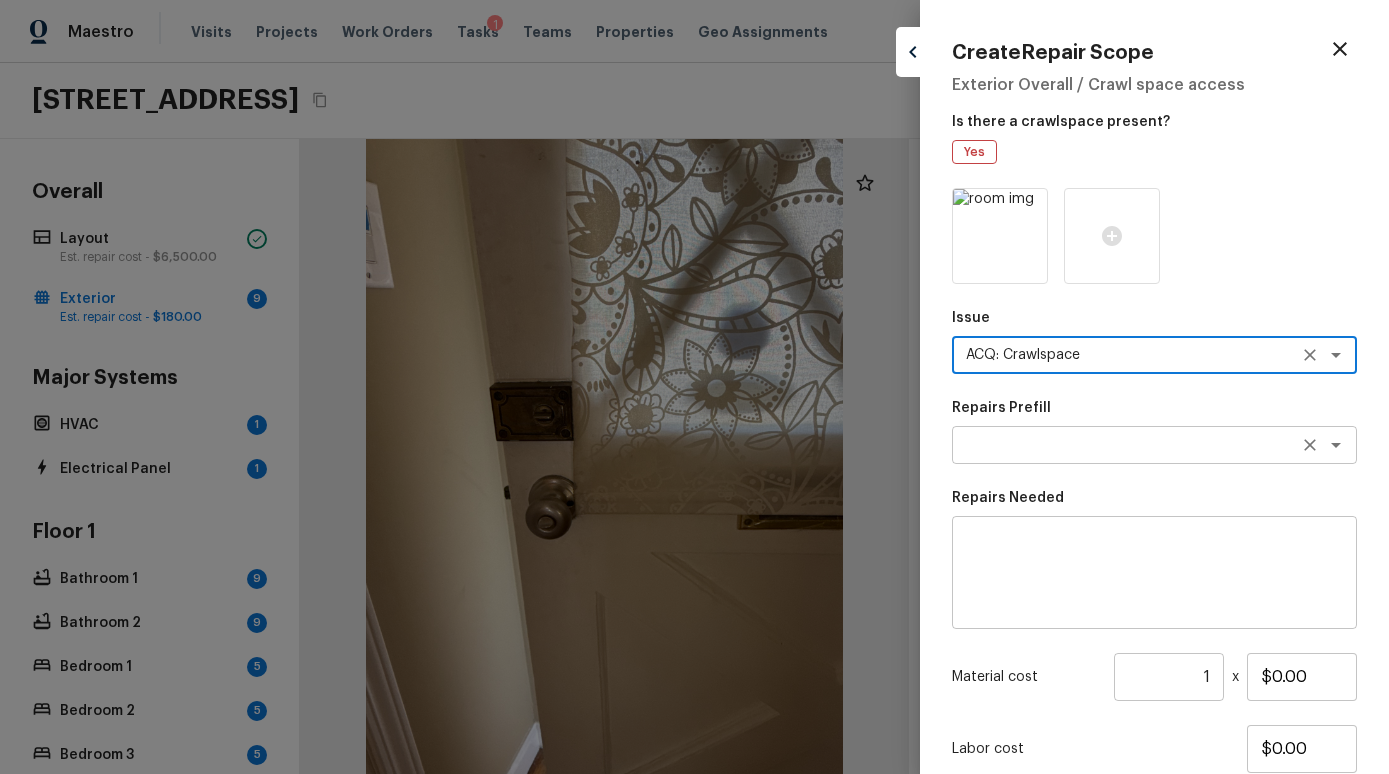 type on "ACQ: Crawlspace" 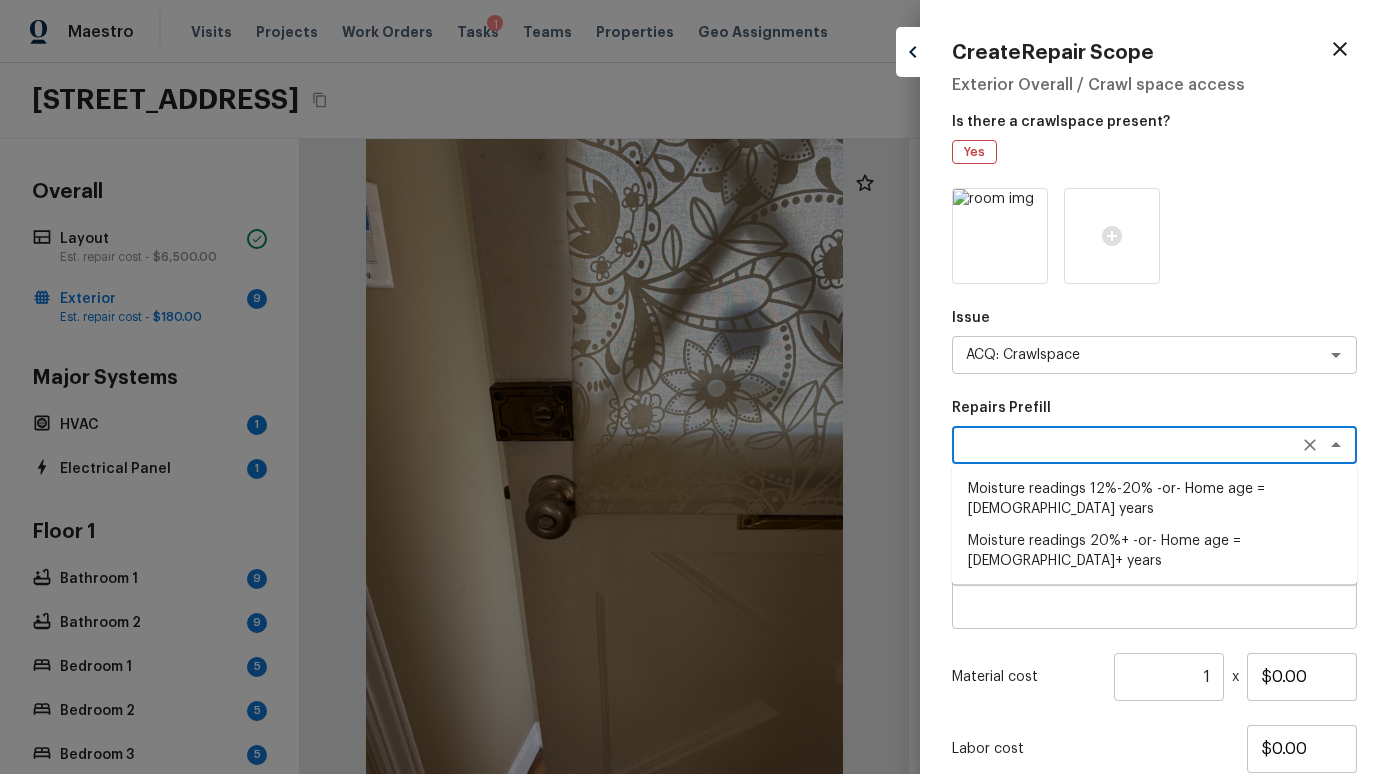 click on "Moisture readings 20%+ -or- Home age = [DEMOGRAPHIC_DATA]+ years" at bounding box center [1154, 551] 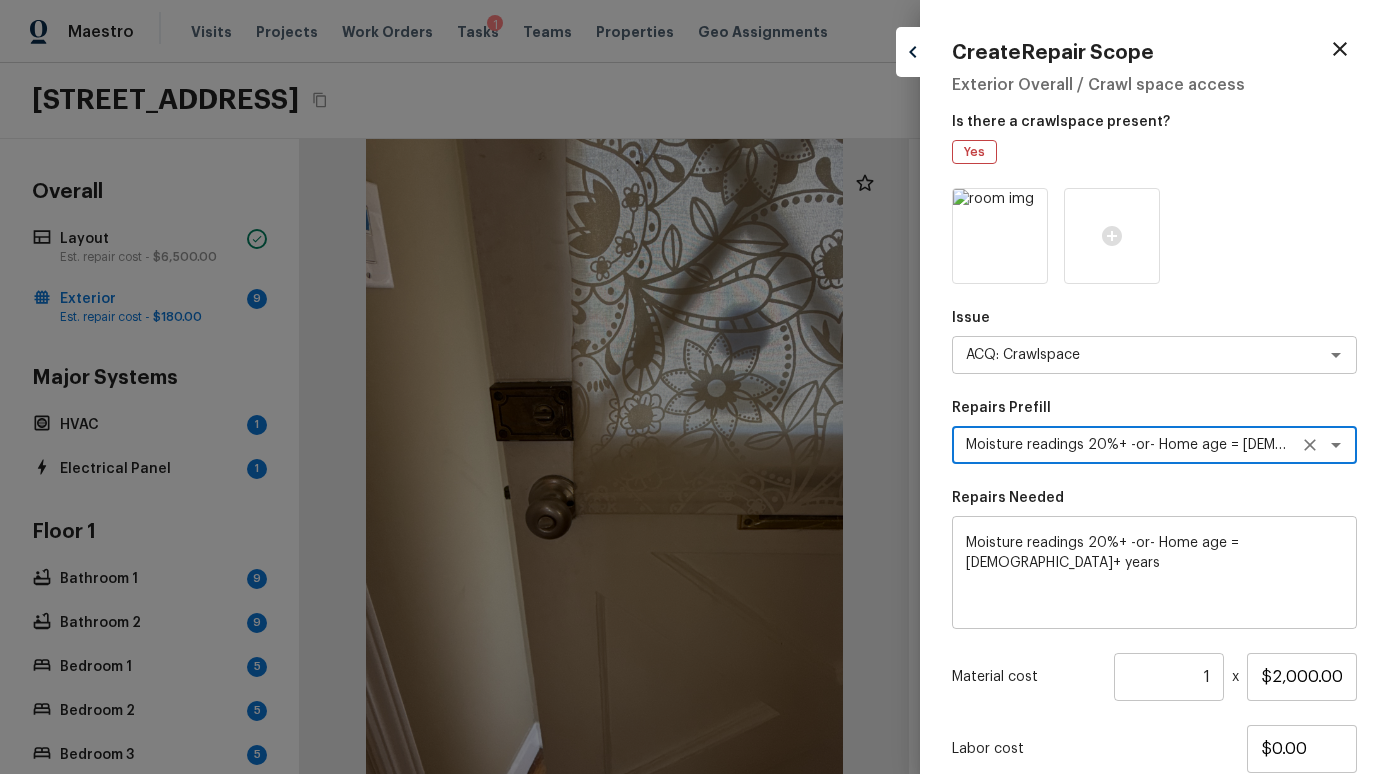 scroll, scrollTop: 146, scrollLeft: 0, axis: vertical 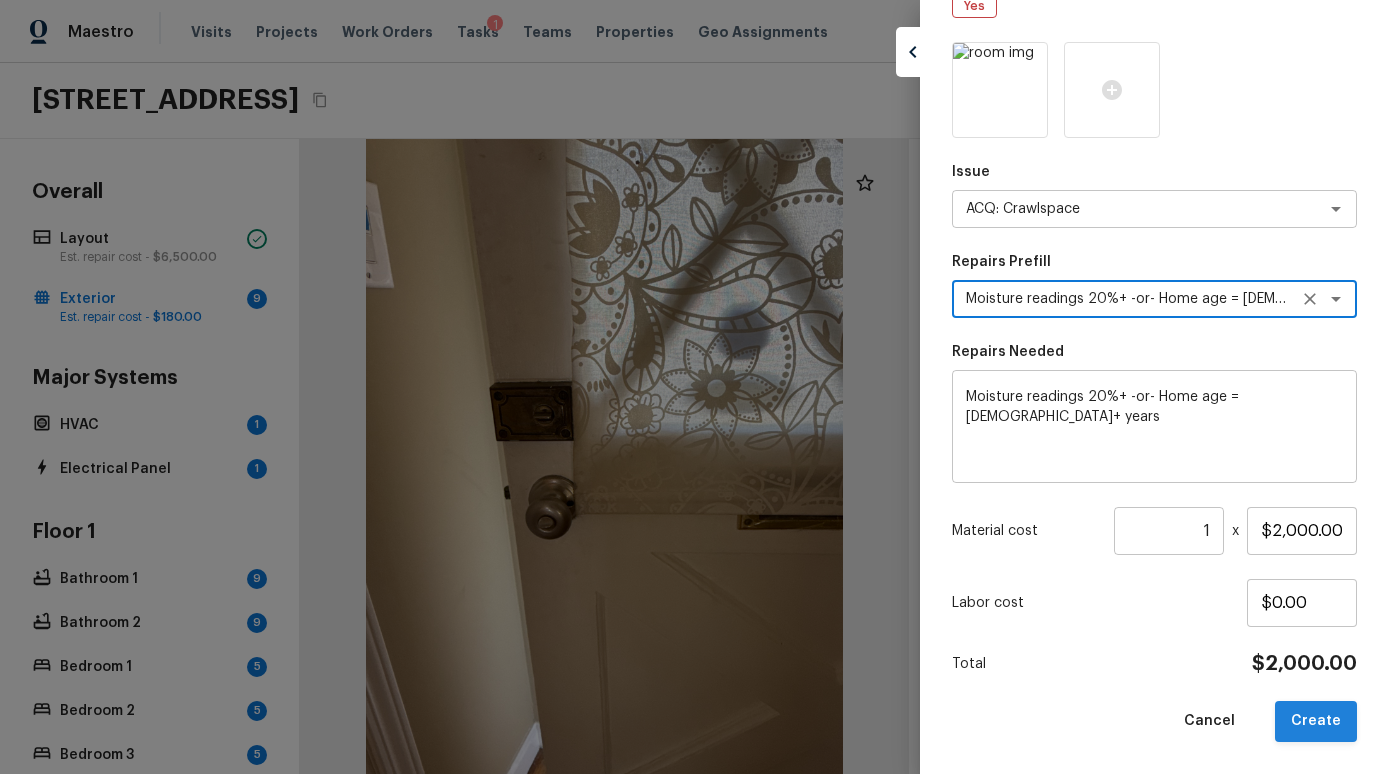 click on "Create" at bounding box center (1316, 721) 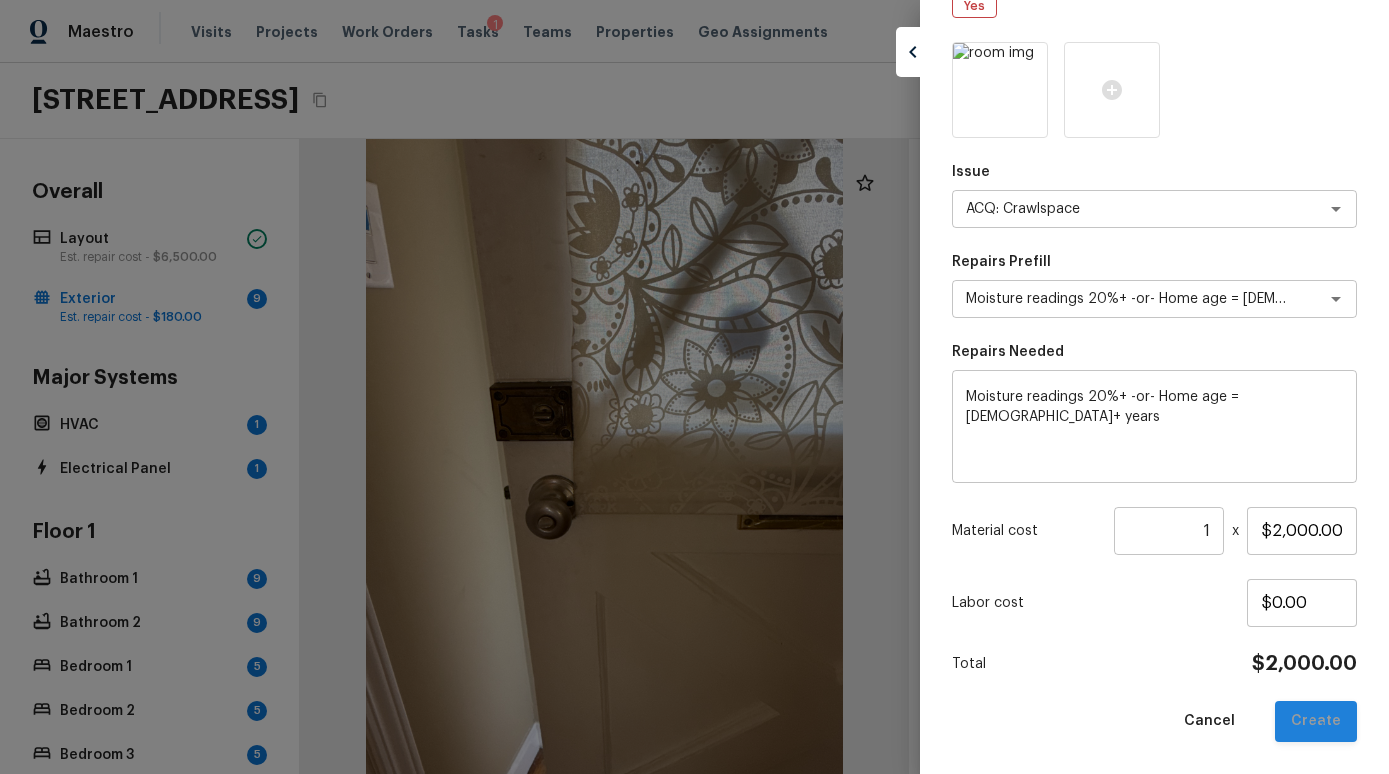 type 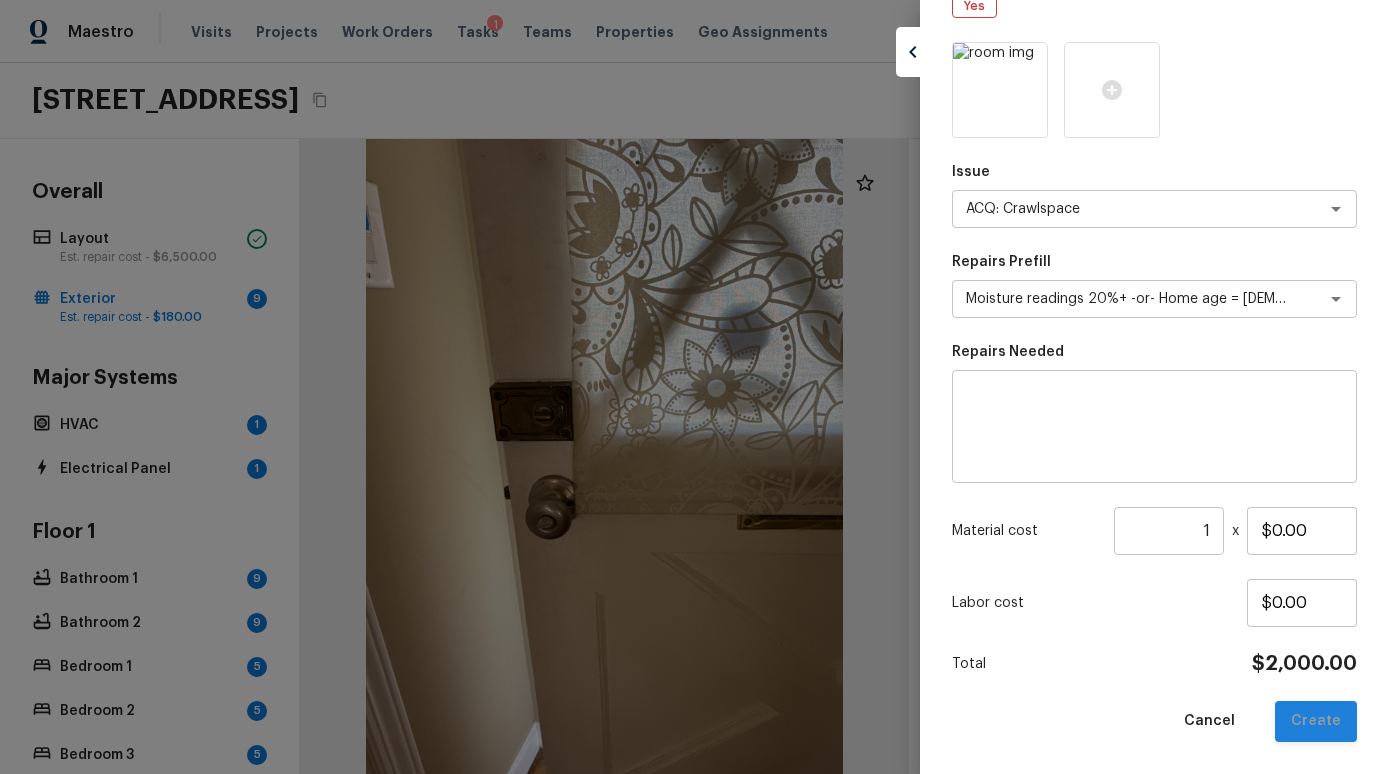 type 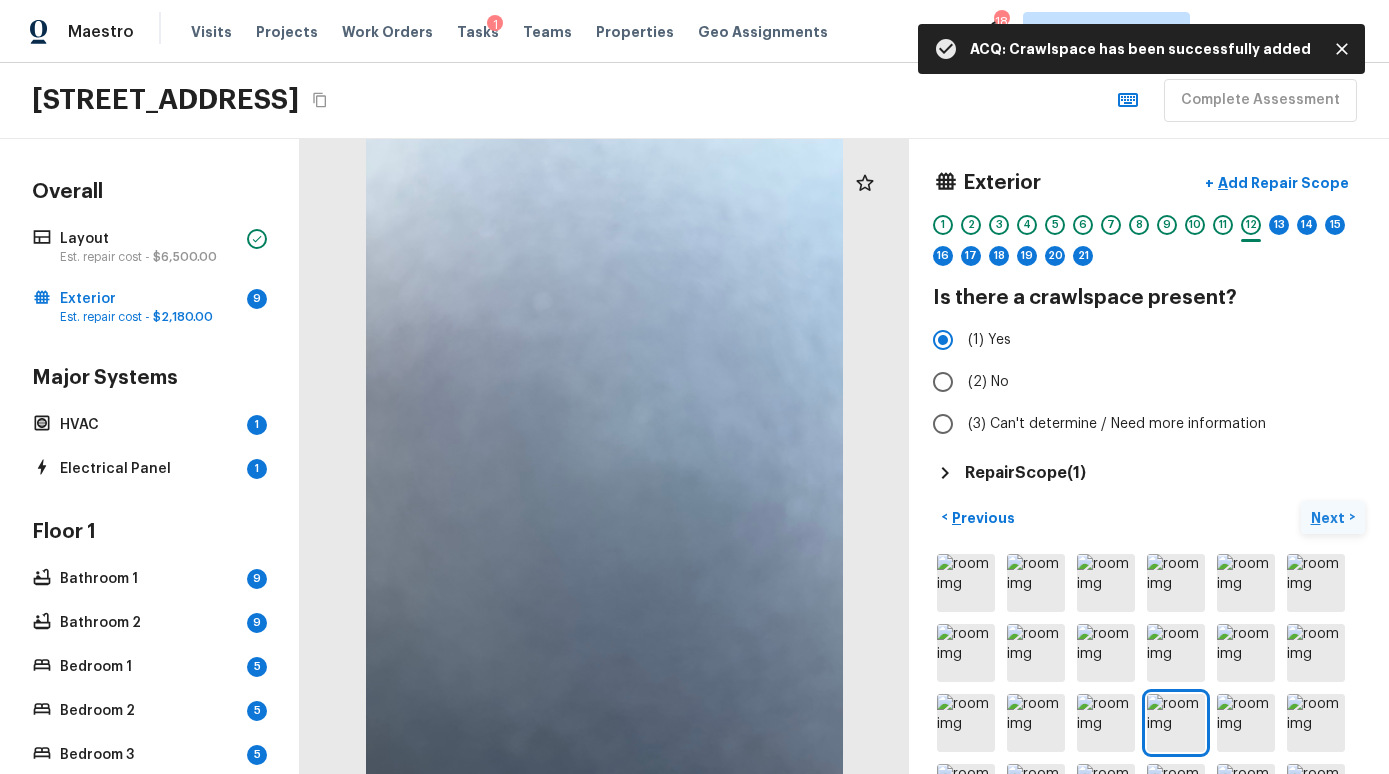 click on "Next" at bounding box center (1330, 518) 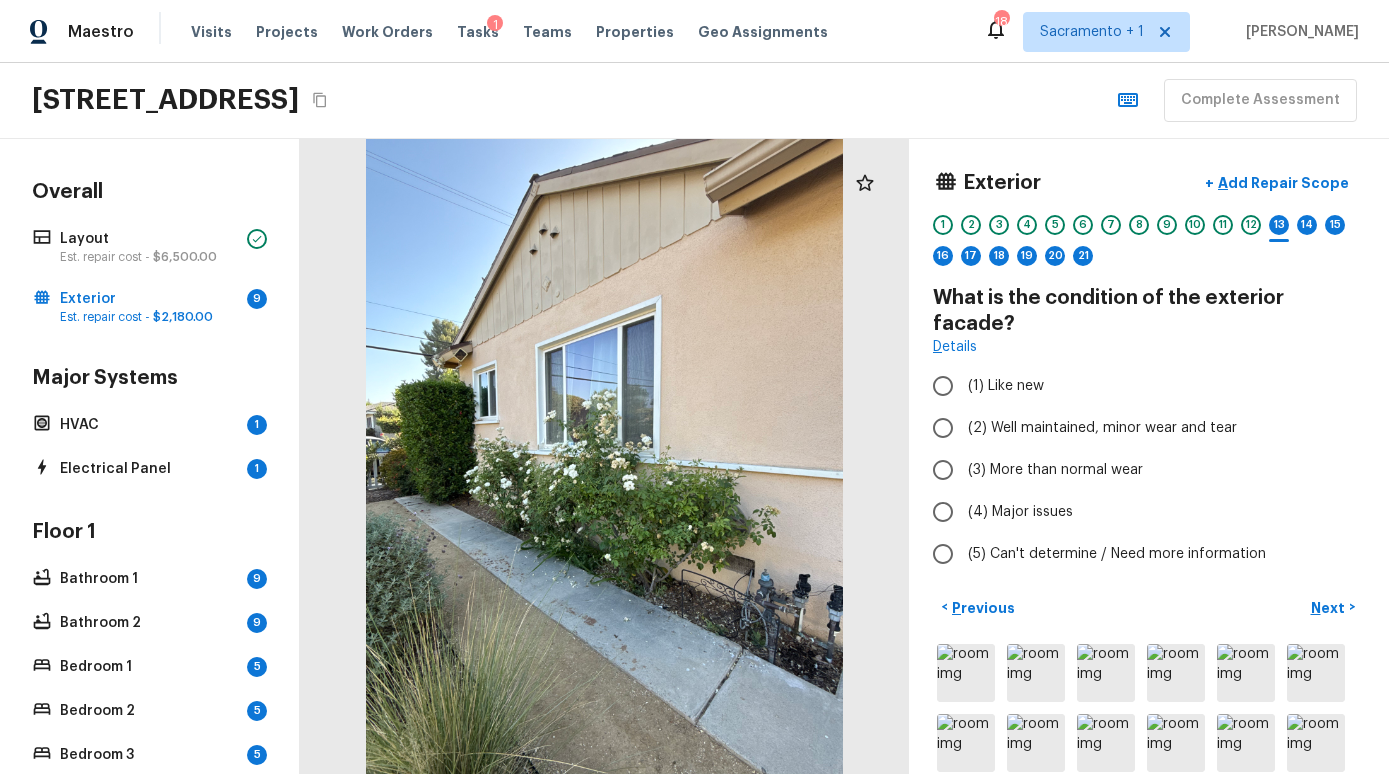 click at bounding box center (604, 456) 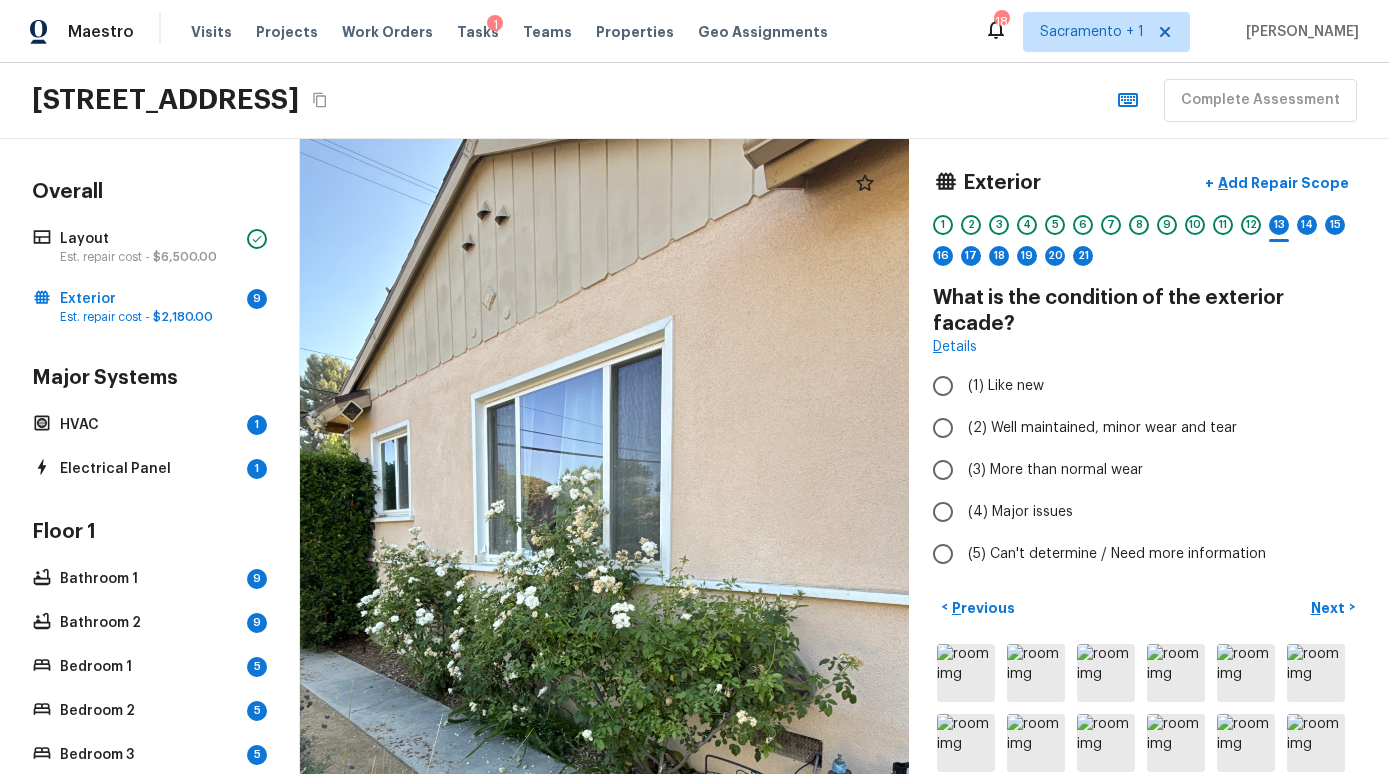 click at bounding box center [582, 574] 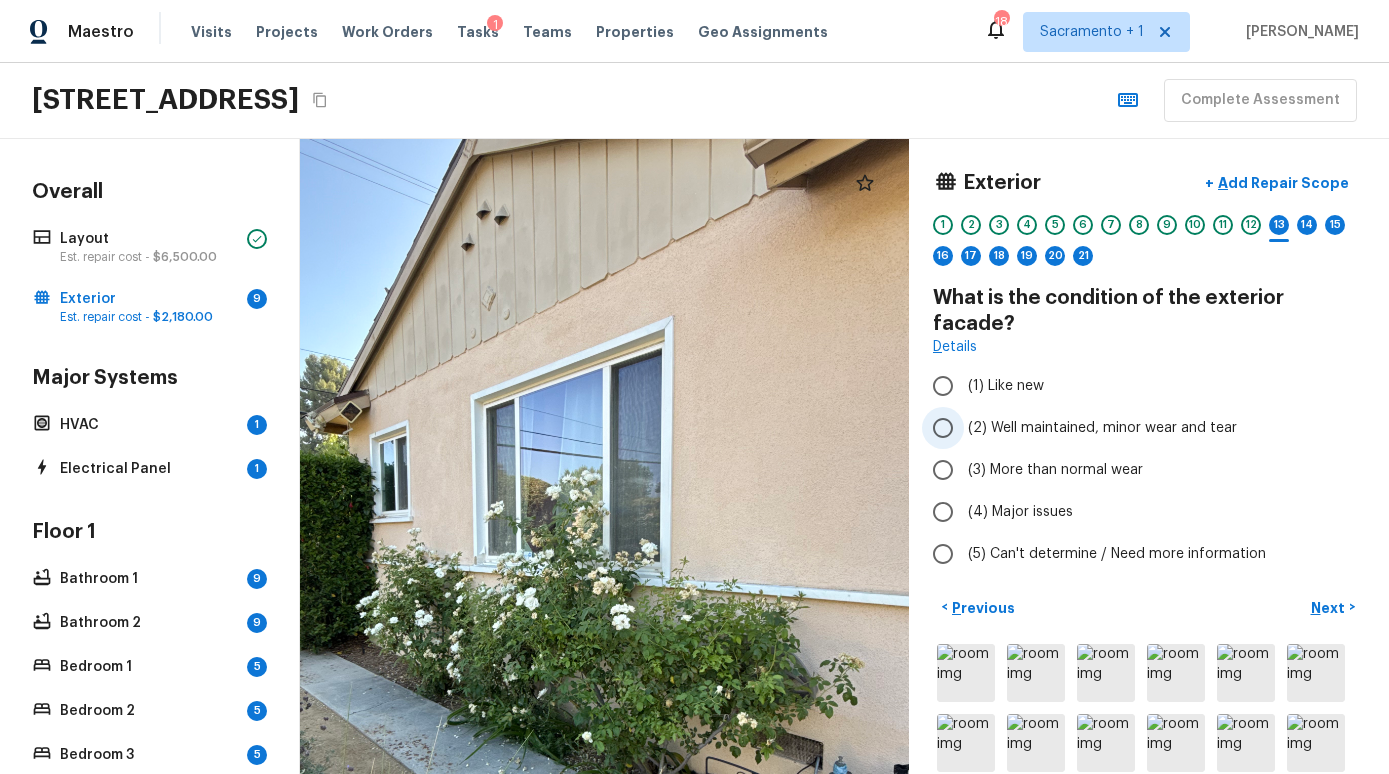 click on "(2) Well maintained, minor wear and tear" at bounding box center [1102, 428] 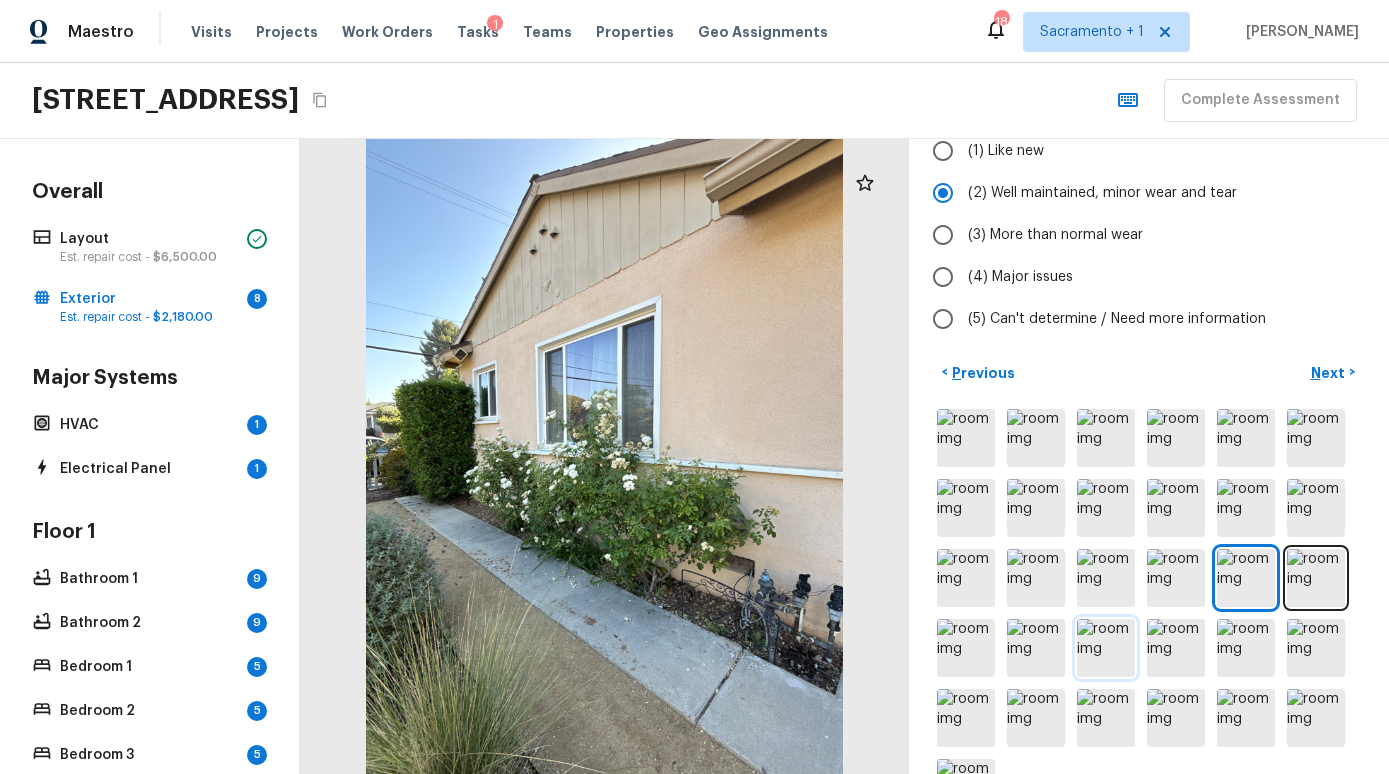 scroll, scrollTop: 217, scrollLeft: 0, axis: vertical 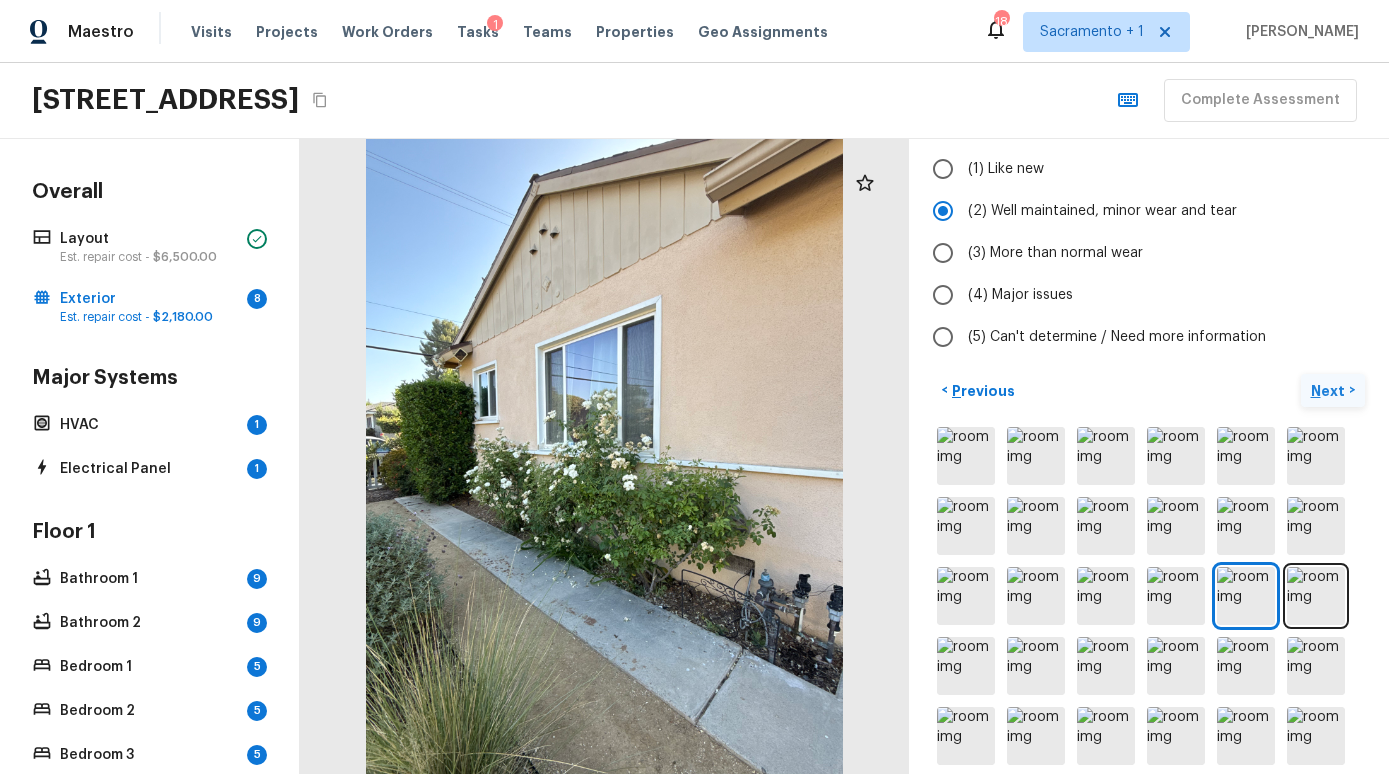 click on "Next" at bounding box center (1330, 391) 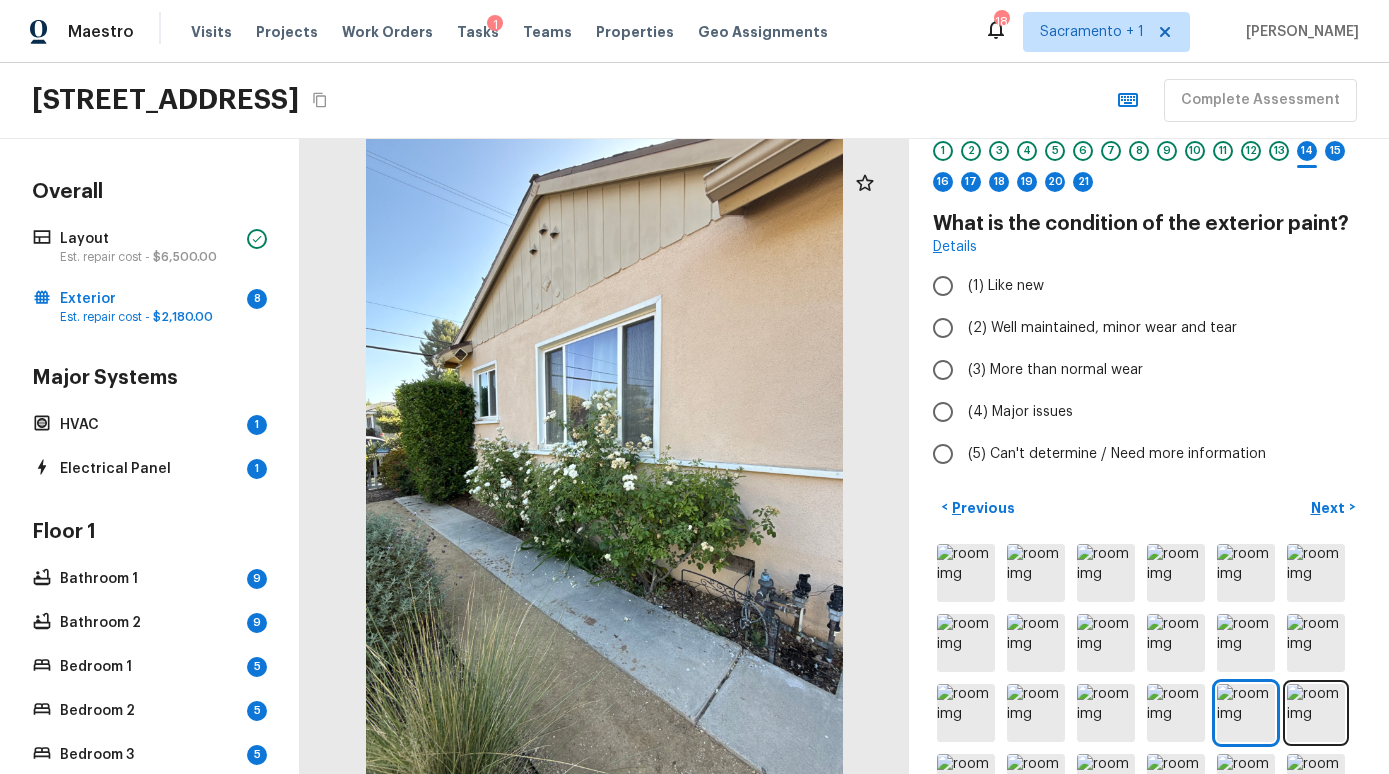 scroll, scrollTop: 68, scrollLeft: 0, axis: vertical 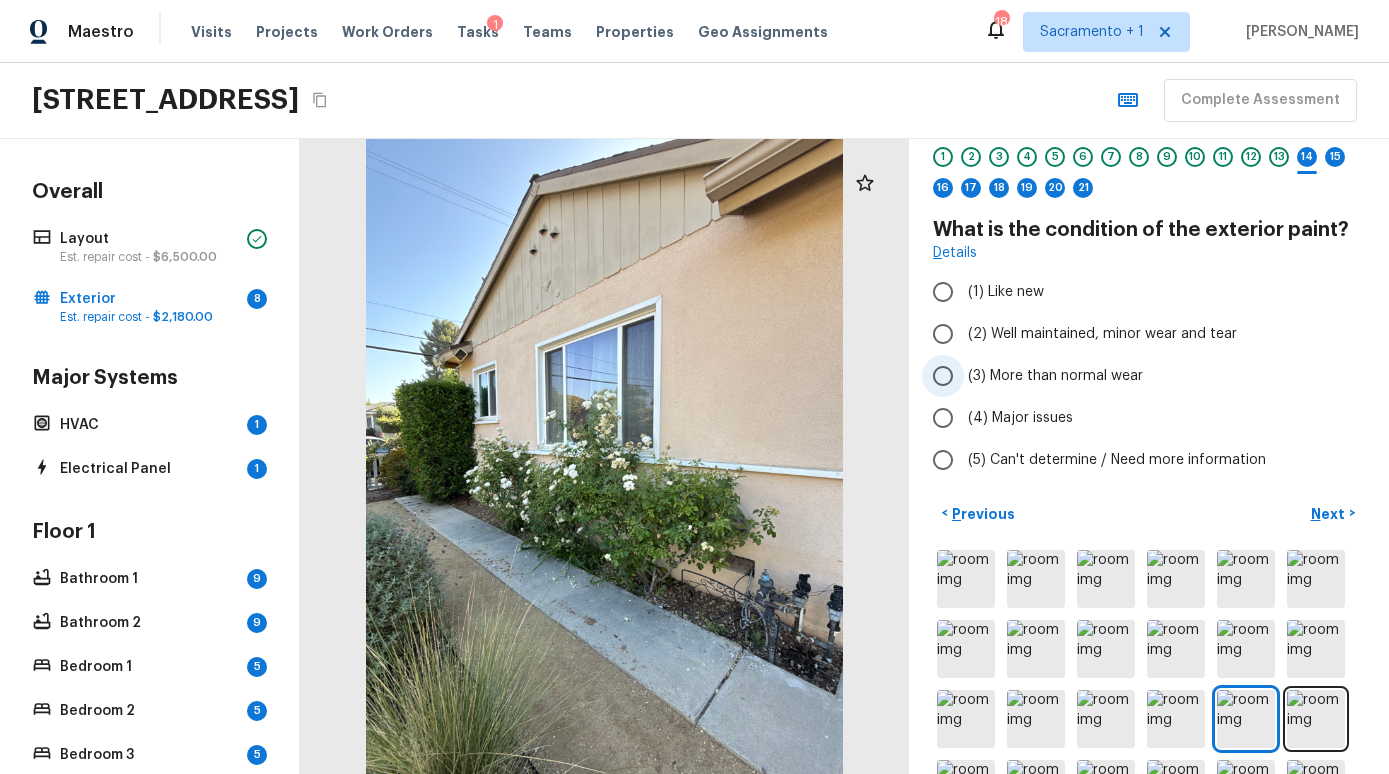 click on "(3) More than normal wear" at bounding box center (1055, 376) 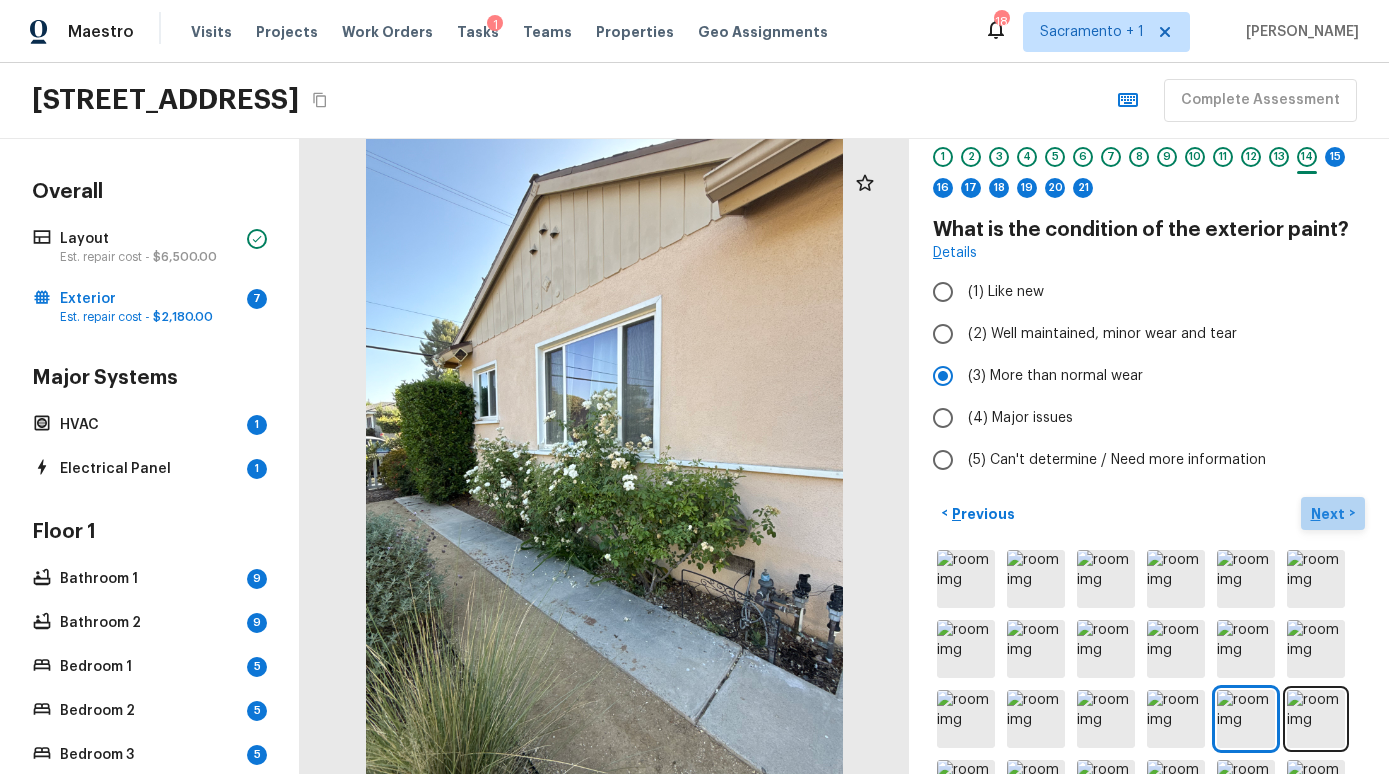 click on "Next" at bounding box center [1330, 514] 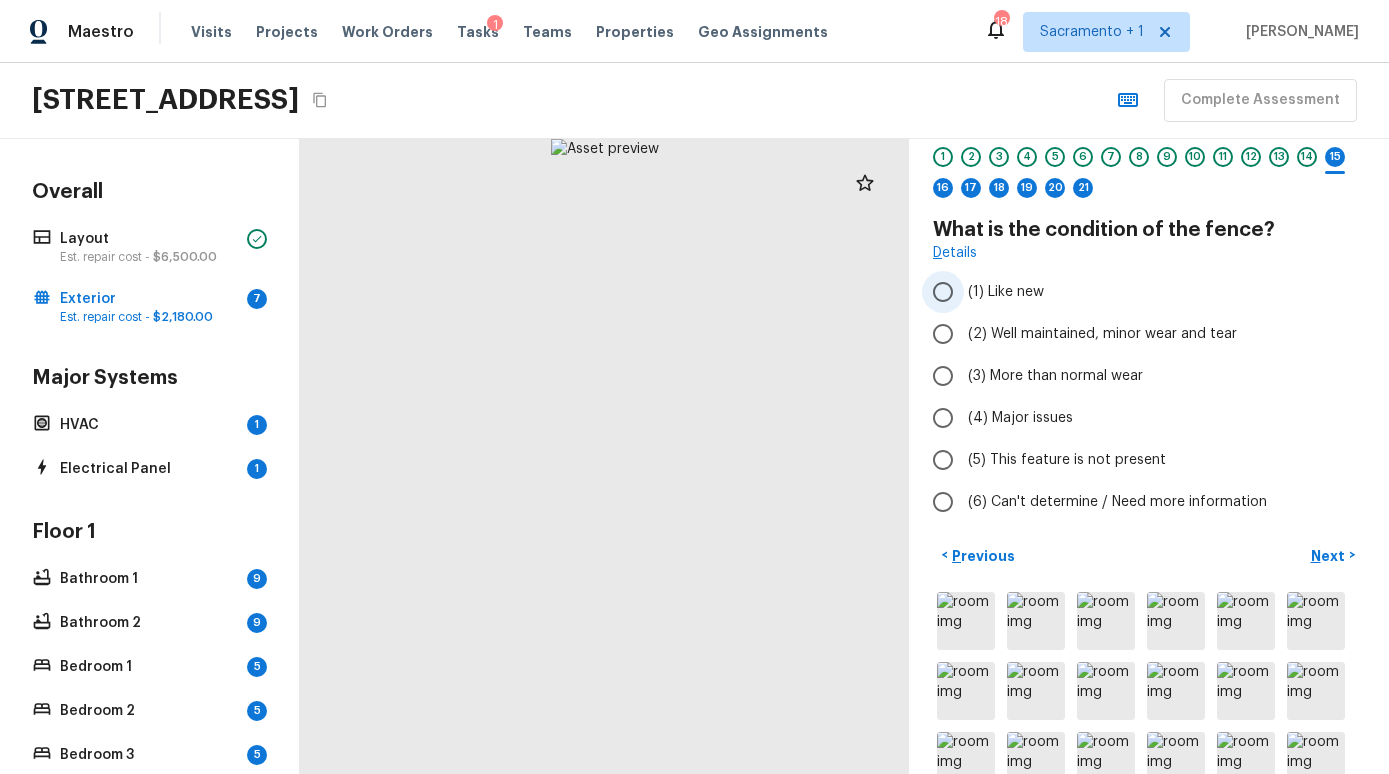 click on "(1) Like new" at bounding box center (1006, 292) 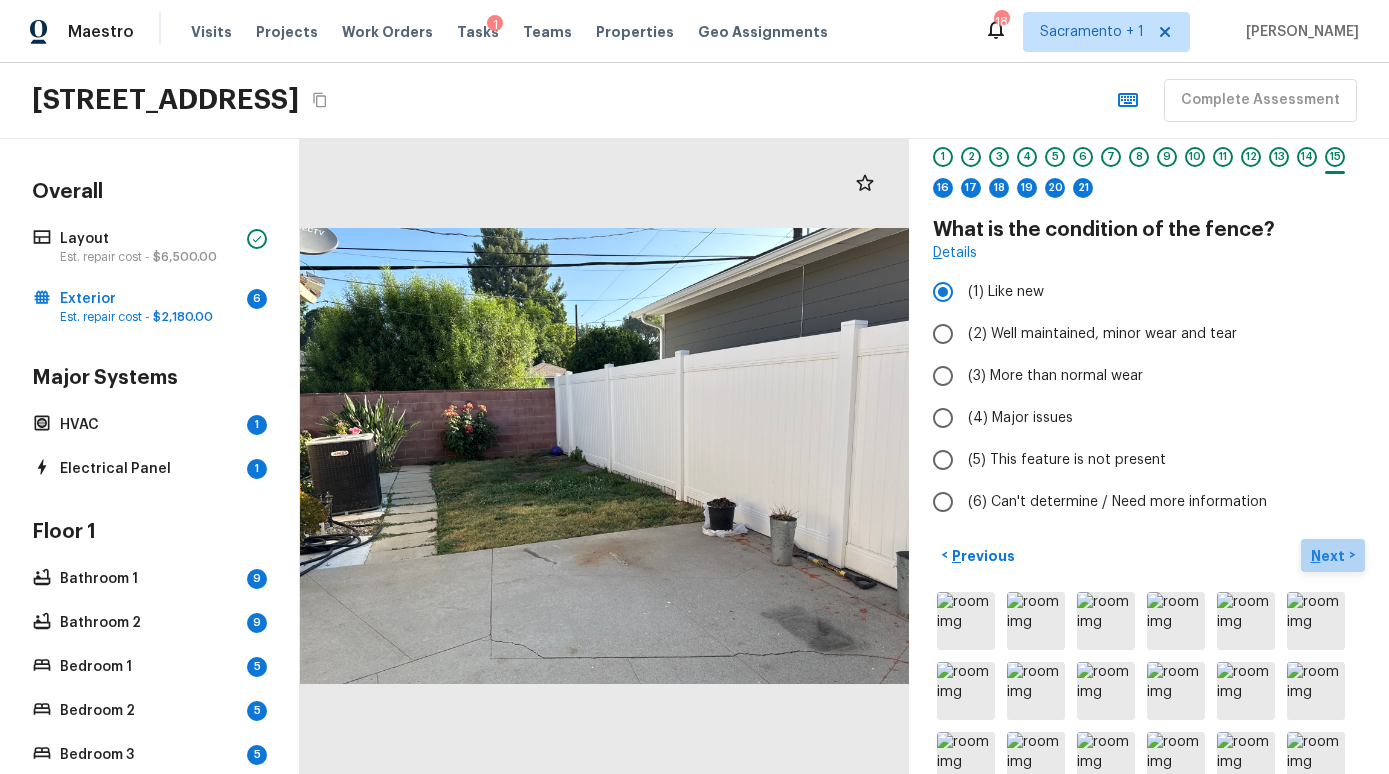 click on "Next" at bounding box center (1330, 556) 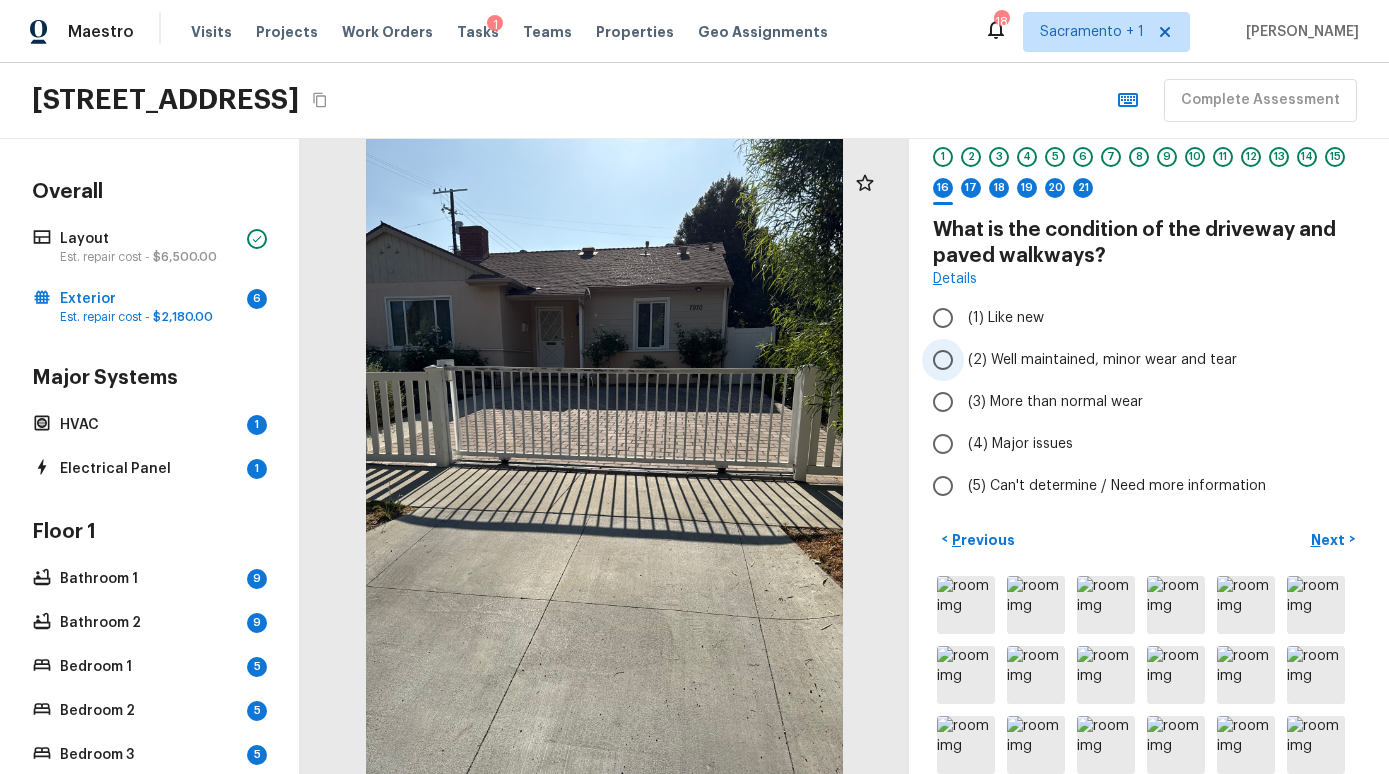 click on "(2) Well maintained, minor wear and tear" at bounding box center (1102, 360) 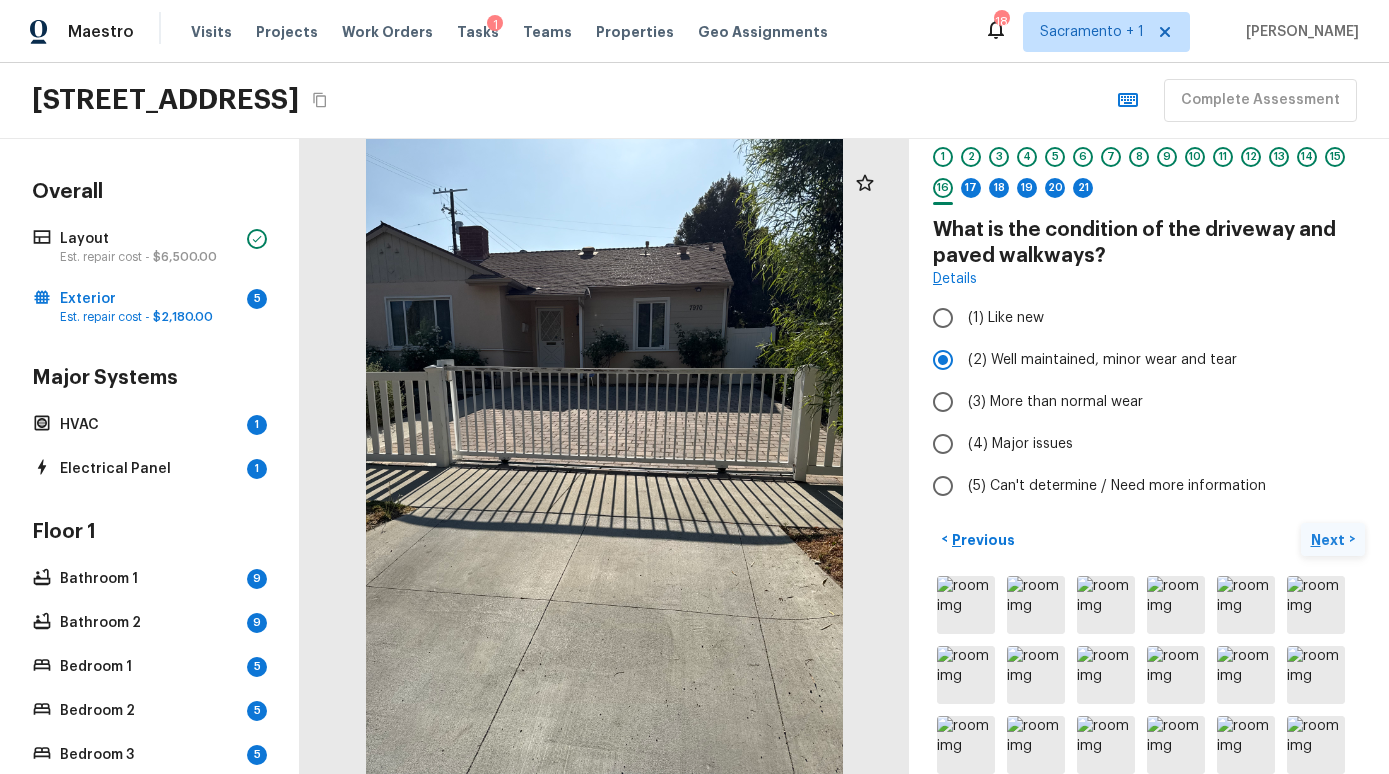 click on "Next >" at bounding box center (1333, 539) 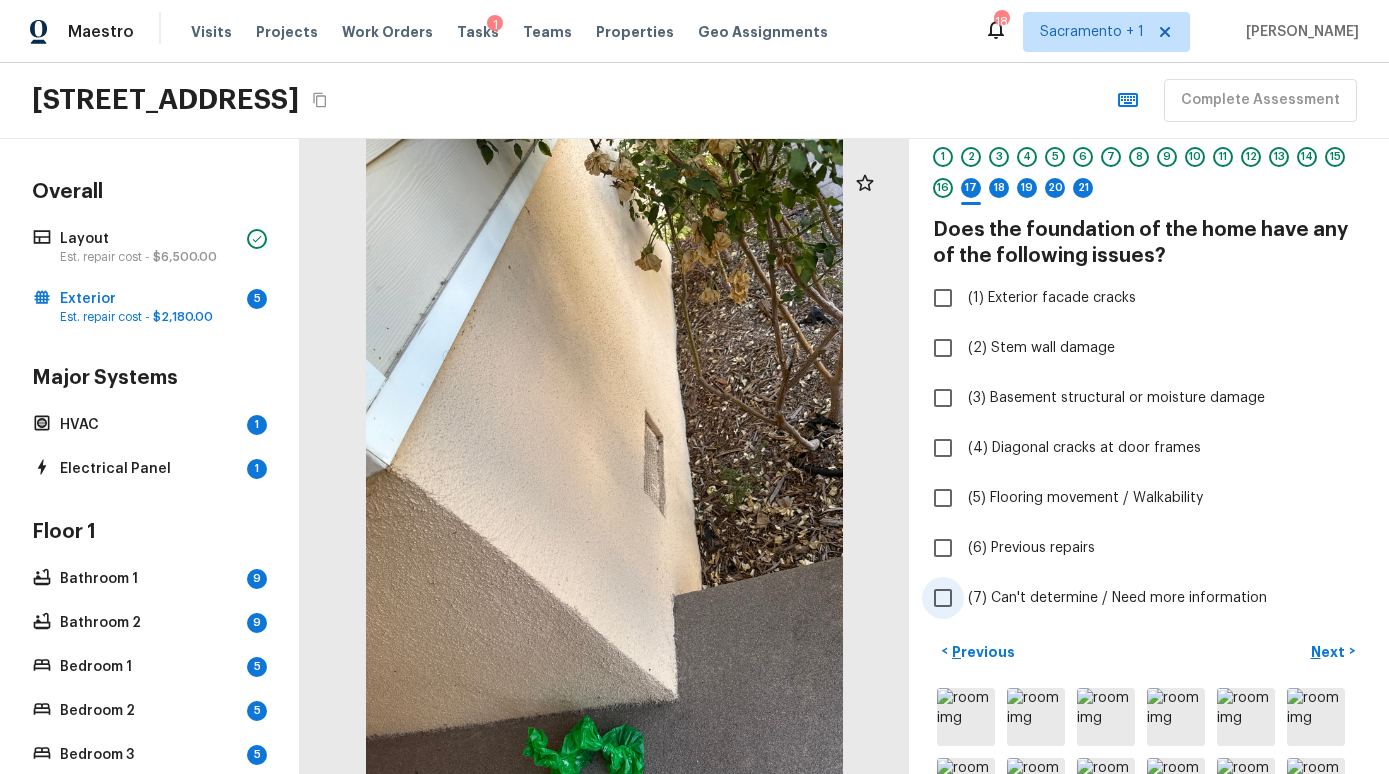 click on "(7) Can't determine / Need more information" at bounding box center (1117, 598) 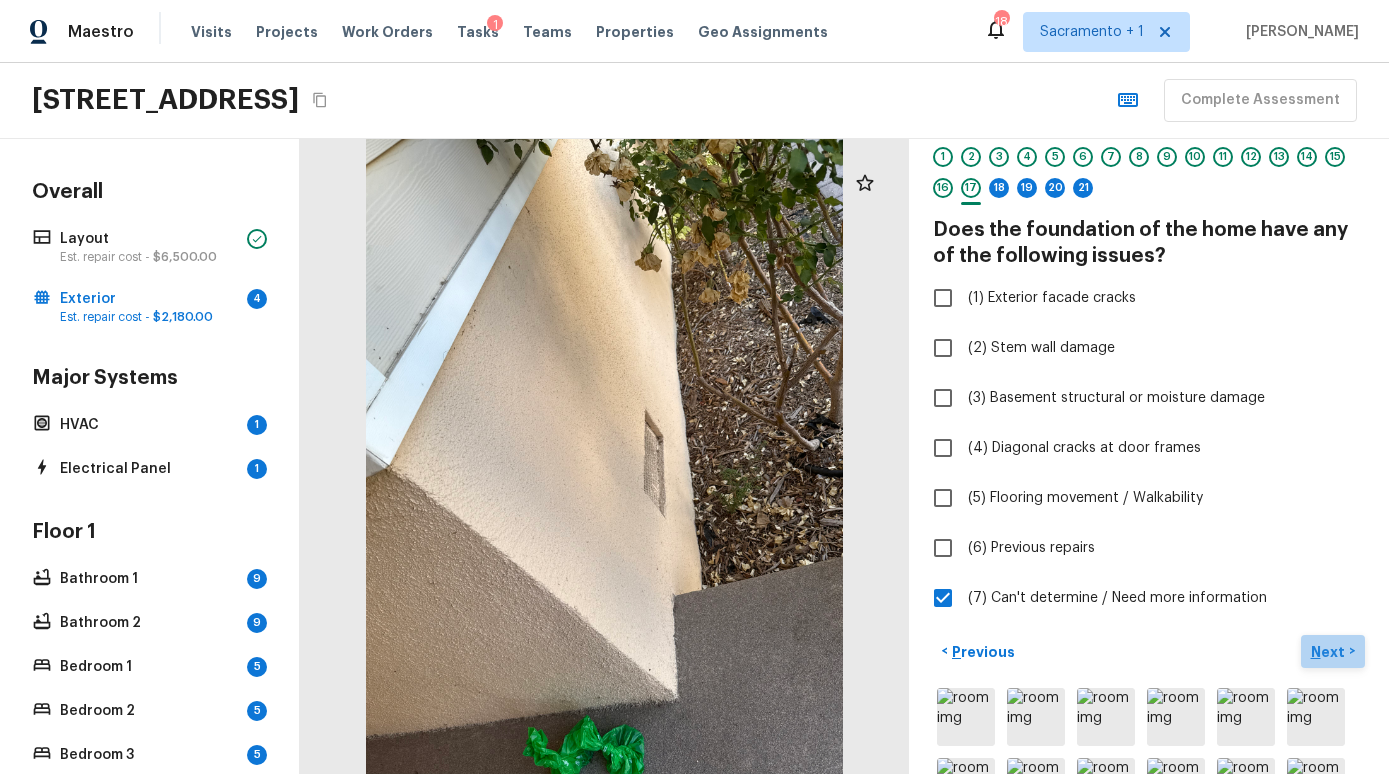 click on "Next" at bounding box center (1330, 652) 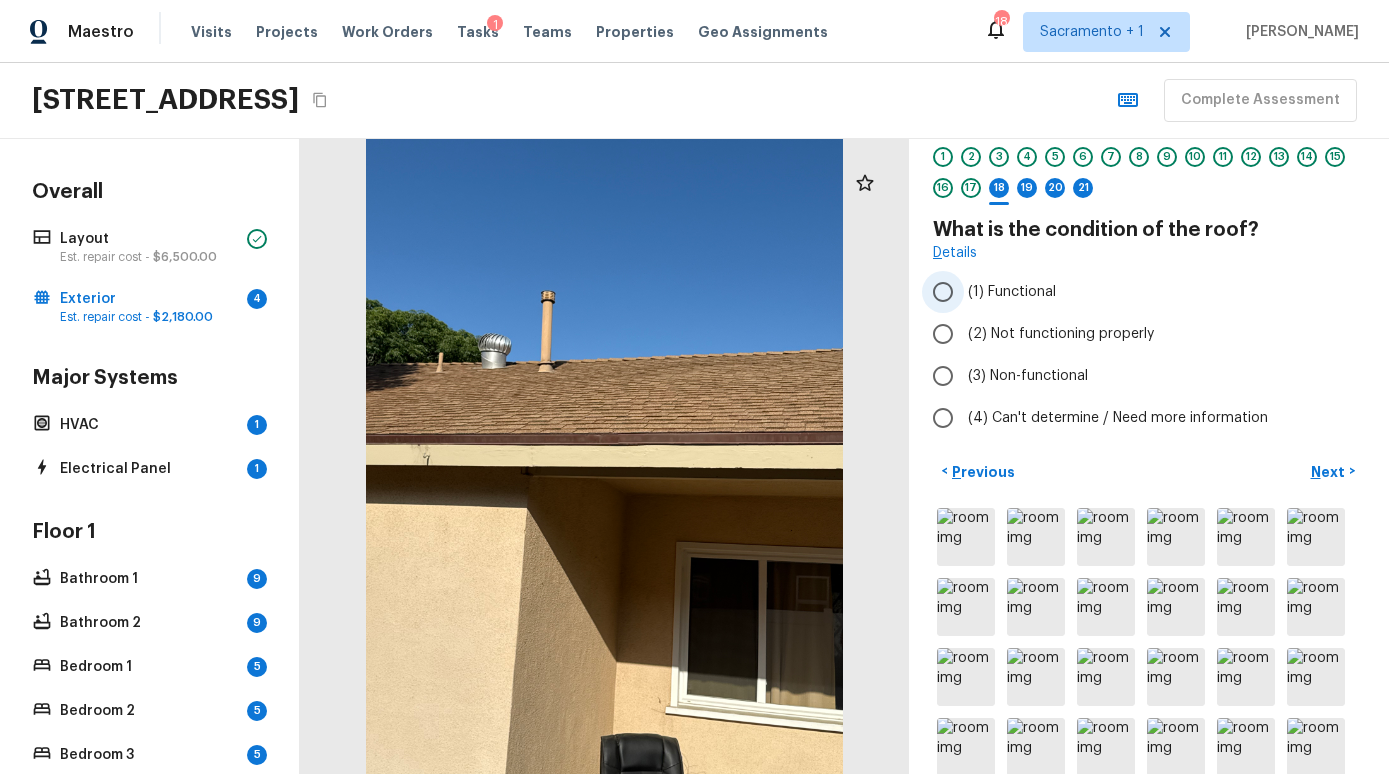 click on "(1) Functional" at bounding box center [1012, 292] 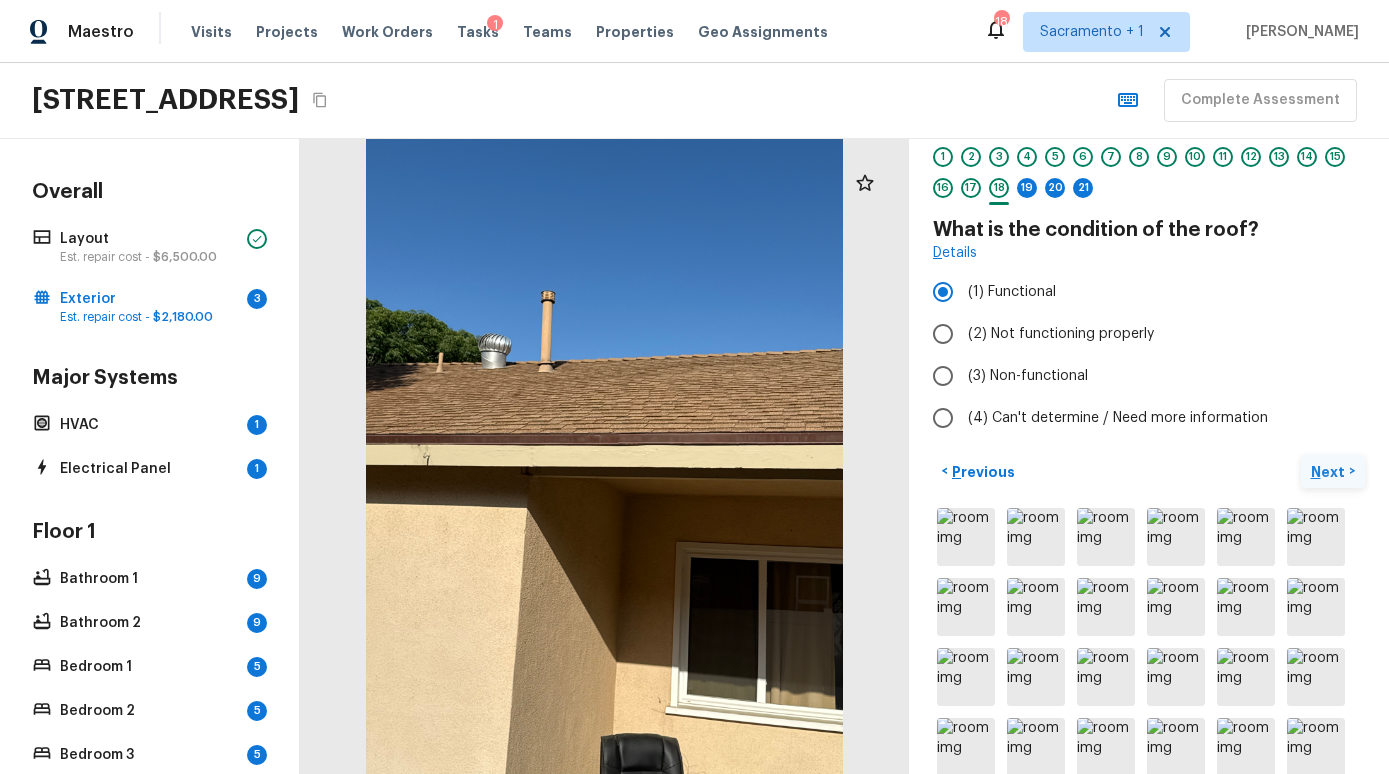 click on "Next >" at bounding box center (1333, 471) 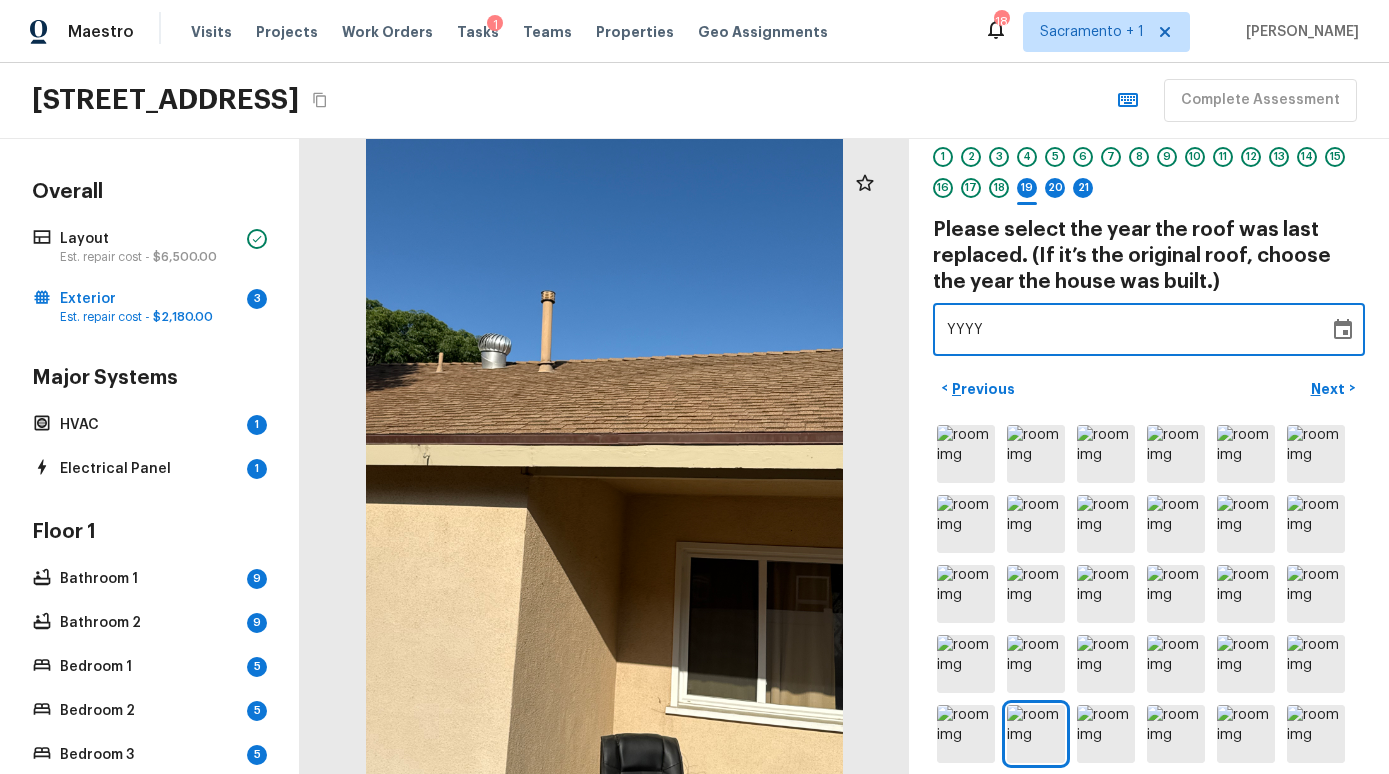 click on "YYYY" at bounding box center (1131, 329) 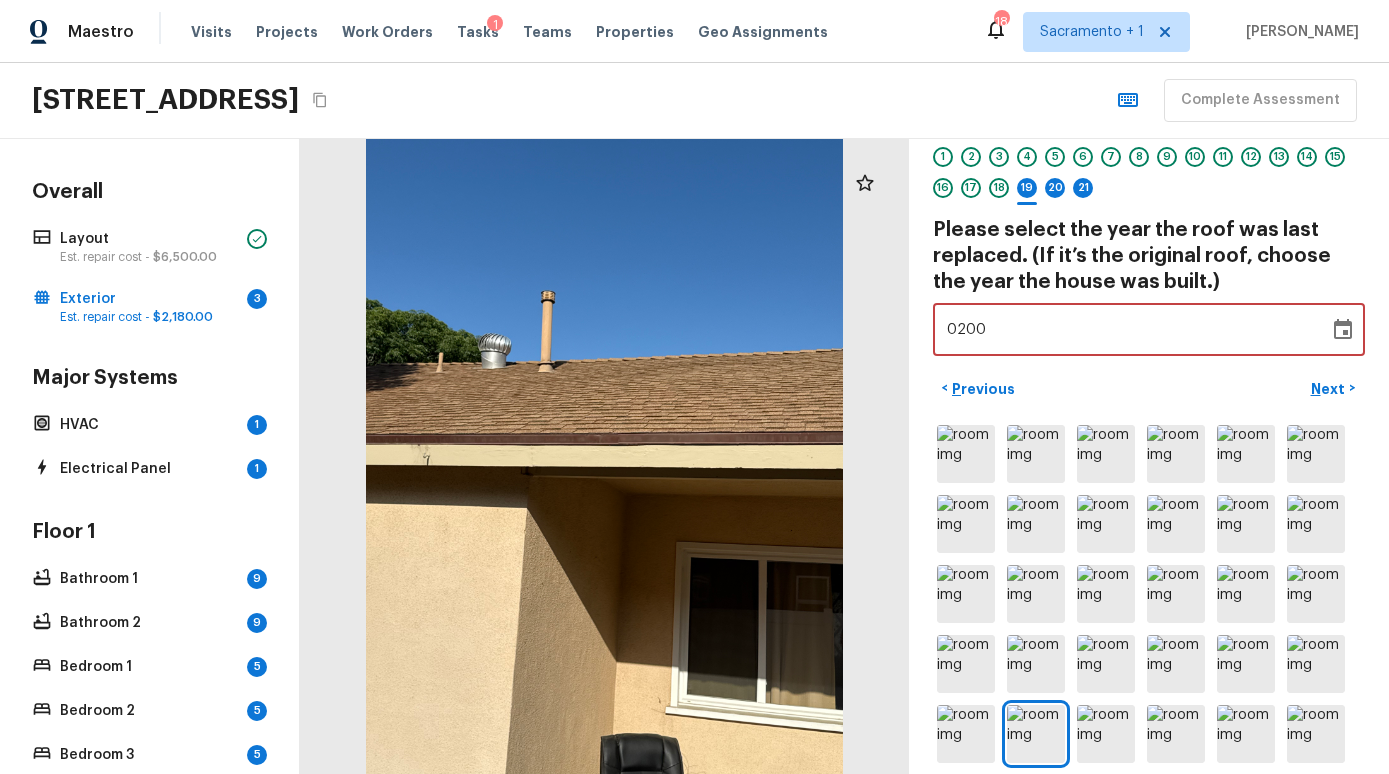 type on "2000" 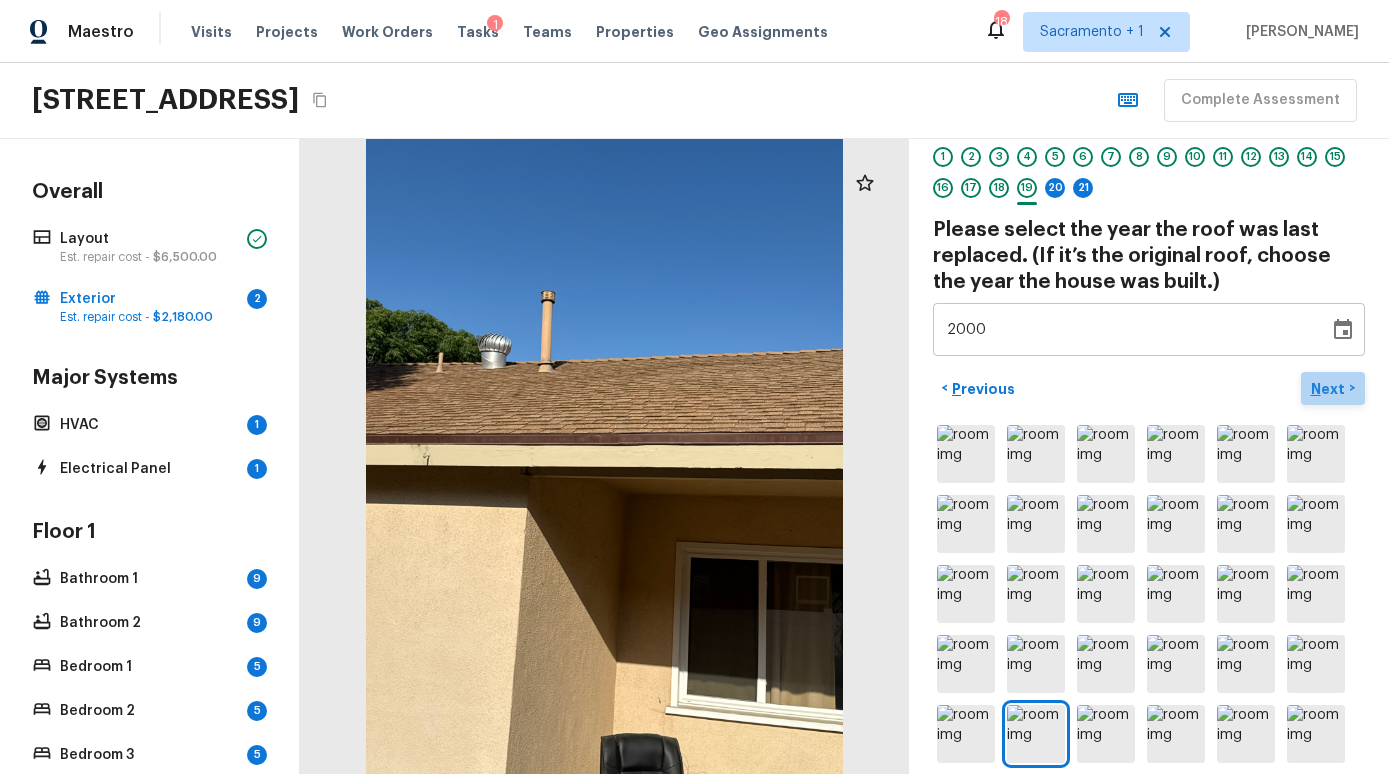click on "Next" at bounding box center (1330, 389) 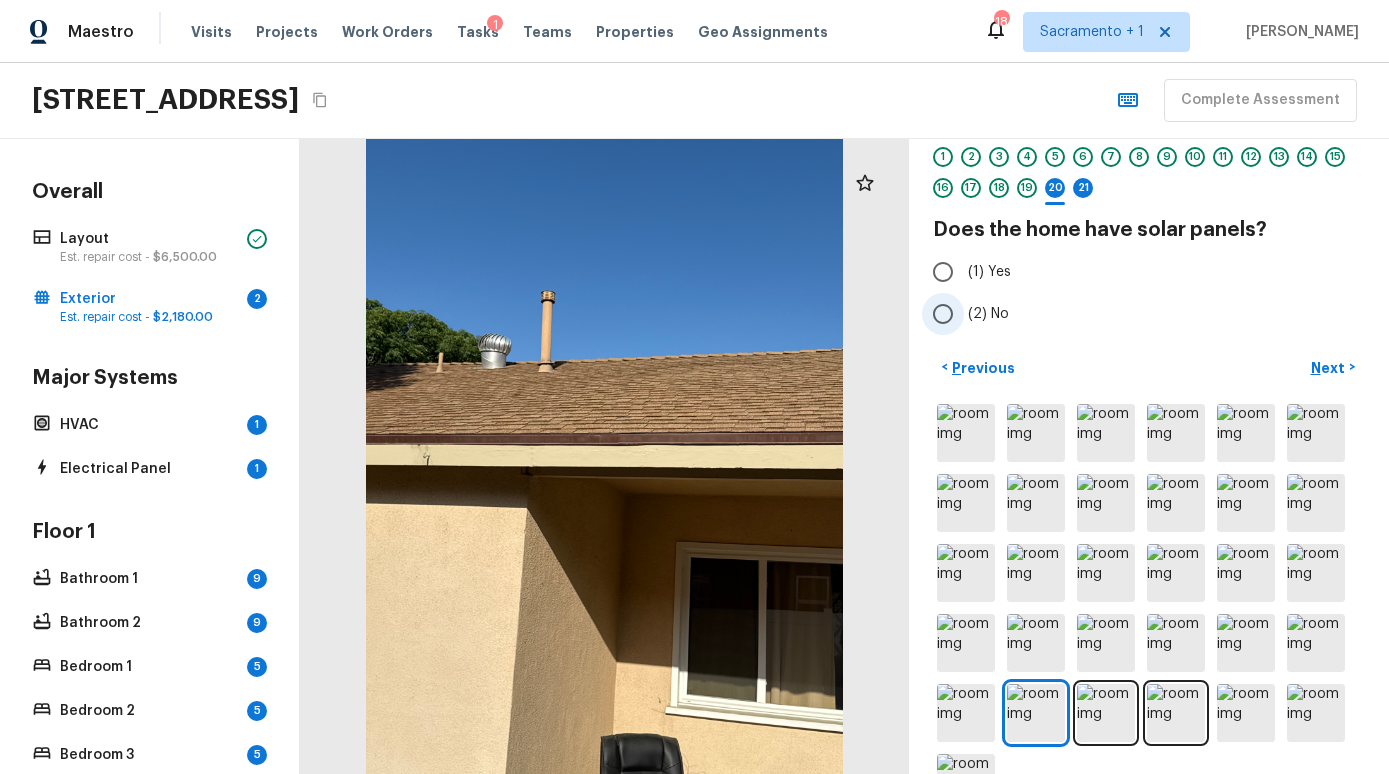 click on "(2) No" at bounding box center [1135, 314] 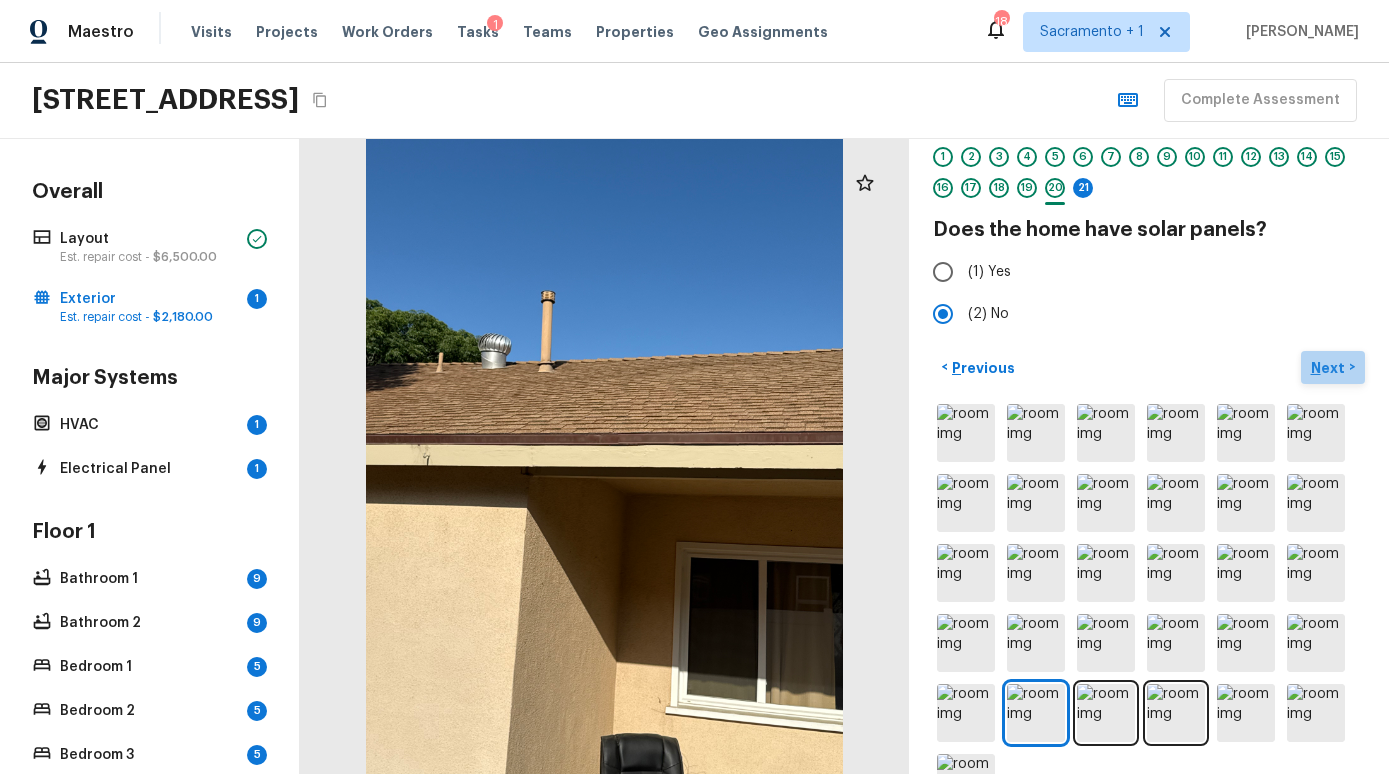click on "Next >" at bounding box center [1333, 367] 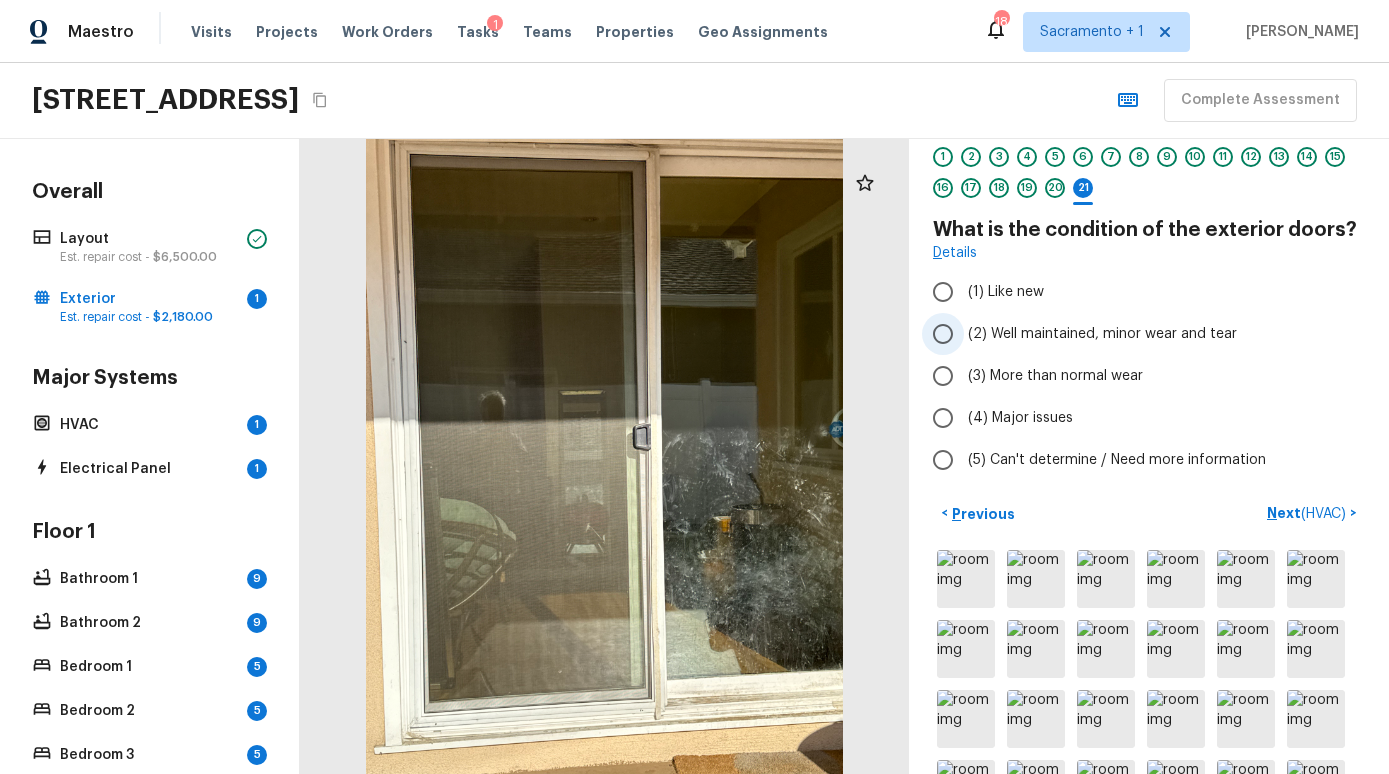 click on "(2) Well maintained, minor wear and tear" at bounding box center [1102, 334] 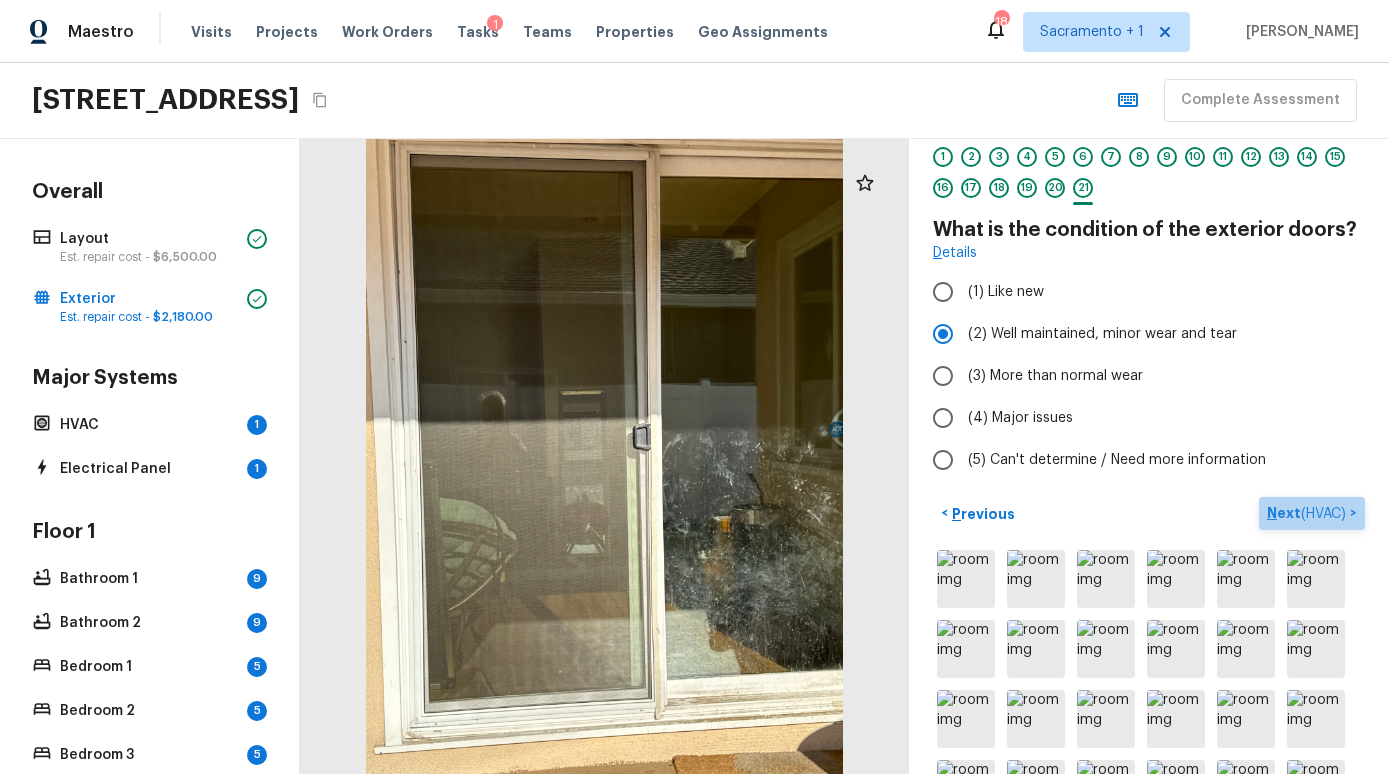 click on "Next  ( HVAC ) >" at bounding box center [1312, 513] 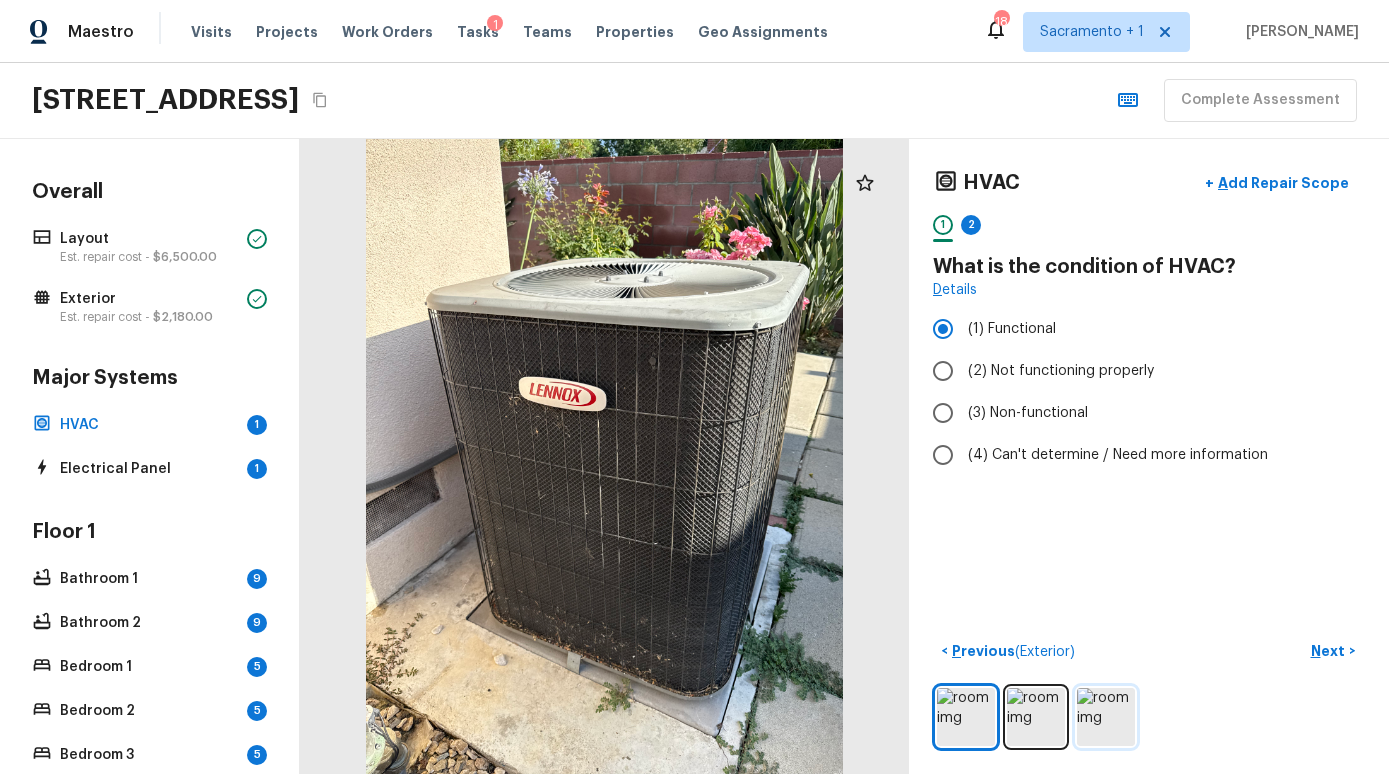 click at bounding box center (1106, 717) 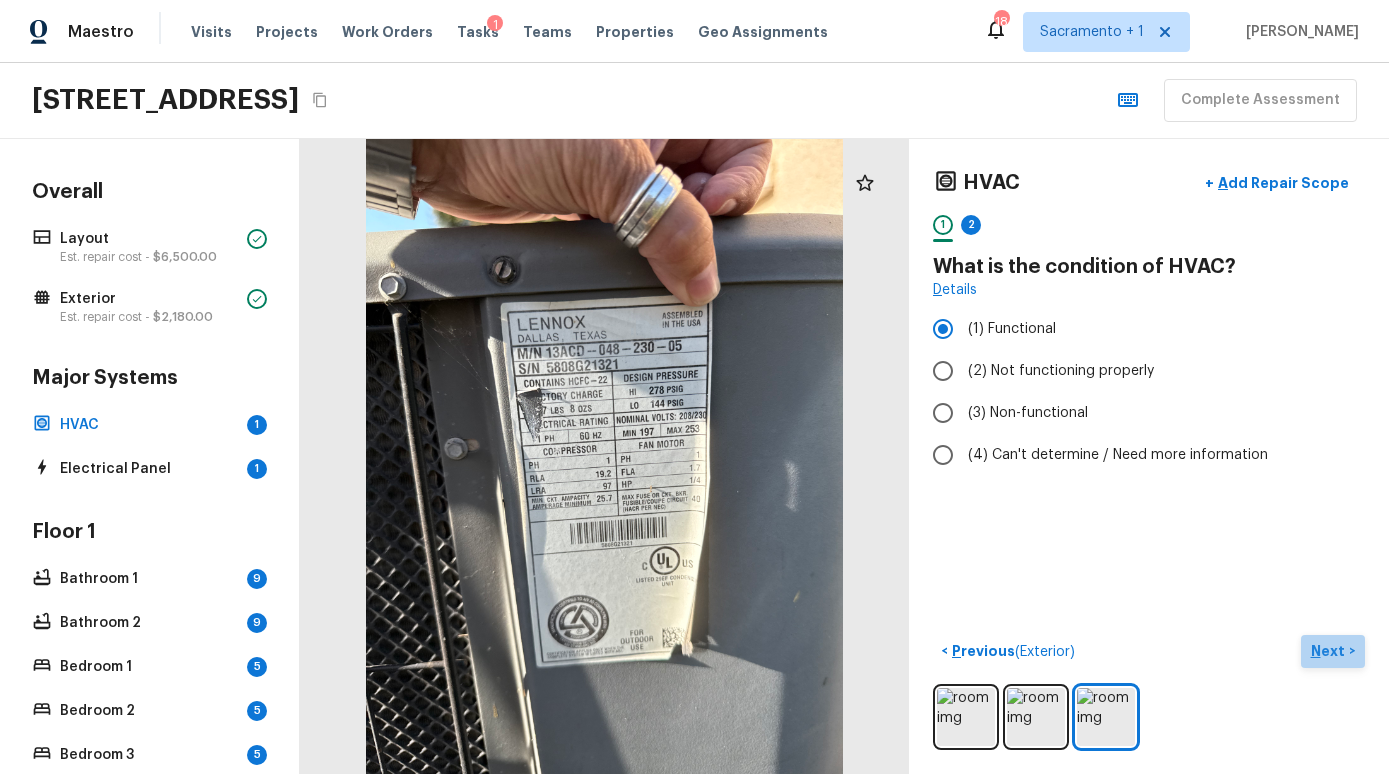 click on "Next" at bounding box center [1330, 651] 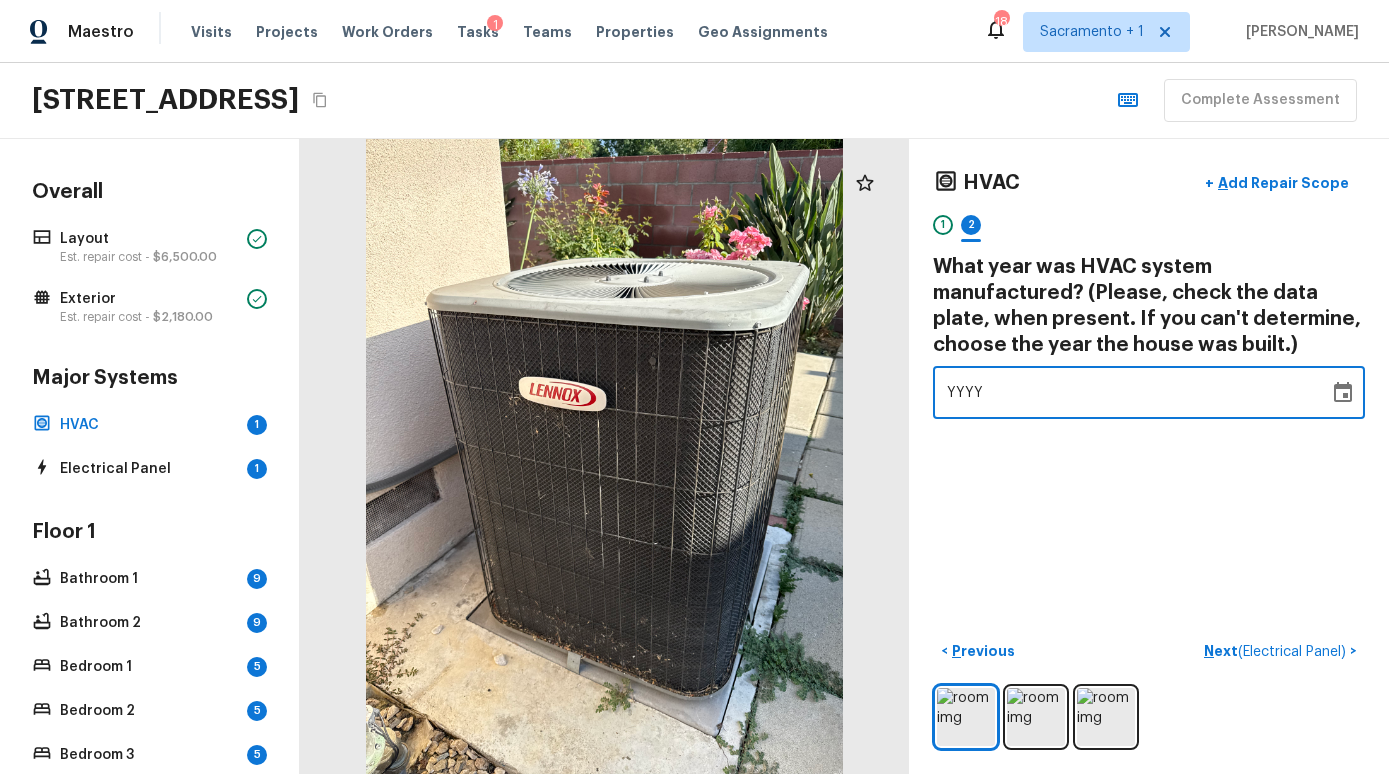 click on "YYYY" at bounding box center [1131, 392] 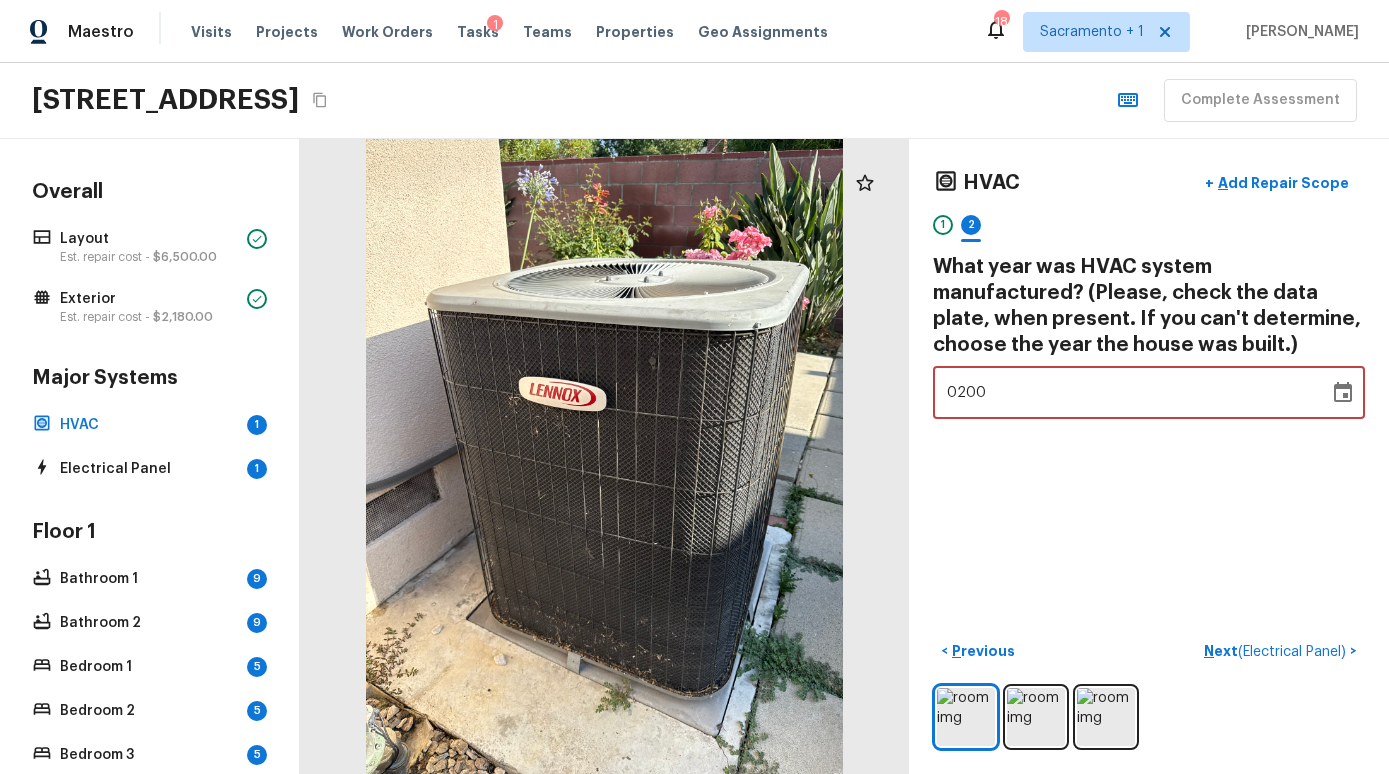 type on "2008" 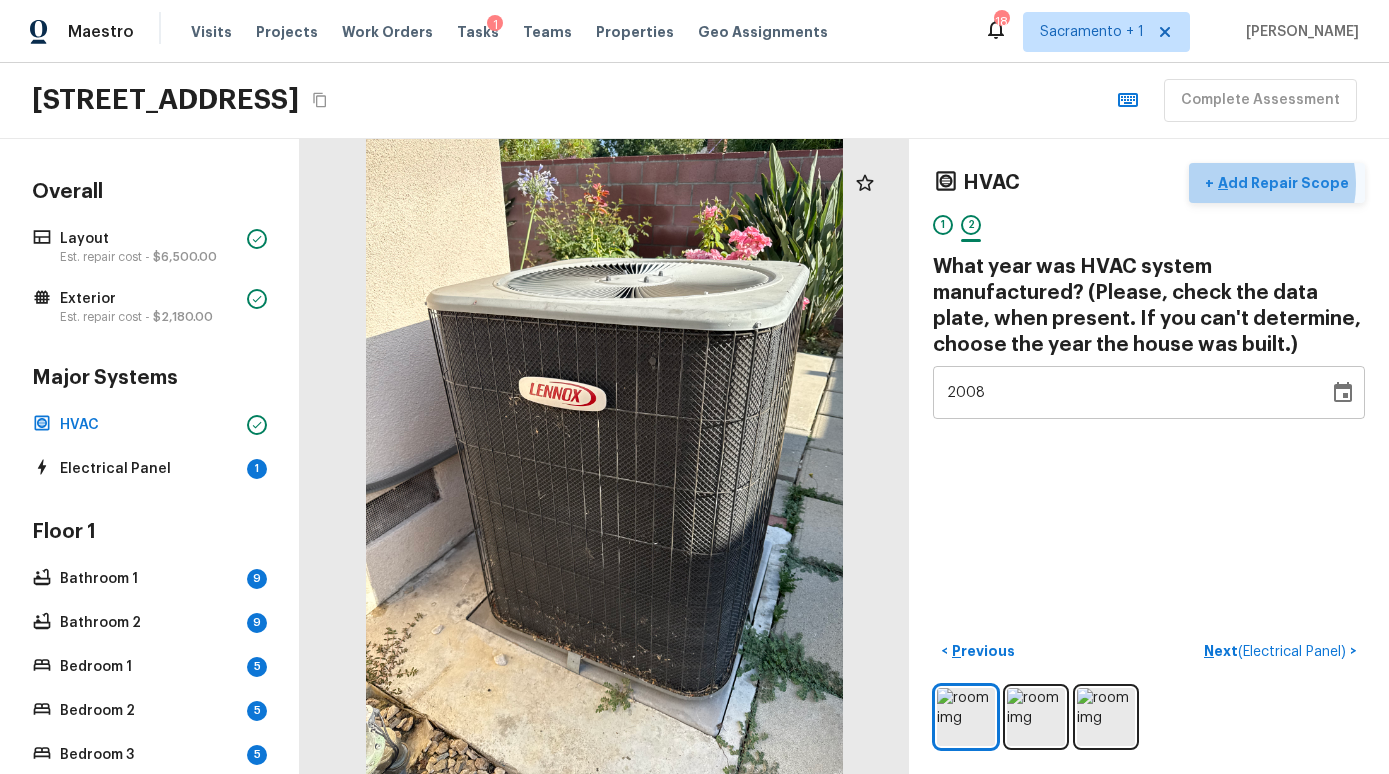 click on "Add Repair Scope" at bounding box center [1281, 183] 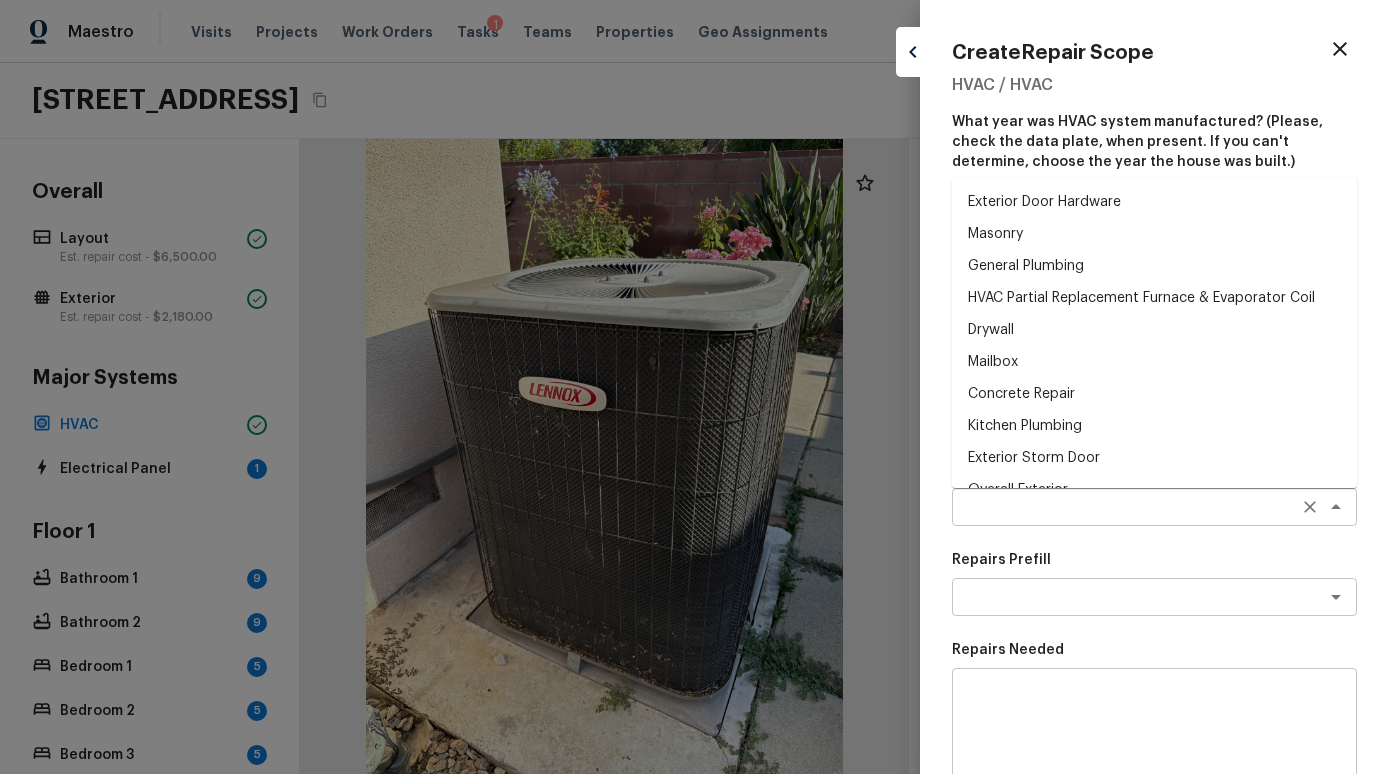 click on "​" at bounding box center [1154, 507] 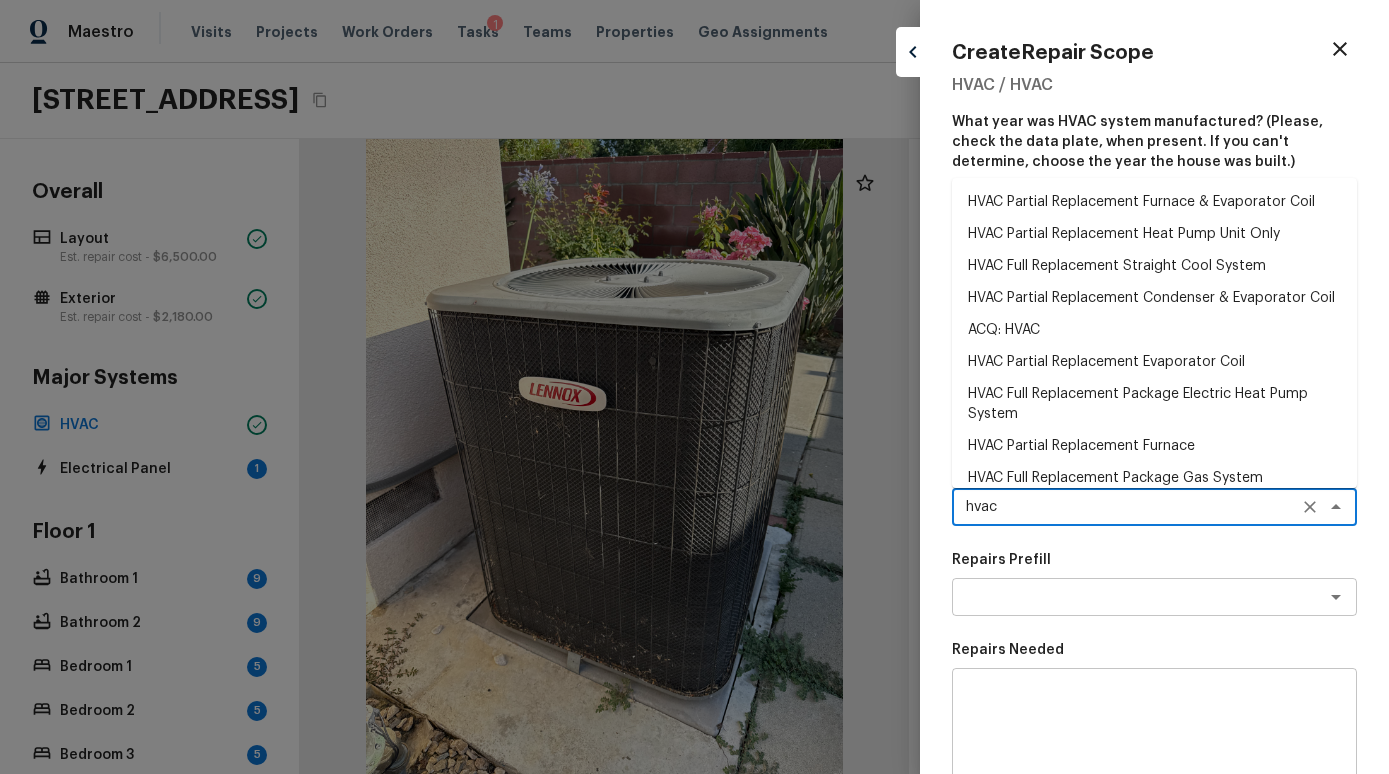 click on "ACQ: HVAC" at bounding box center [1154, 330] 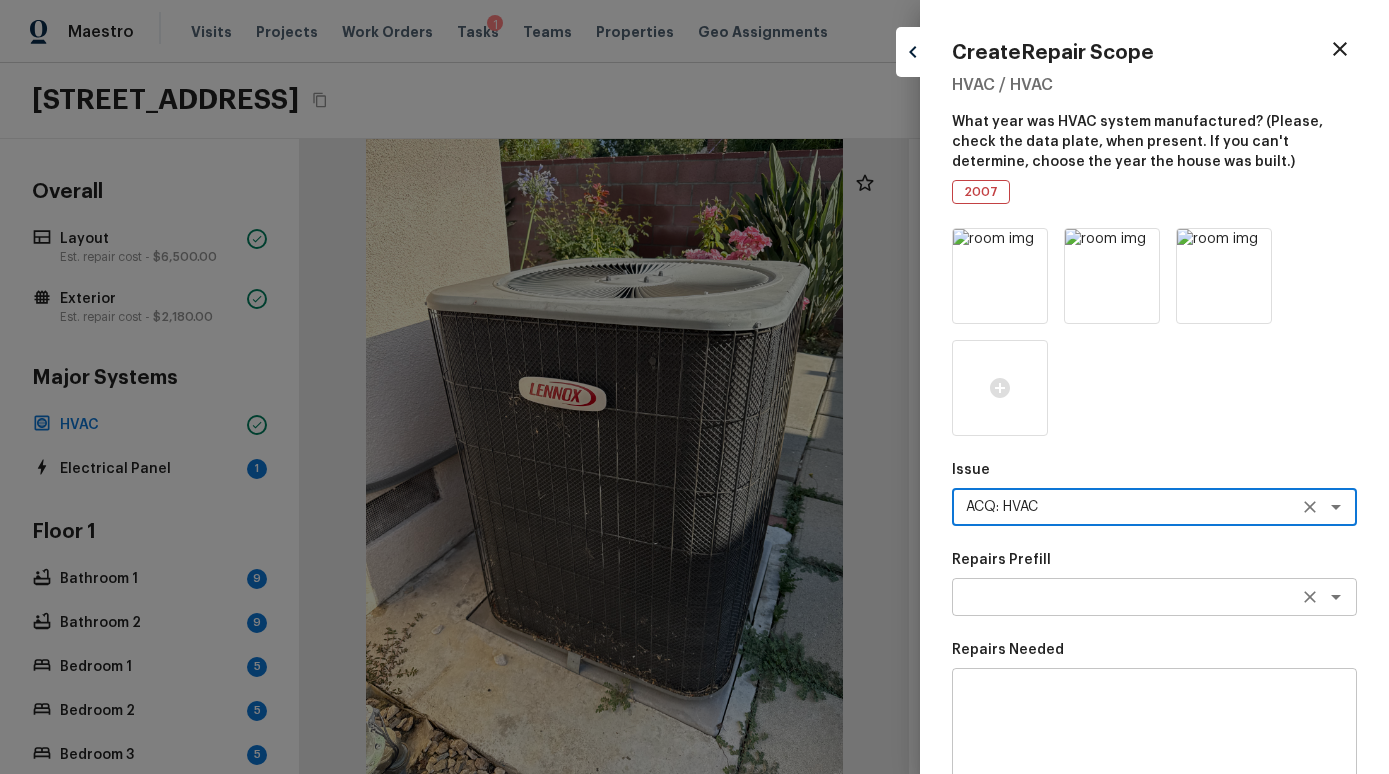 type on "ACQ: HVAC" 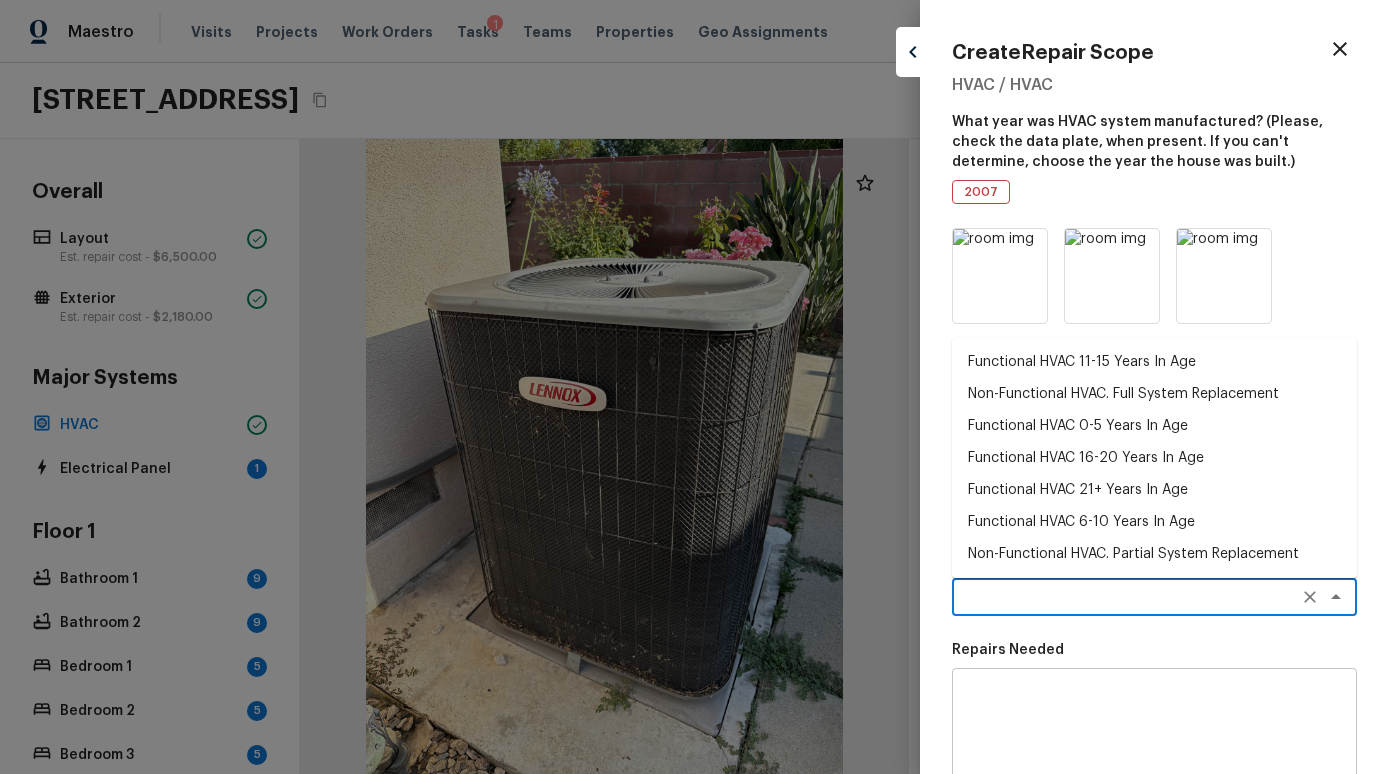 click at bounding box center [1126, 597] 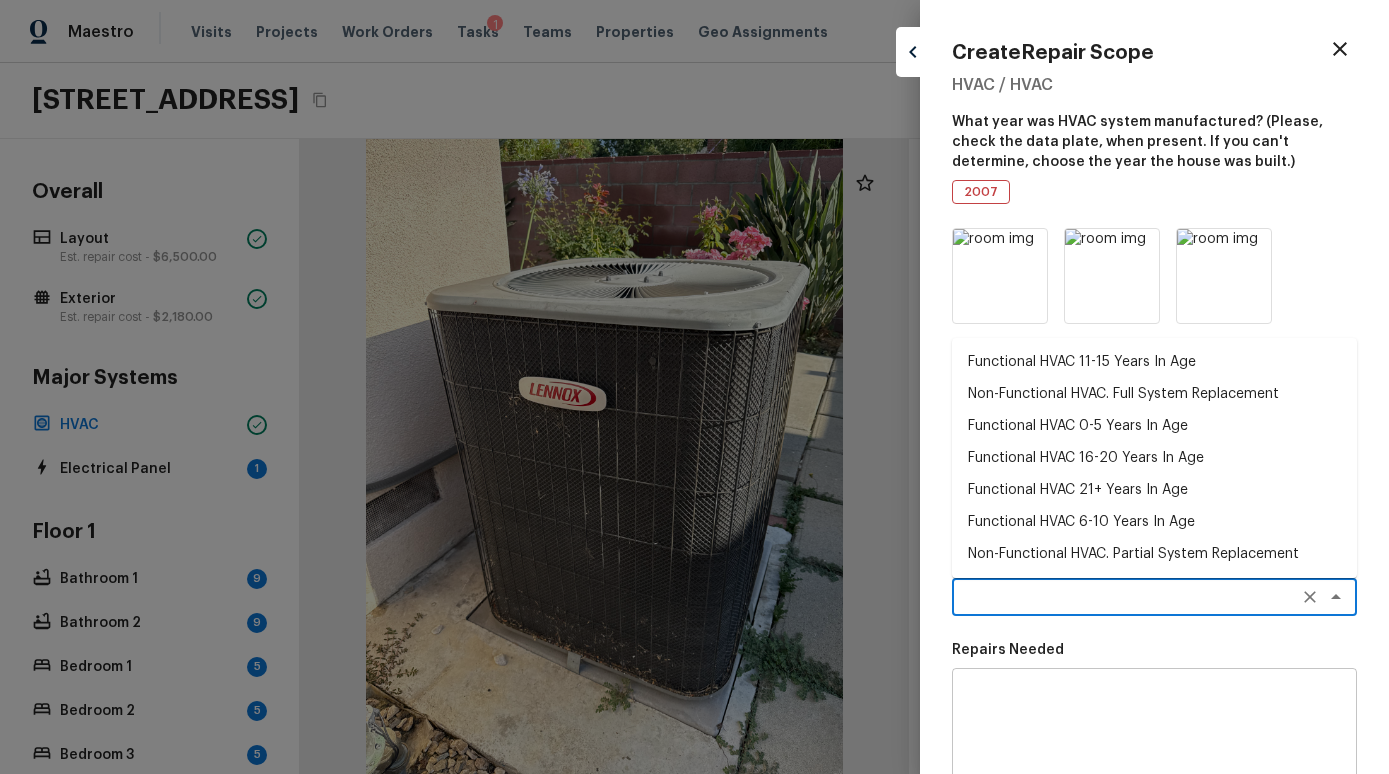 click on "Functional HVAC 16-20 Years In Age" at bounding box center [1154, 458] 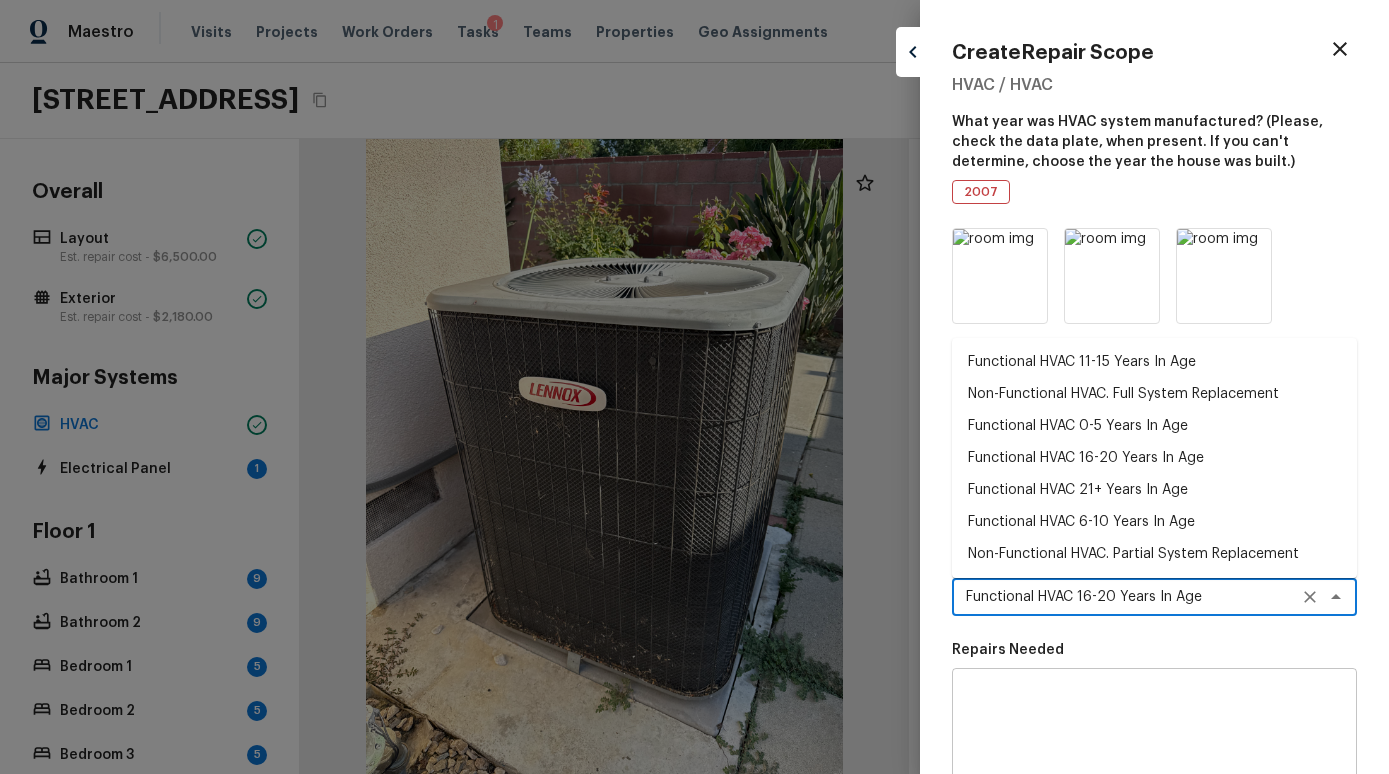 type on "Acquisition Scope: Functional HVAC 16-20 years" 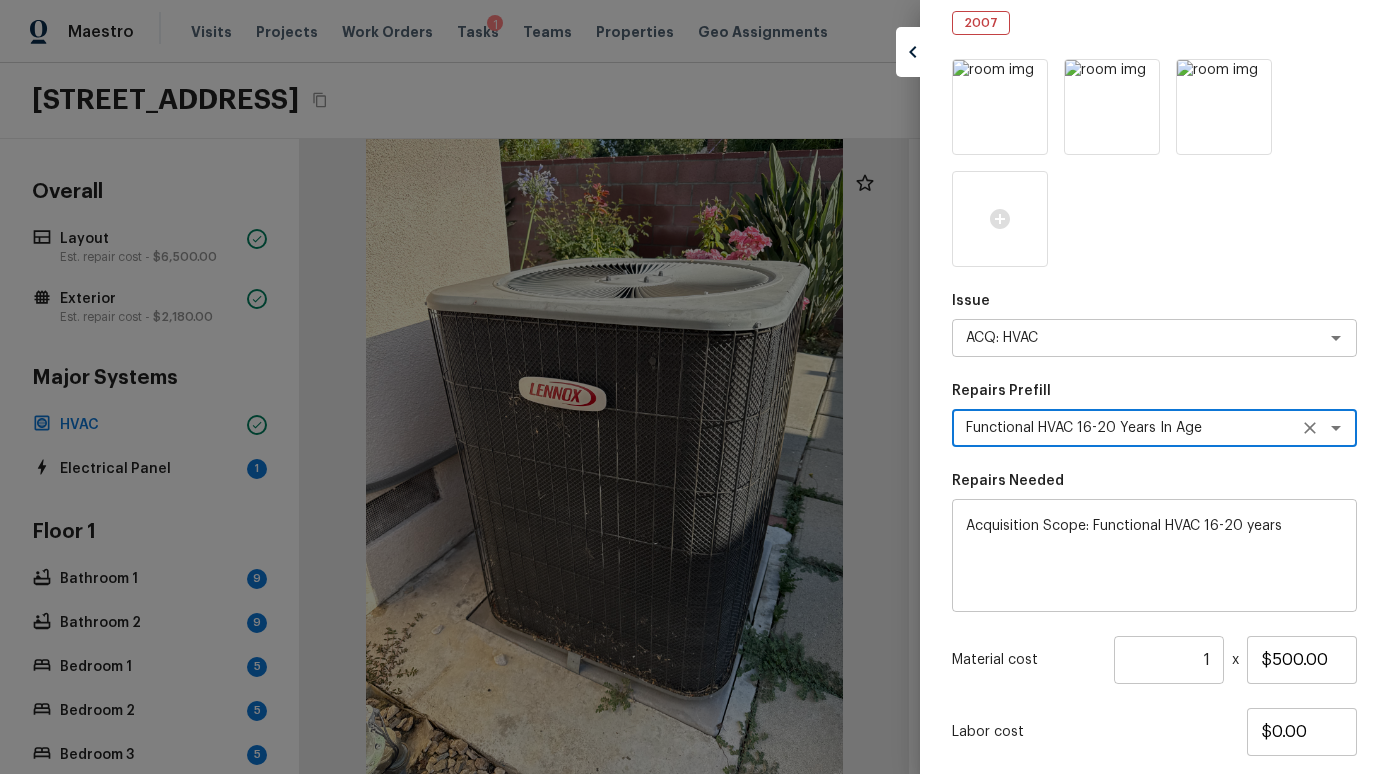 scroll, scrollTop: 298, scrollLeft: 0, axis: vertical 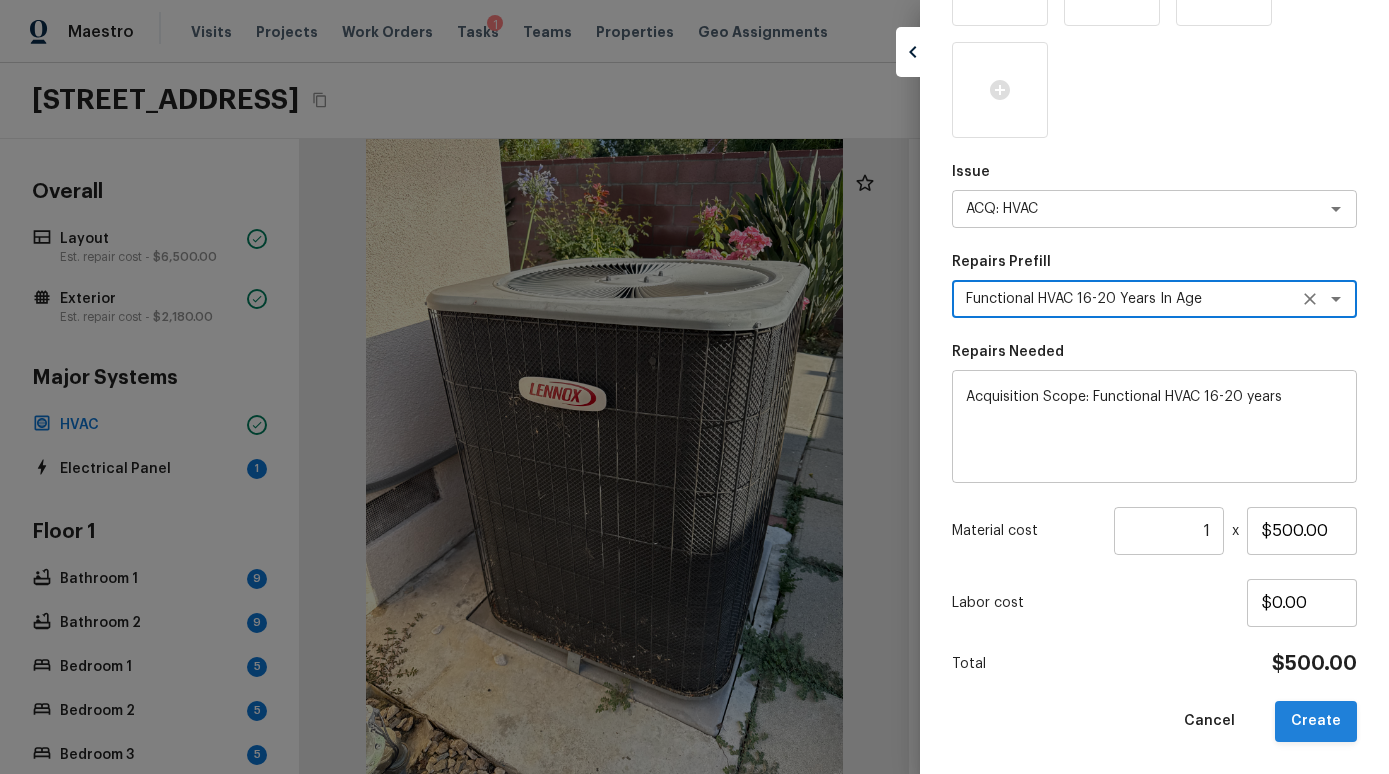 click on "Create" at bounding box center [1316, 721] 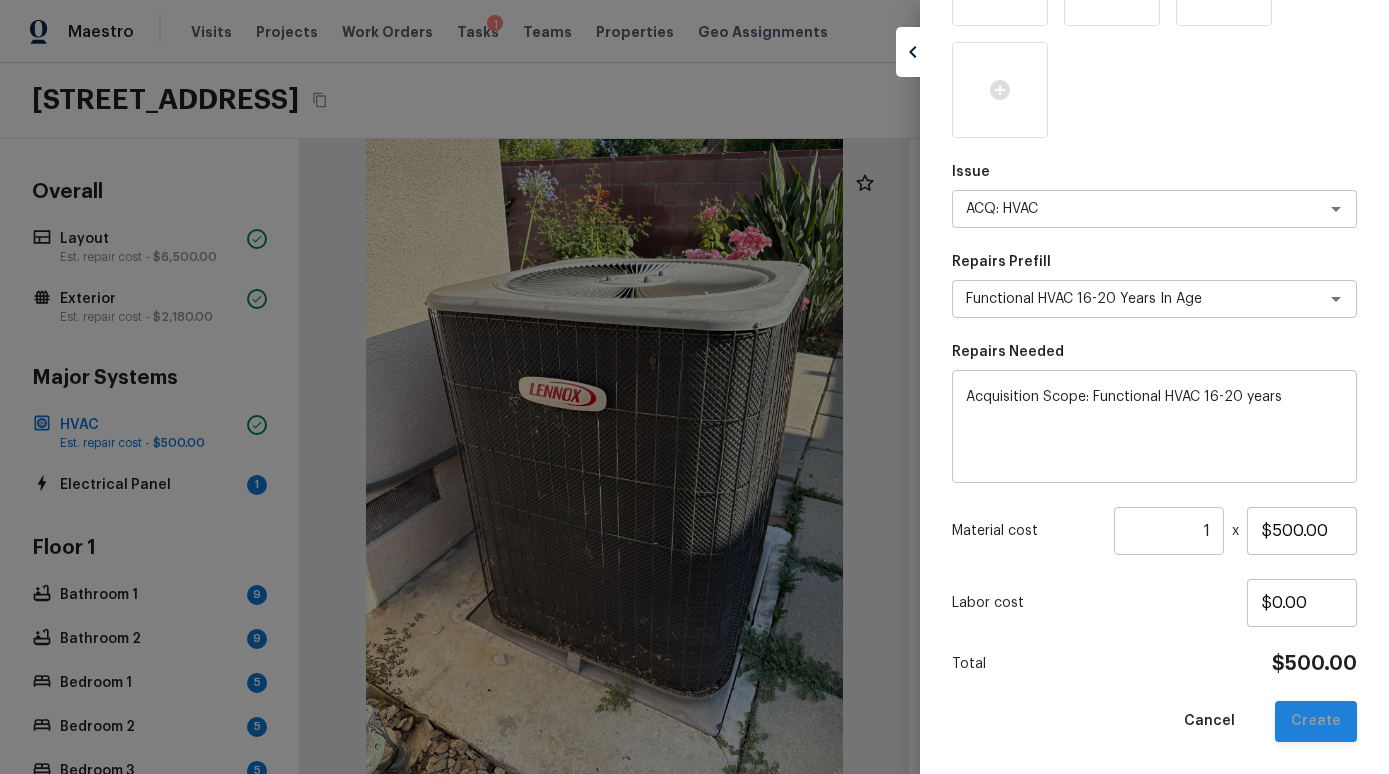 type 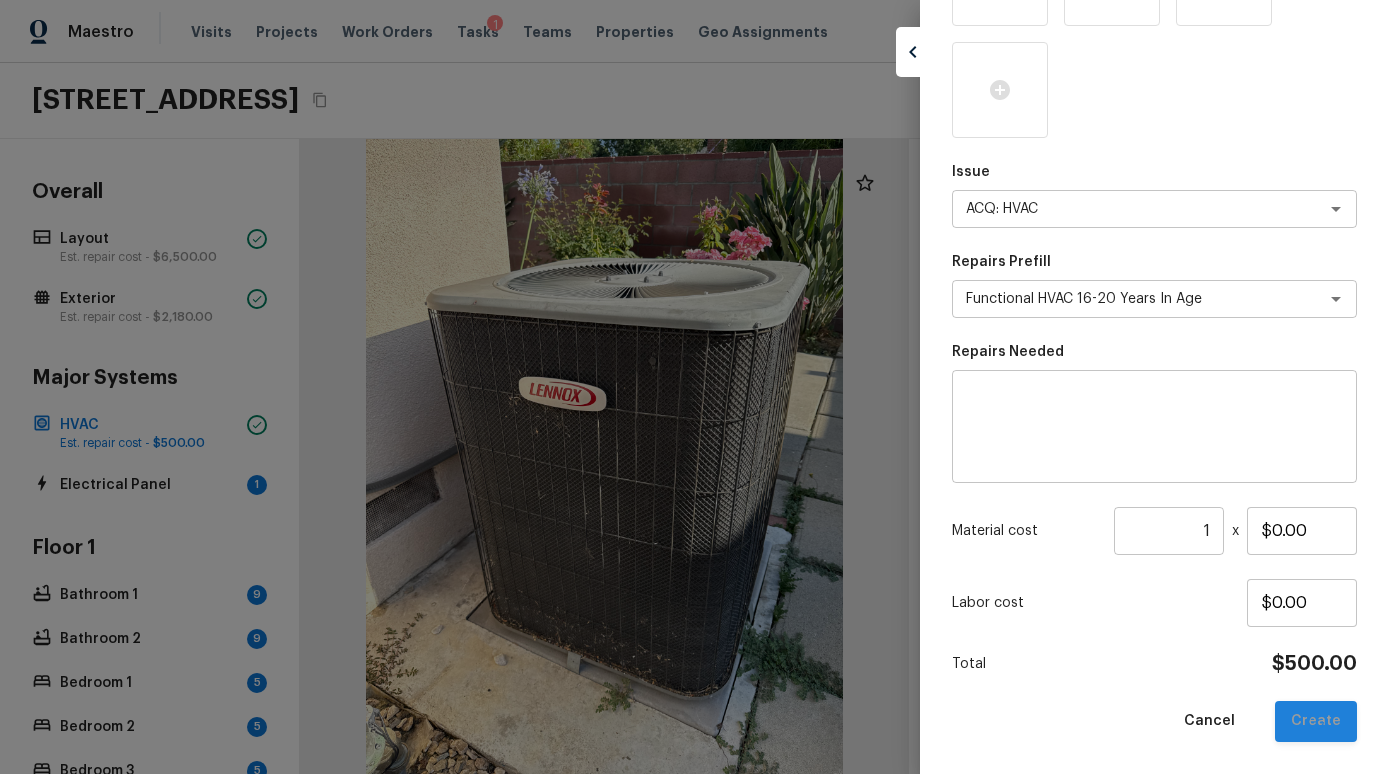type 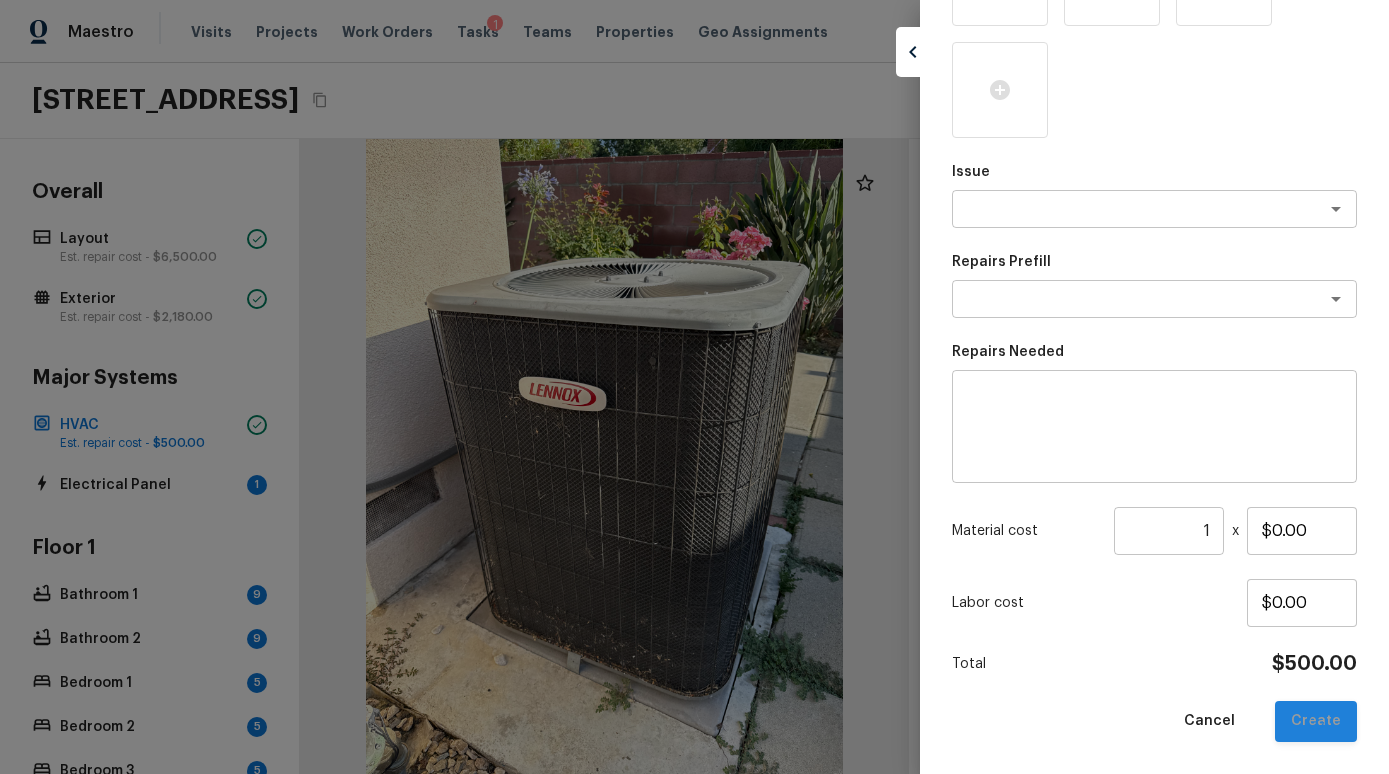 scroll, scrollTop: 186, scrollLeft: 0, axis: vertical 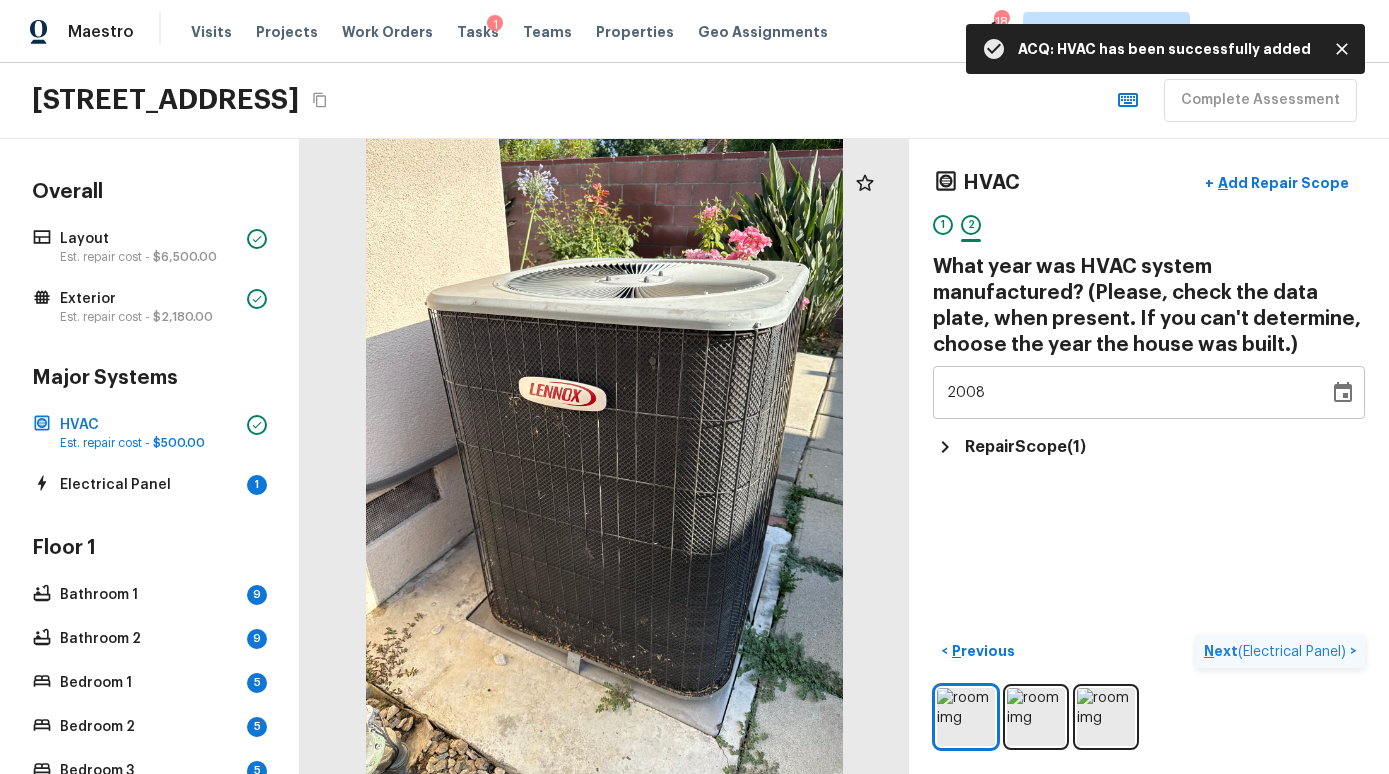 click on "( Electrical Panel )" at bounding box center [1292, 652] 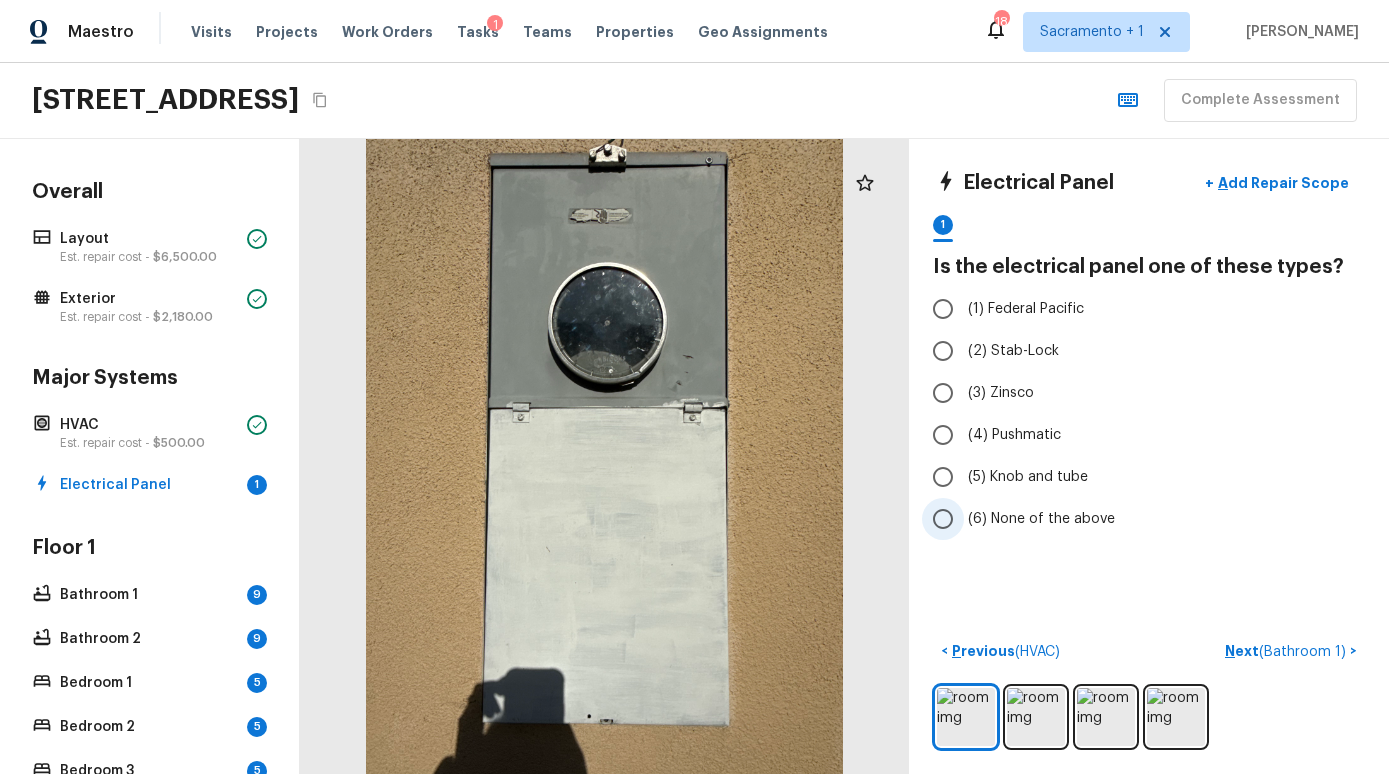 click on "(6) None of the above" at bounding box center (1041, 519) 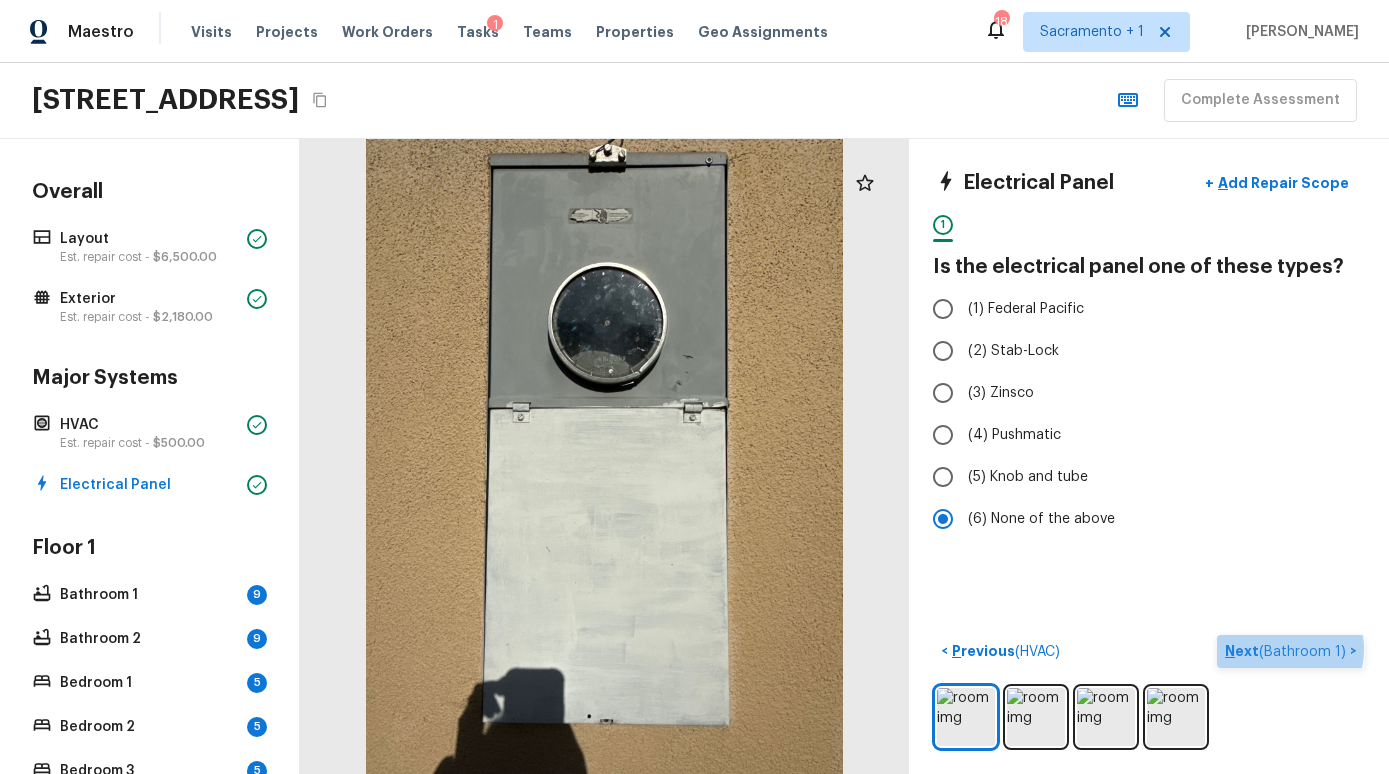 click on "( Bathroom 1 )" at bounding box center [1302, 652] 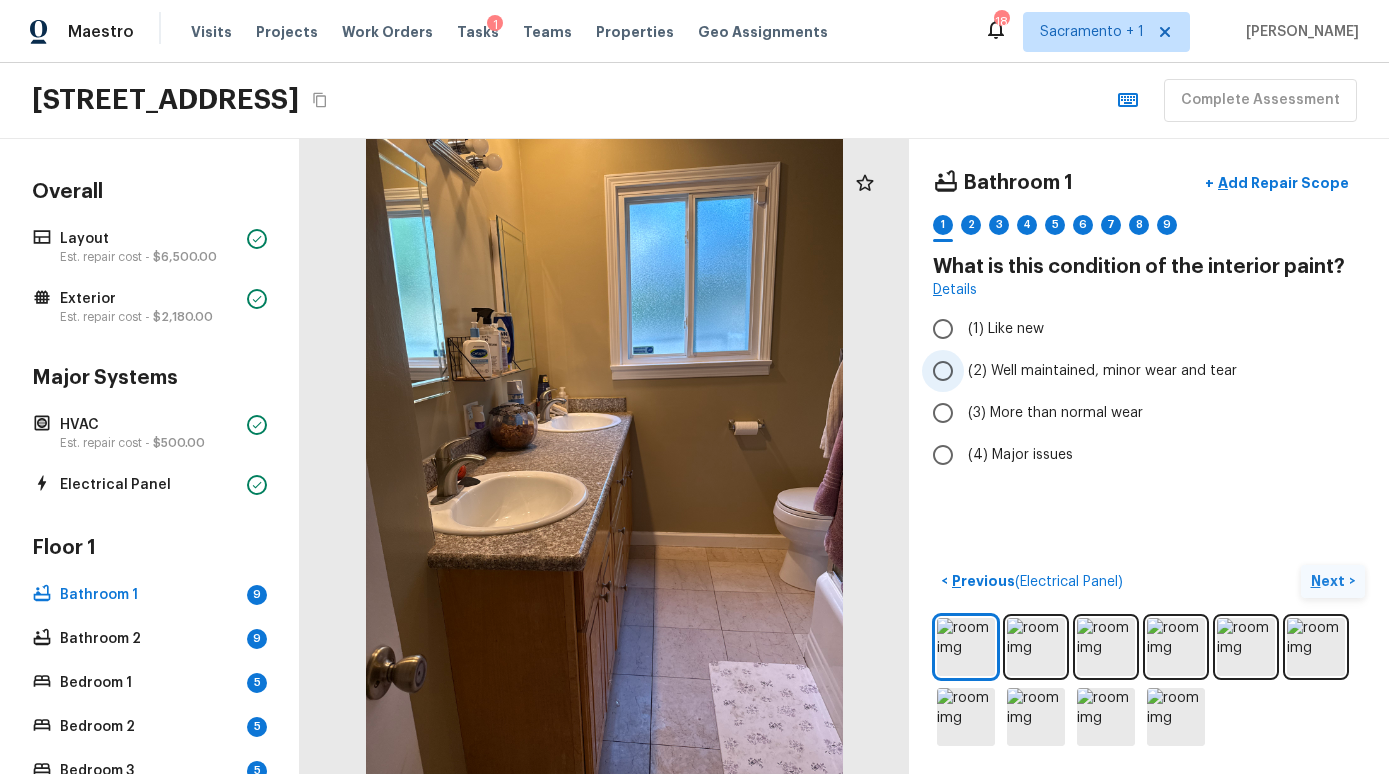 click on "(2) Well maintained, minor wear and tear" at bounding box center [1102, 371] 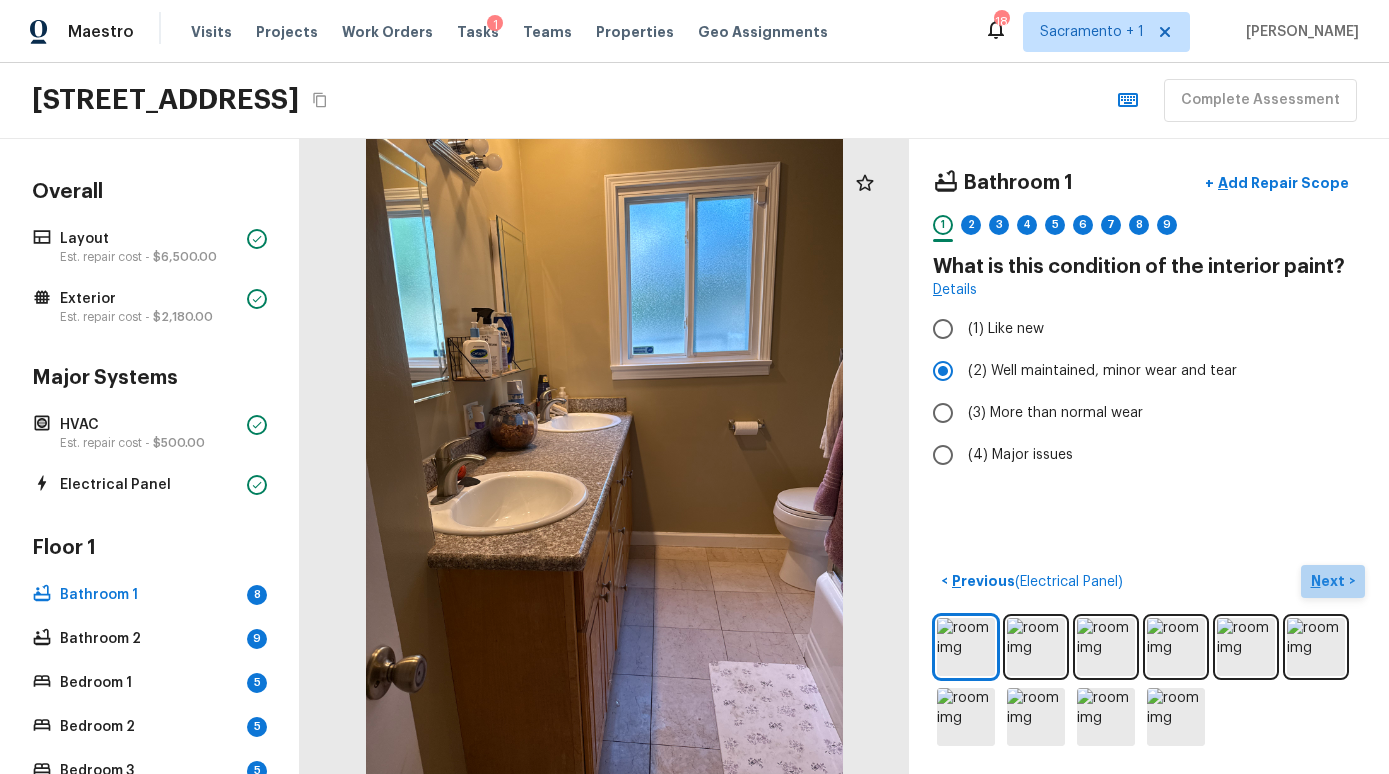click on "Next >" at bounding box center (1333, 581) 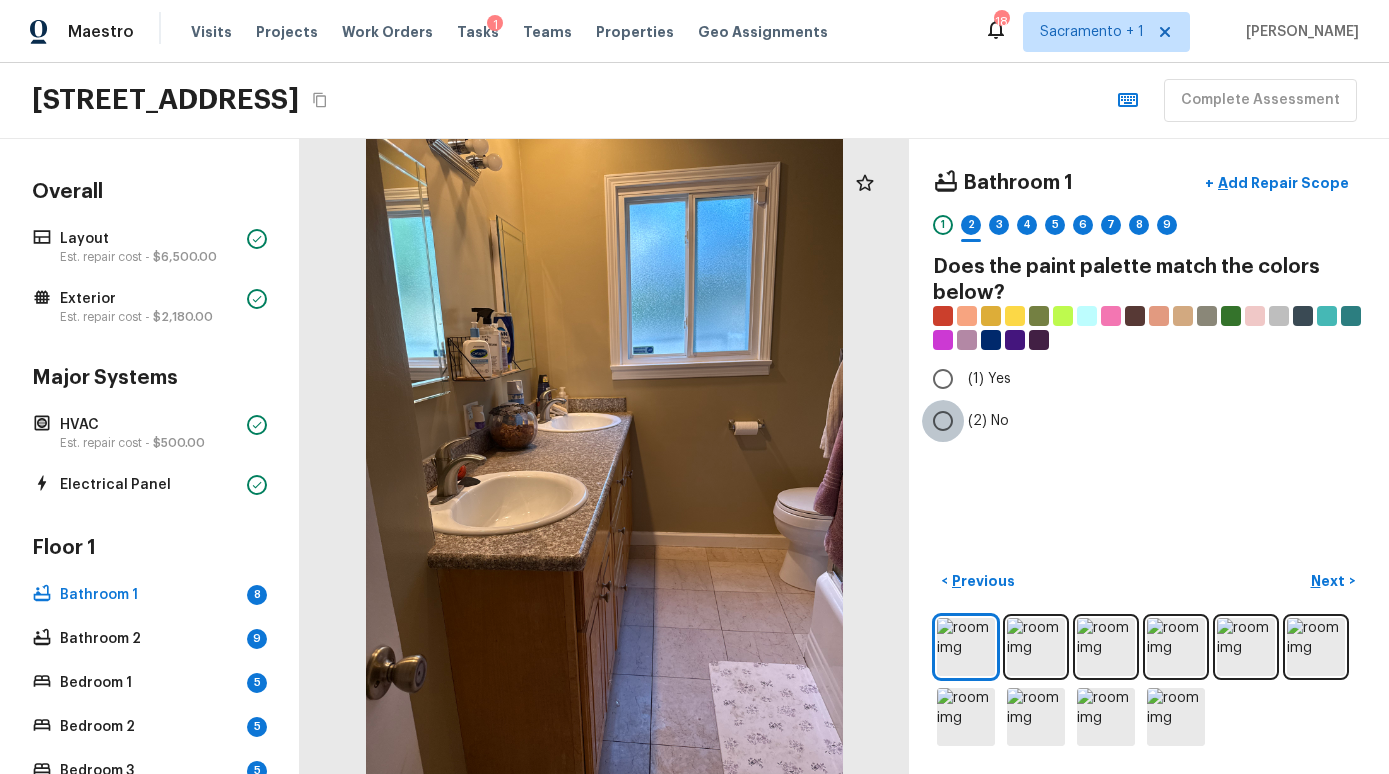 click on "(2) No" at bounding box center (943, 421) 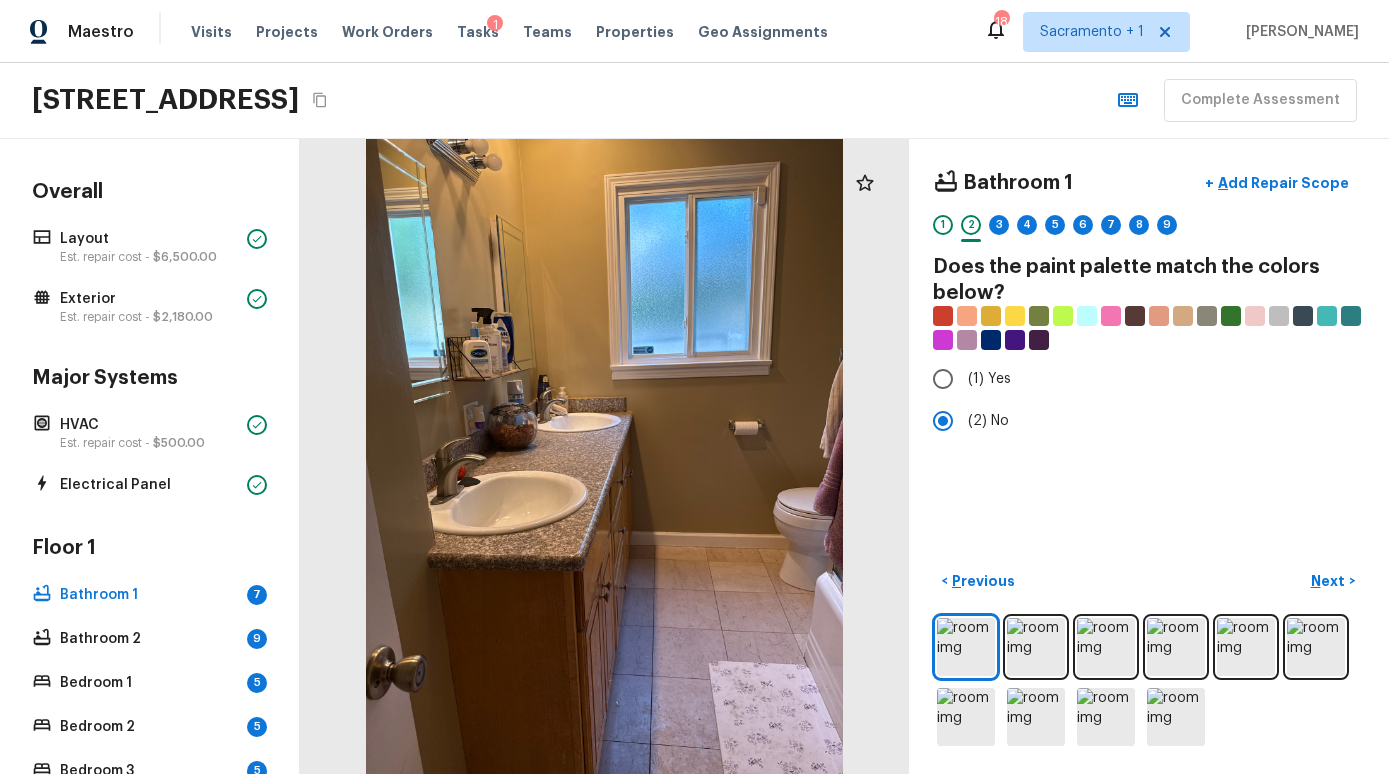click on "Next" at bounding box center [1330, 581] 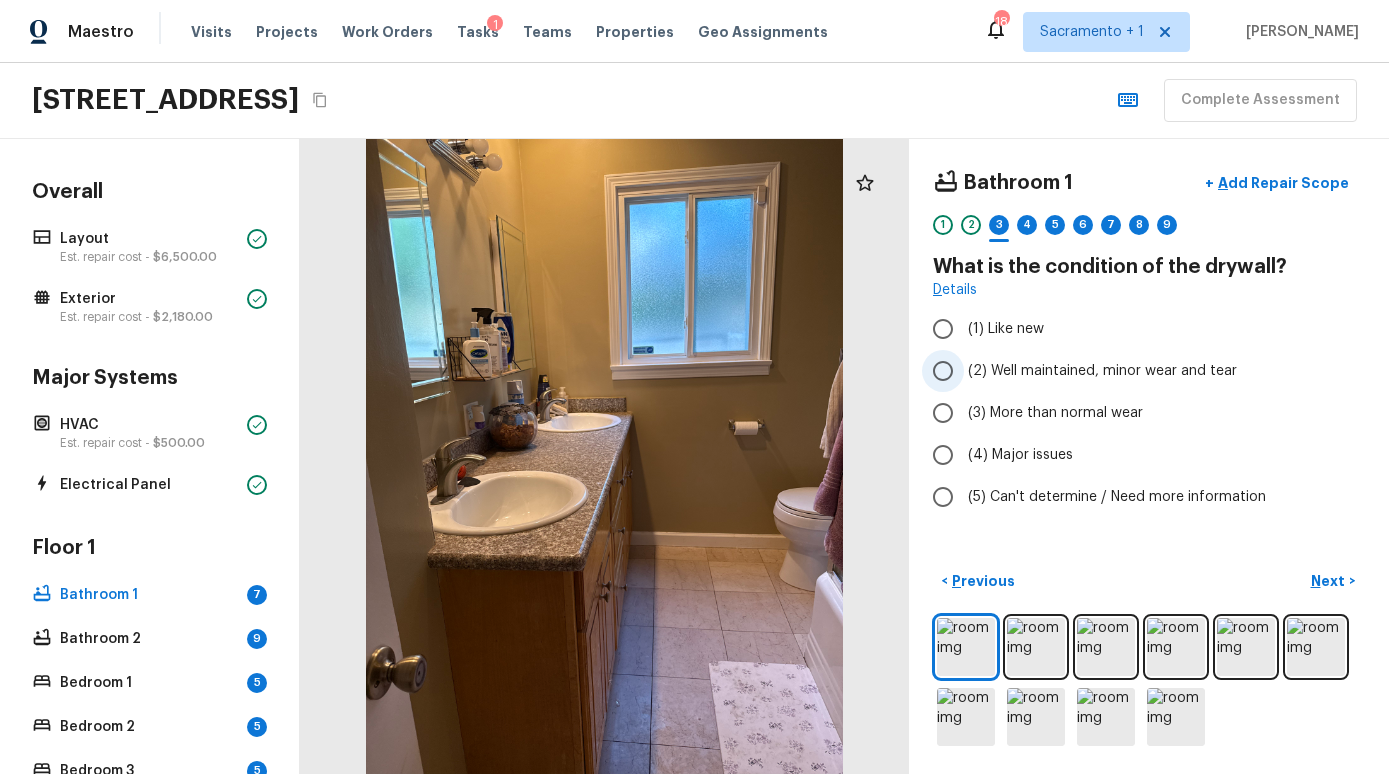 click on "(2) Well maintained, minor wear and tear" at bounding box center [1102, 371] 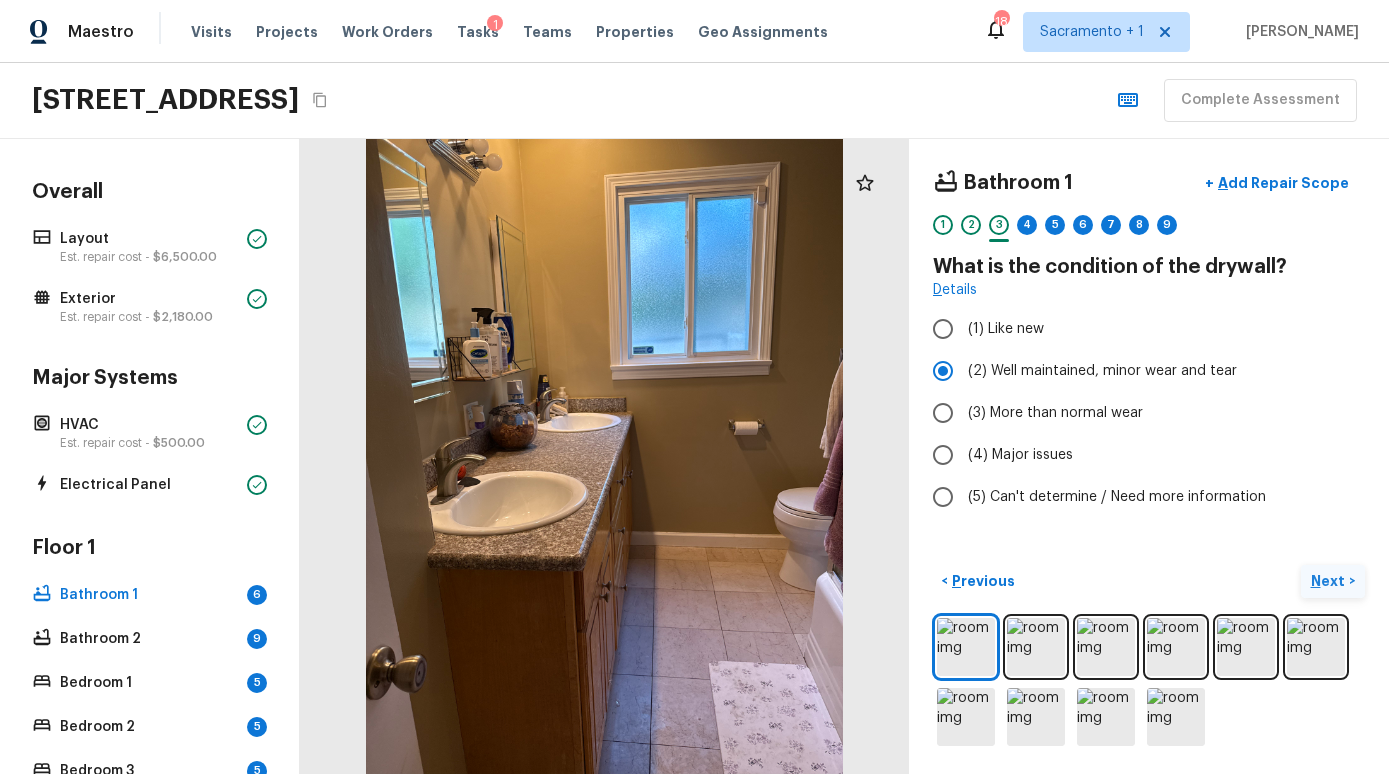 click on "Next >" at bounding box center [1333, 581] 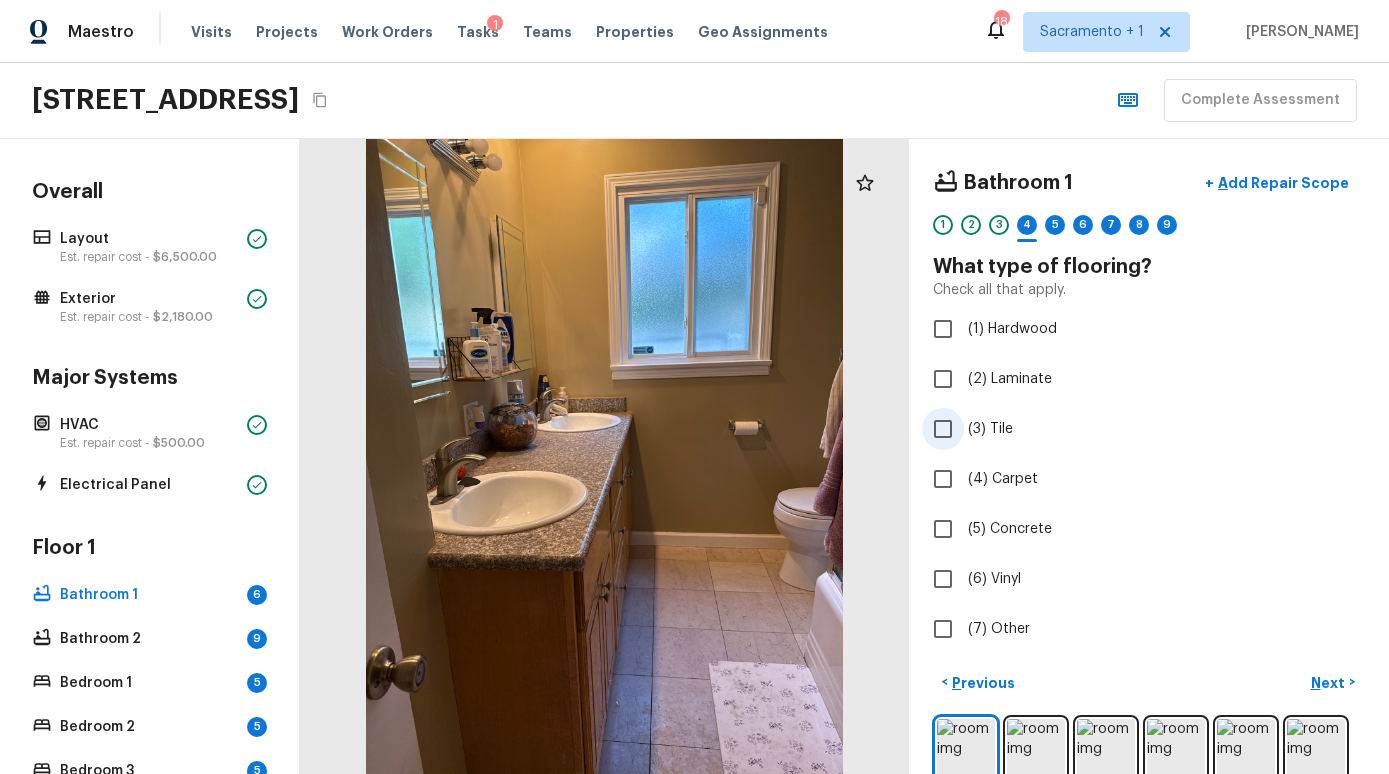 click on "(3) Tile" at bounding box center [990, 429] 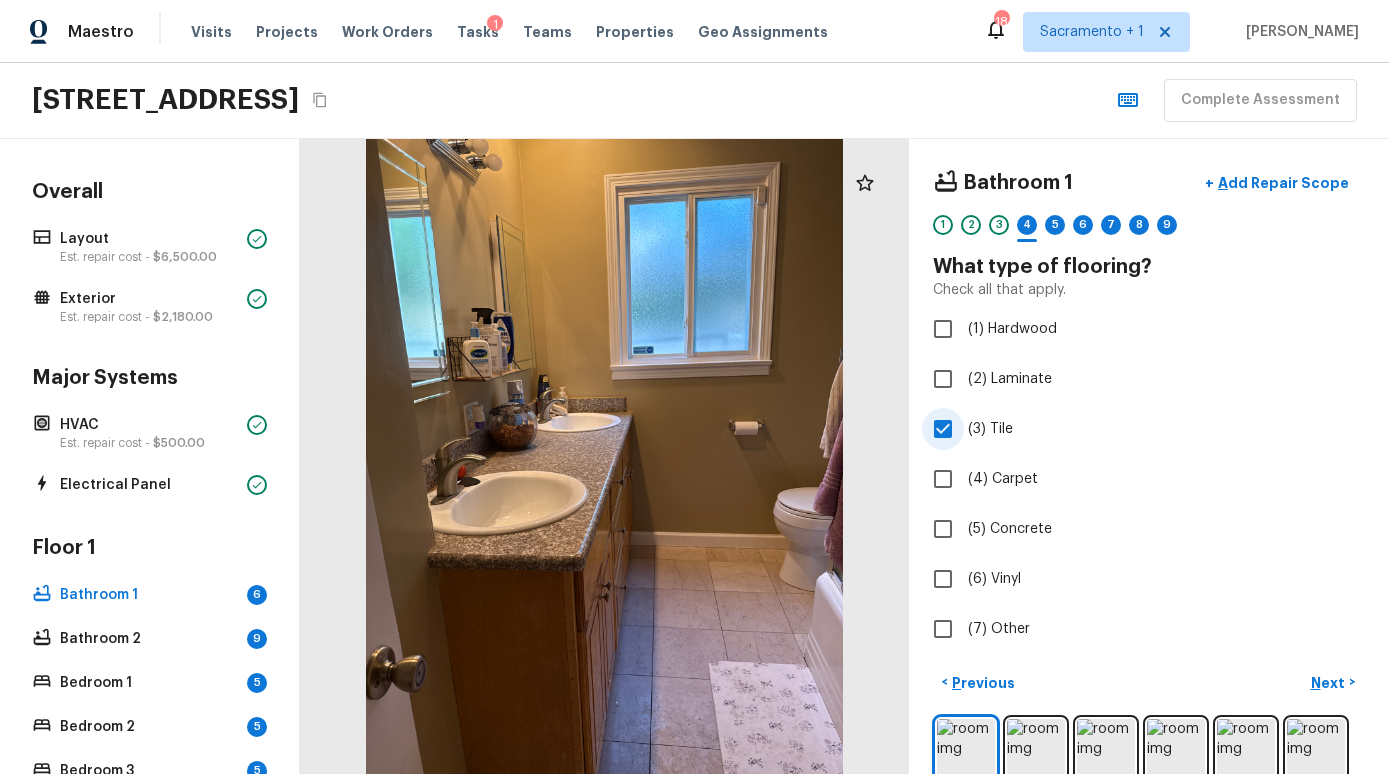 scroll, scrollTop: 101, scrollLeft: 0, axis: vertical 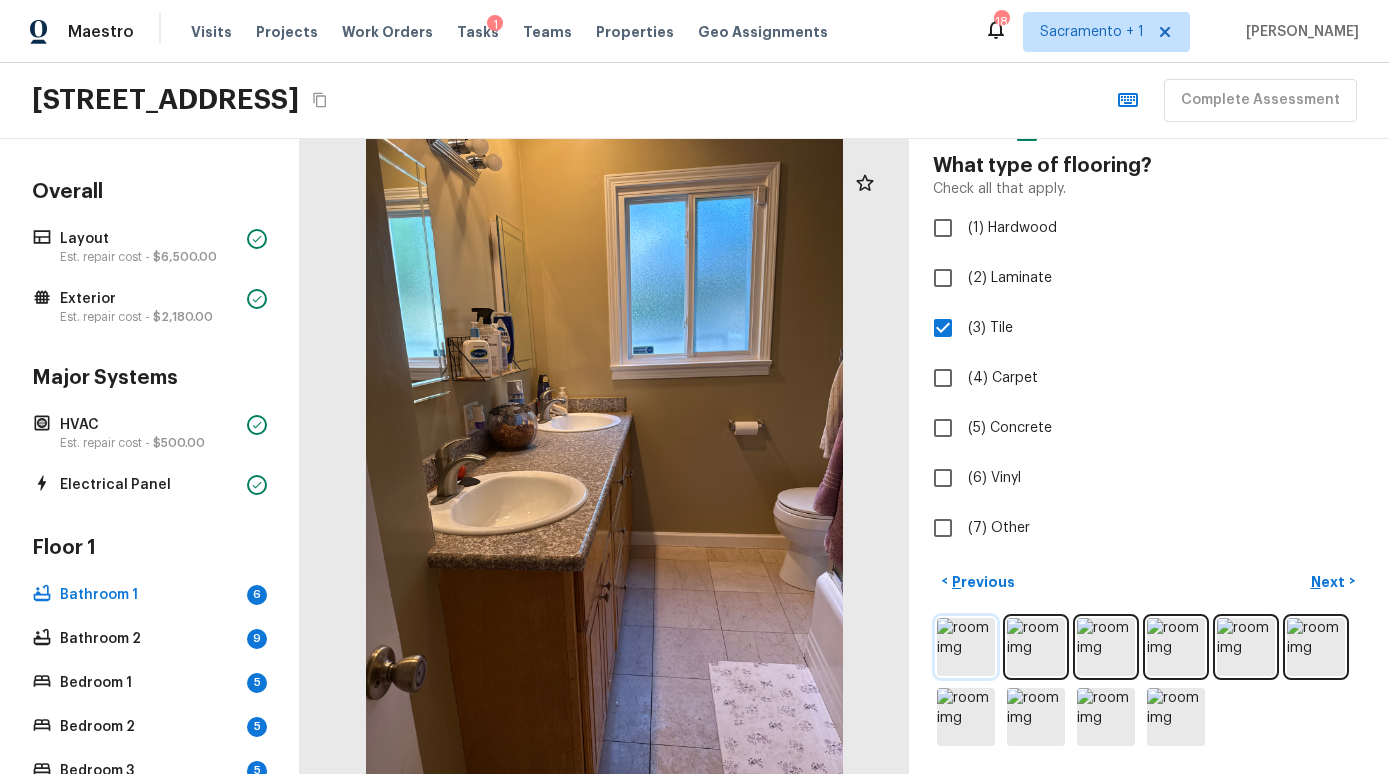 click at bounding box center [966, 647] 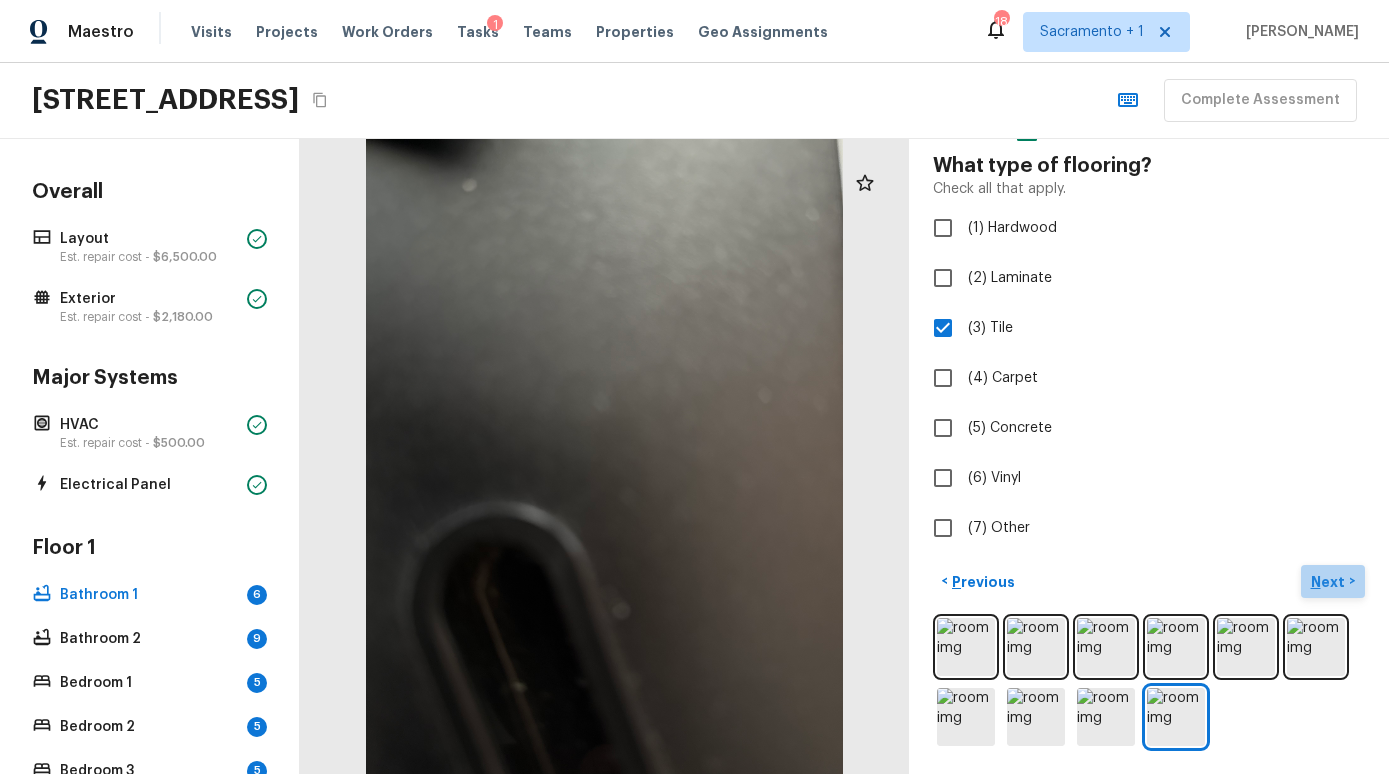 click on "Next" at bounding box center (1330, 582) 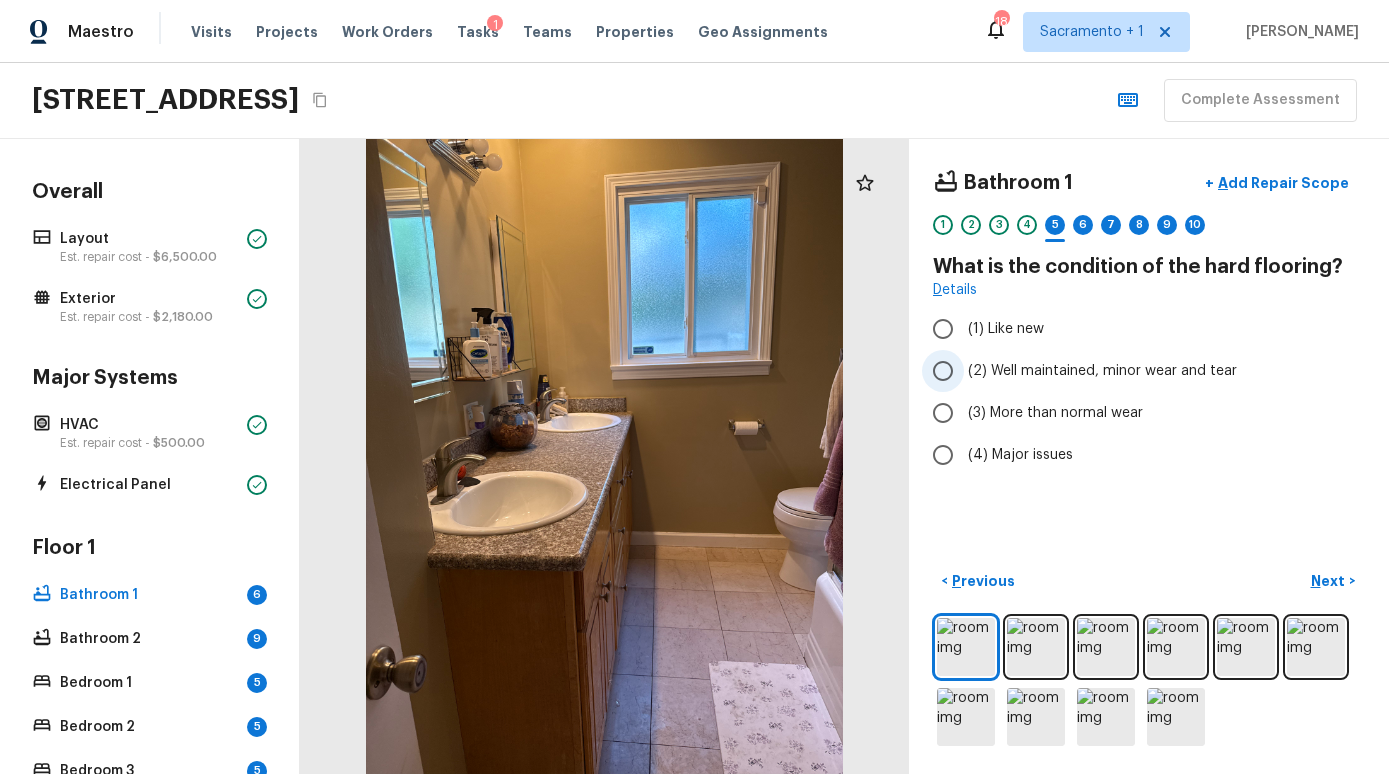 click on "(2) Well maintained, minor wear and tear" at bounding box center (1102, 371) 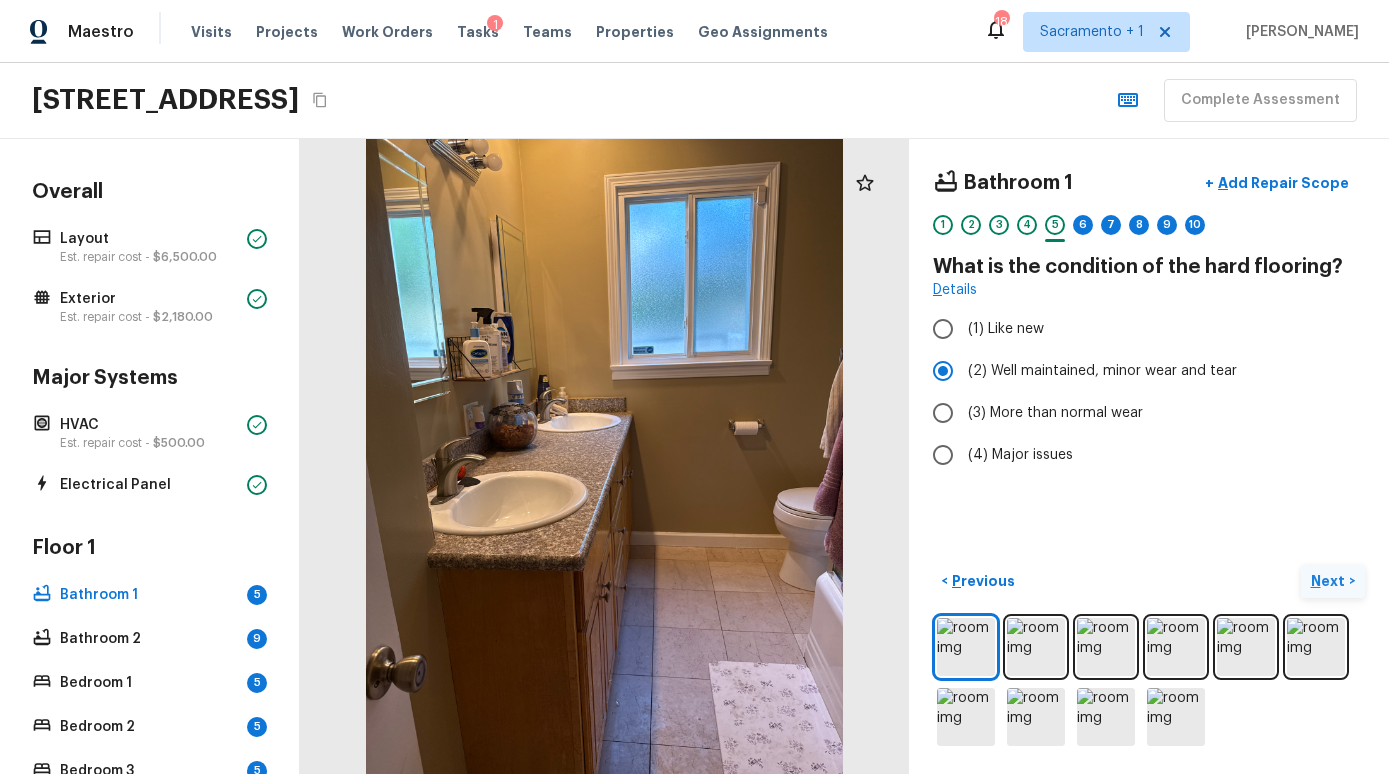 click on "Next" at bounding box center (1330, 581) 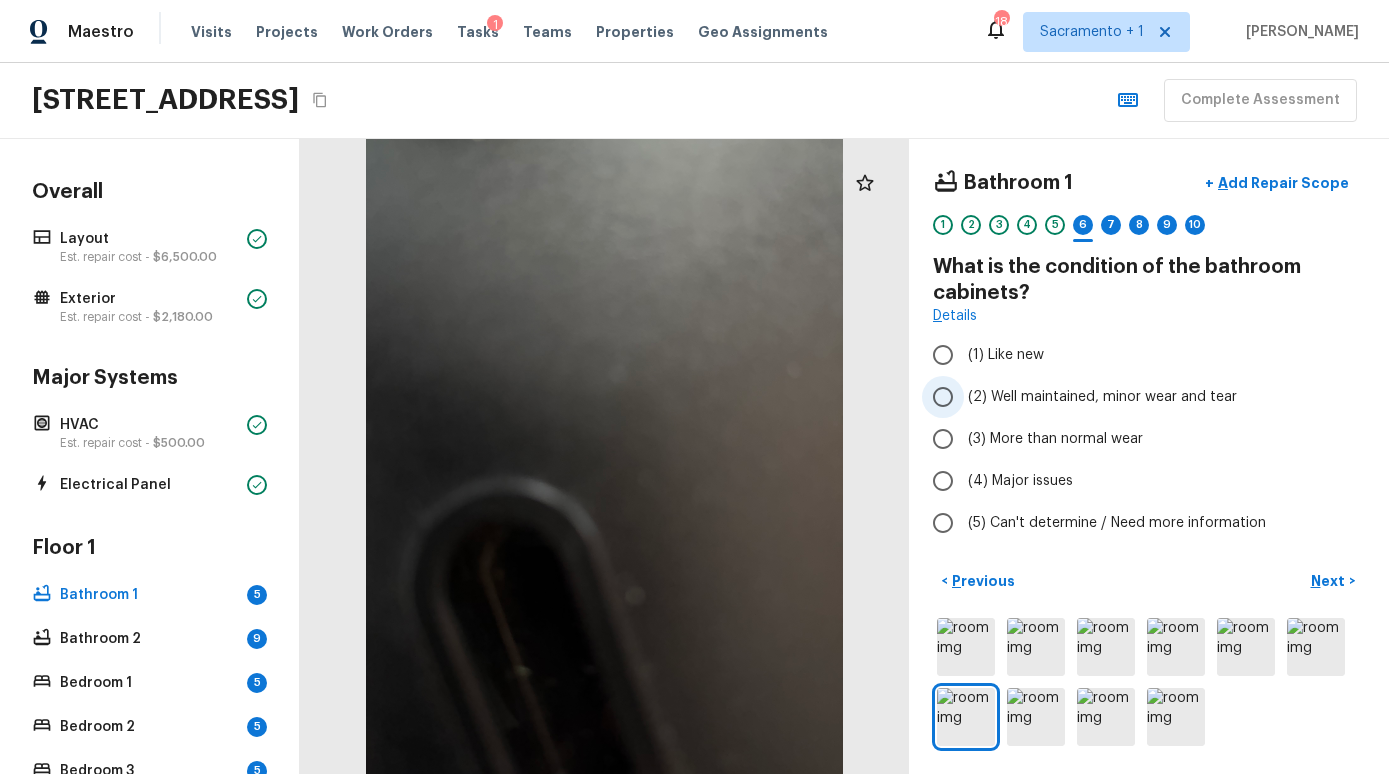 click on "(2) Well maintained, minor wear and tear" at bounding box center [1102, 397] 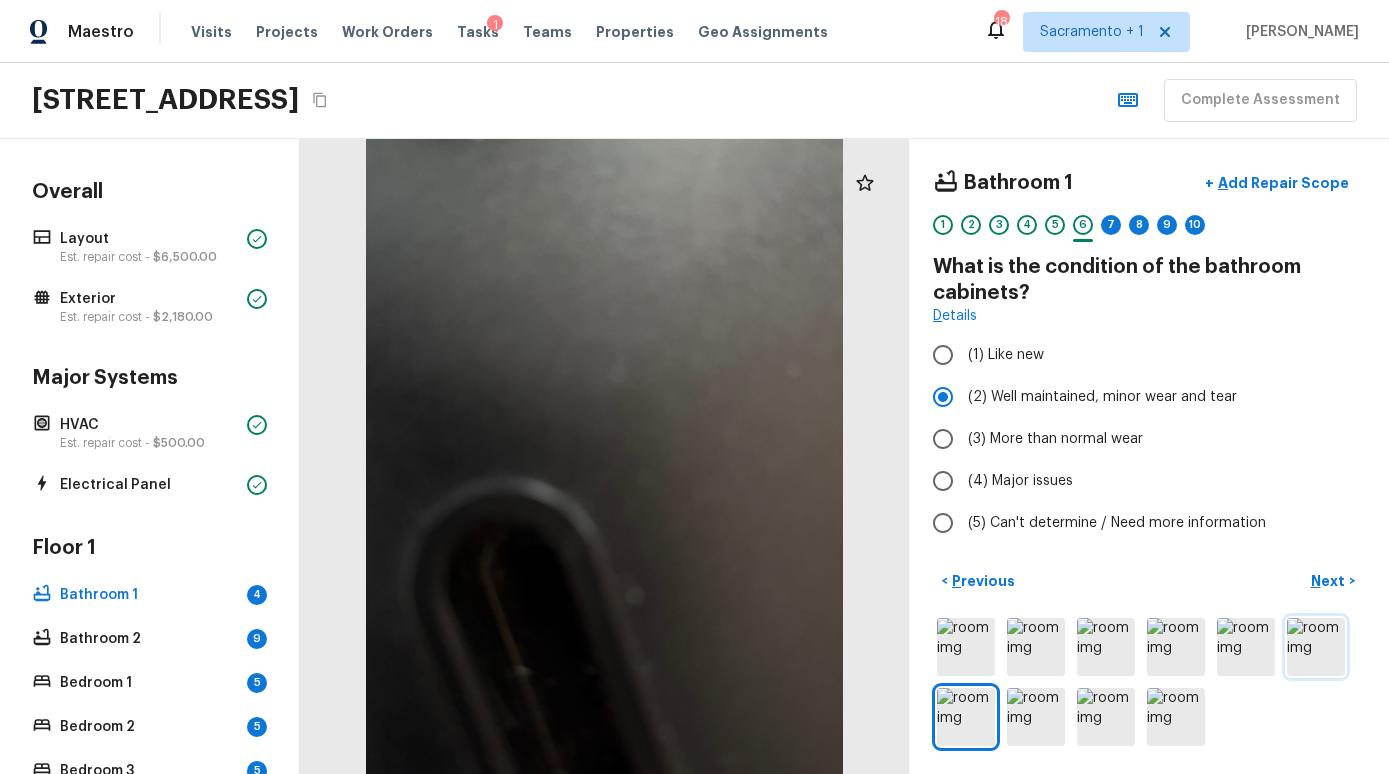 click at bounding box center [1316, 647] 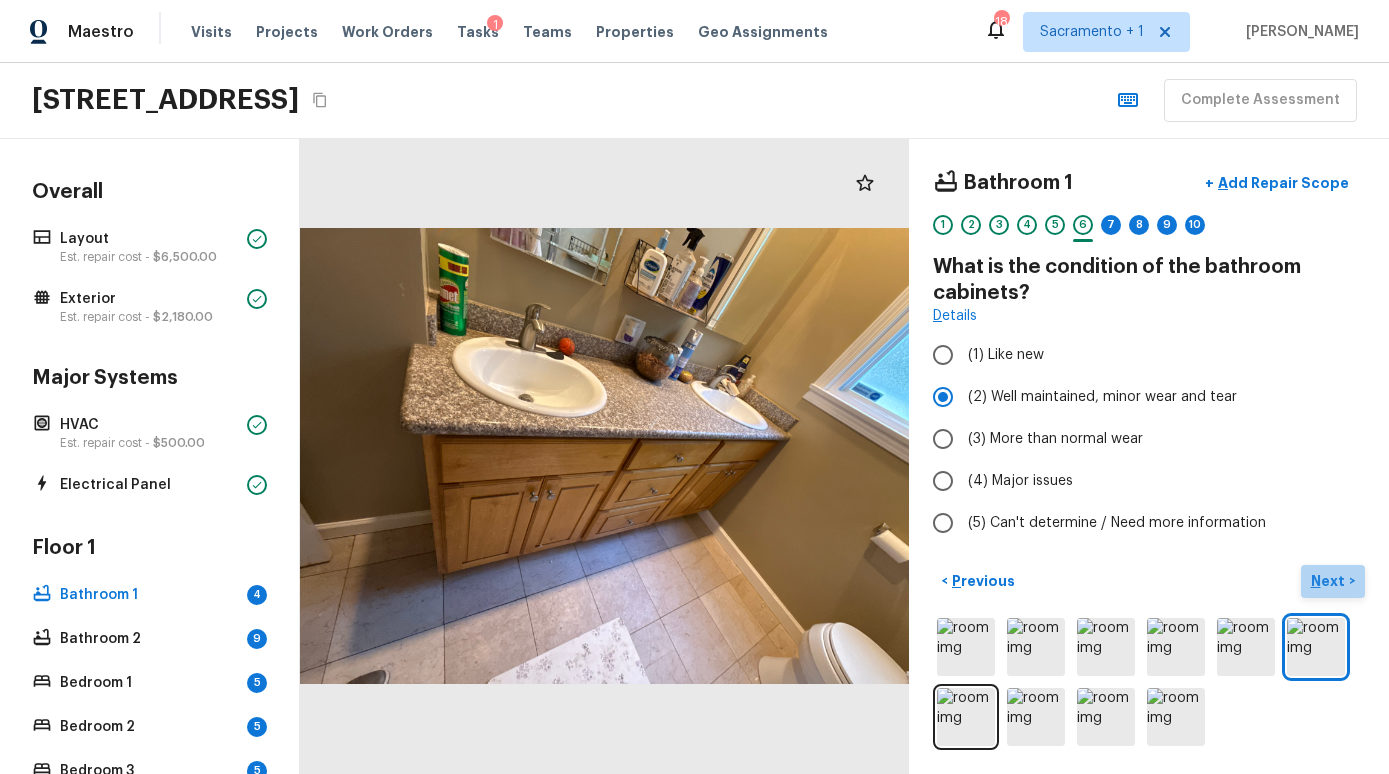 click on "Next" at bounding box center (1330, 581) 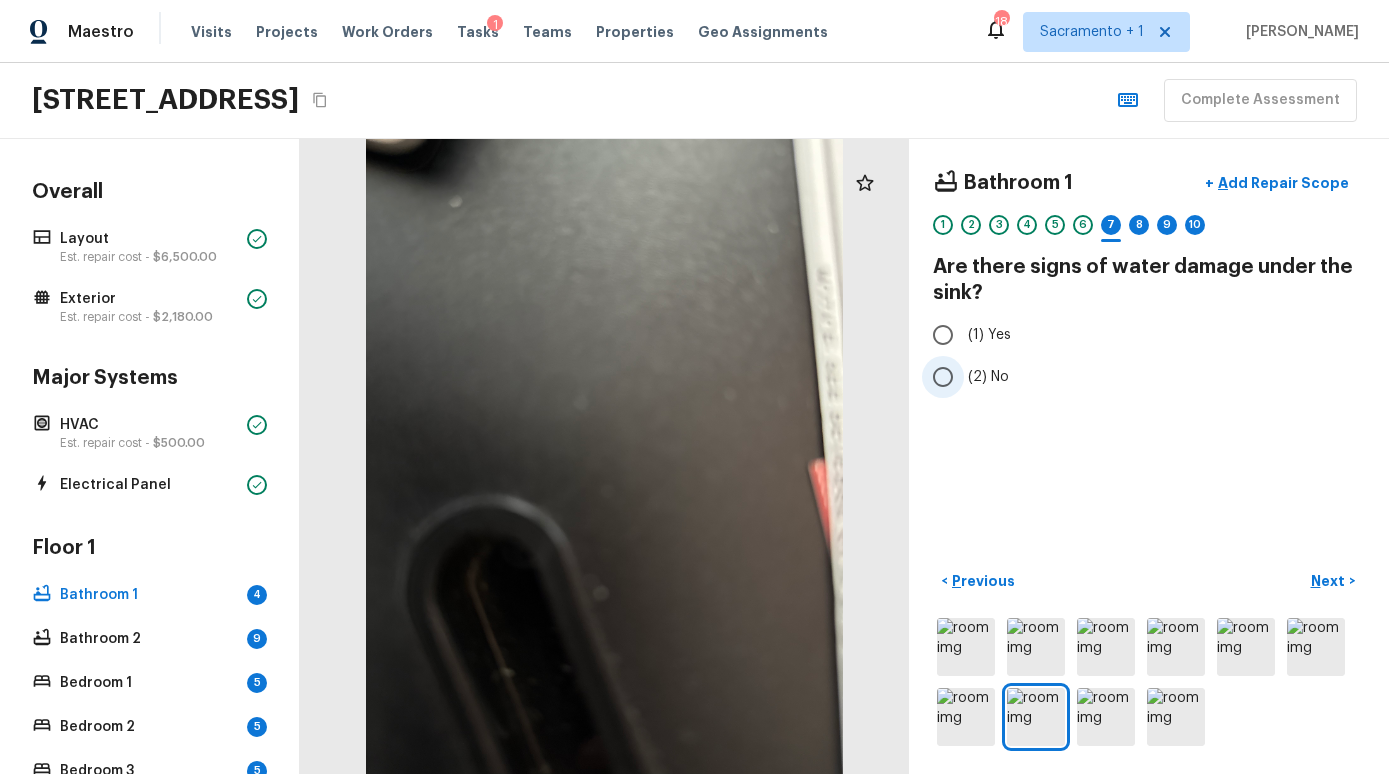 click on "(2) No" at bounding box center [988, 377] 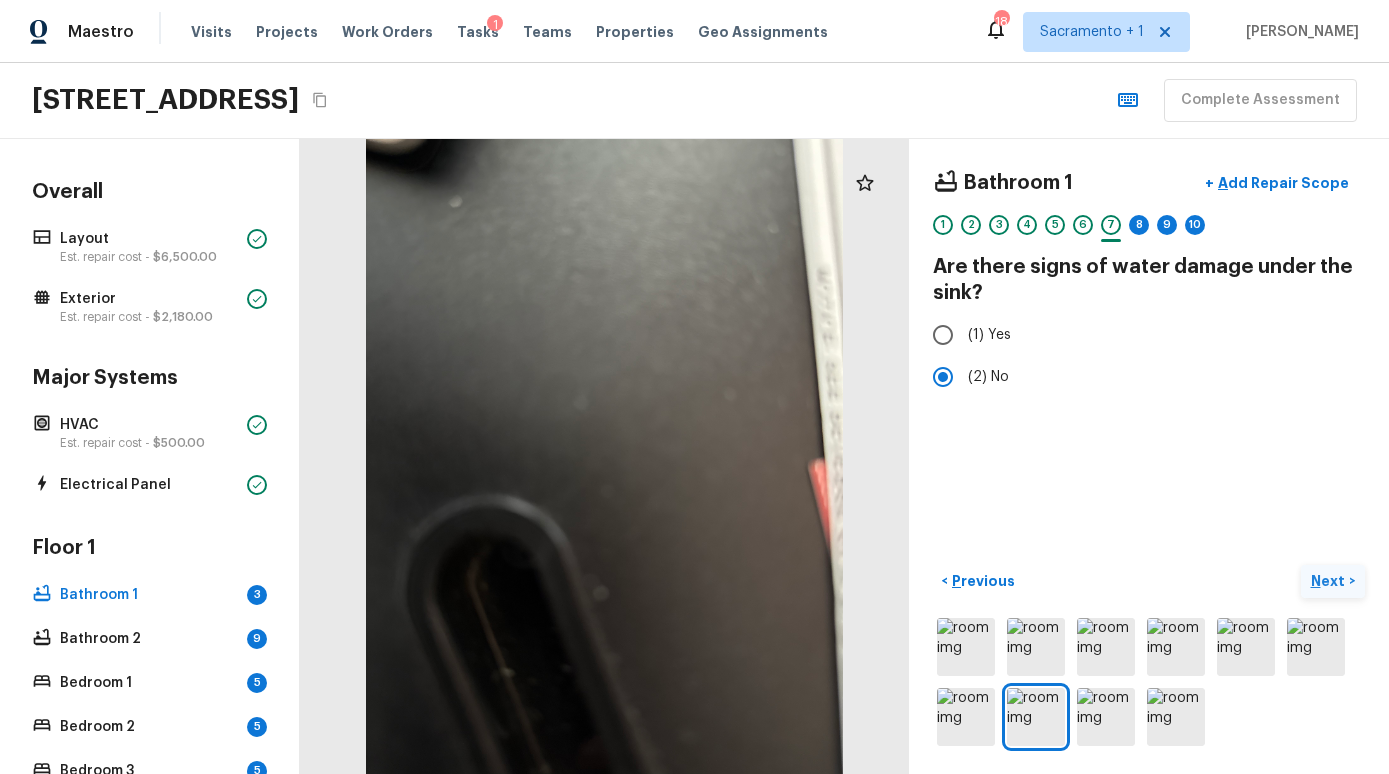 click on "Next" at bounding box center [1330, 581] 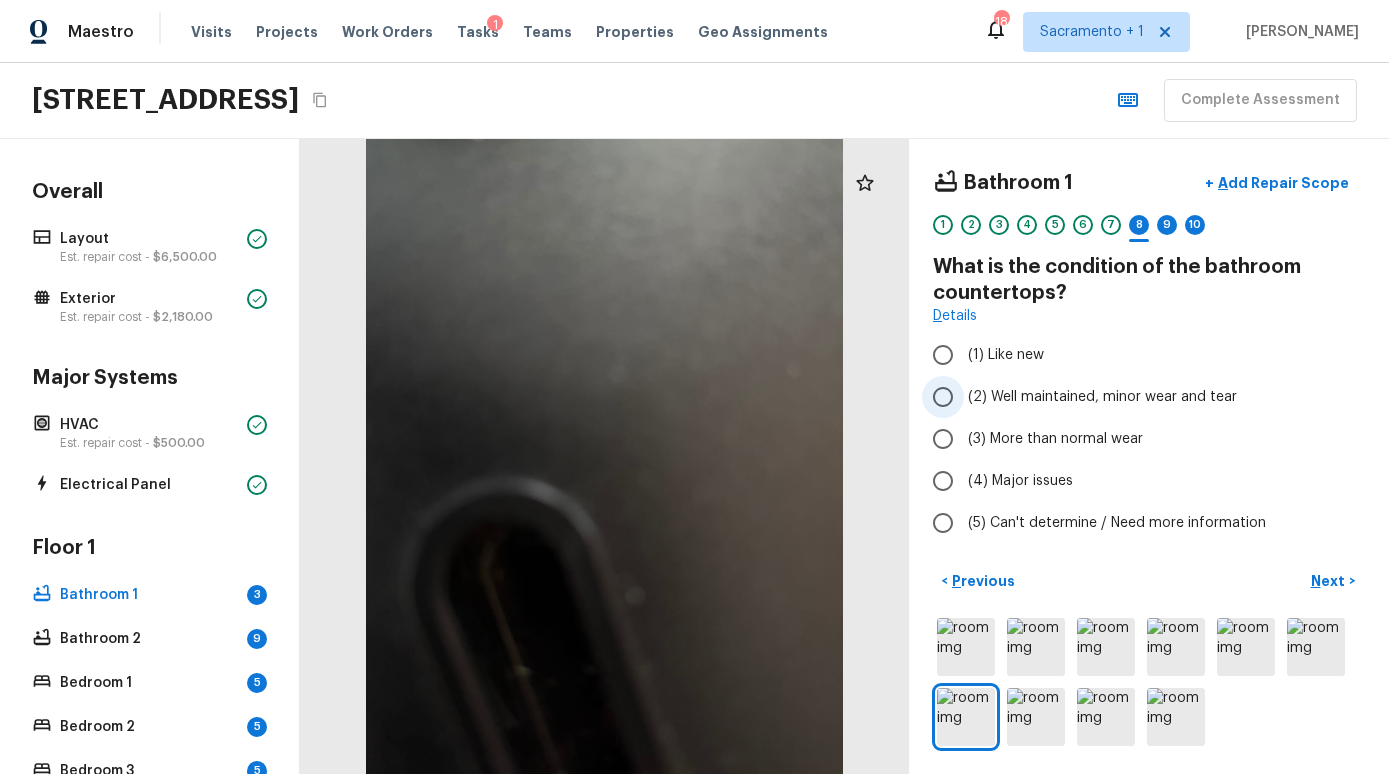 click on "(2) Well maintained, minor wear and tear" at bounding box center (1102, 397) 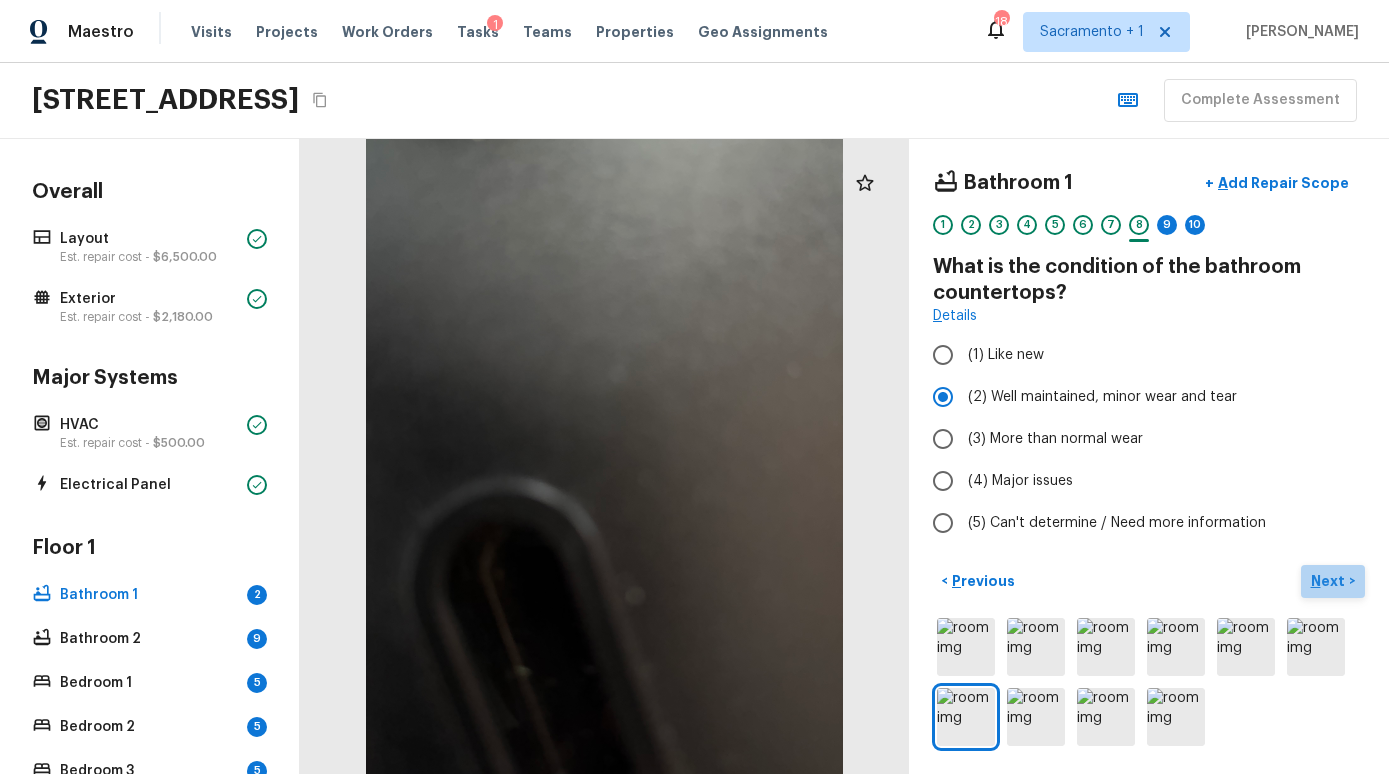 click on "Next" at bounding box center [1330, 581] 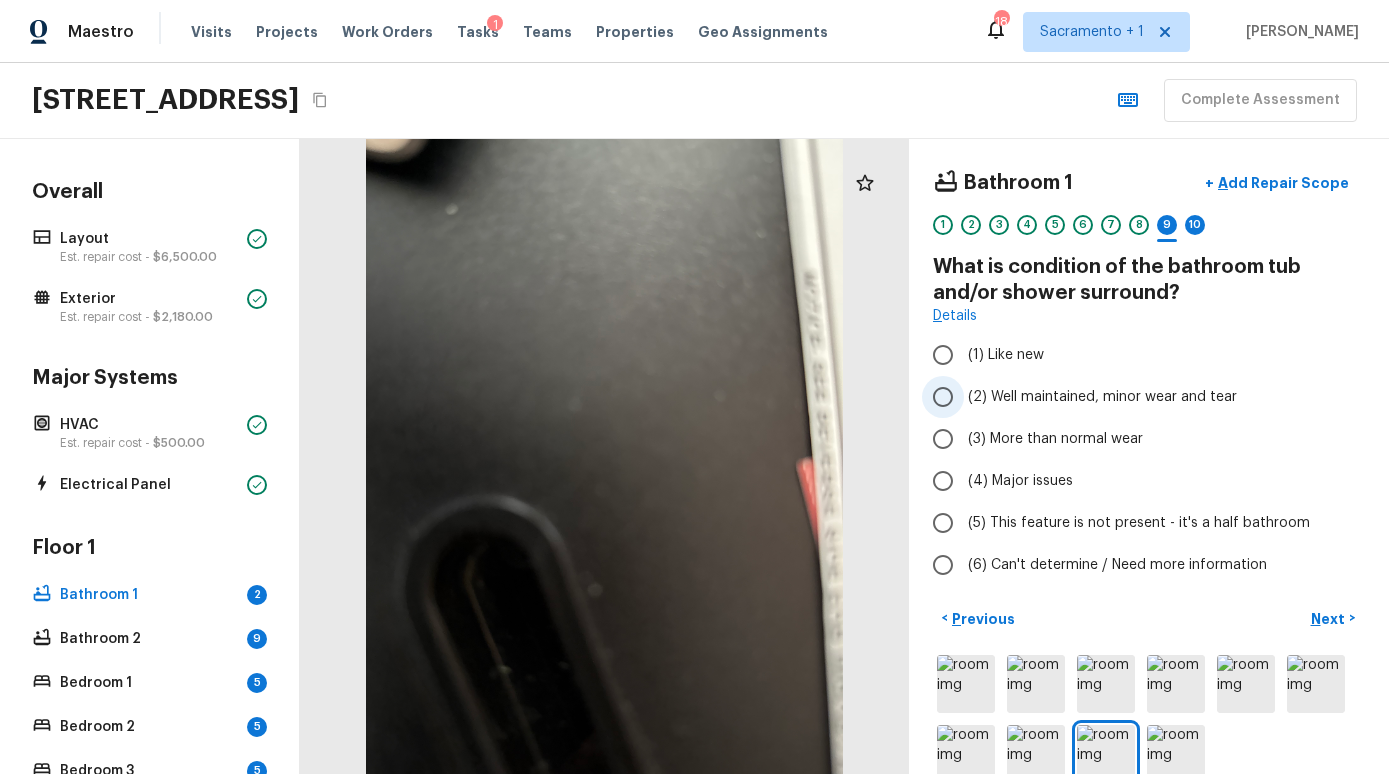 click on "(2) Well maintained, minor wear and tear" at bounding box center [1102, 397] 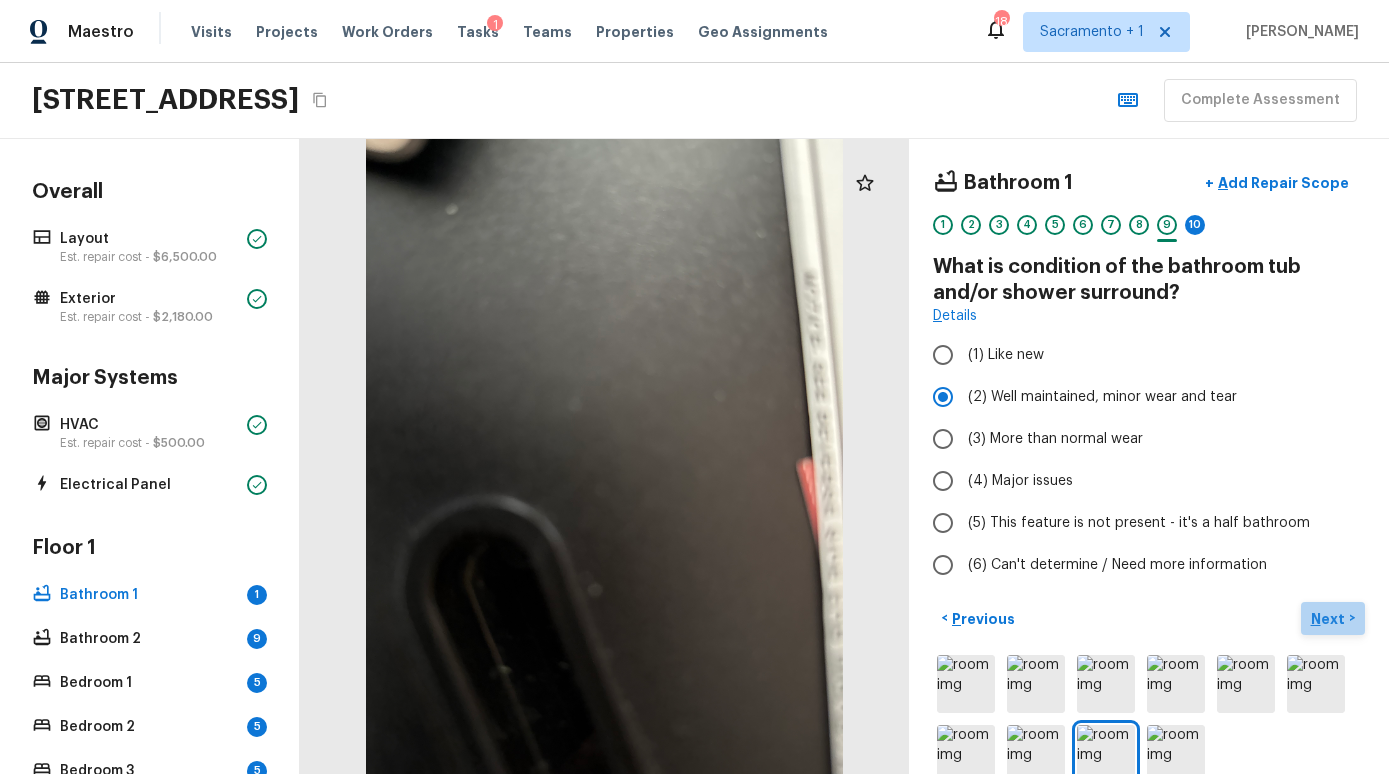click on "Next" at bounding box center [1330, 619] 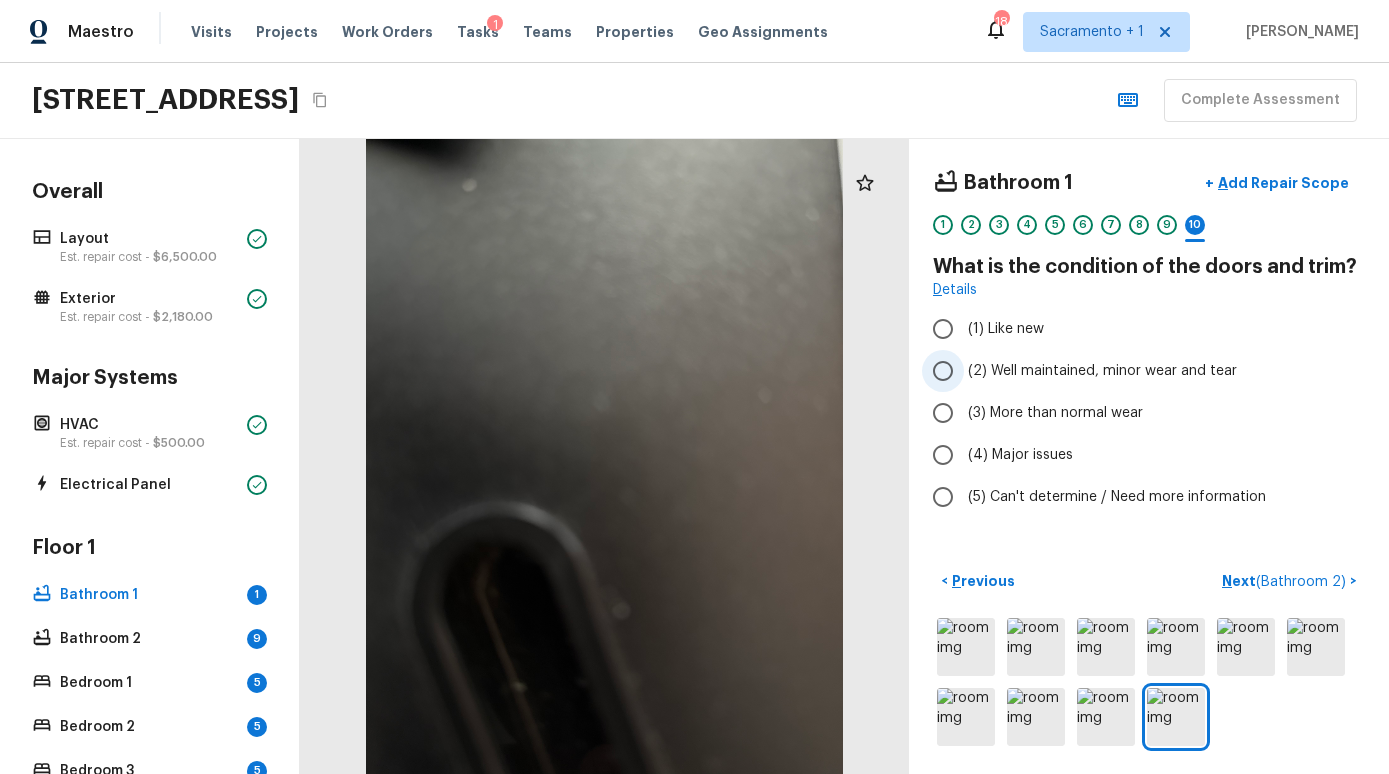 click on "(2) Well maintained, minor wear and tear" at bounding box center (1102, 371) 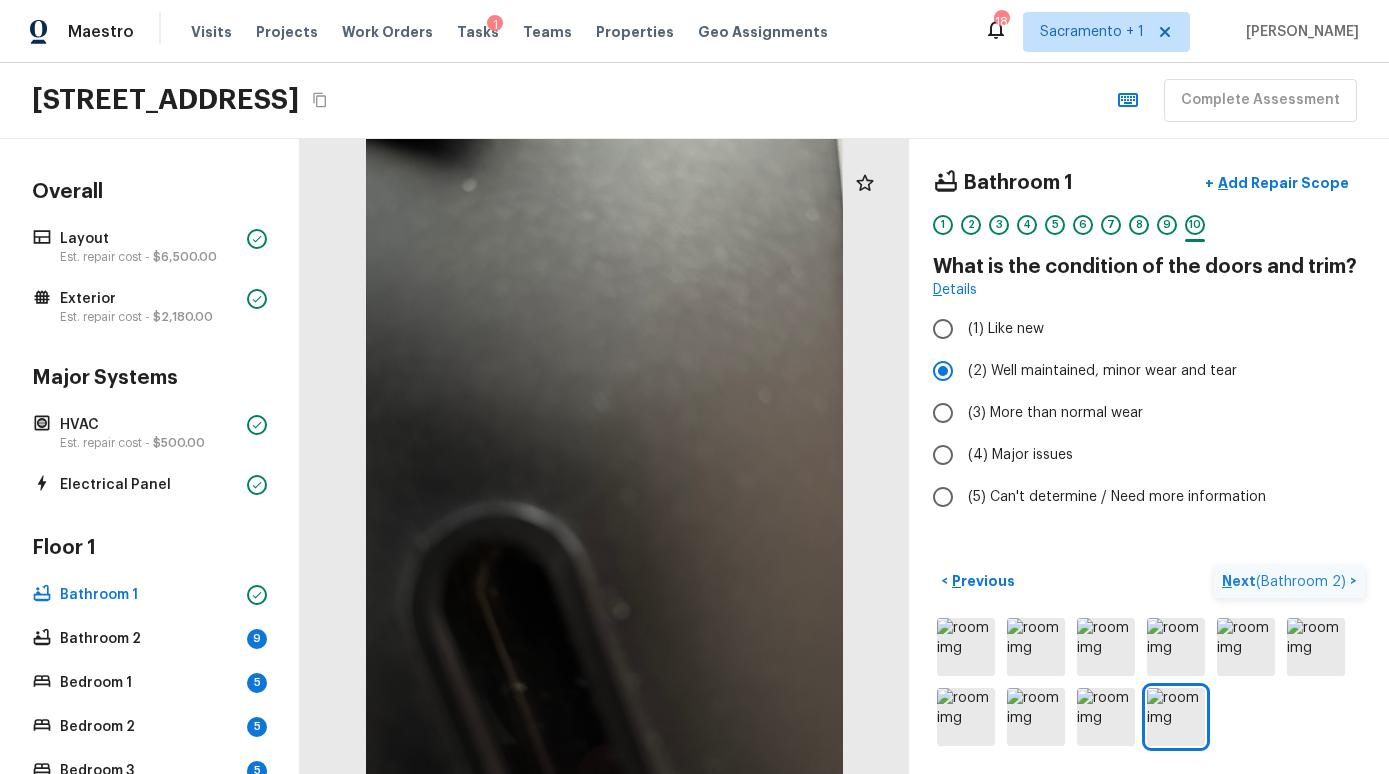 click on "( Bathroom 2 )" at bounding box center (1301, 582) 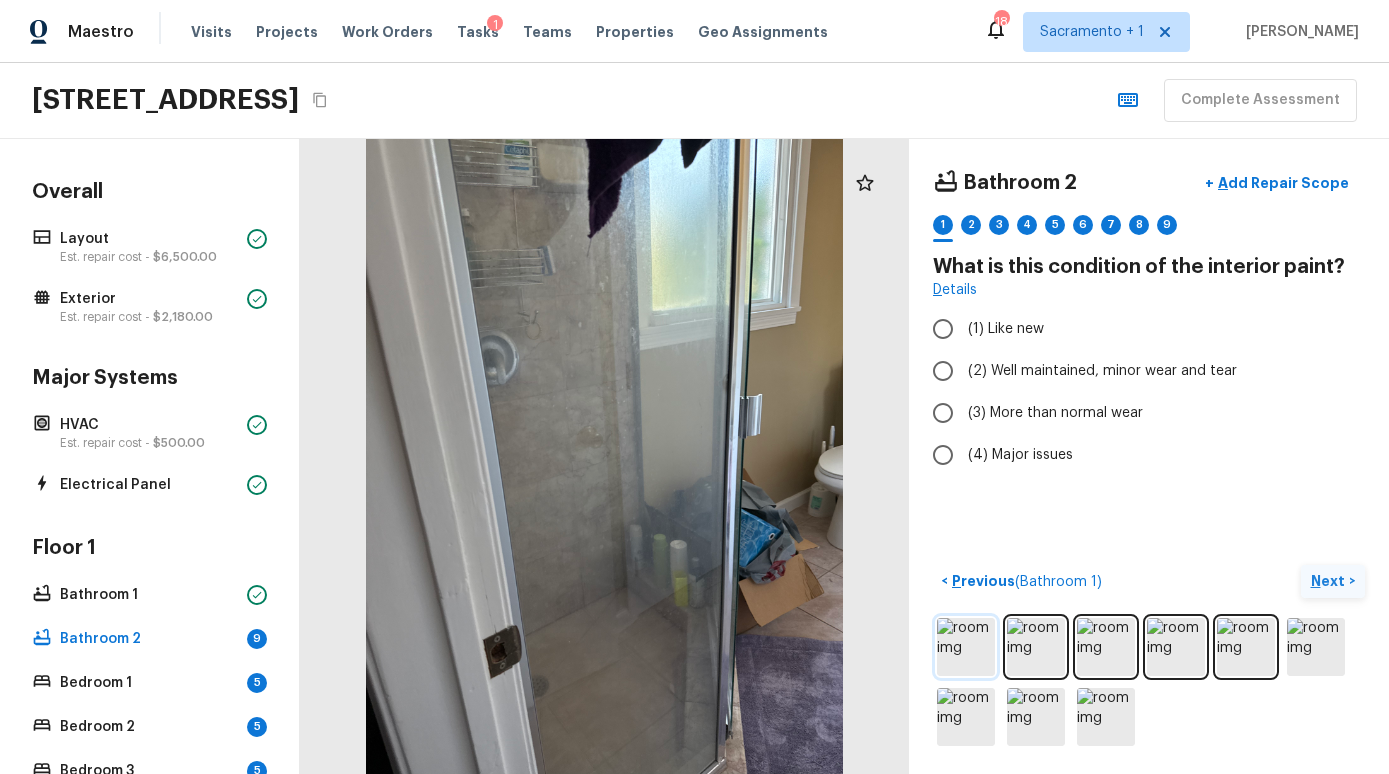 click at bounding box center [966, 647] 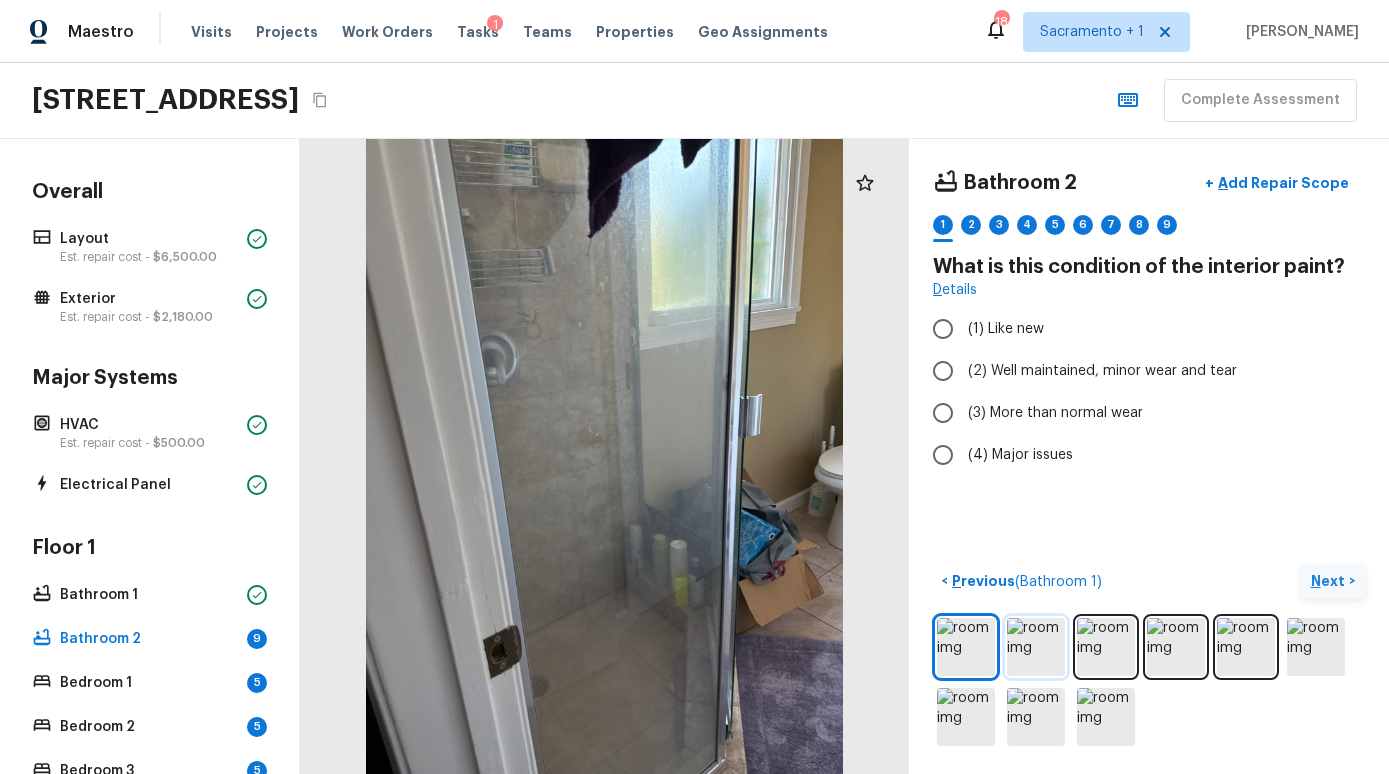 click at bounding box center (1036, 647) 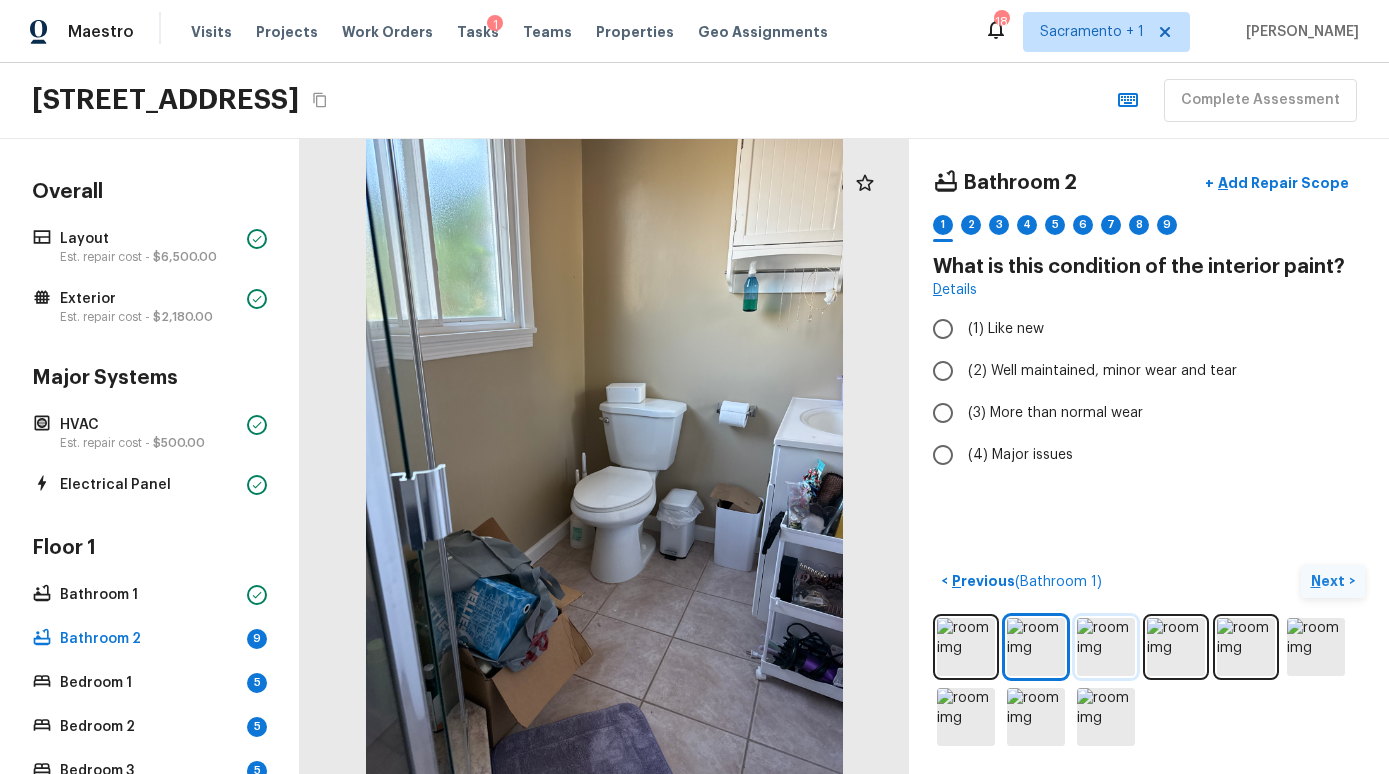 click at bounding box center [1106, 647] 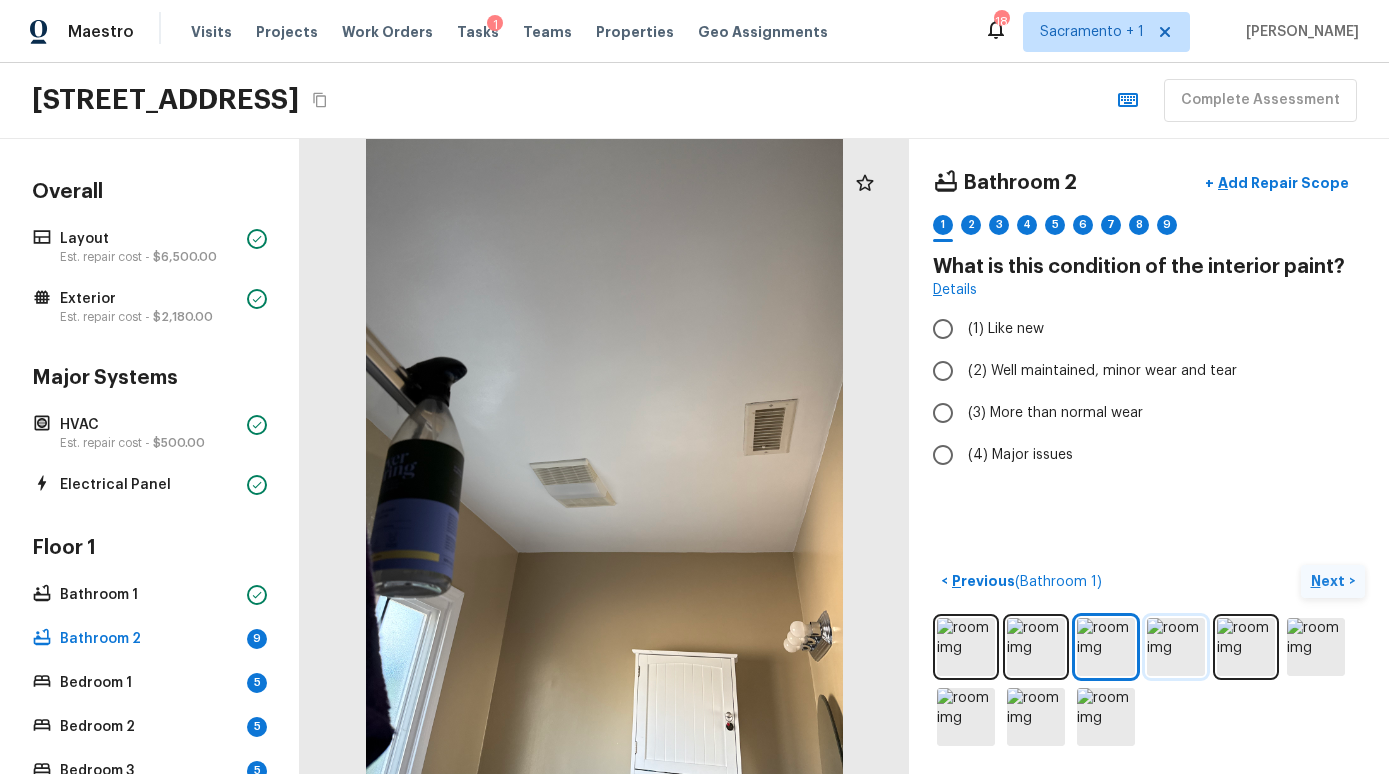 click at bounding box center [1176, 647] 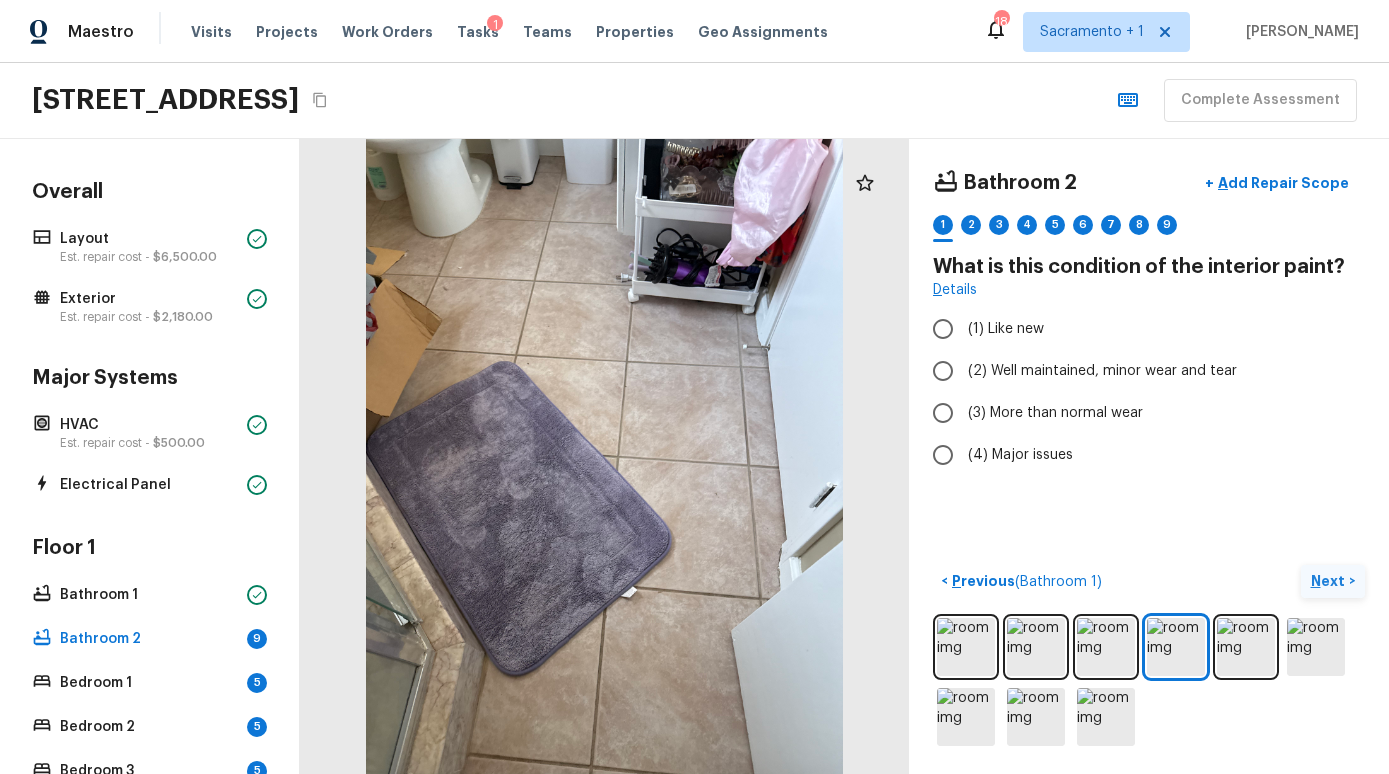click at bounding box center [1149, 682] 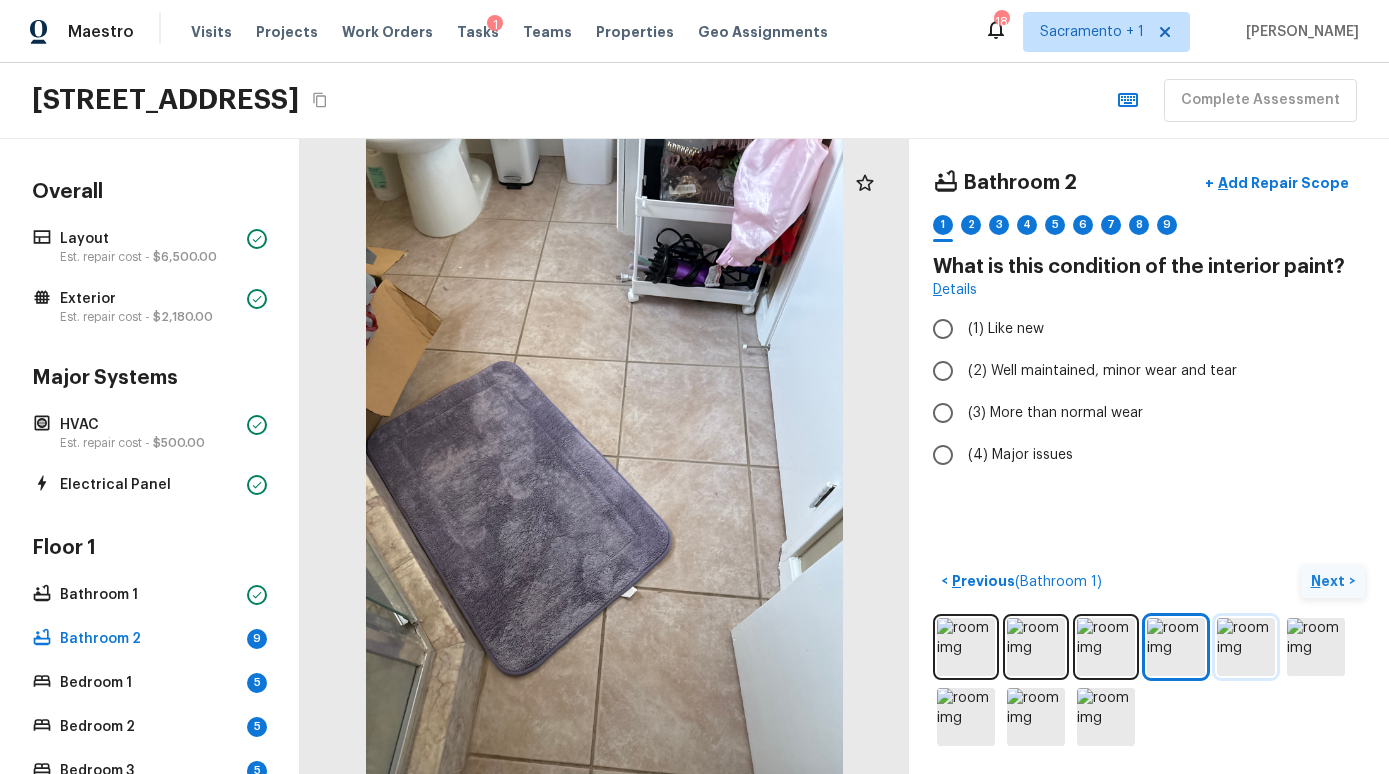 click at bounding box center (1246, 647) 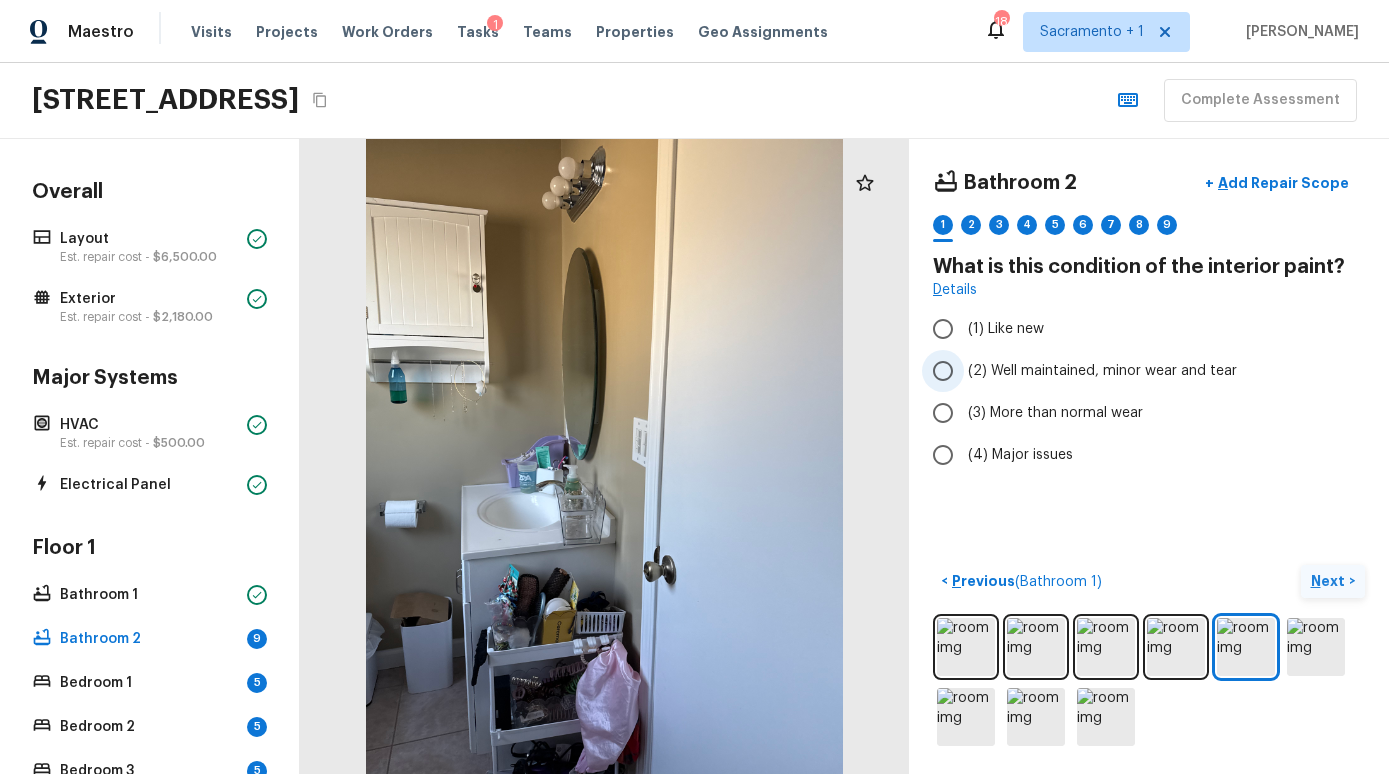 click on "(2) Well maintained, minor wear and tear" at bounding box center [1135, 371] 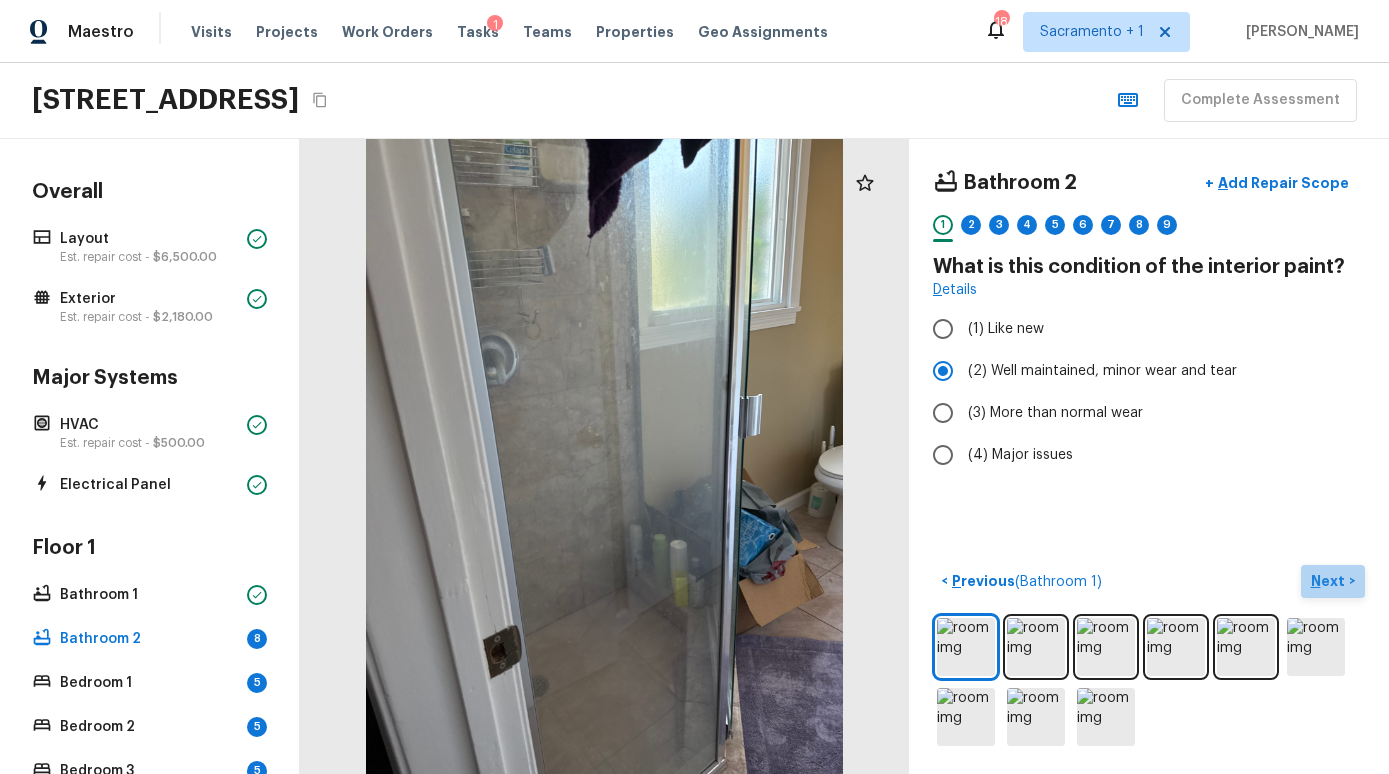 click on "Next >" at bounding box center [1333, 581] 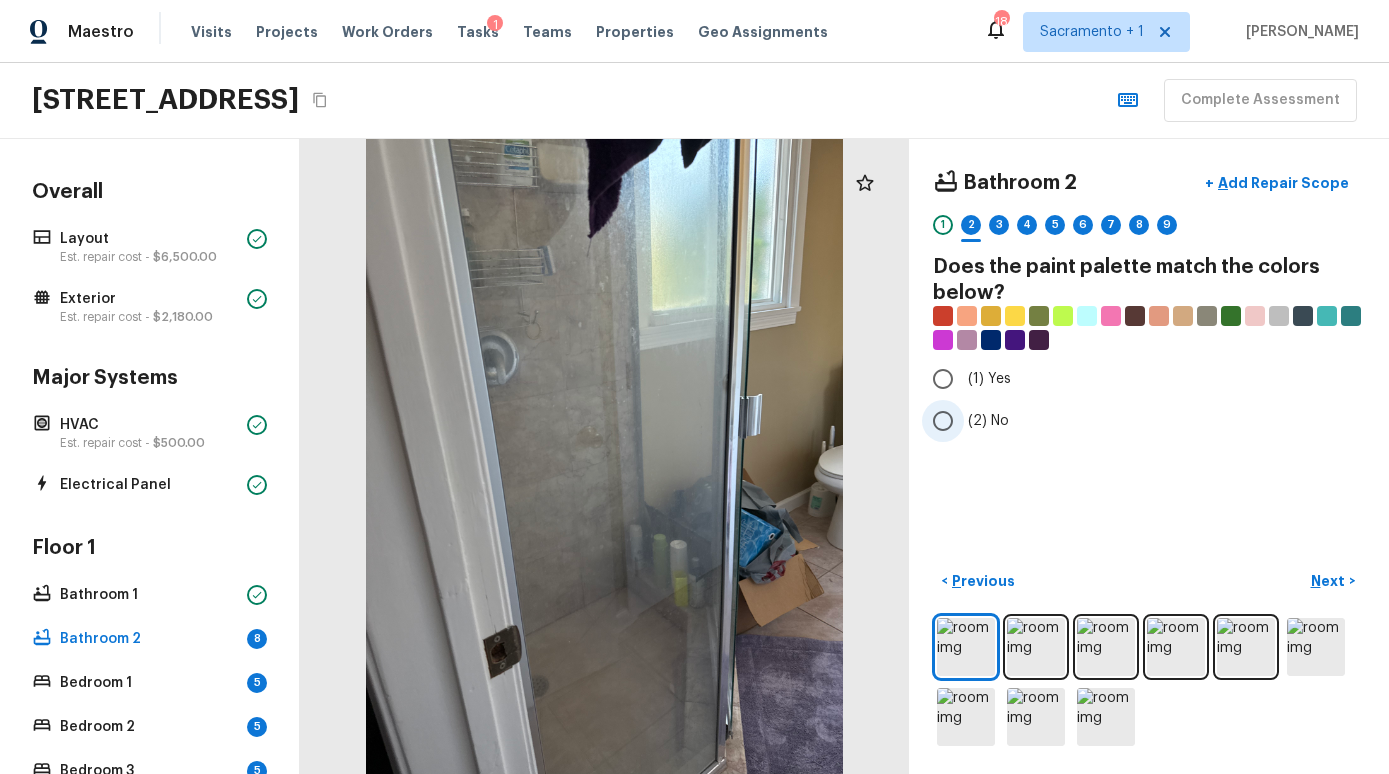 click on "(2) No" at bounding box center [988, 421] 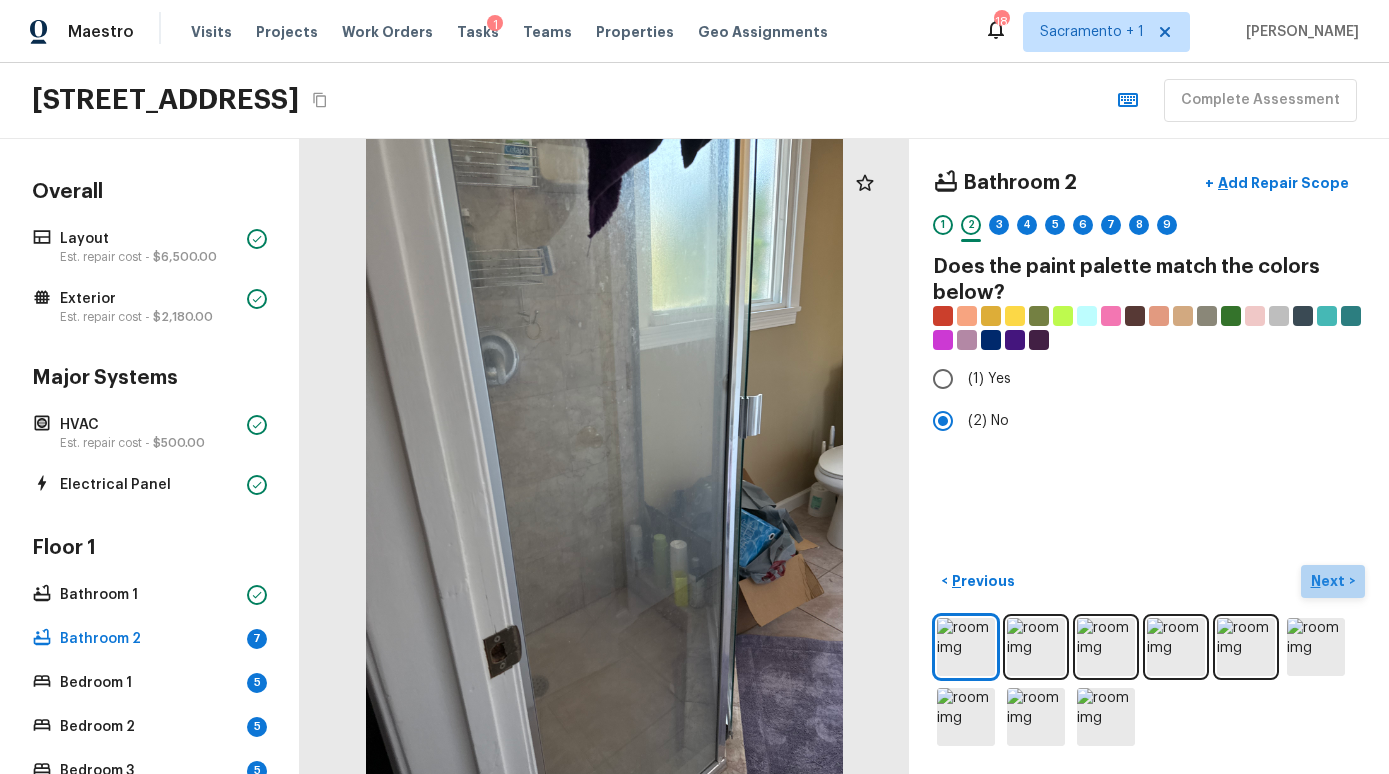 click on "Next >" at bounding box center [1333, 581] 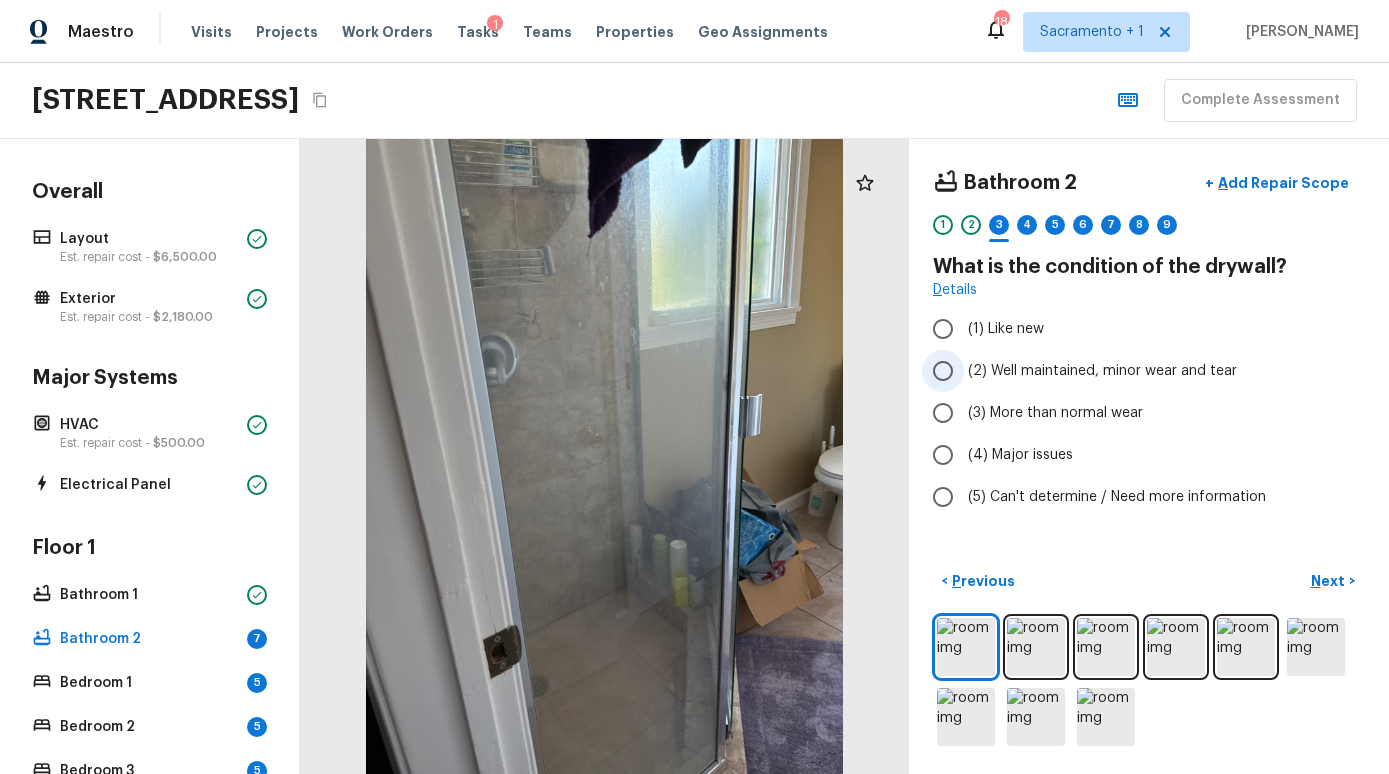 click on "(2) Well maintained, minor wear and tear" at bounding box center [1102, 371] 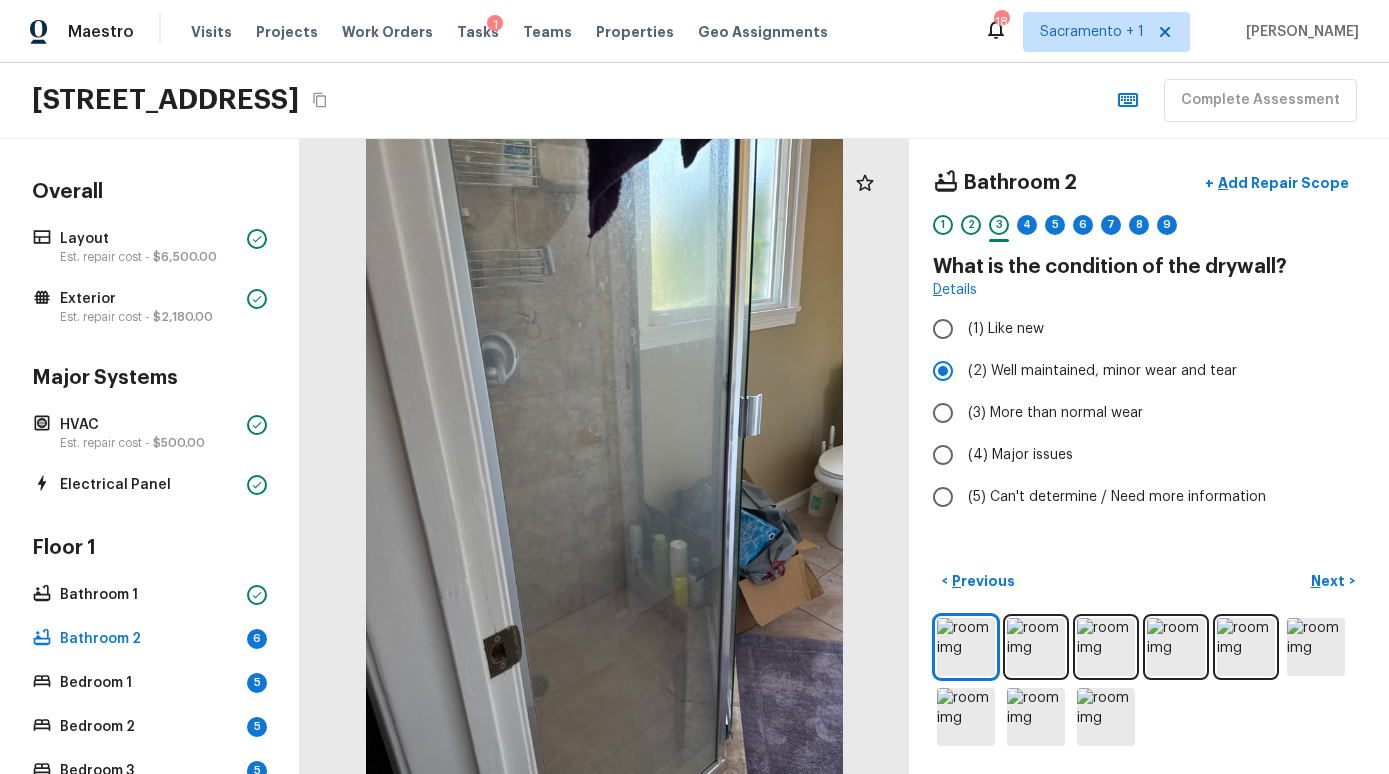 click on "Next" at bounding box center (1330, 581) 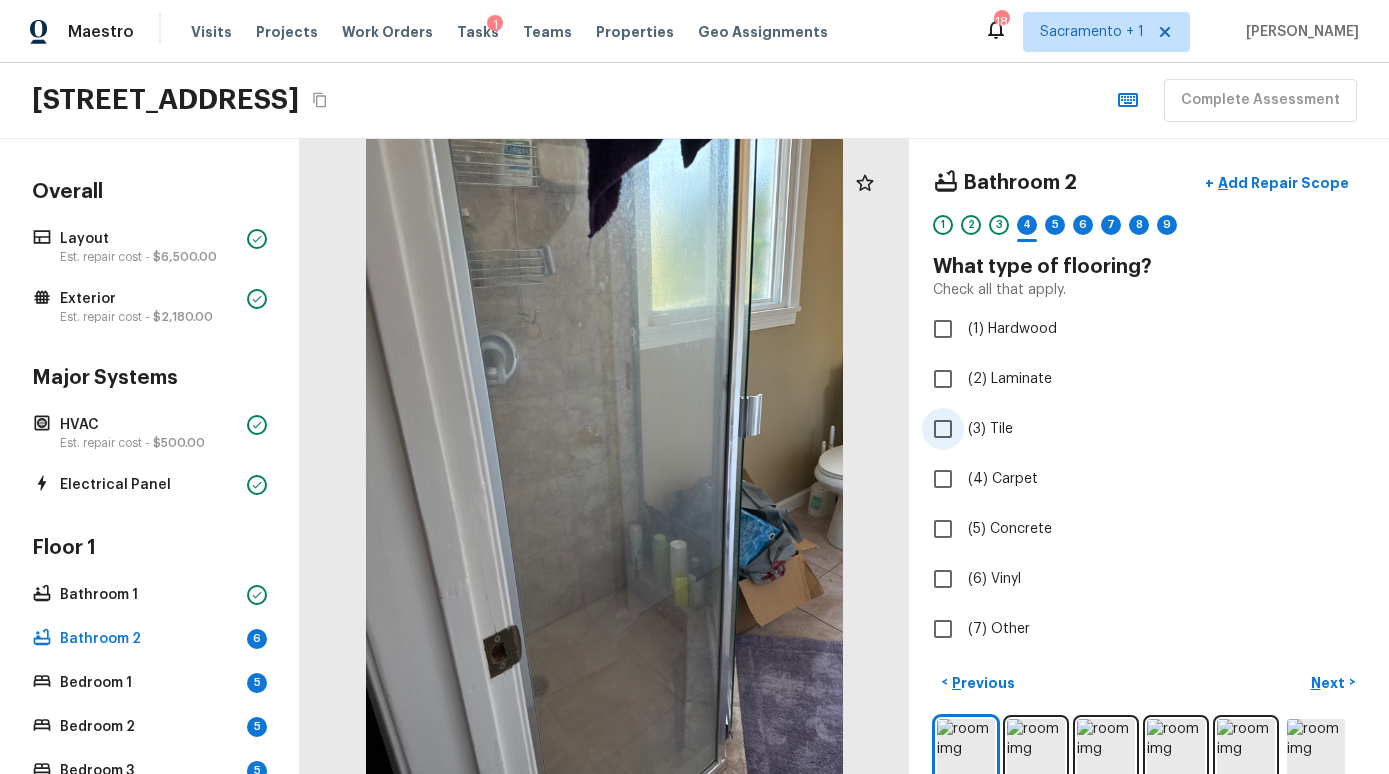 click on "(3) Tile" at bounding box center [1135, 429] 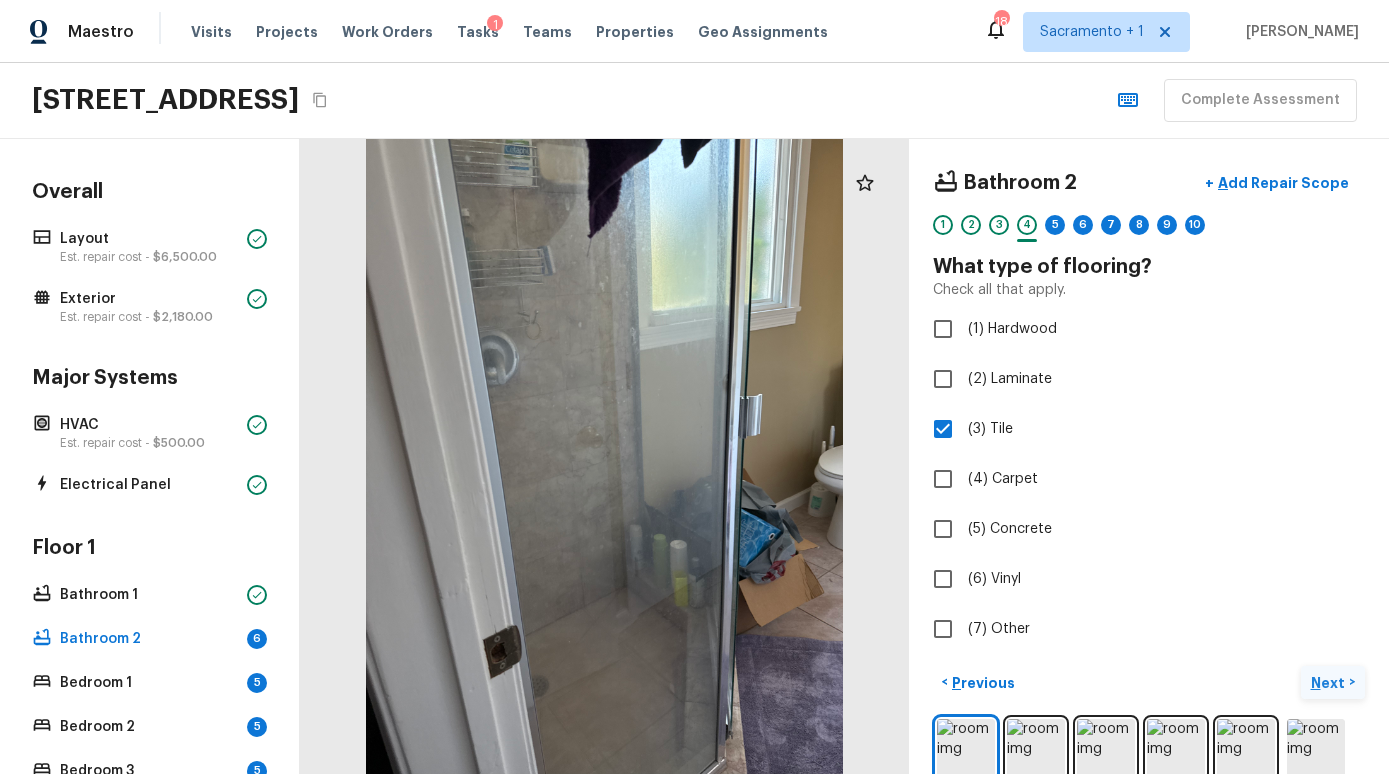 click on "Next >" at bounding box center [1333, 682] 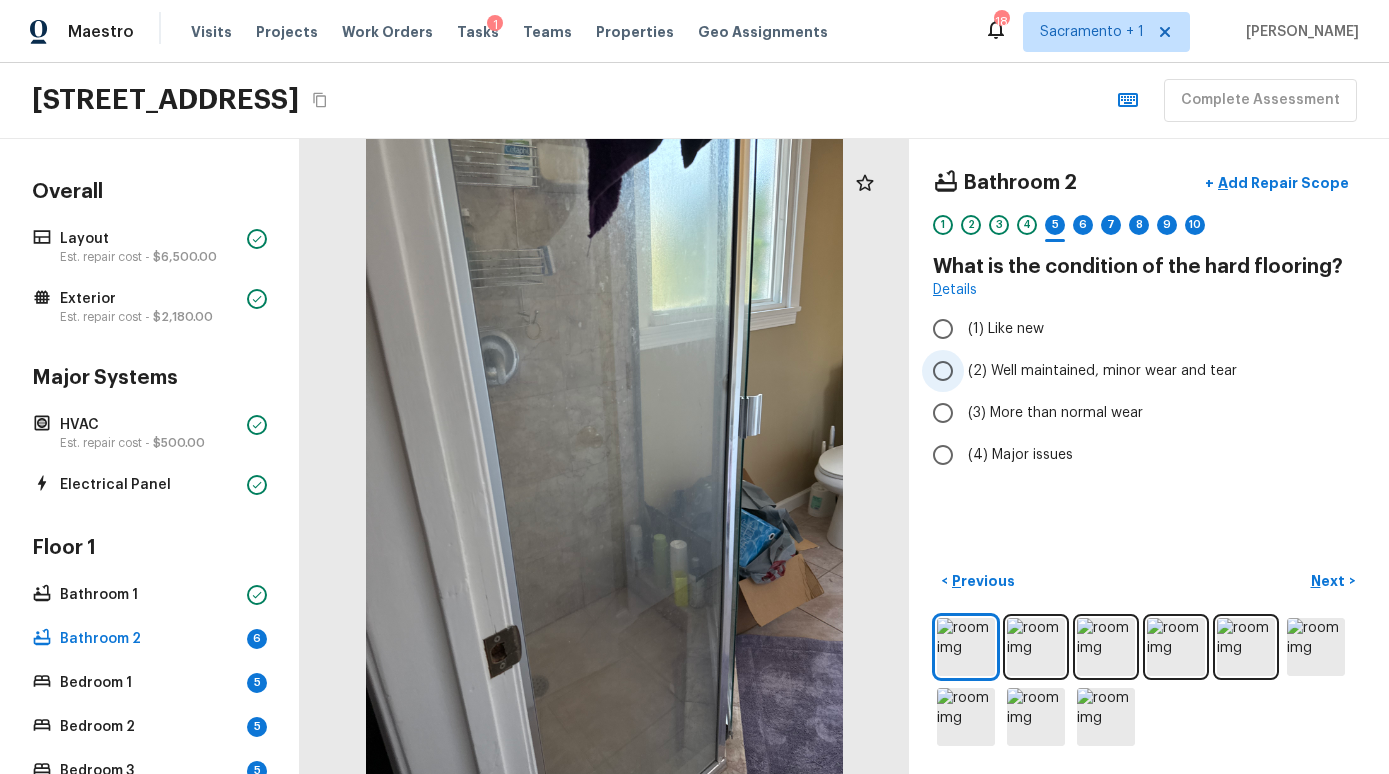 click on "(2) Well maintained, minor wear and tear" at bounding box center (1102, 371) 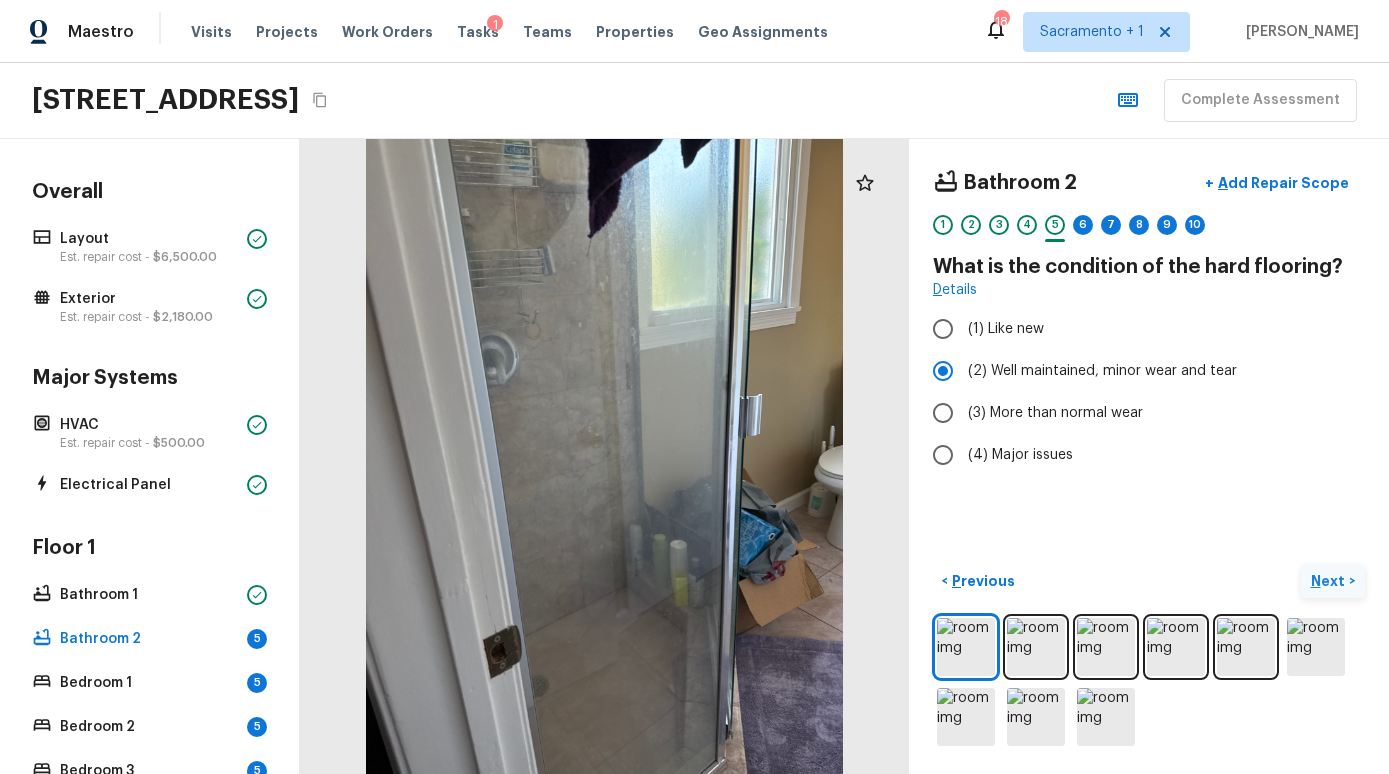 click on "Next" at bounding box center [1330, 581] 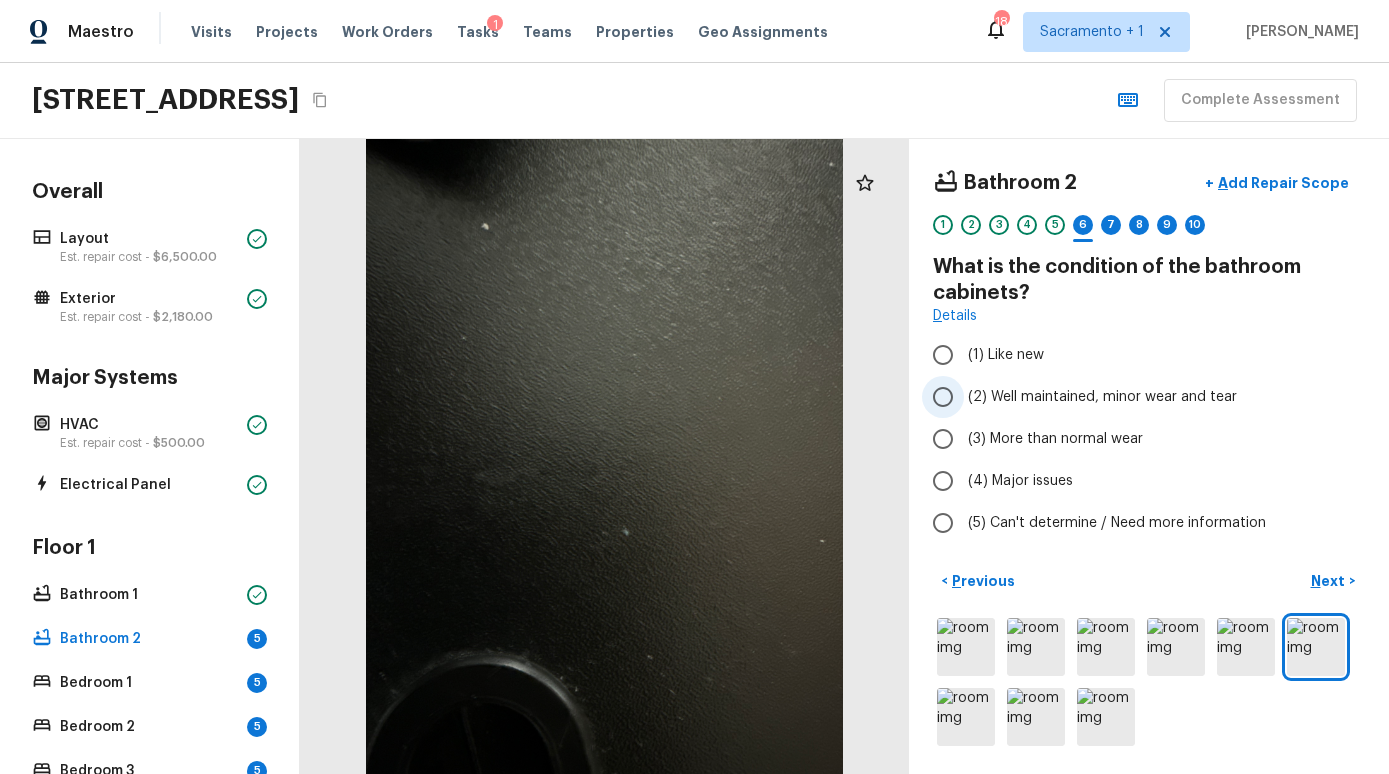 click on "(2) Well maintained, minor wear and tear" at bounding box center [1102, 397] 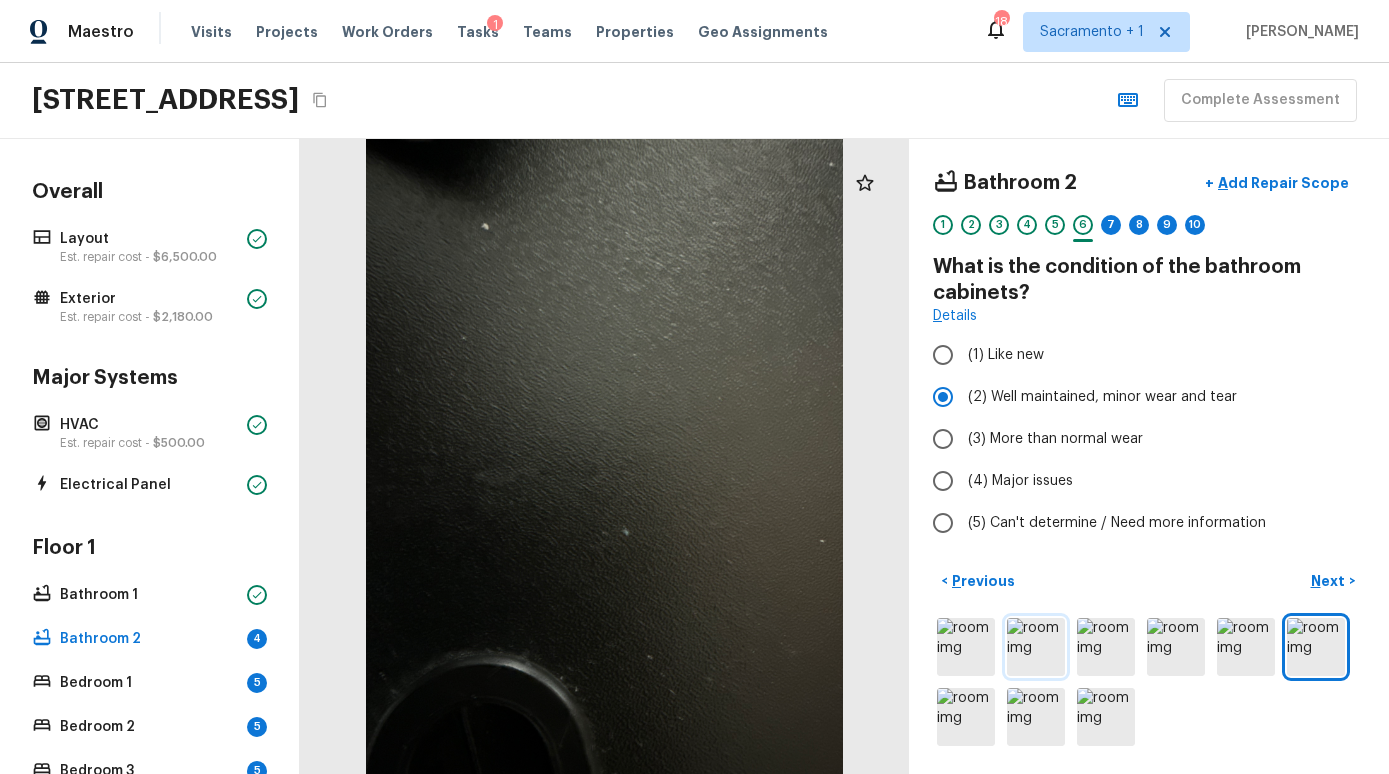 click at bounding box center (1036, 647) 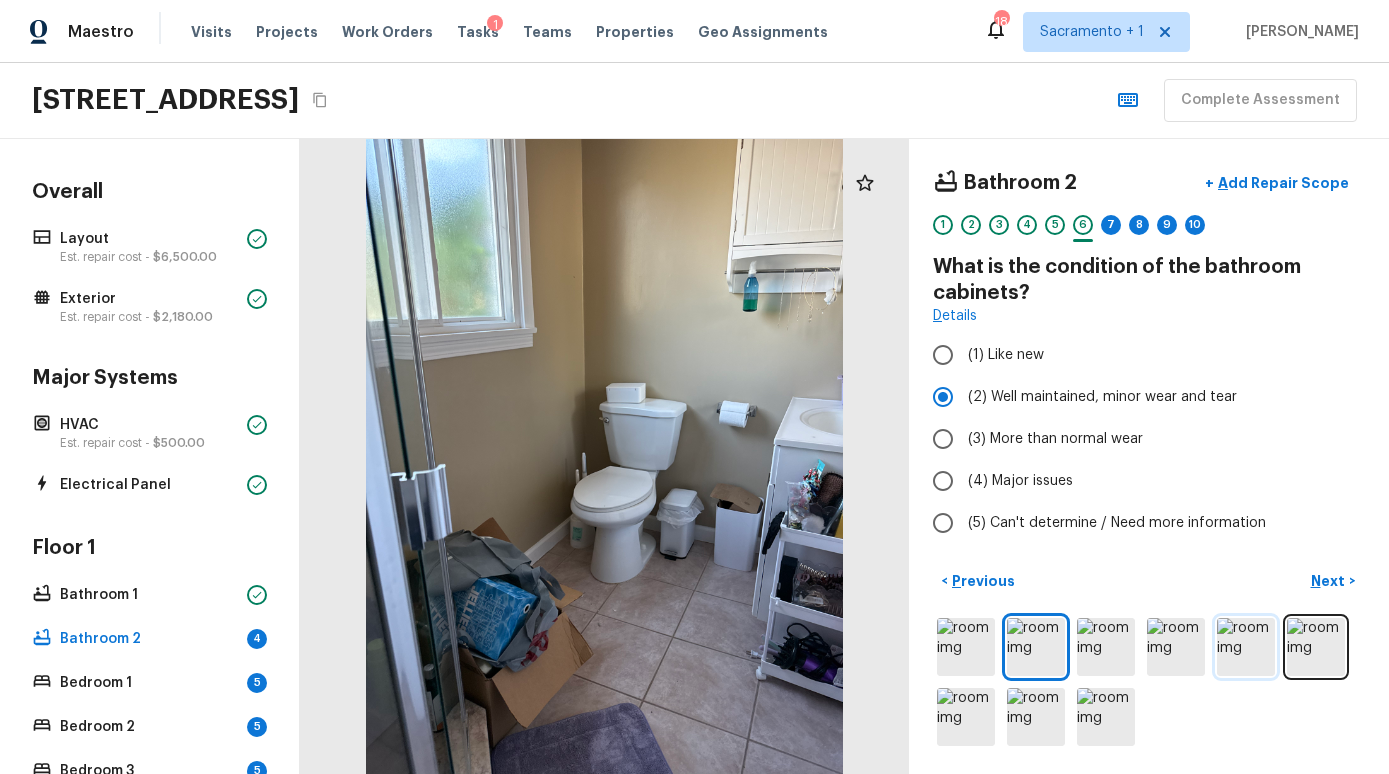 click at bounding box center [1246, 647] 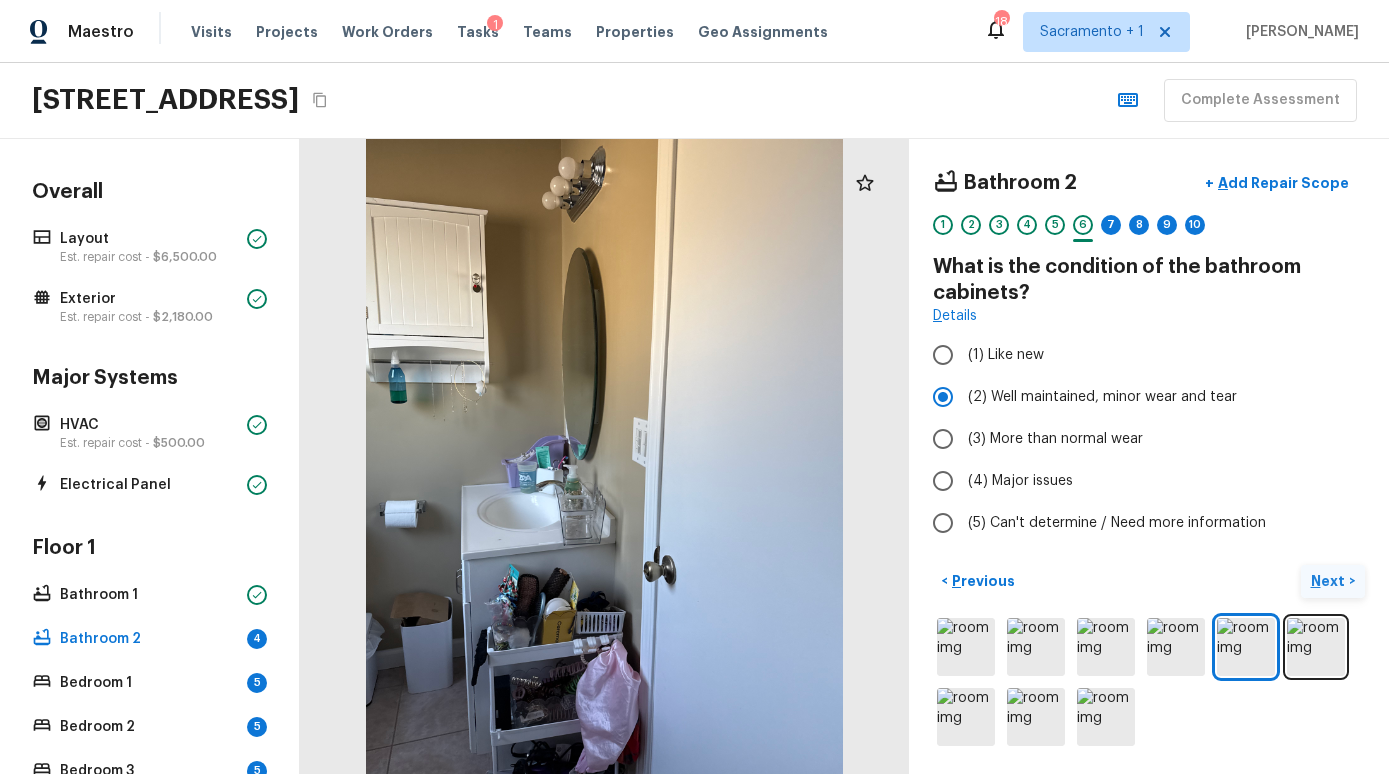 click on "Next" at bounding box center [1330, 581] 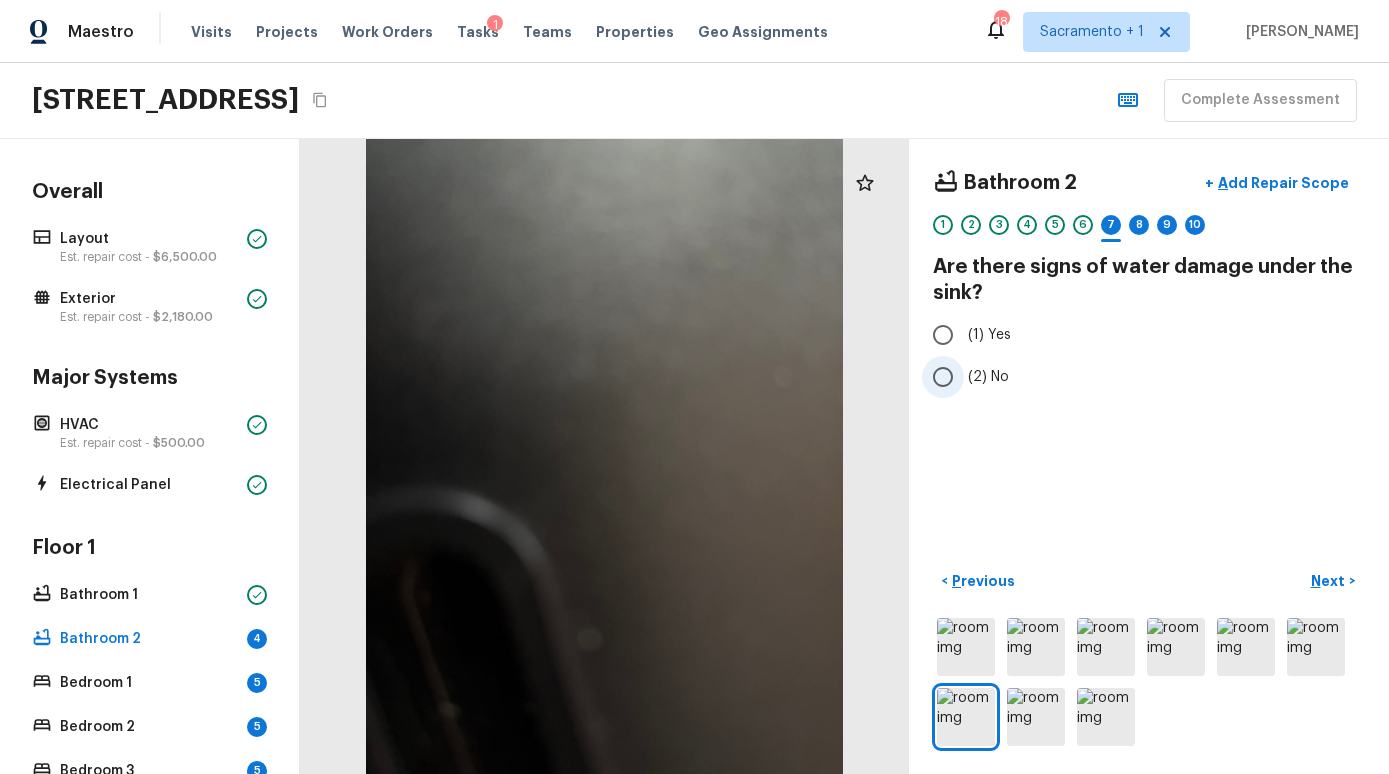 click on "(2) No" at bounding box center [988, 377] 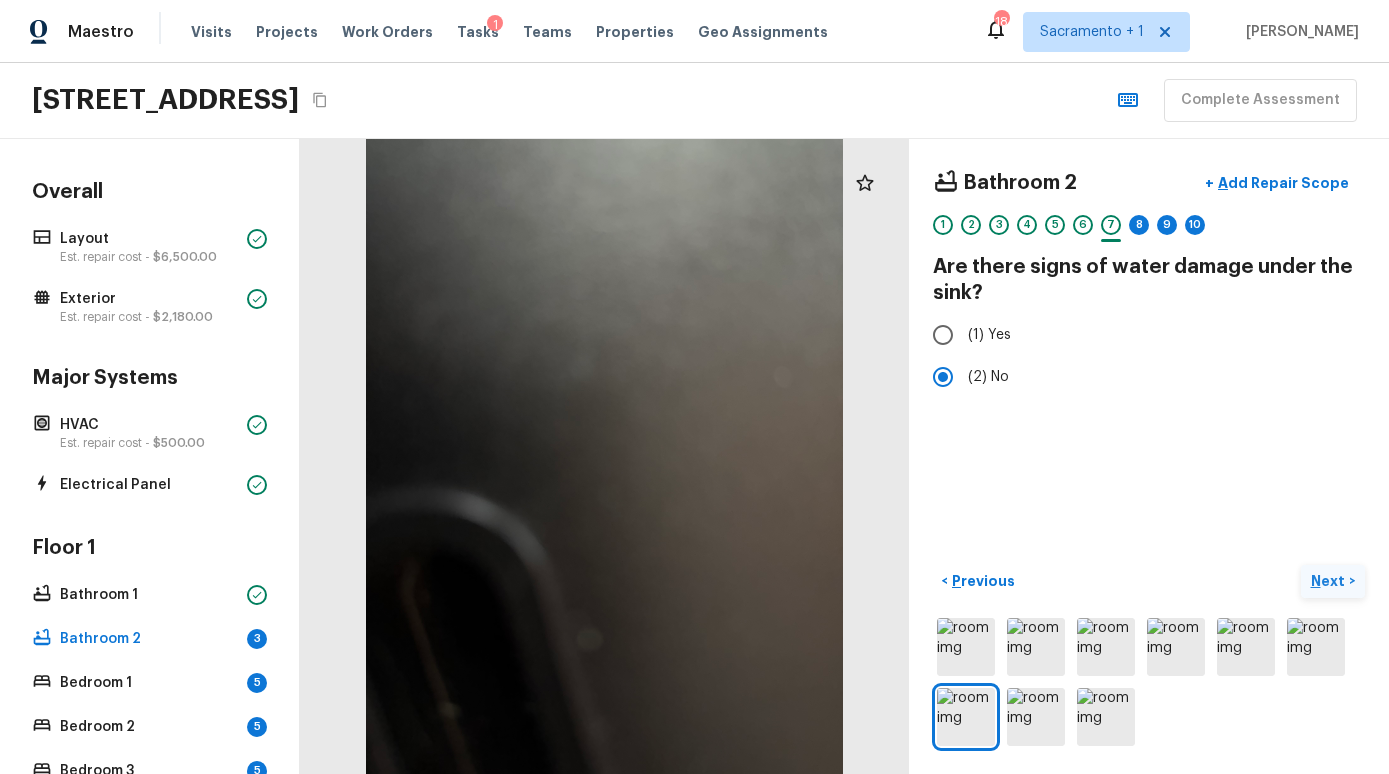 click on "Next" at bounding box center [1330, 581] 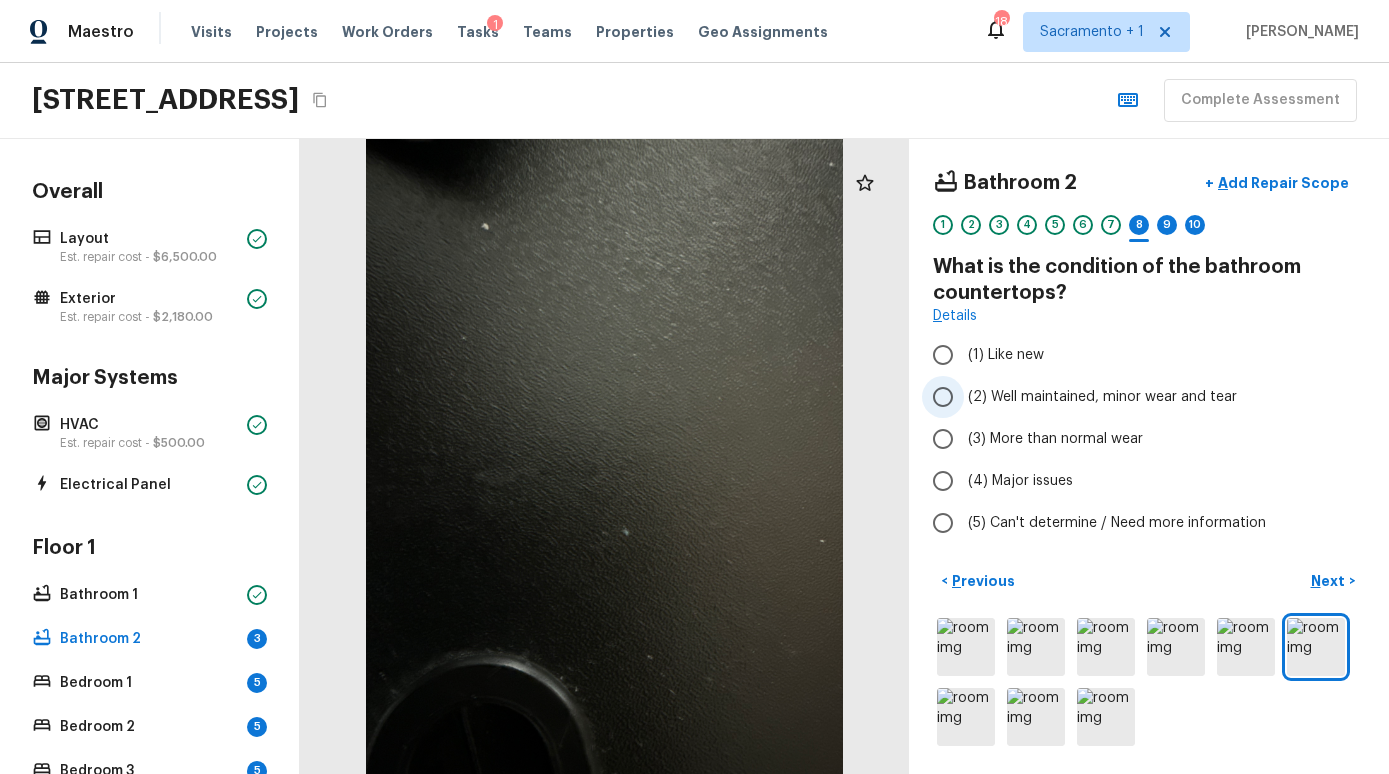 click on "(2) Well maintained, minor wear and tear" at bounding box center (1102, 397) 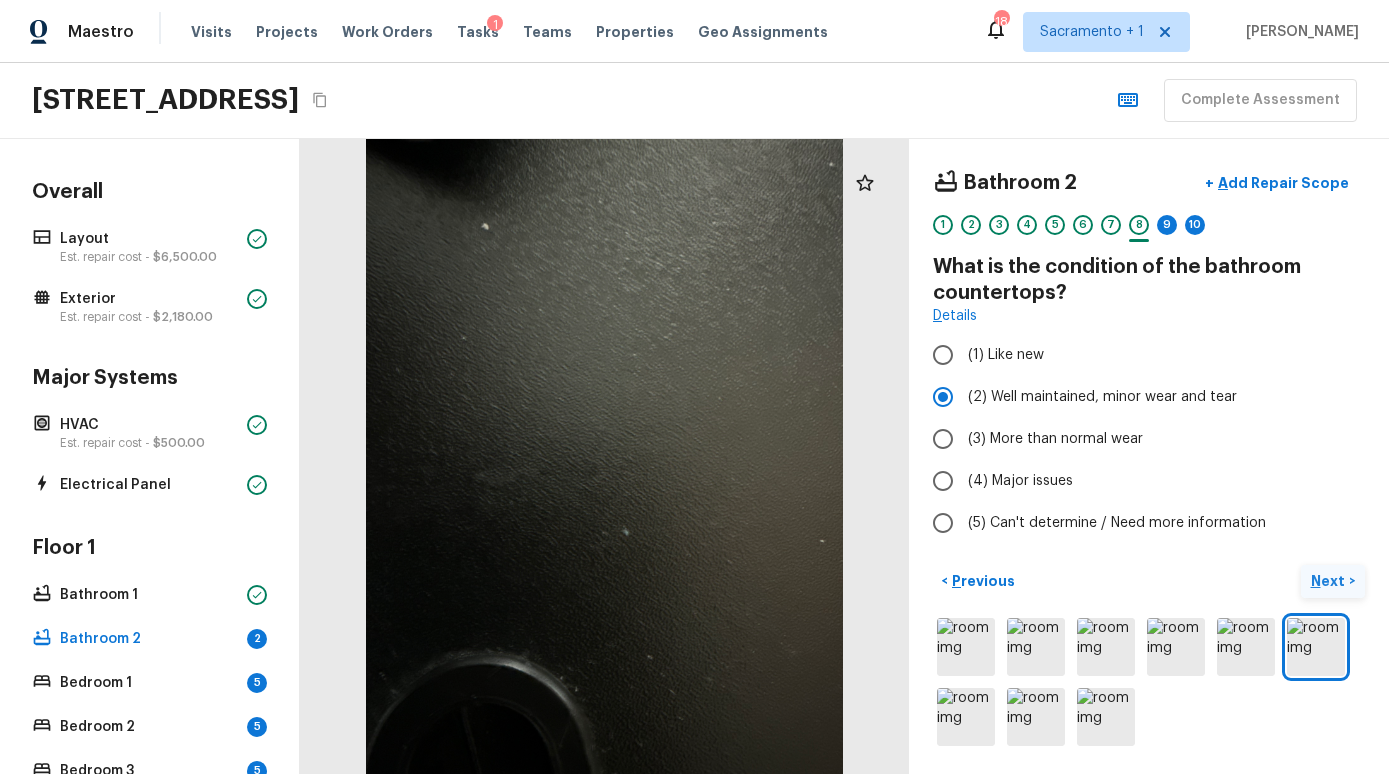 click on "Next" at bounding box center [1330, 581] 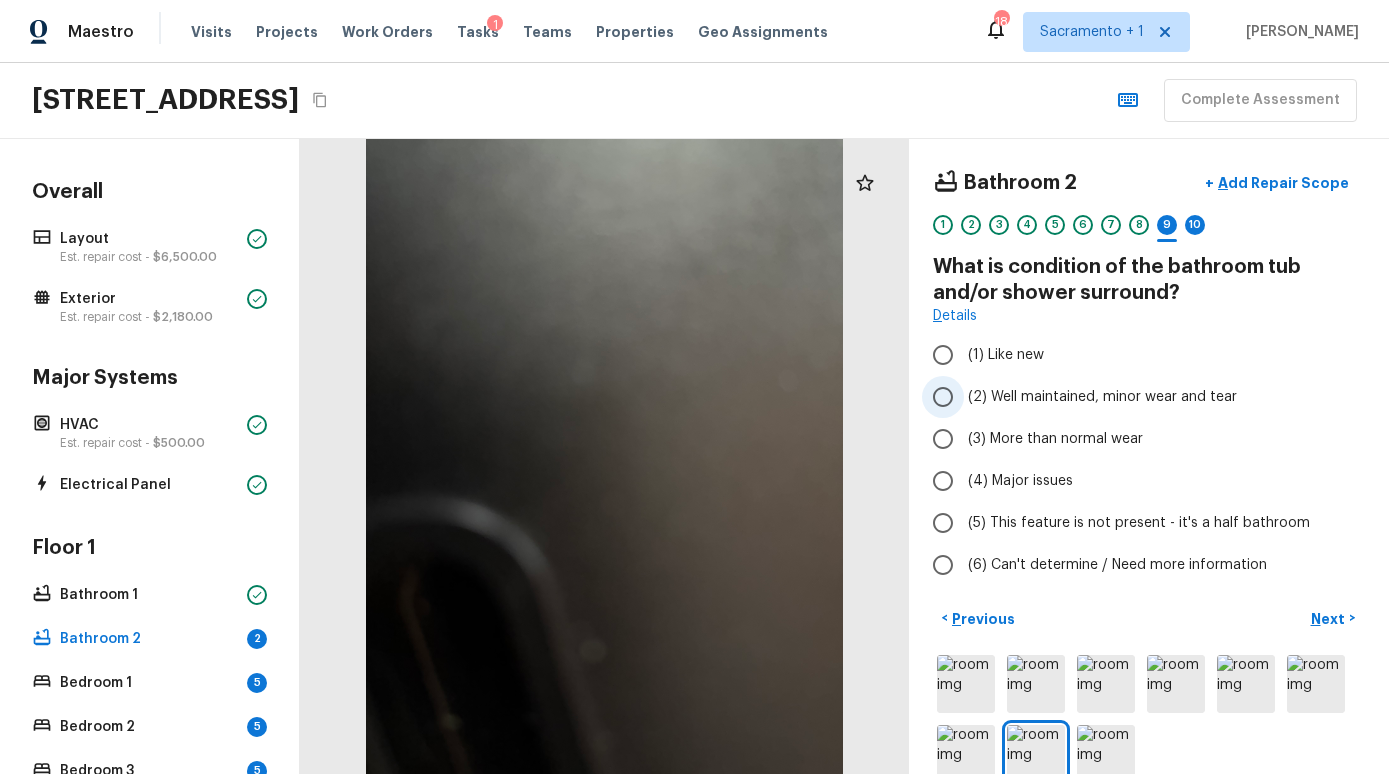 click on "(2) Well maintained, minor wear and tear" at bounding box center (1102, 397) 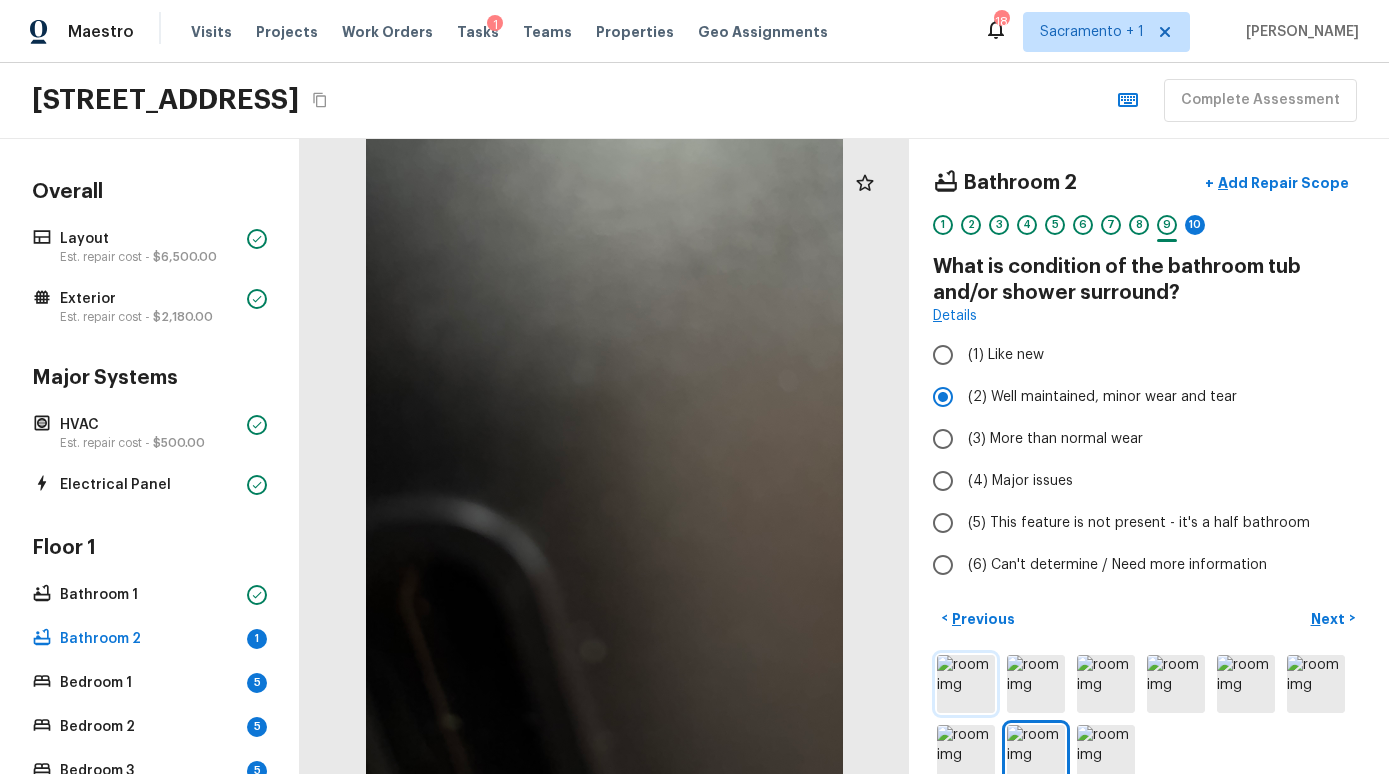 click at bounding box center (966, 684) 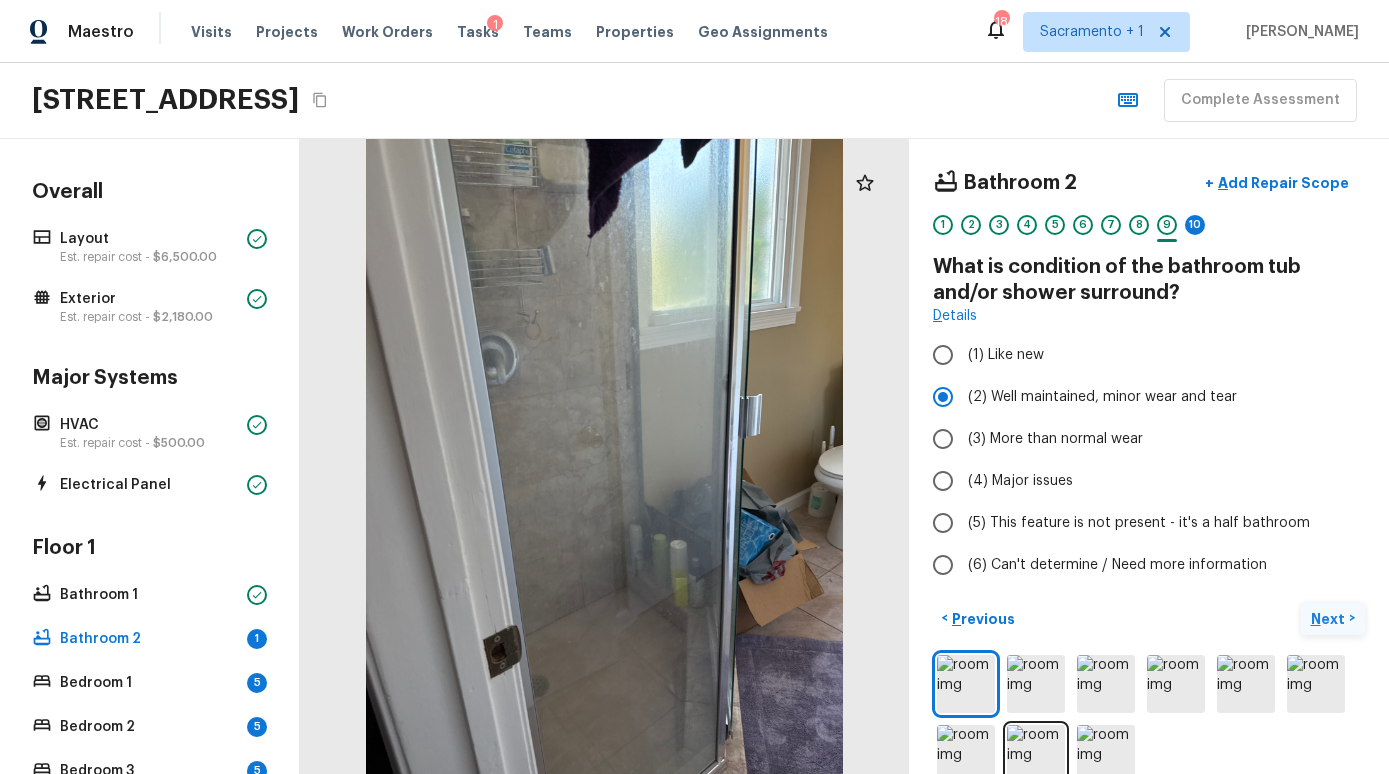 click on "Next" at bounding box center (1330, 619) 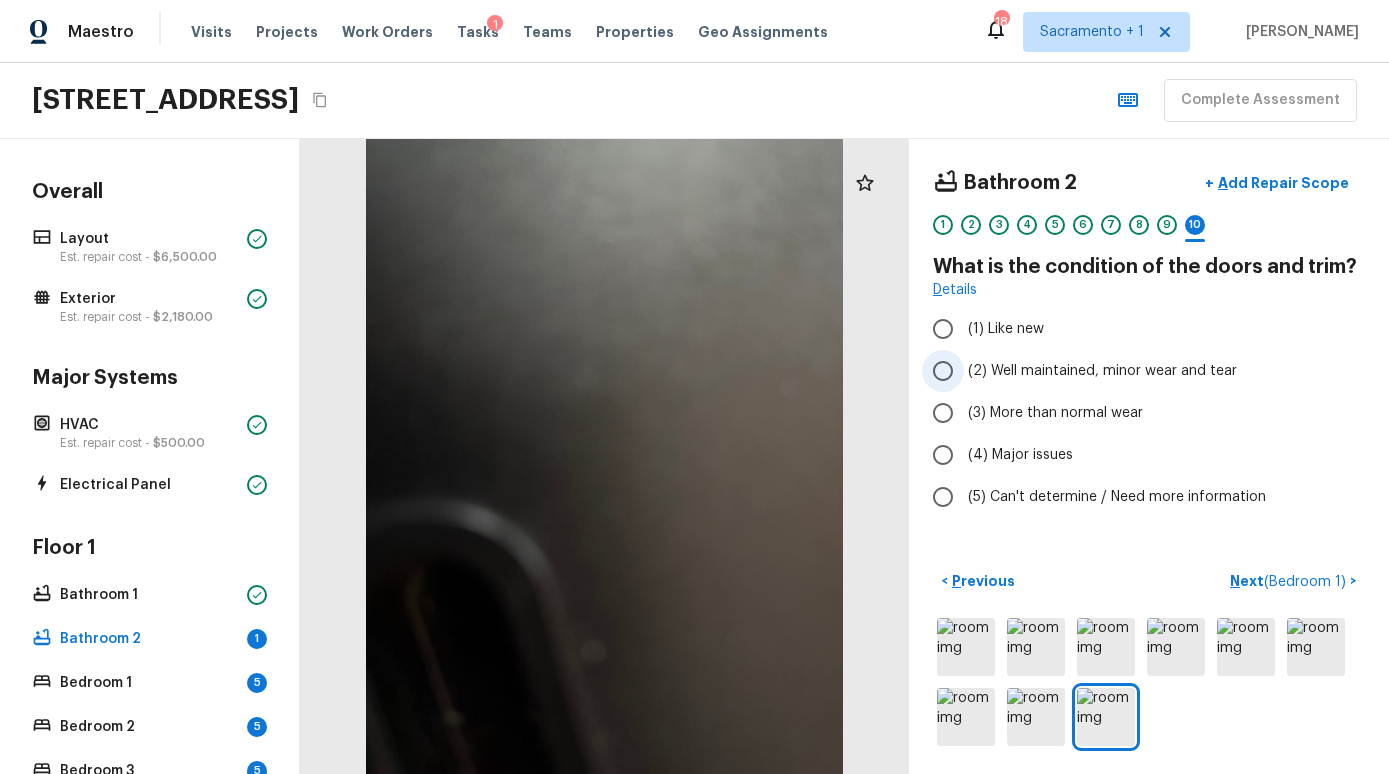 click on "(2) Well maintained, minor wear and tear" at bounding box center (1135, 371) 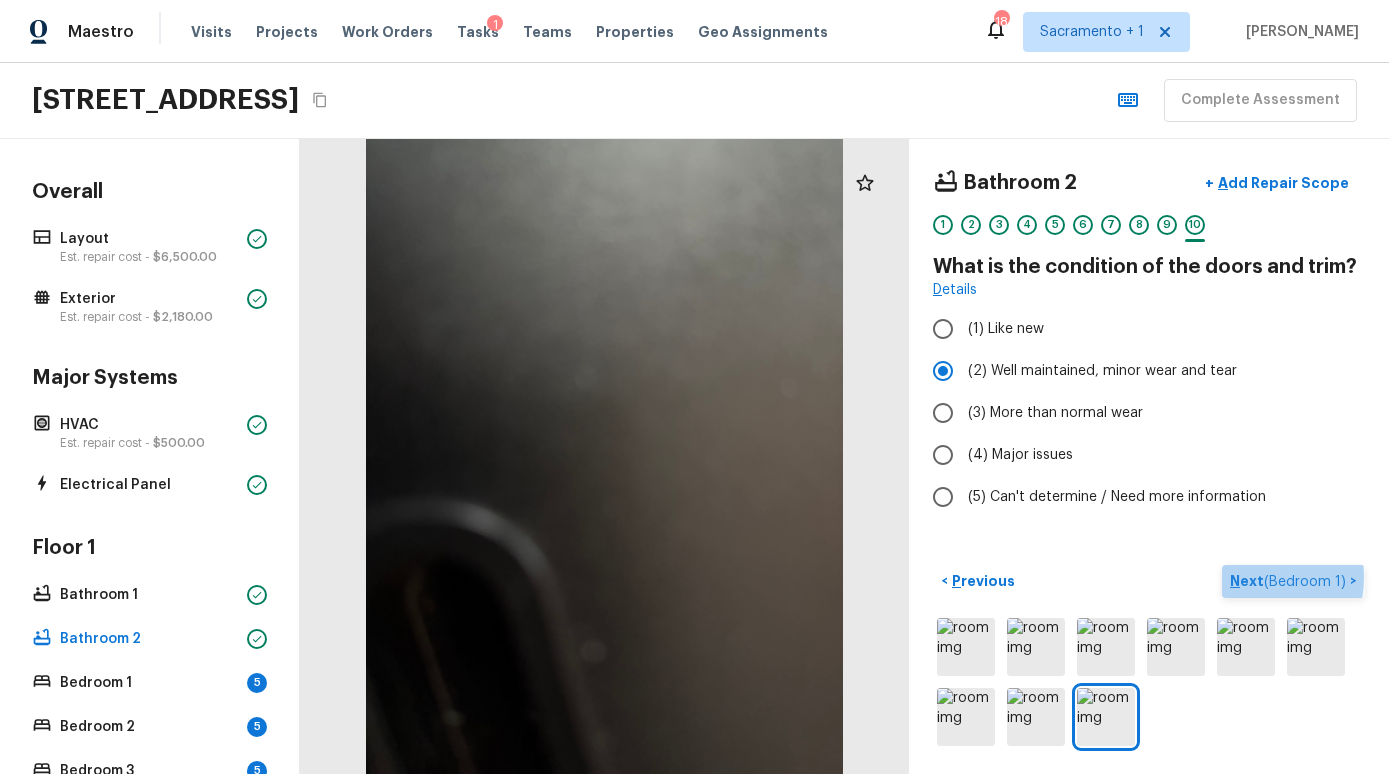 click on "Next  ( Bedroom 1 )" at bounding box center (1290, 581) 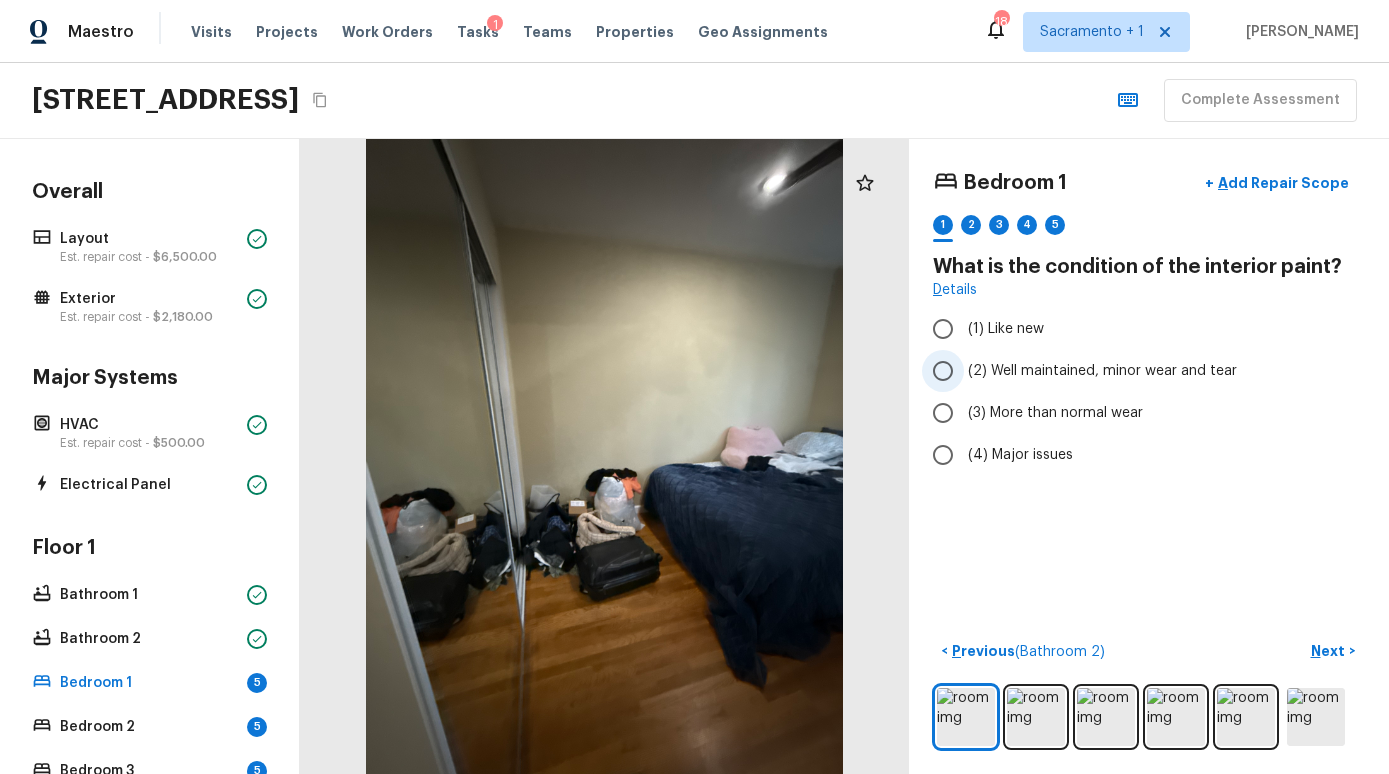 click on "(2) Well maintained, minor wear and tear" at bounding box center (1102, 371) 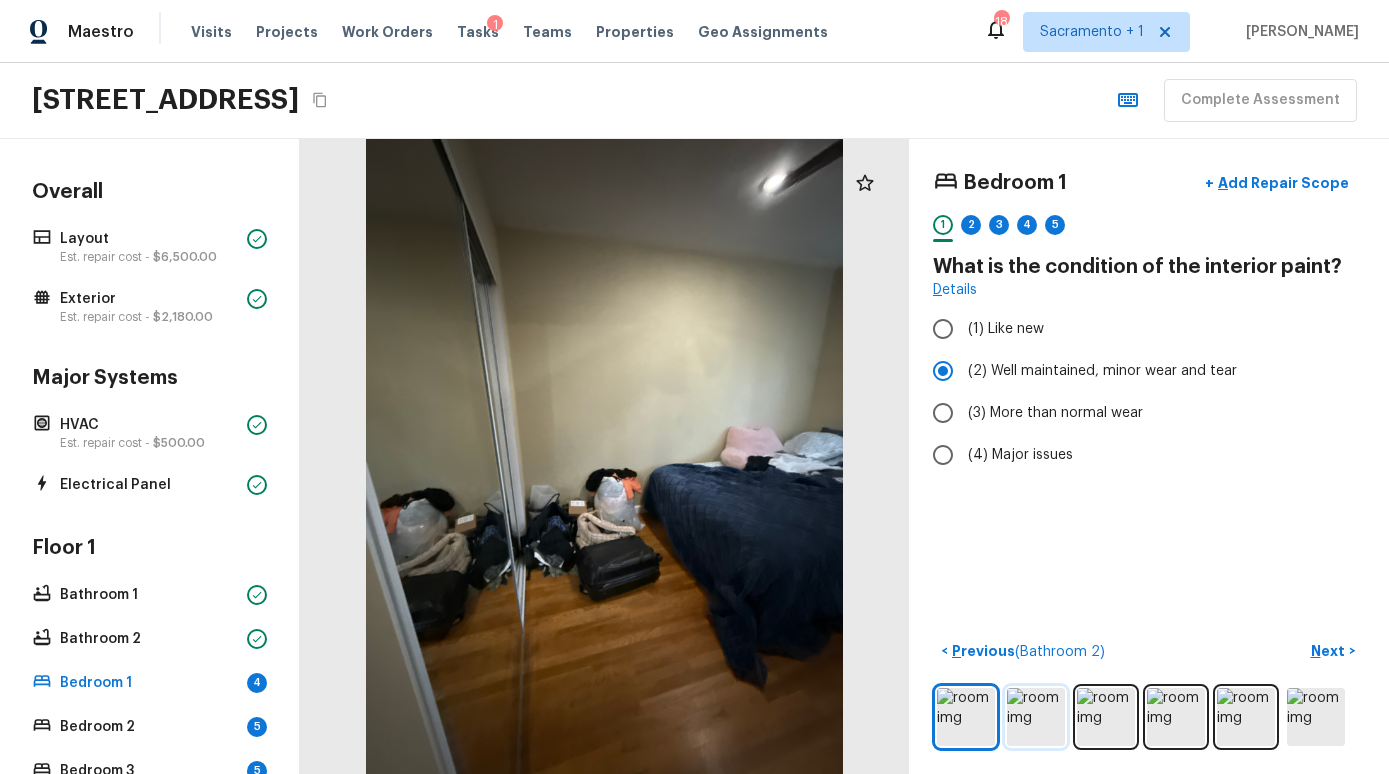 click at bounding box center [1036, 717] 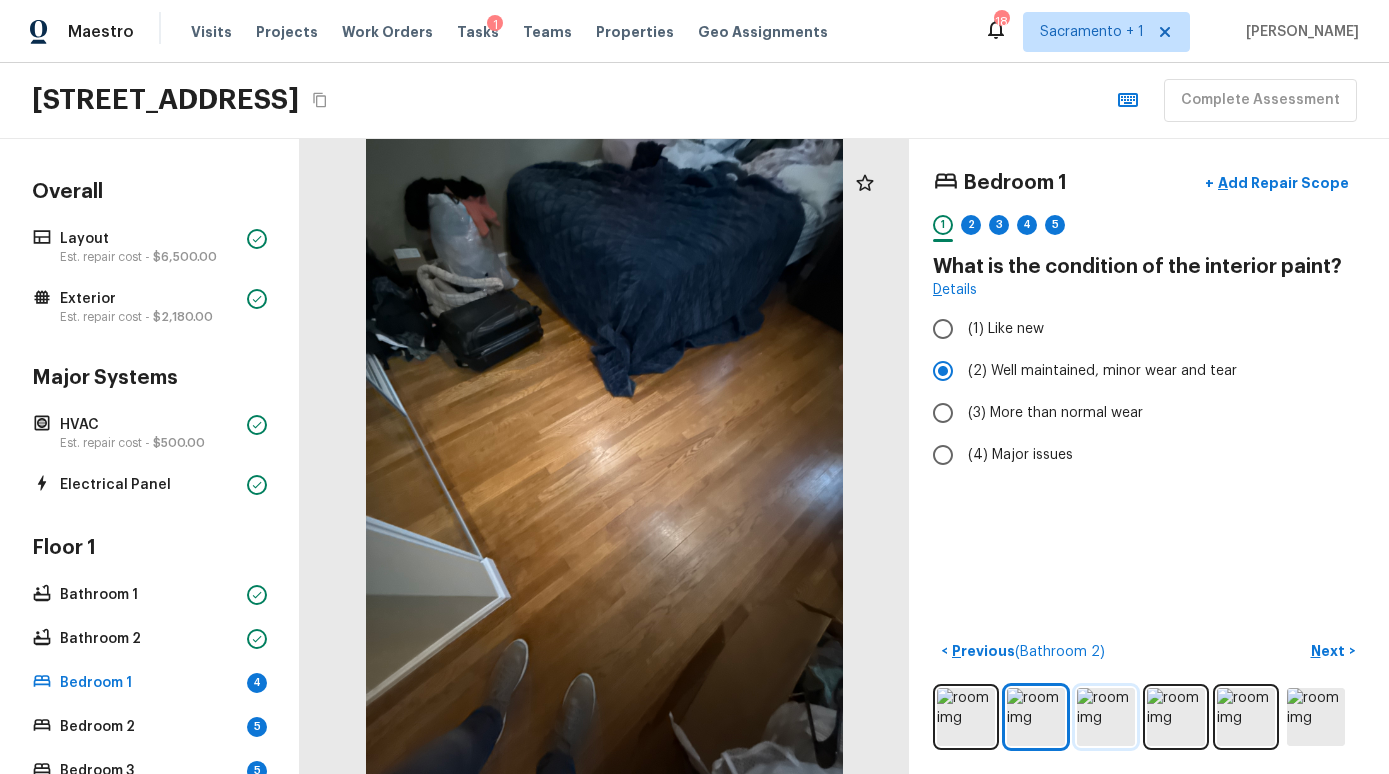 click at bounding box center (1106, 717) 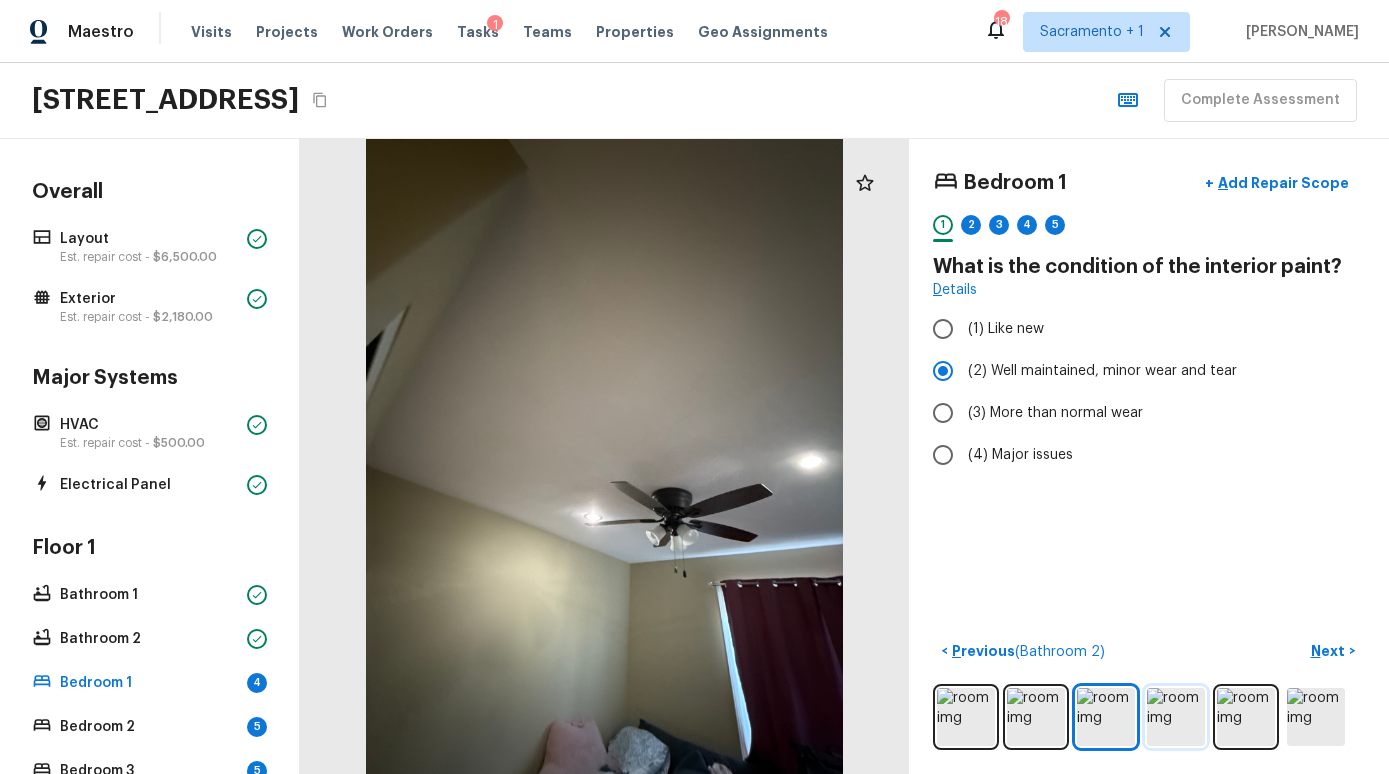 click at bounding box center (1176, 717) 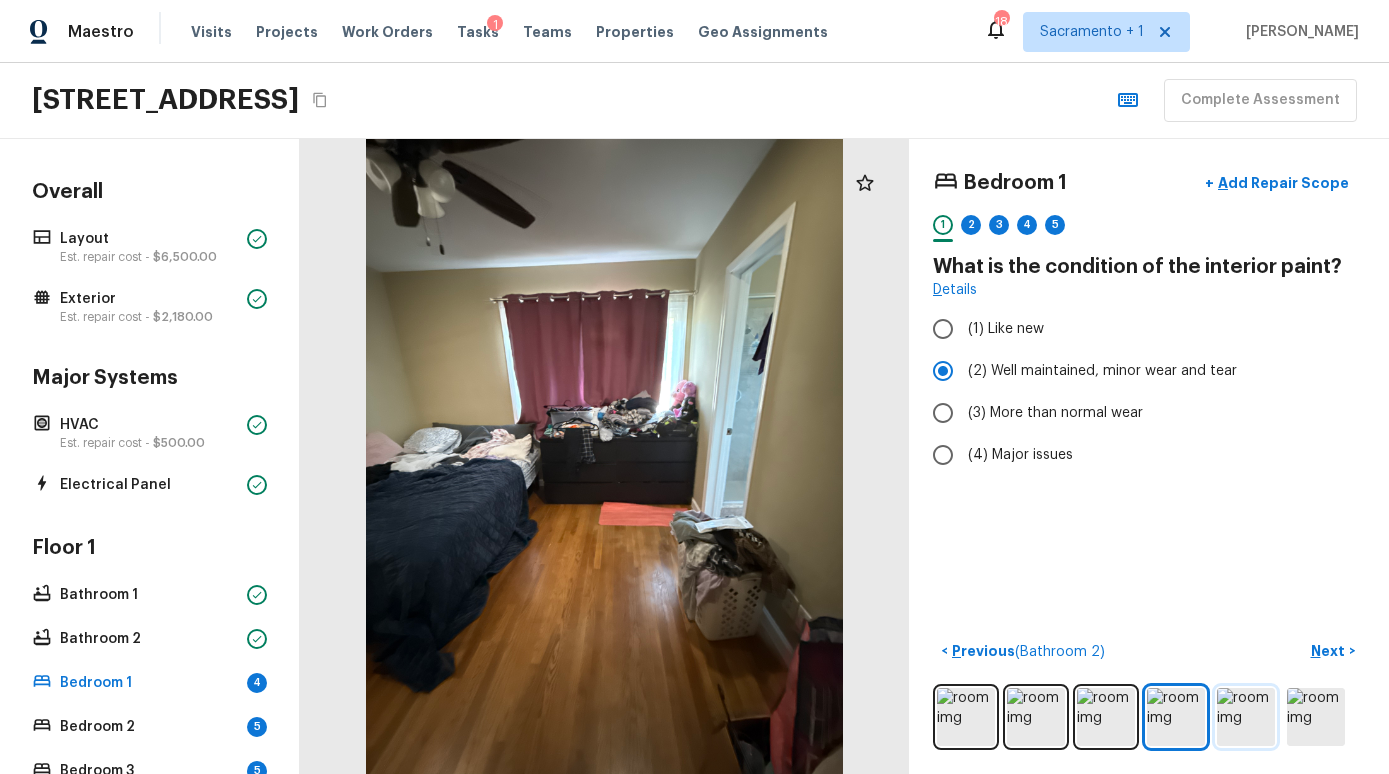 click at bounding box center (1246, 717) 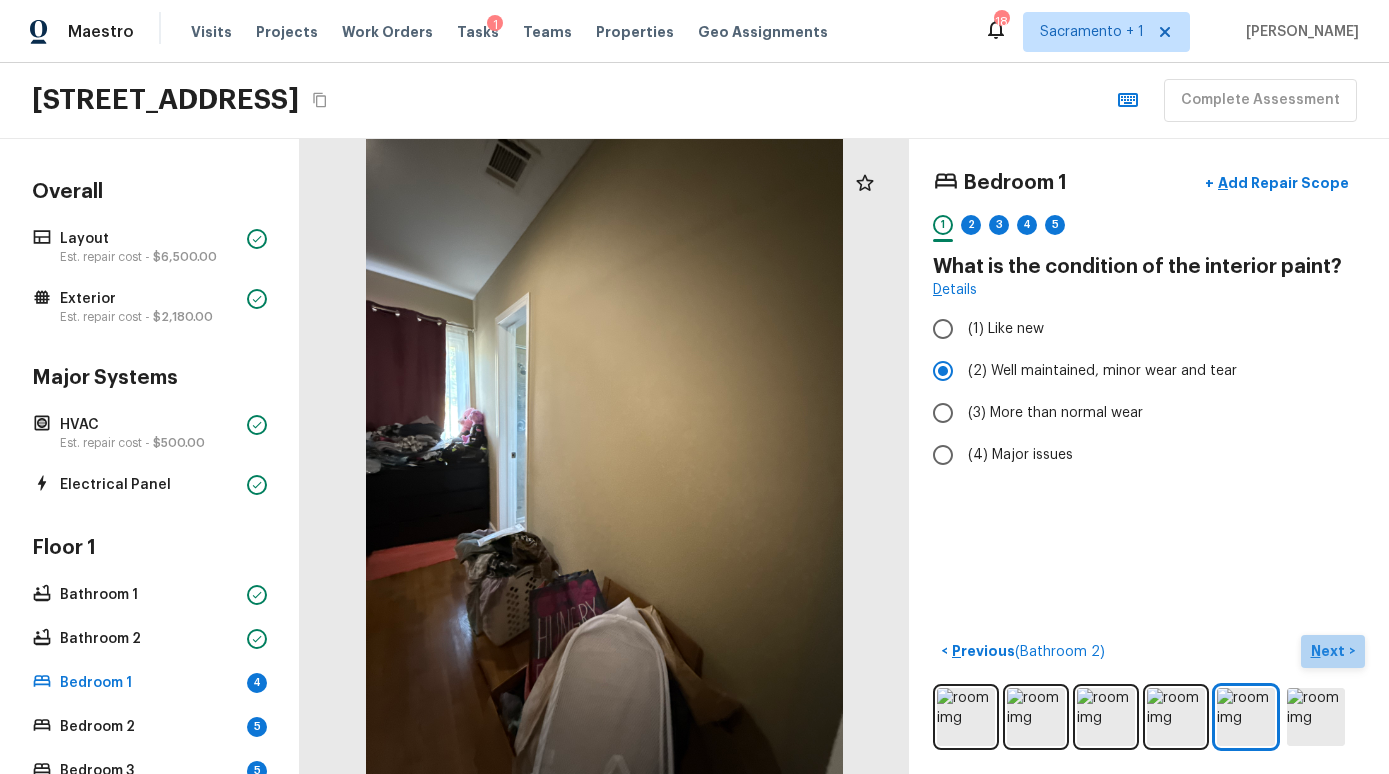 click on "Next" at bounding box center [1330, 651] 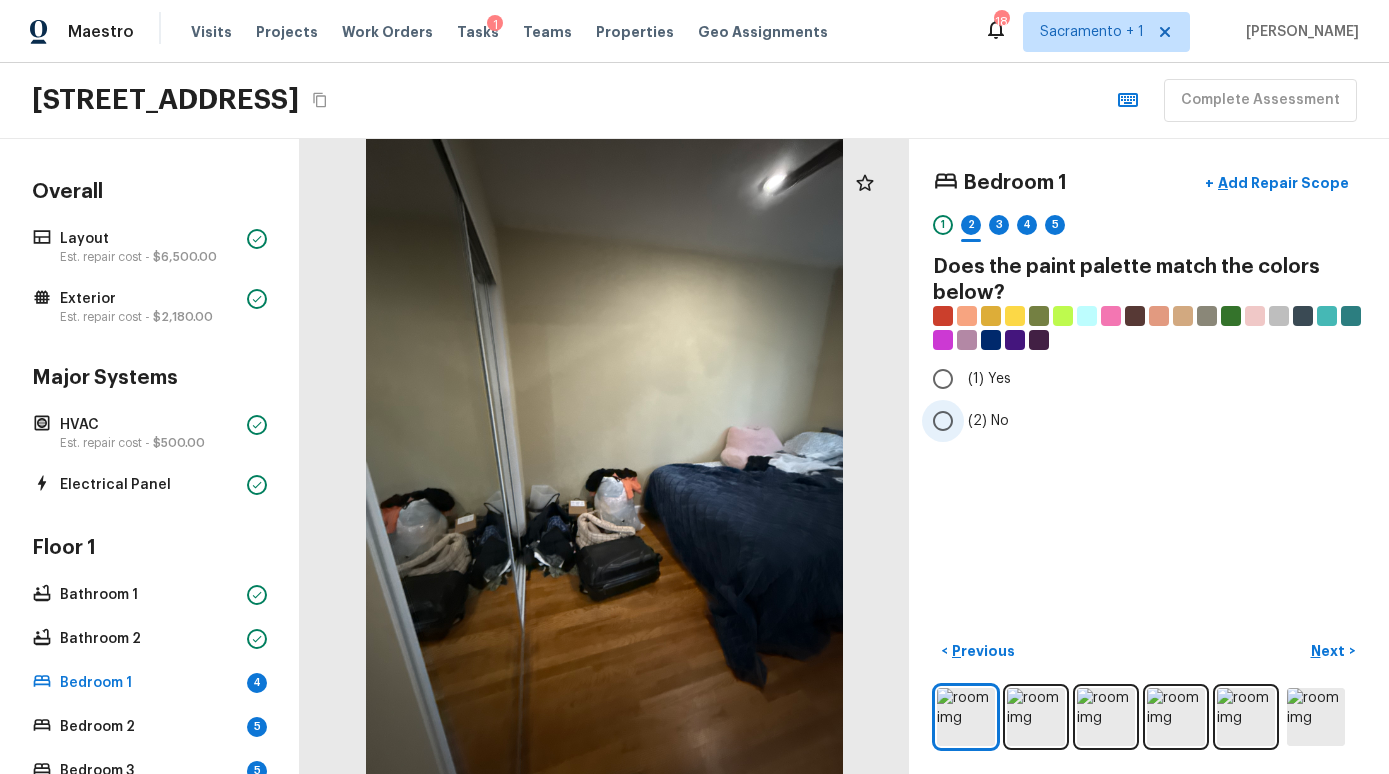 click on "(2) No" at bounding box center (988, 421) 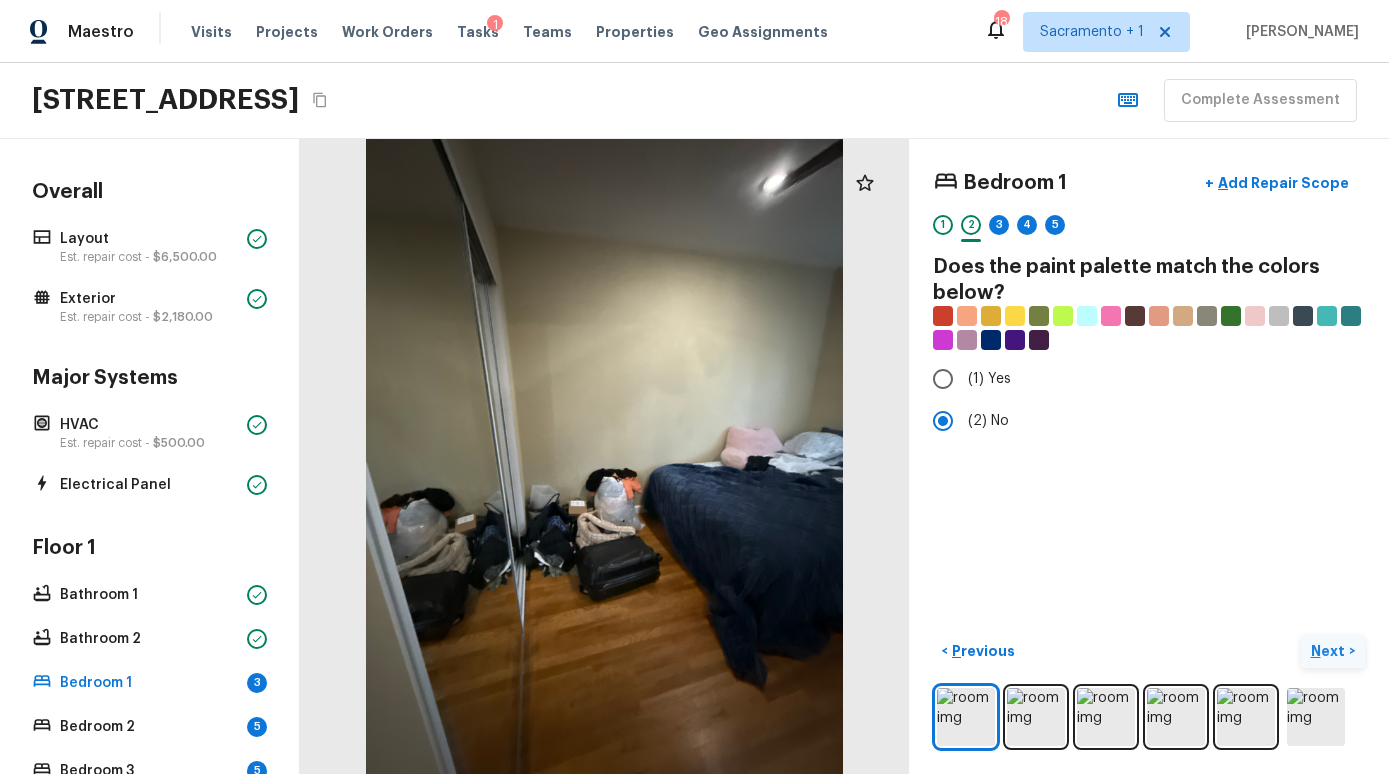 click on "Next" at bounding box center (1330, 651) 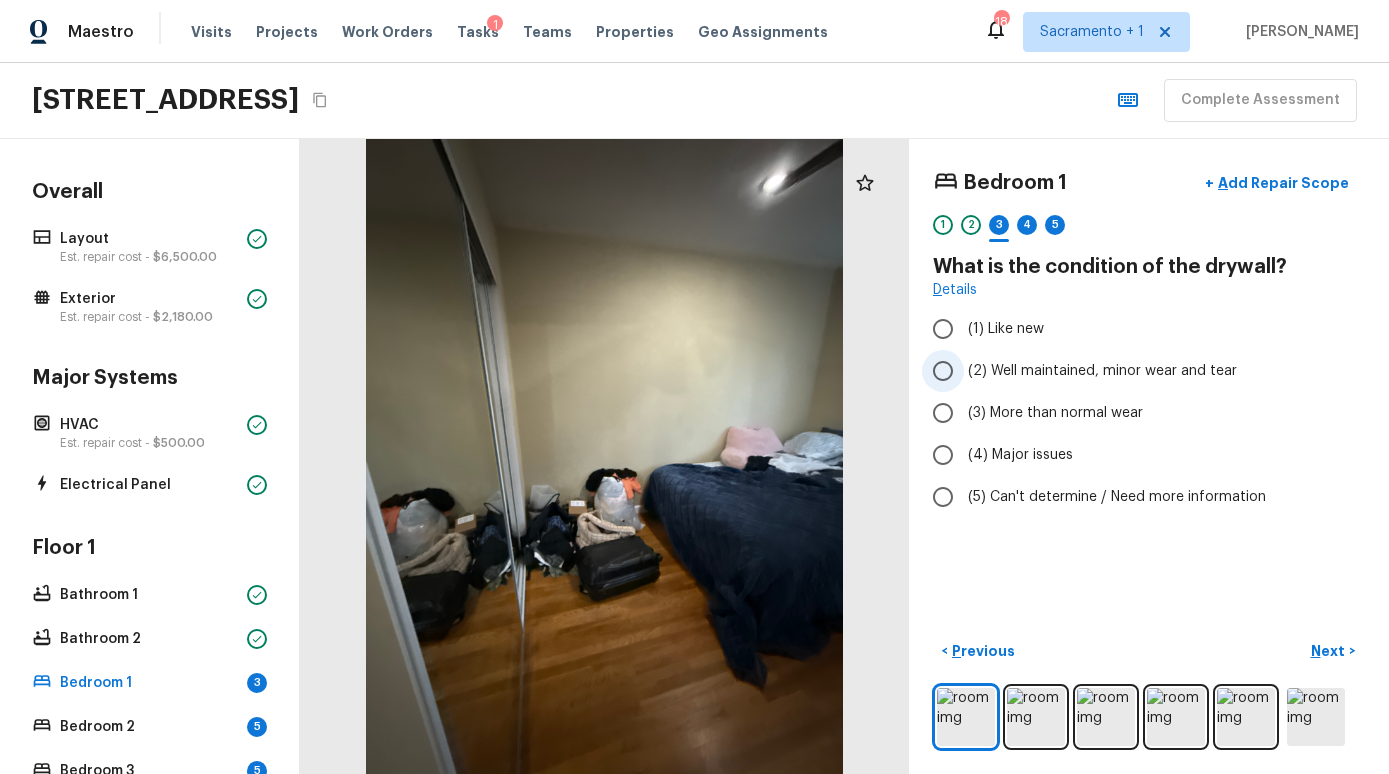 click on "(2) Well maintained, minor wear and tear" at bounding box center [1102, 371] 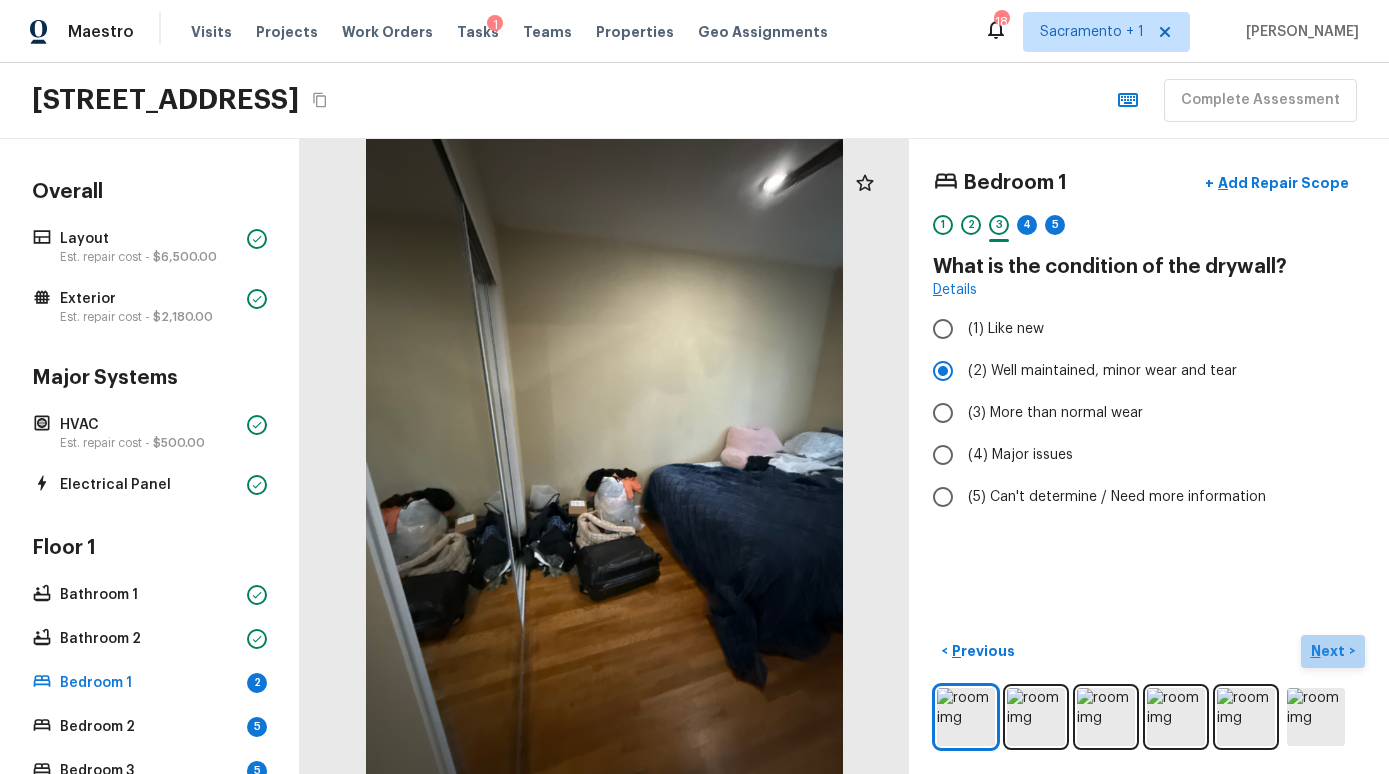 click on "Next >" at bounding box center (1333, 651) 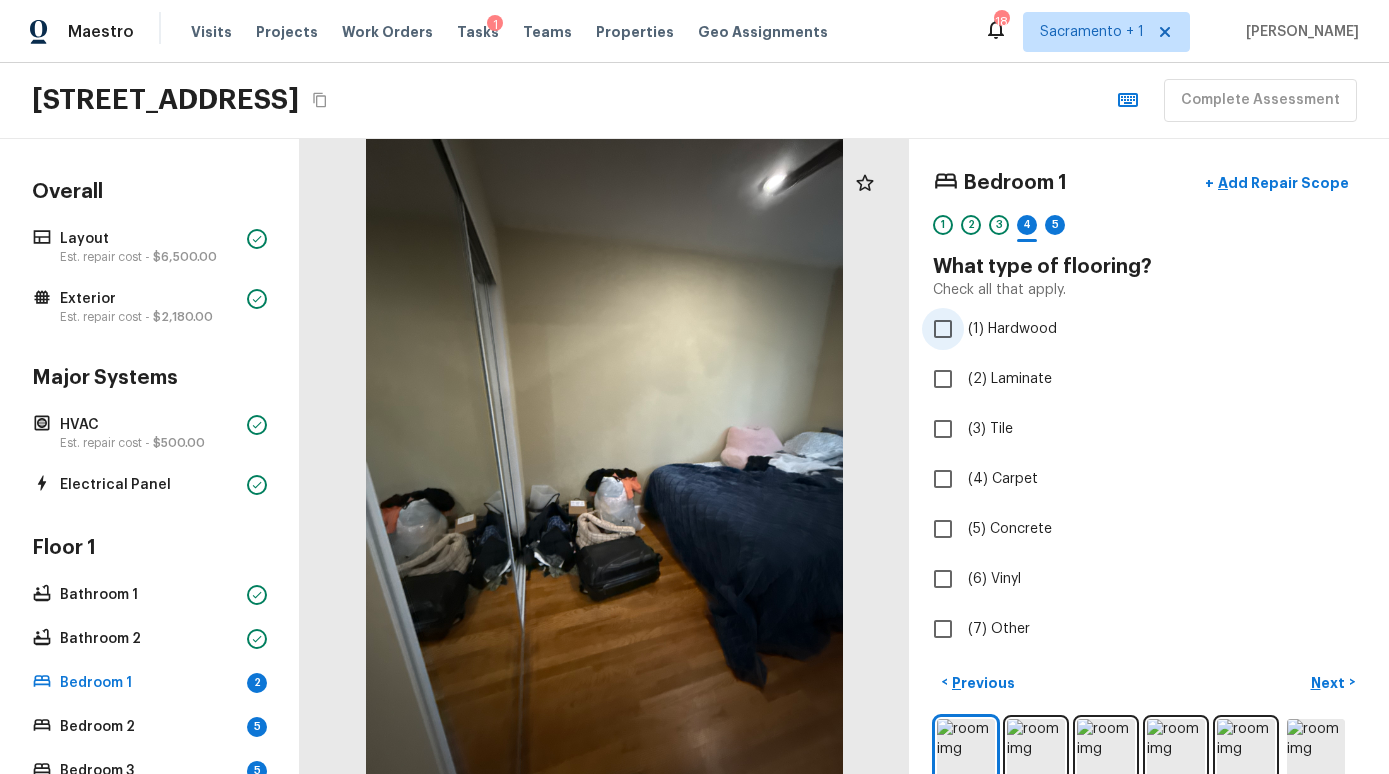 click on "(1) Hardwood" at bounding box center [1012, 329] 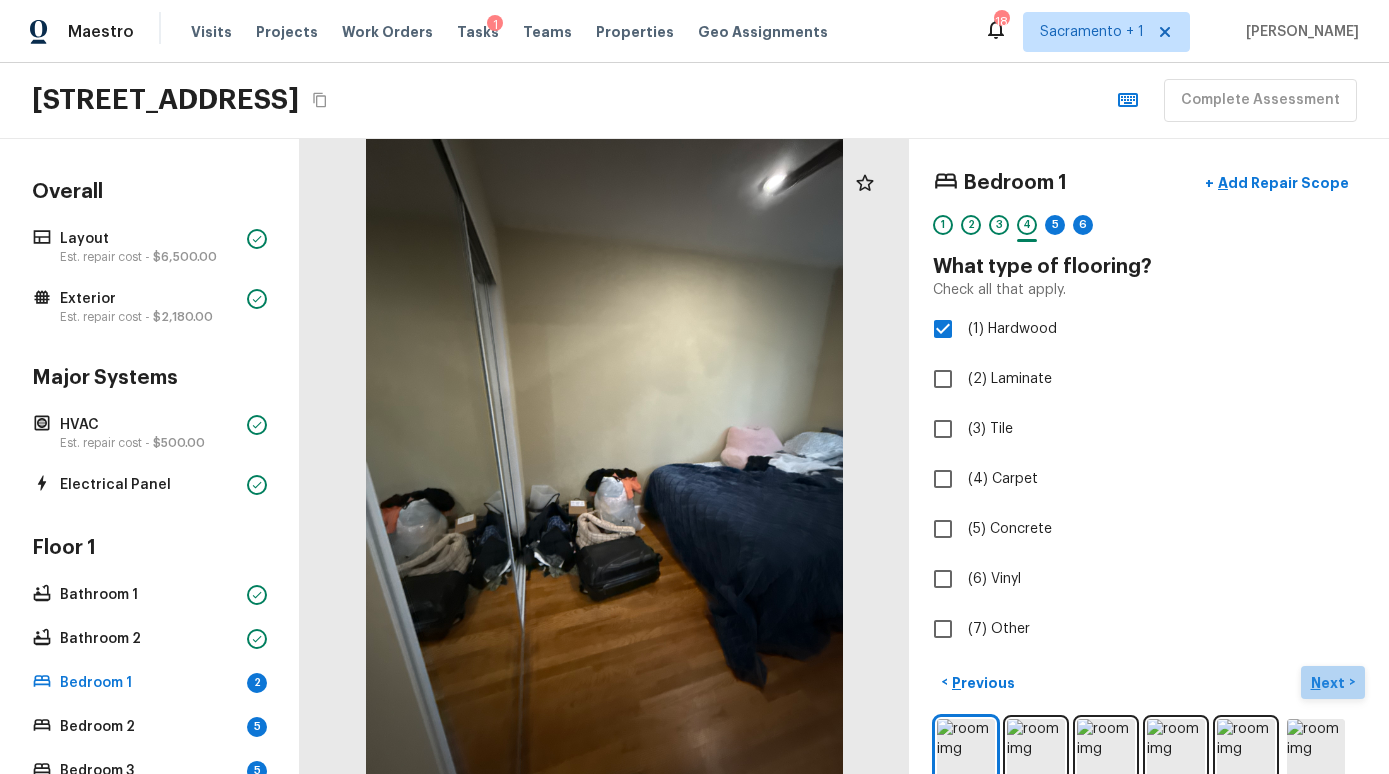 click on "Next" at bounding box center [1330, 683] 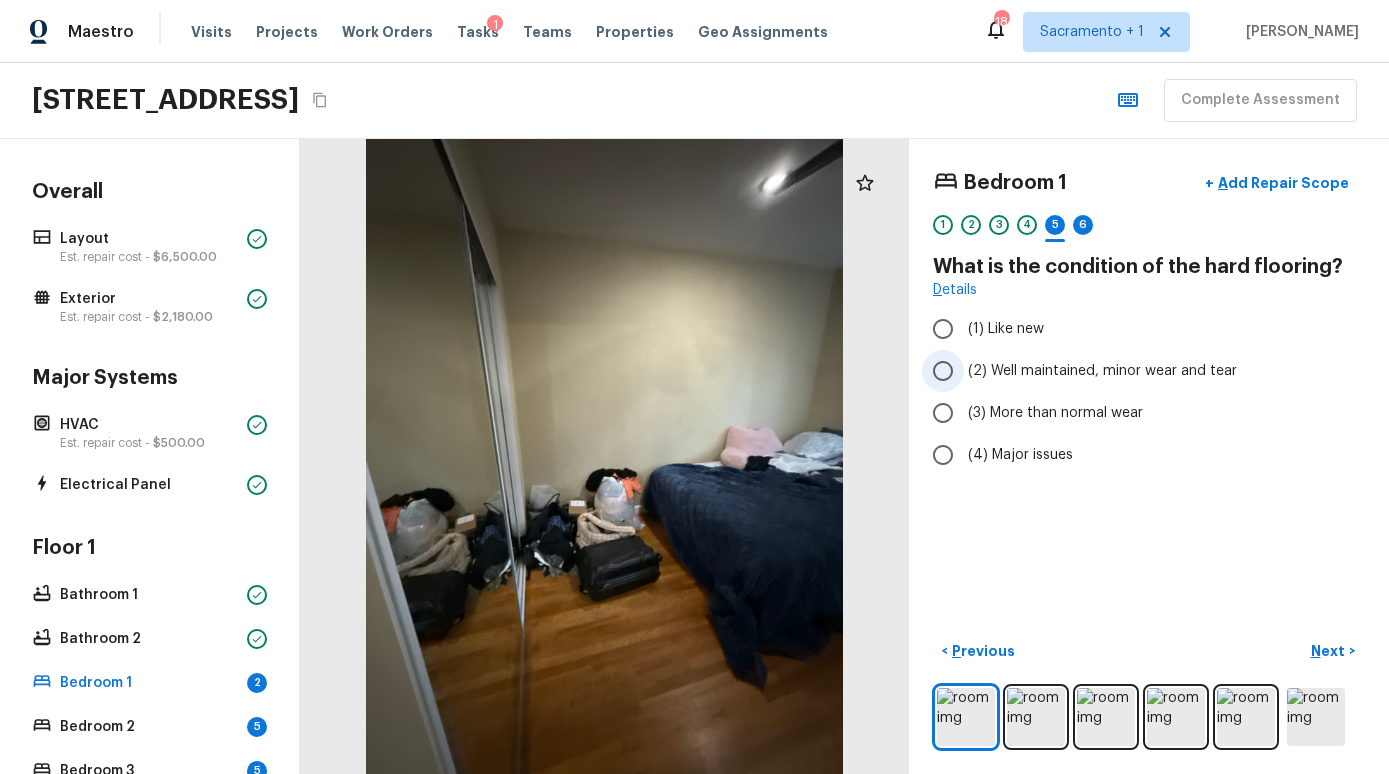 click on "(2) Well maintained, minor wear and tear" at bounding box center [1135, 371] 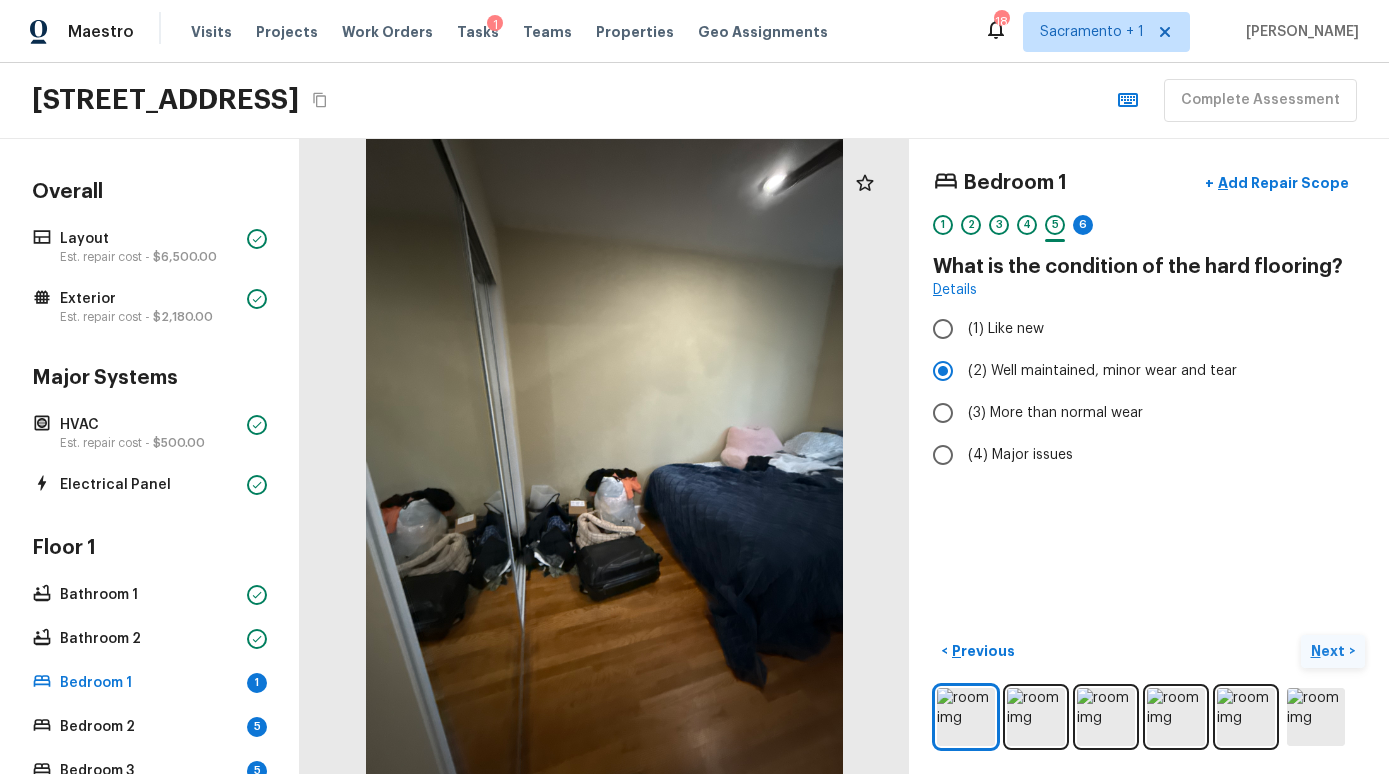 click on "Next" at bounding box center (1330, 651) 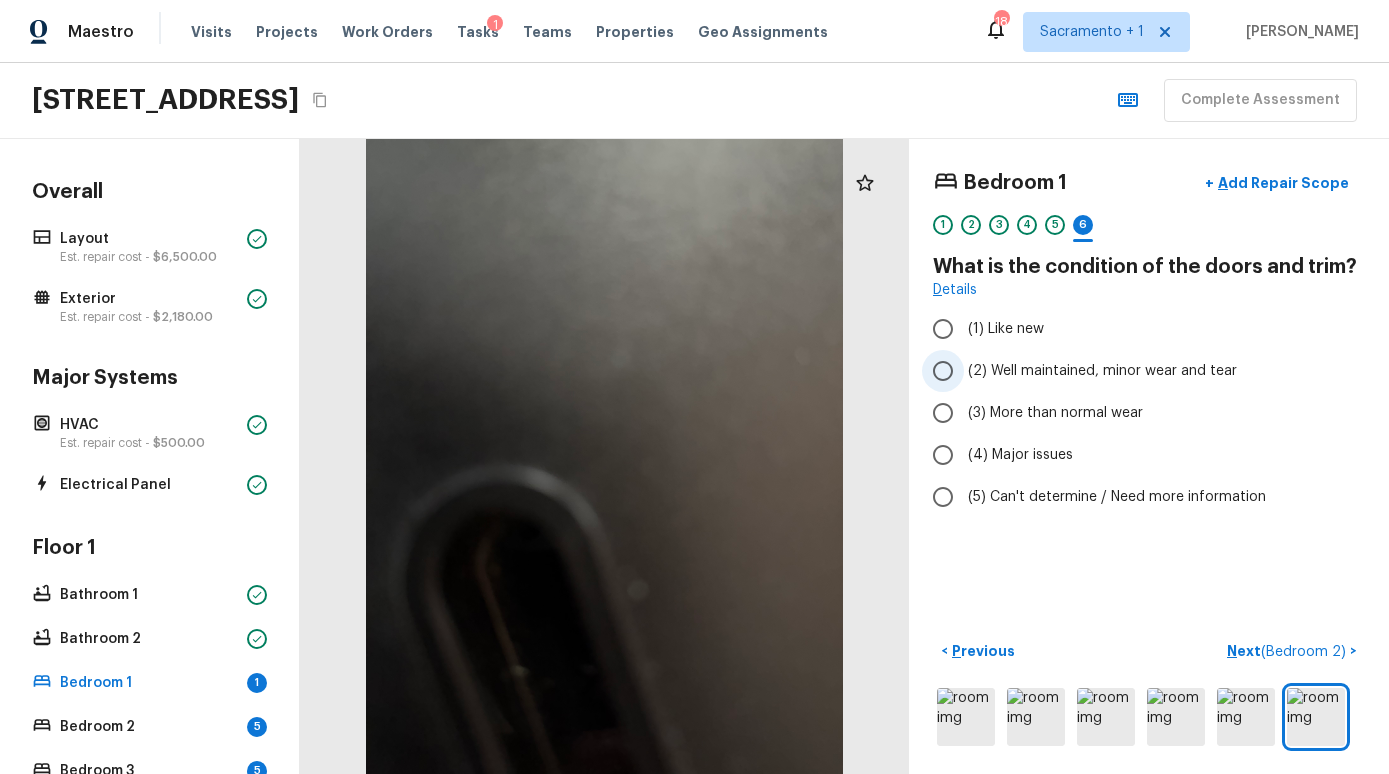 click on "(2) Well maintained, minor wear and tear" at bounding box center [1102, 371] 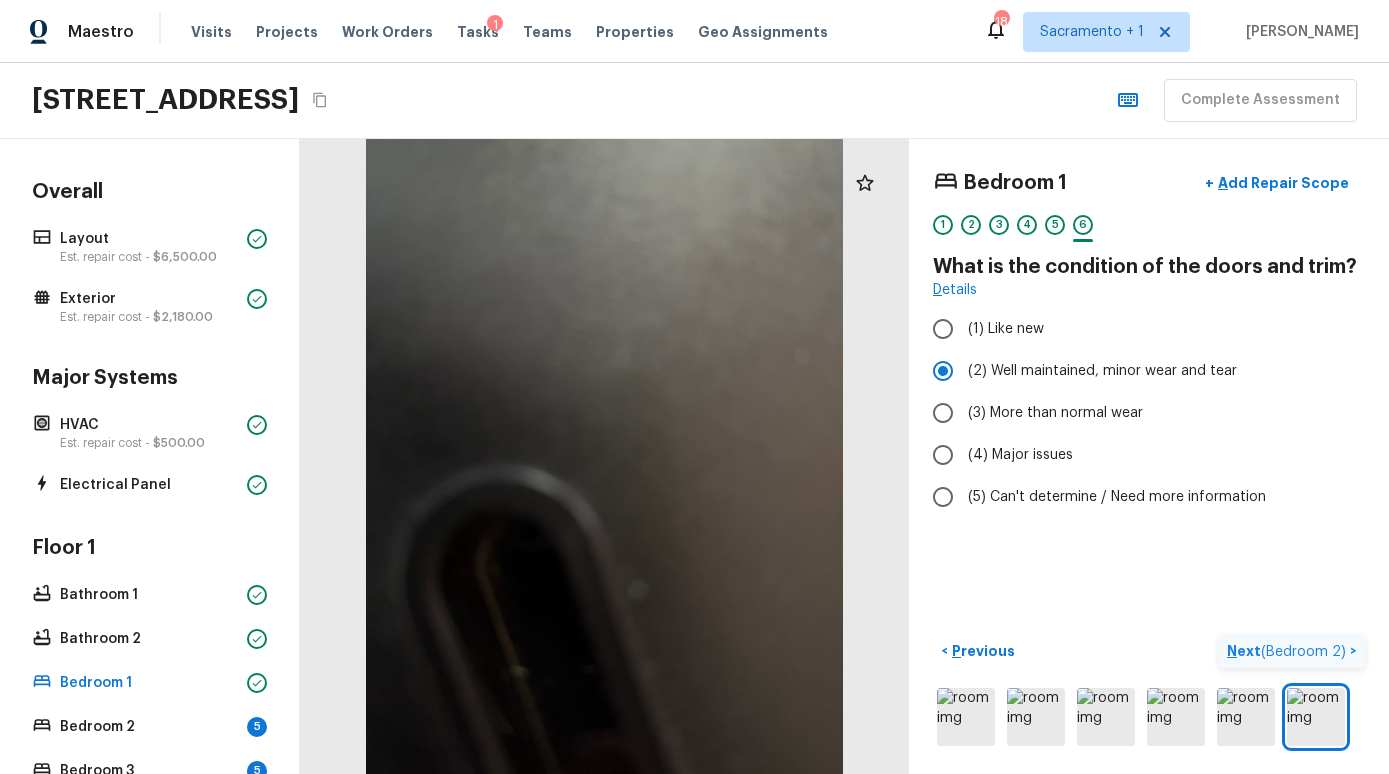 click on "( Bedroom 2 )" at bounding box center [1303, 652] 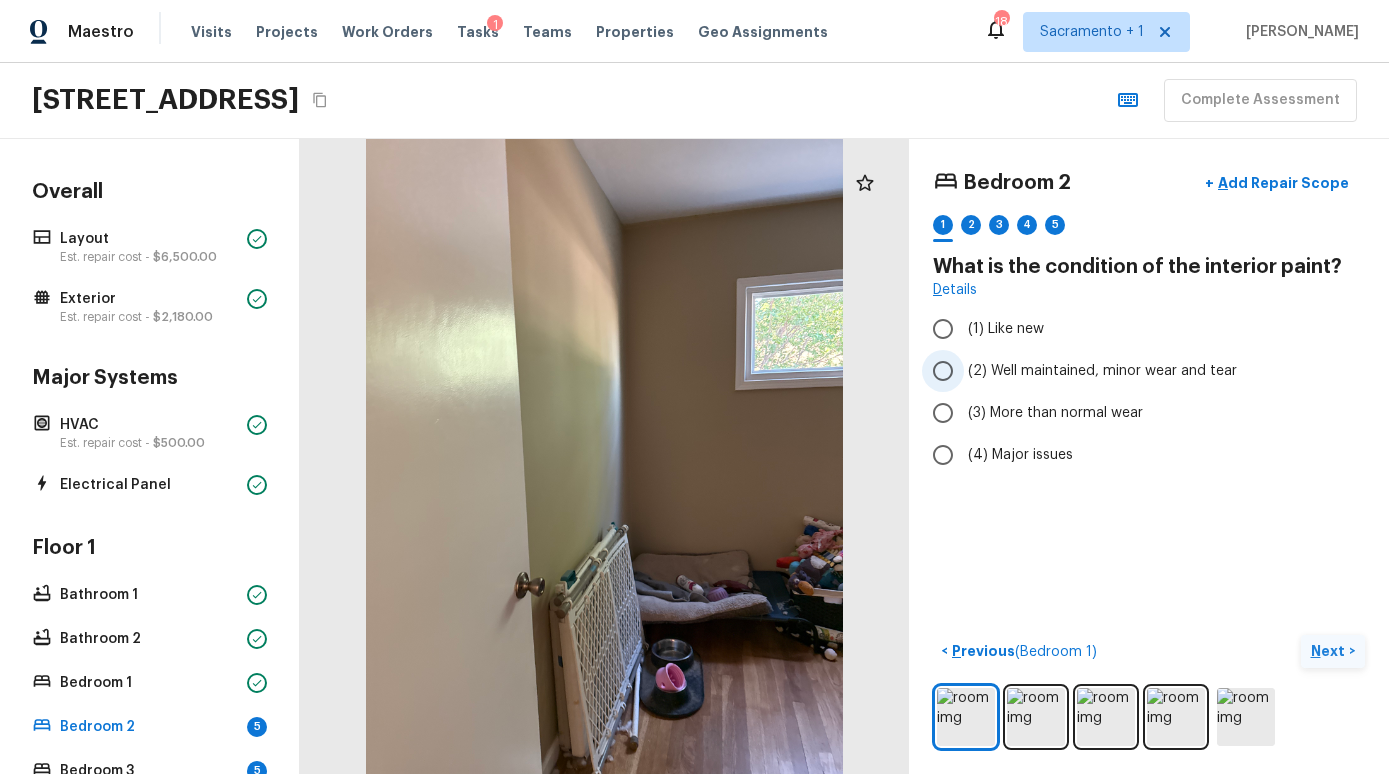 click on "(2) Well maintained, minor wear and tear" at bounding box center (1102, 371) 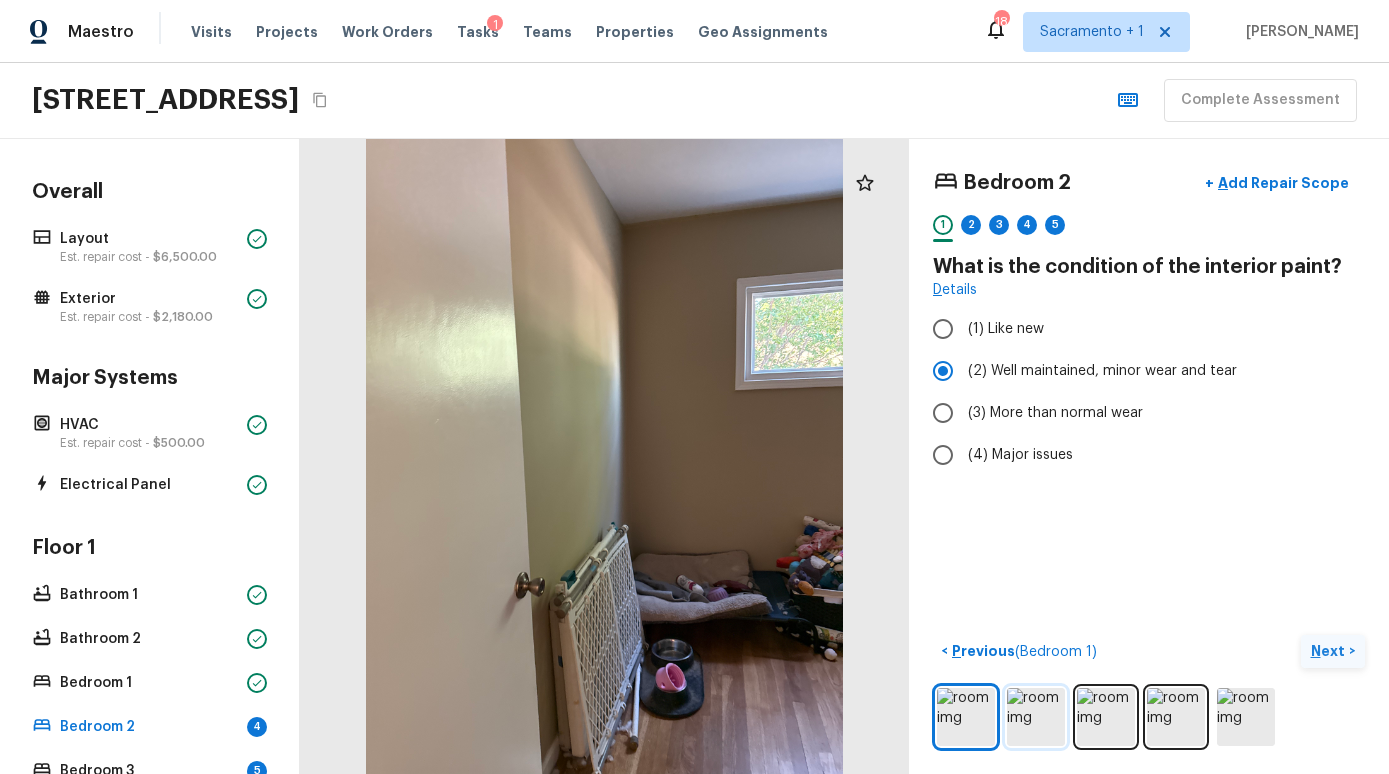 click at bounding box center [1036, 717] 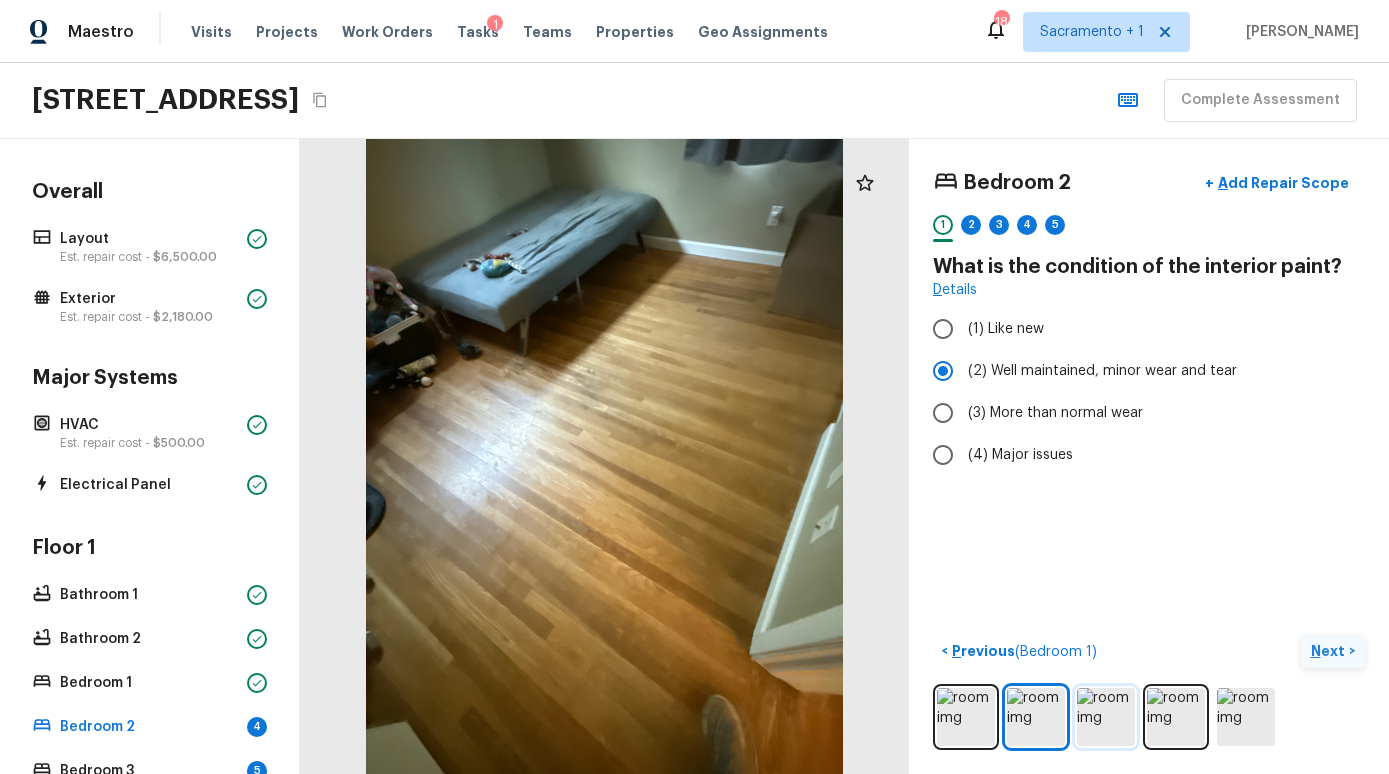 click at bounding box center (1106, 717) 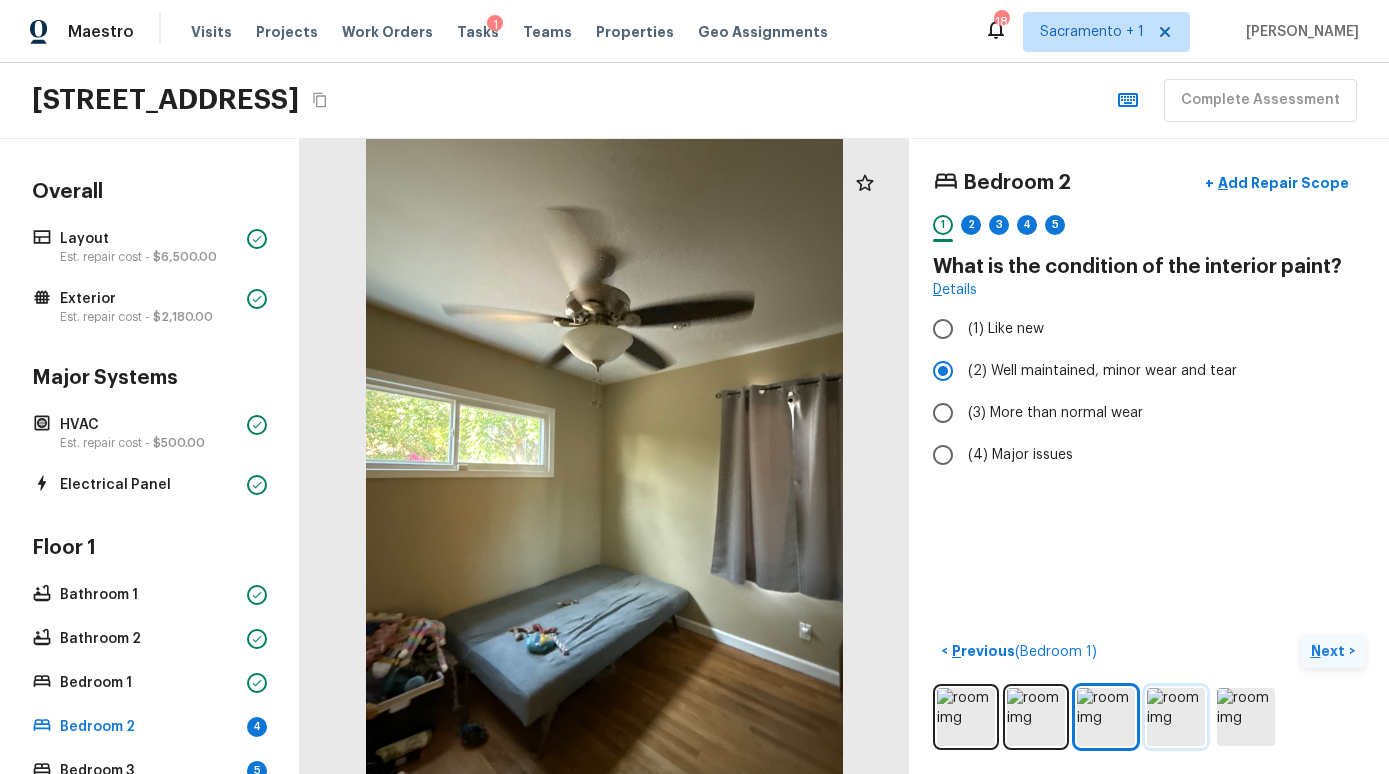 click at bounding box center (1176, 717) 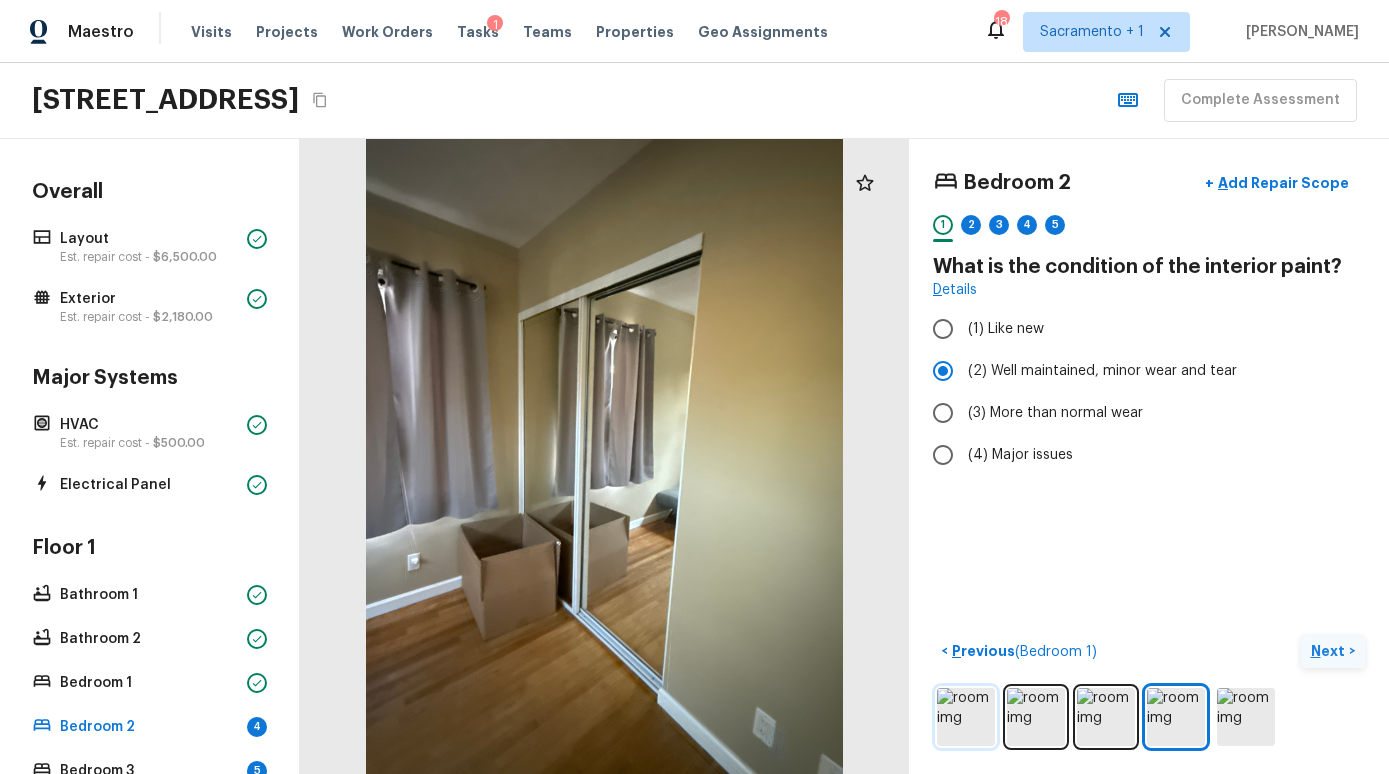 click at bounding box center (966, 717) 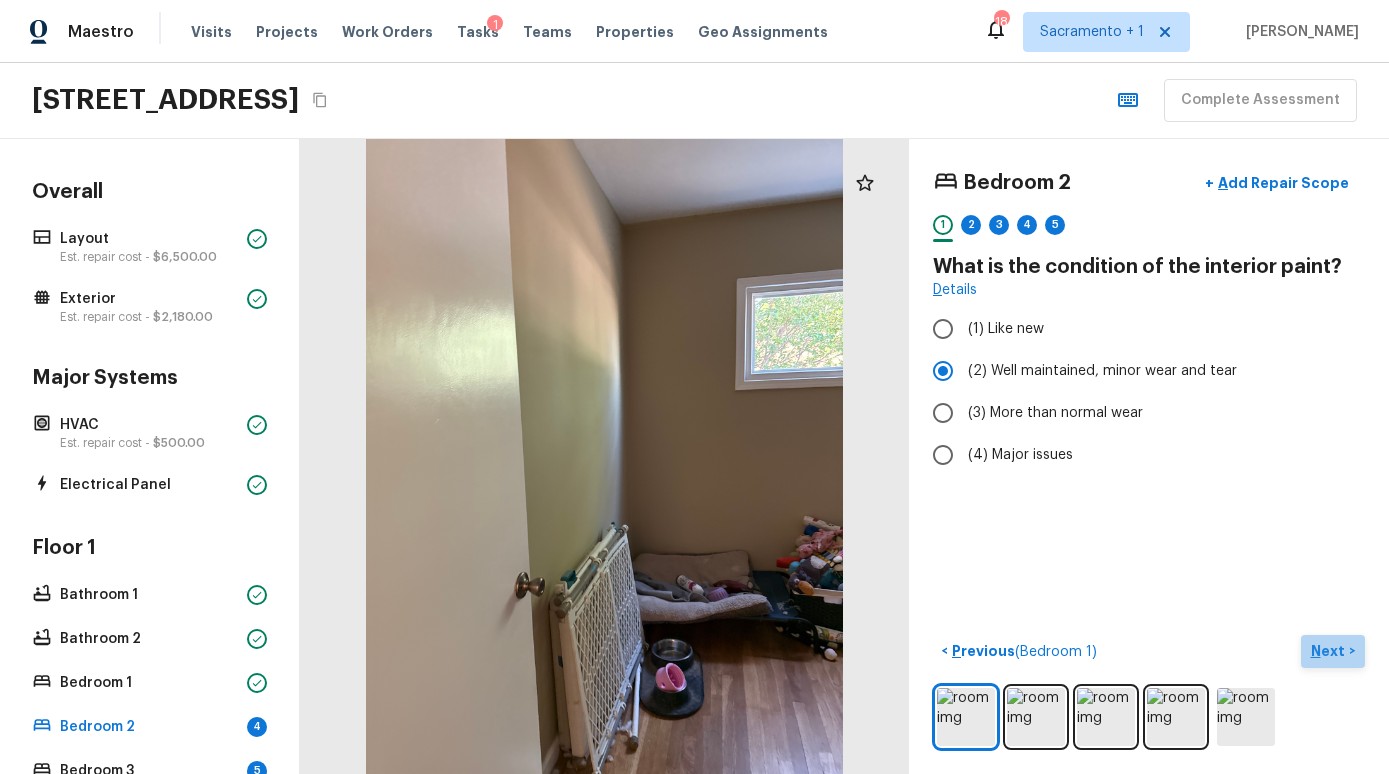 click on "Next >" at bounding box center (1333, 651) 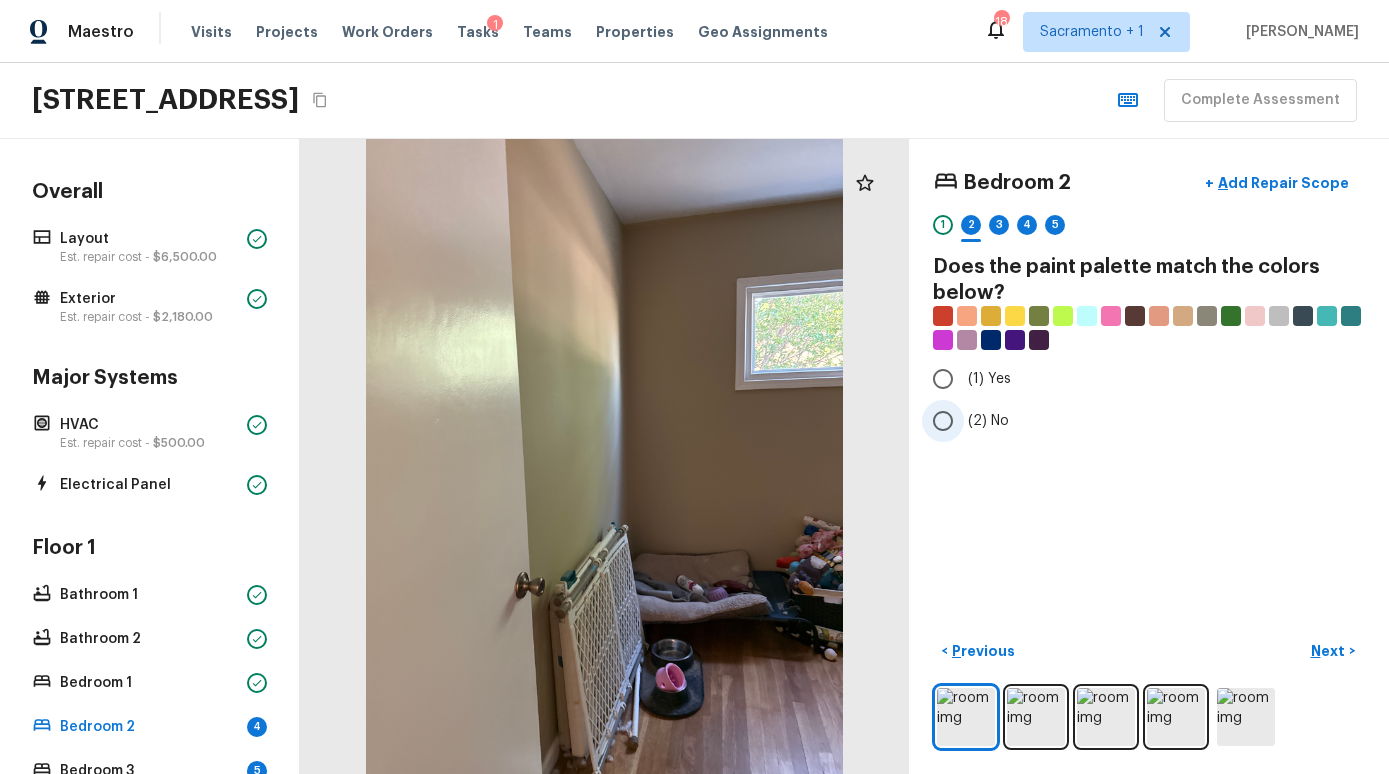 click on "(2) No" at bounding box center [988, 421] 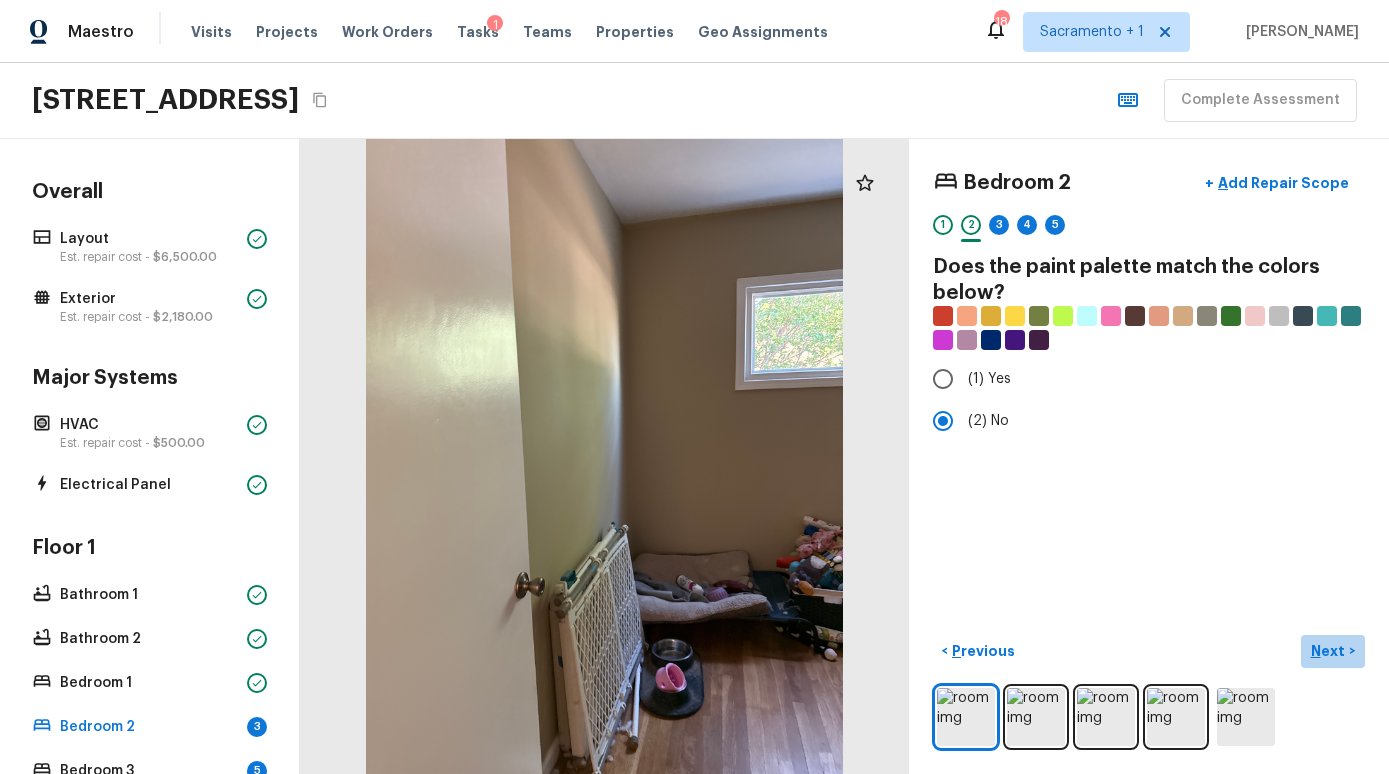 click on "Next" at bounding box center (1330, 651) 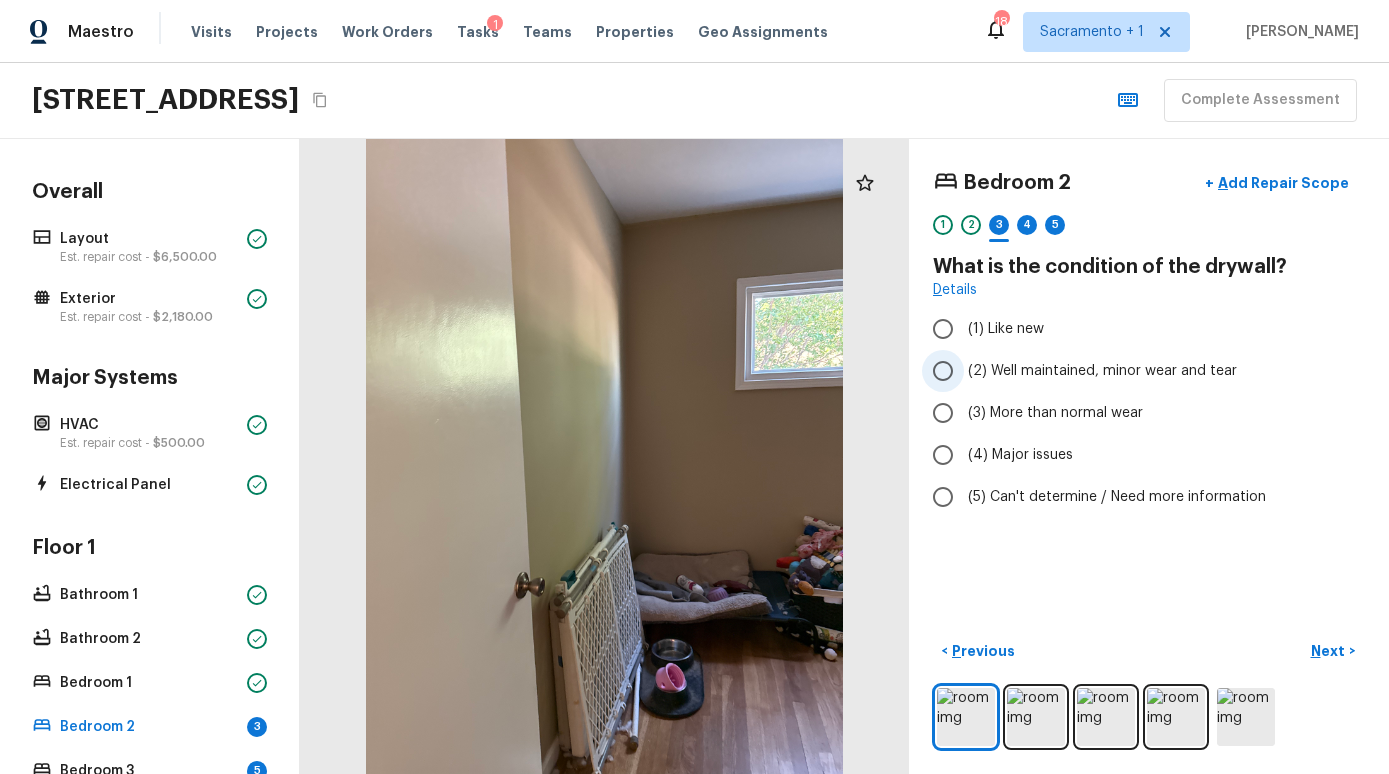 click on "(2) Well maintained, minor wear and tear" at bounding box center [1135, 371] 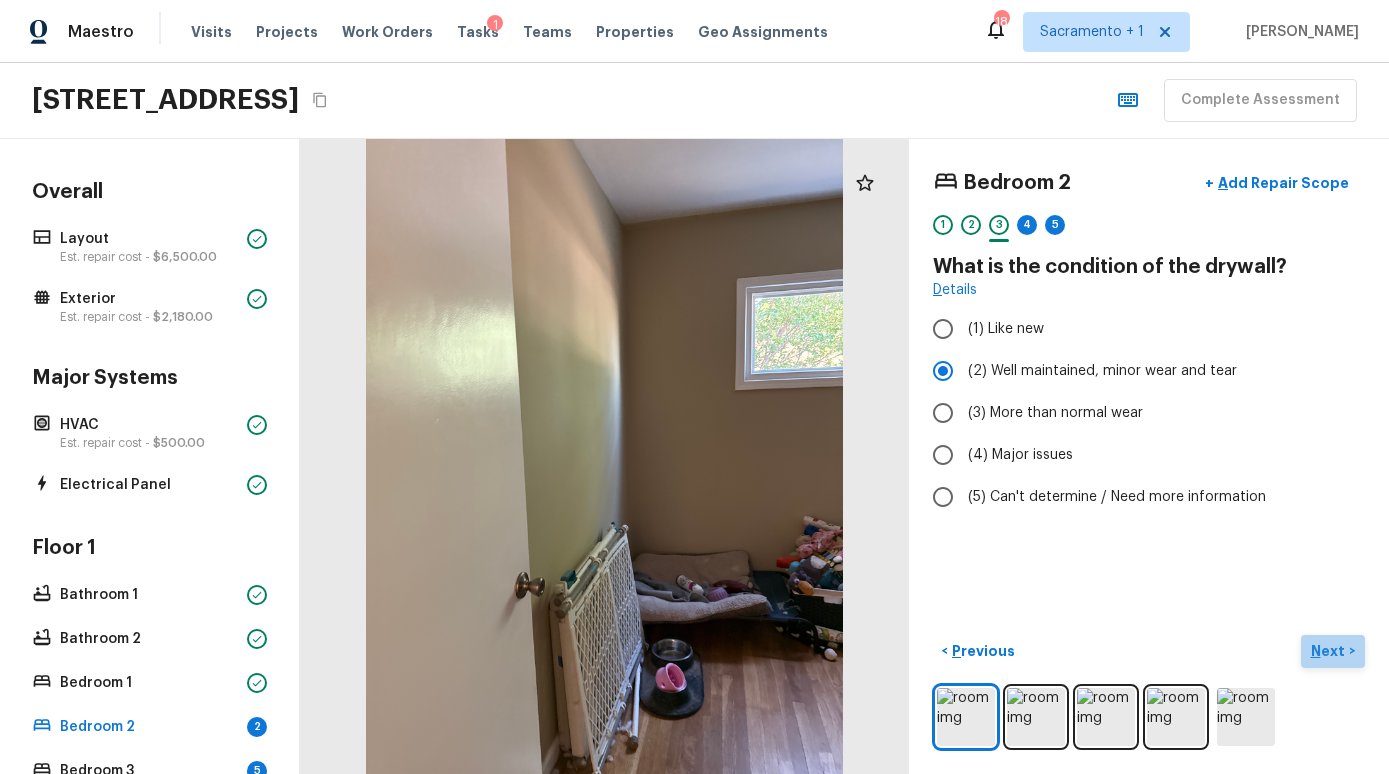 click on "Next" at bounding box center [1330, 651] 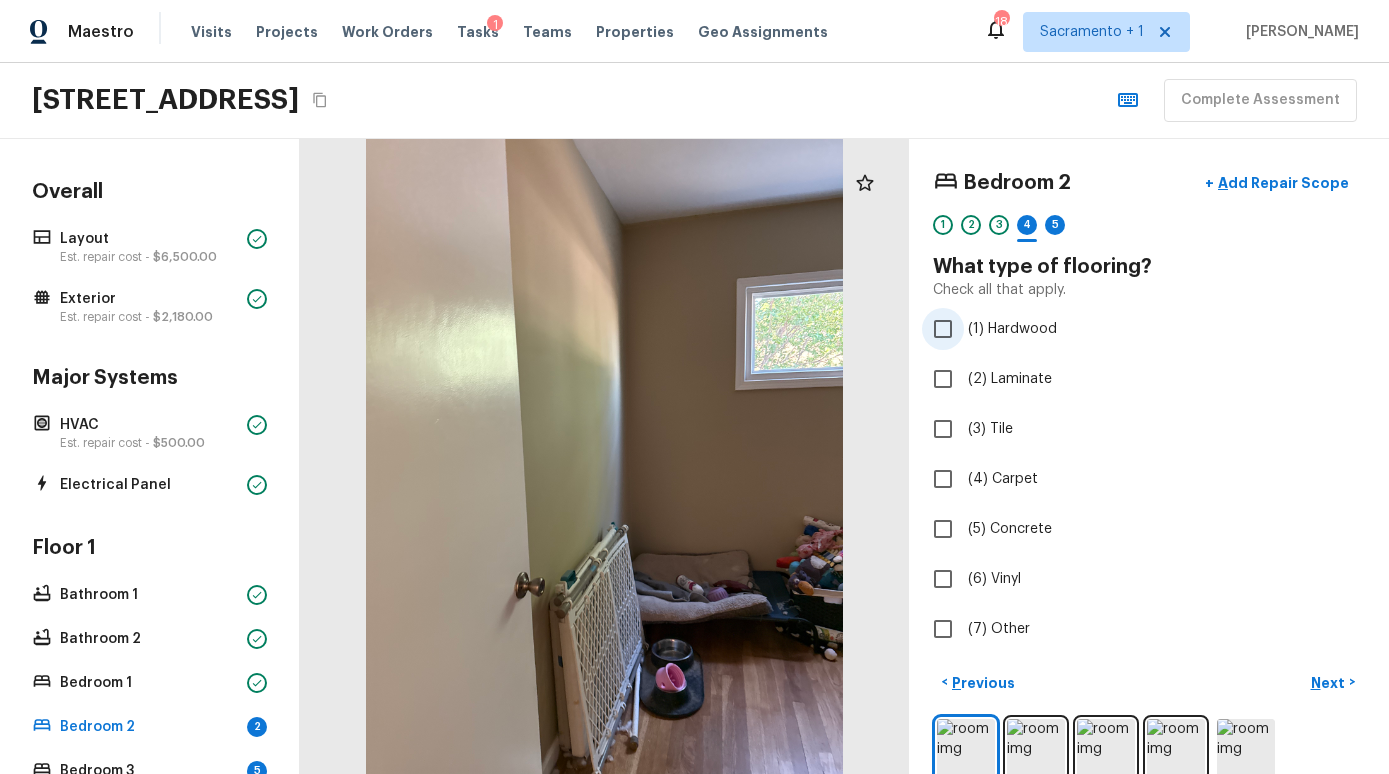 click on "(1) Hardwood" at bounding box center (1012, 329) 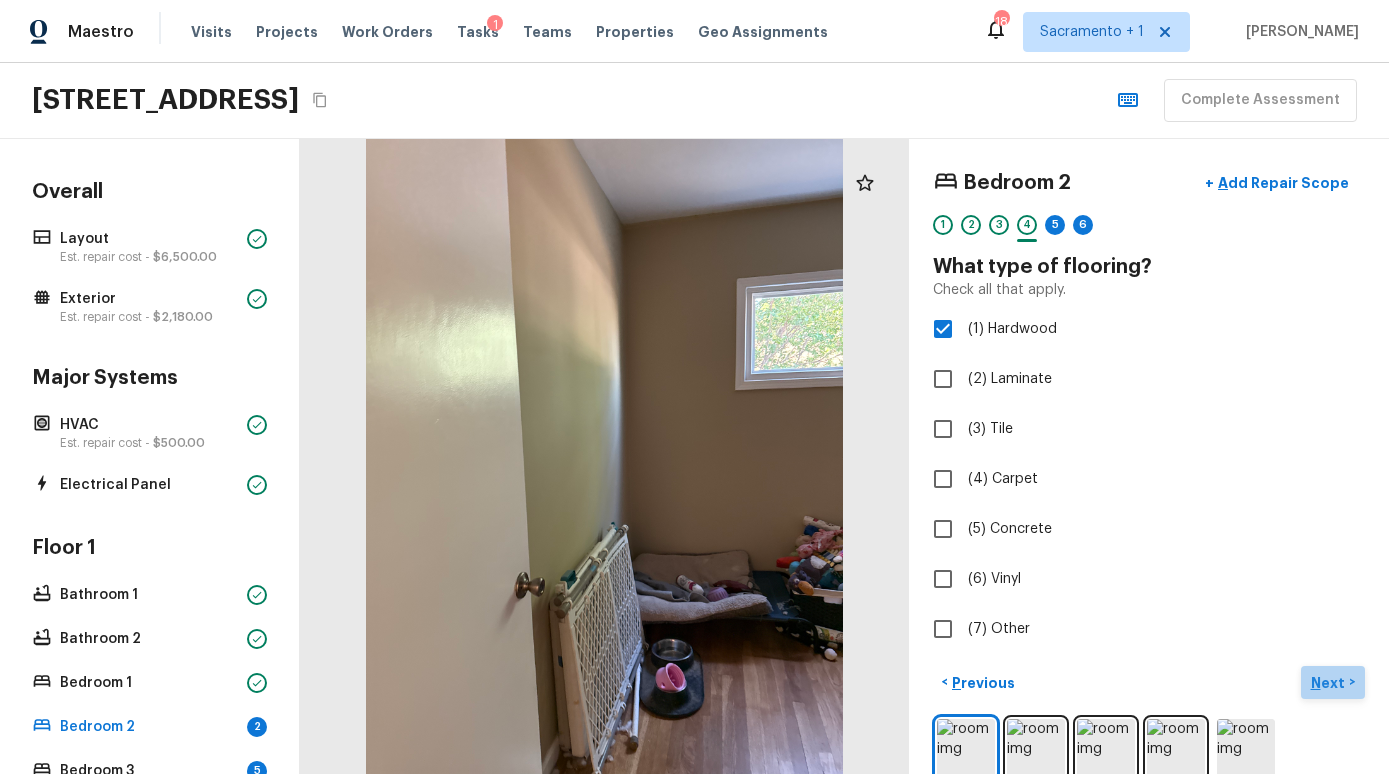 click on "Next" at bounding box center [1330, 683] 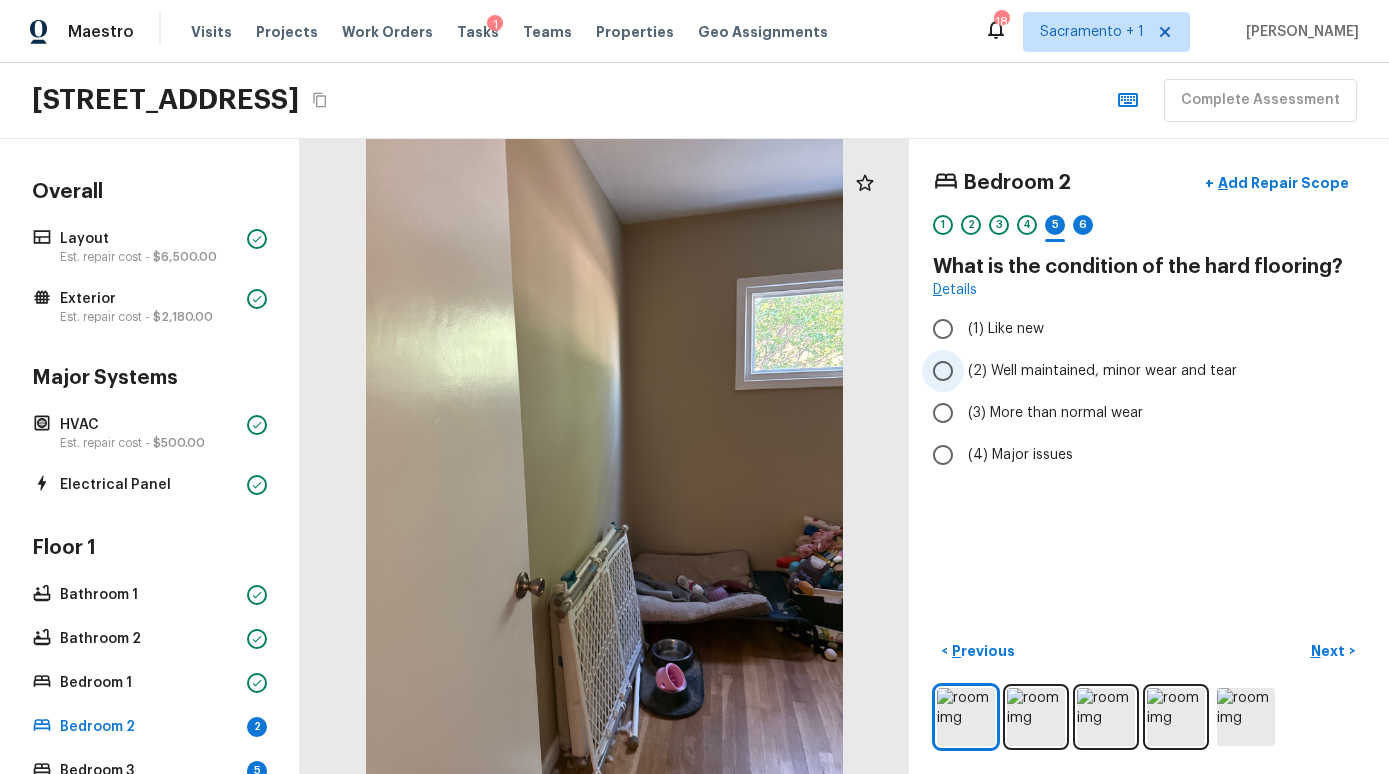 click on "(2) Well maintained, minor wear and tear" at bounding box center [1102, 371] 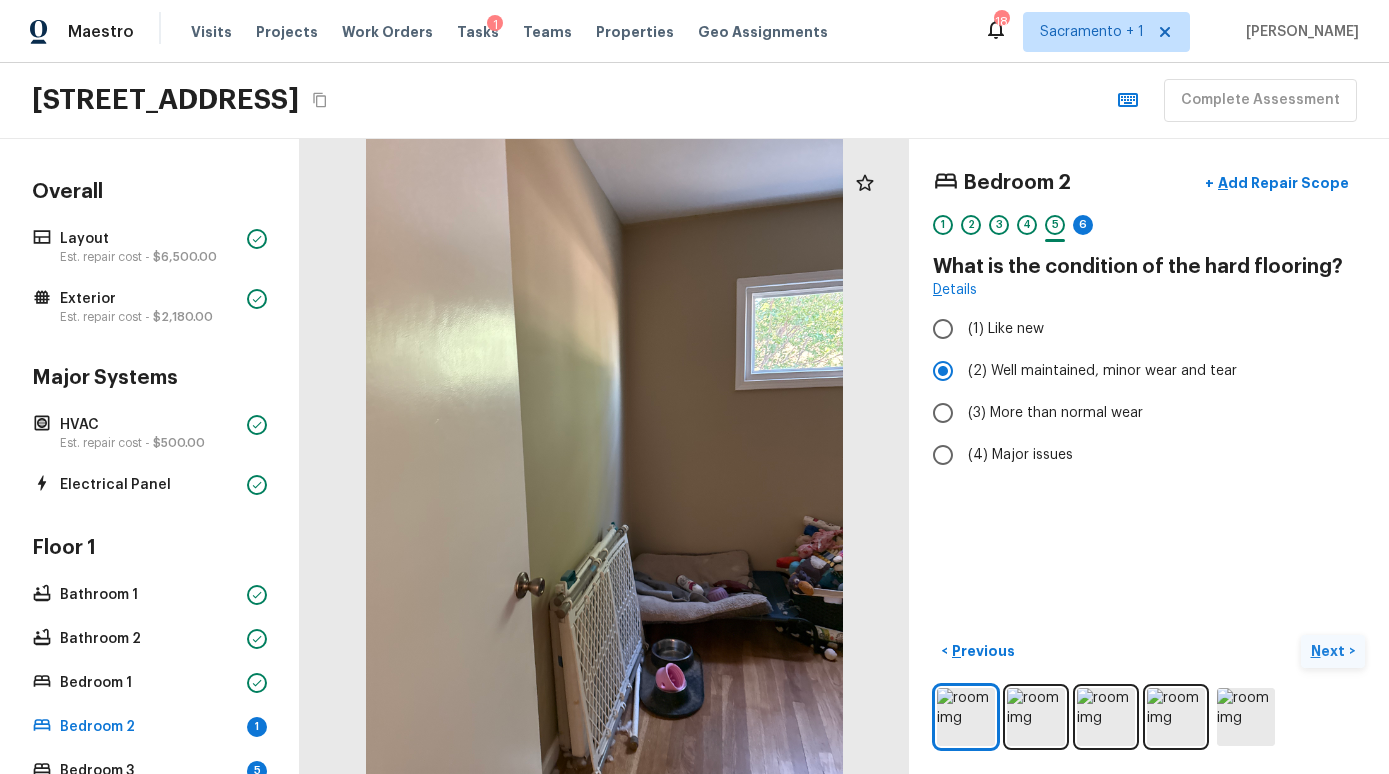 click on "Next" at bounding box center [1330, 651] 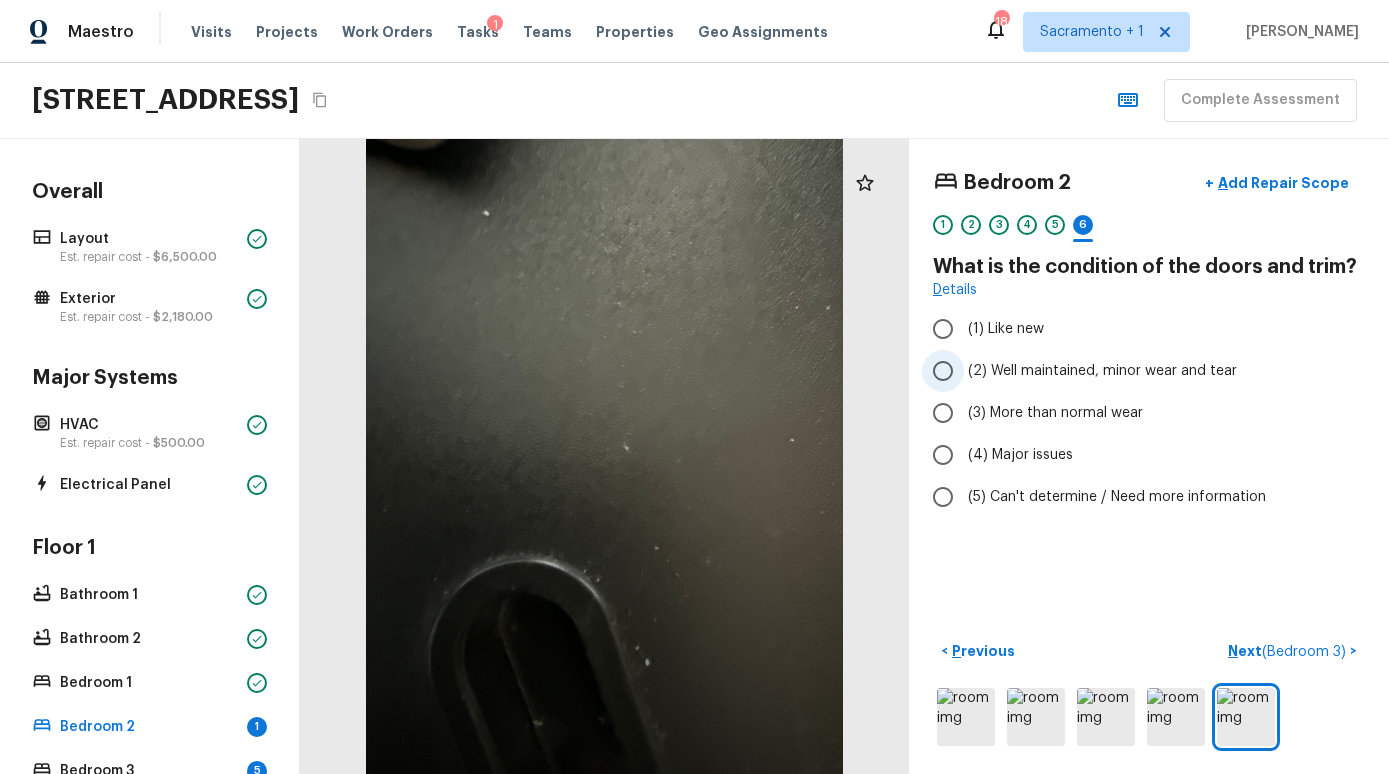 click on "(2) Well maintained, minor wear and tear" at bounding box center [1102, 371] 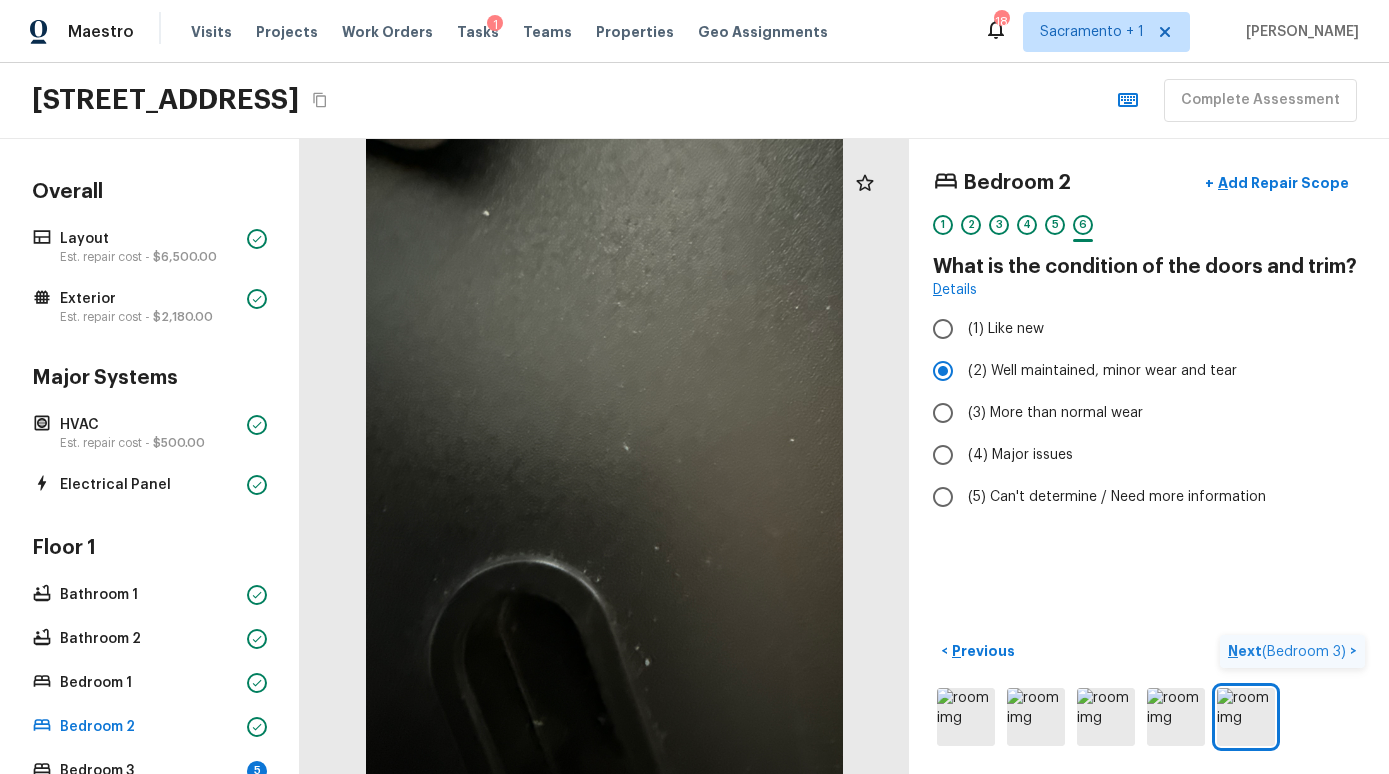 click on "( Bedroom 3 )" at bounding box center (1304, 652) 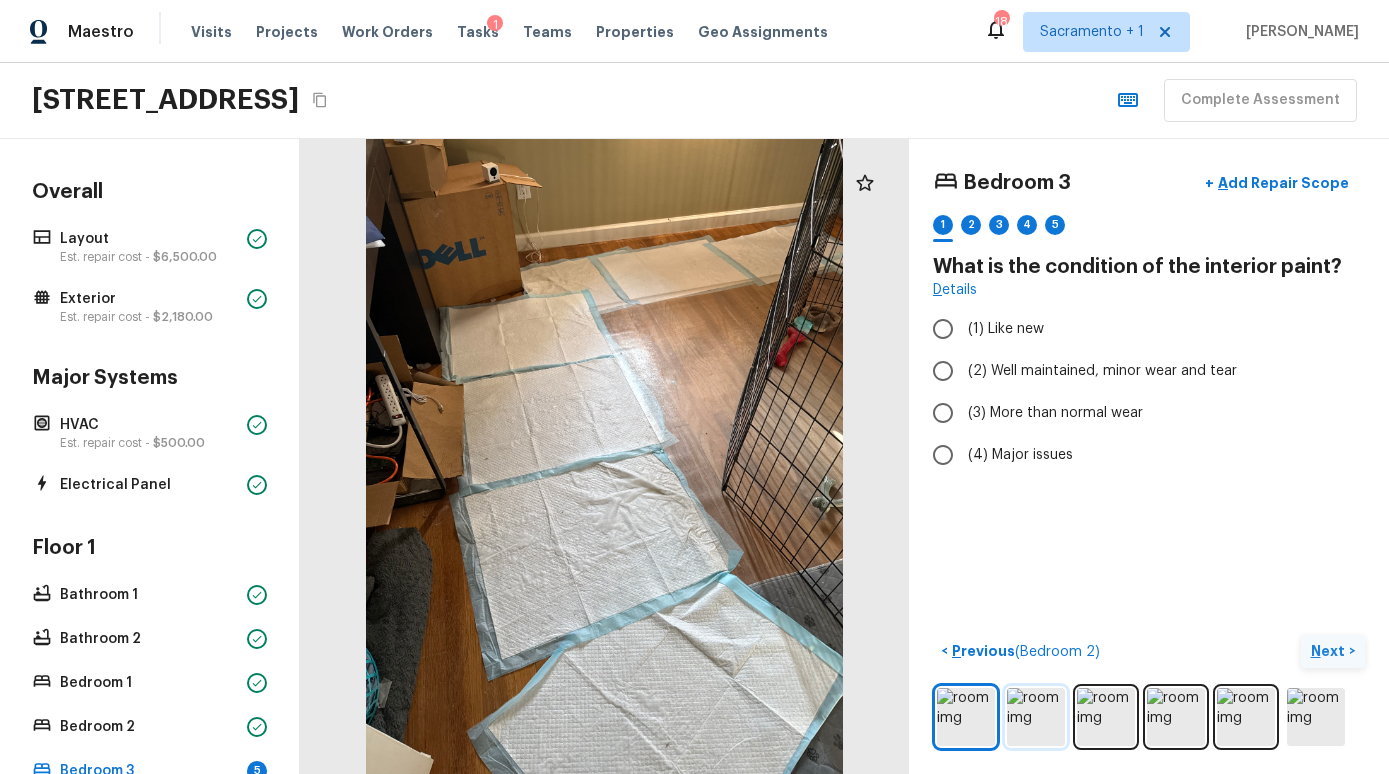 click at bounding box center (1036, 717) 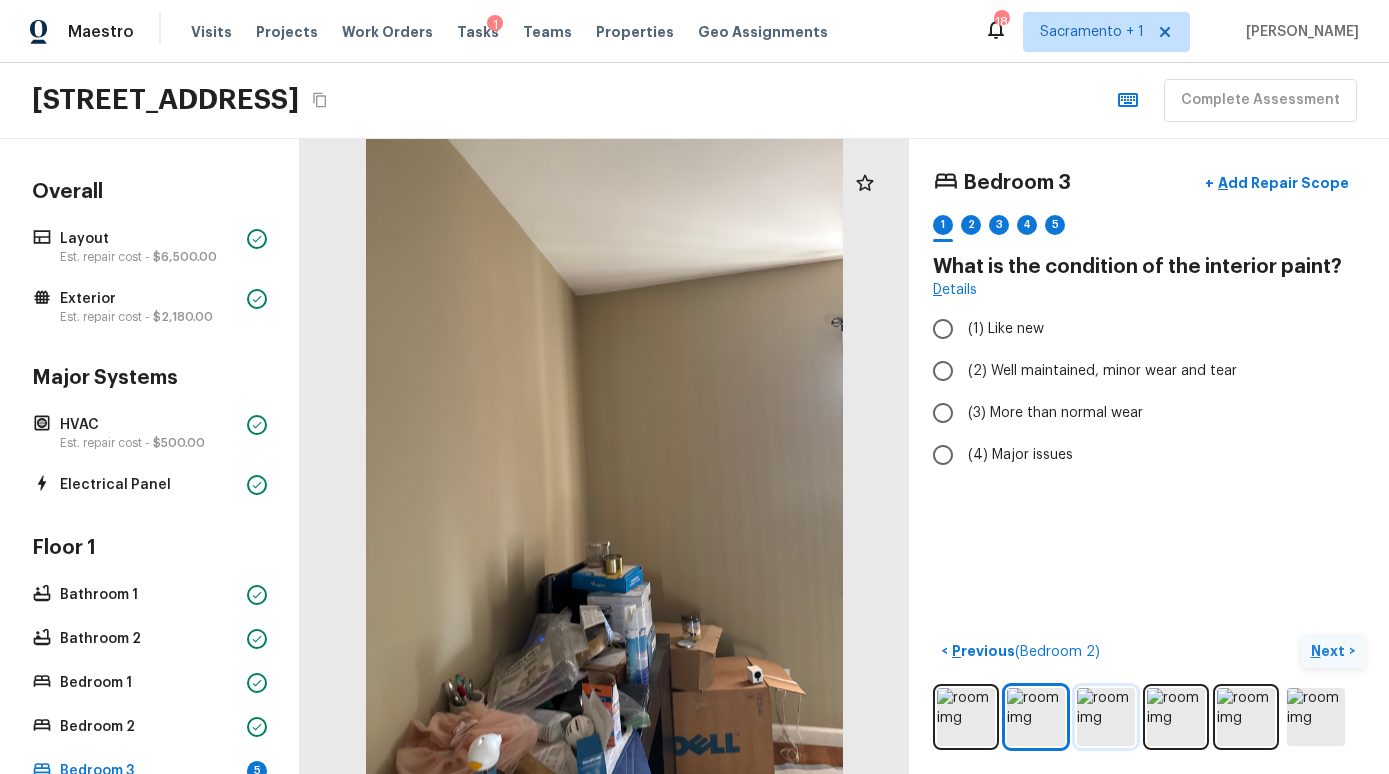 click at bounding box center [1106, 717] 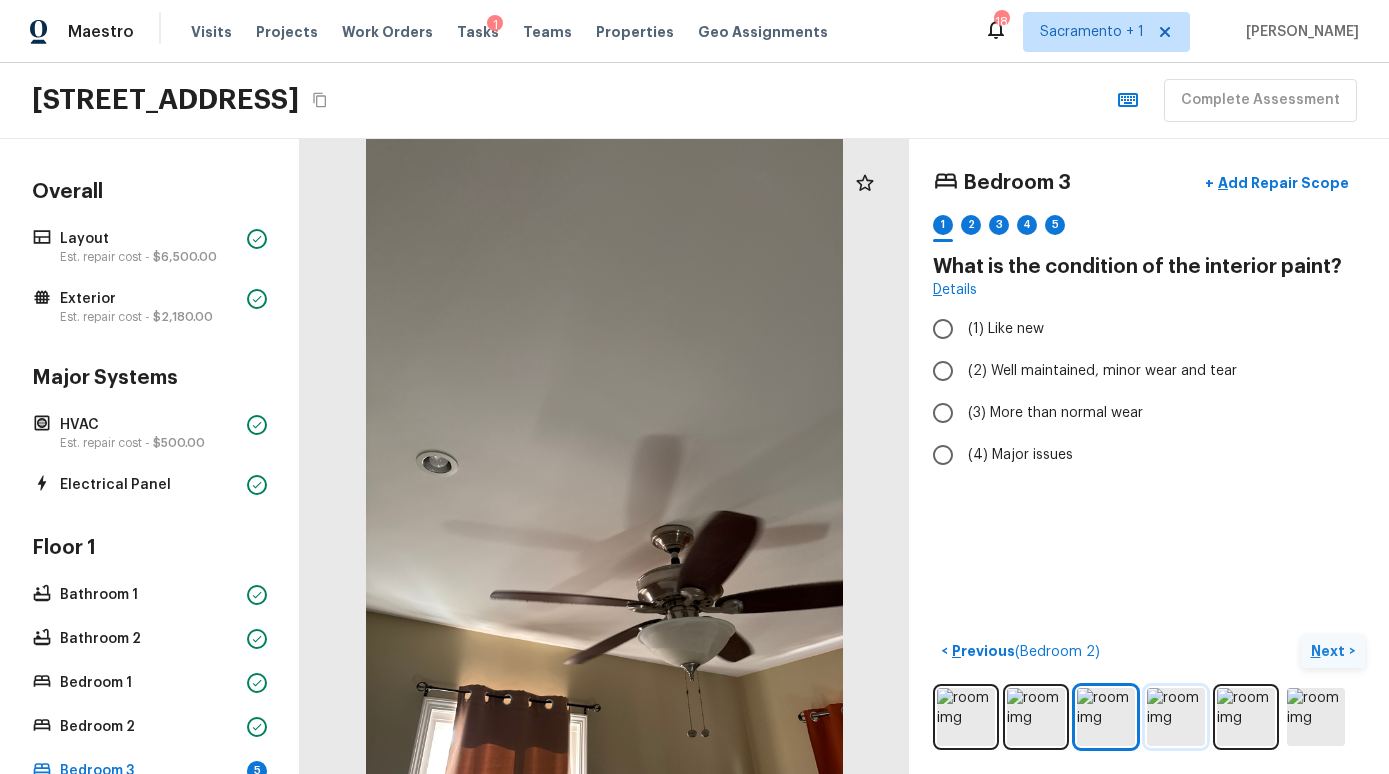 click at bounding box center [1176, 717] 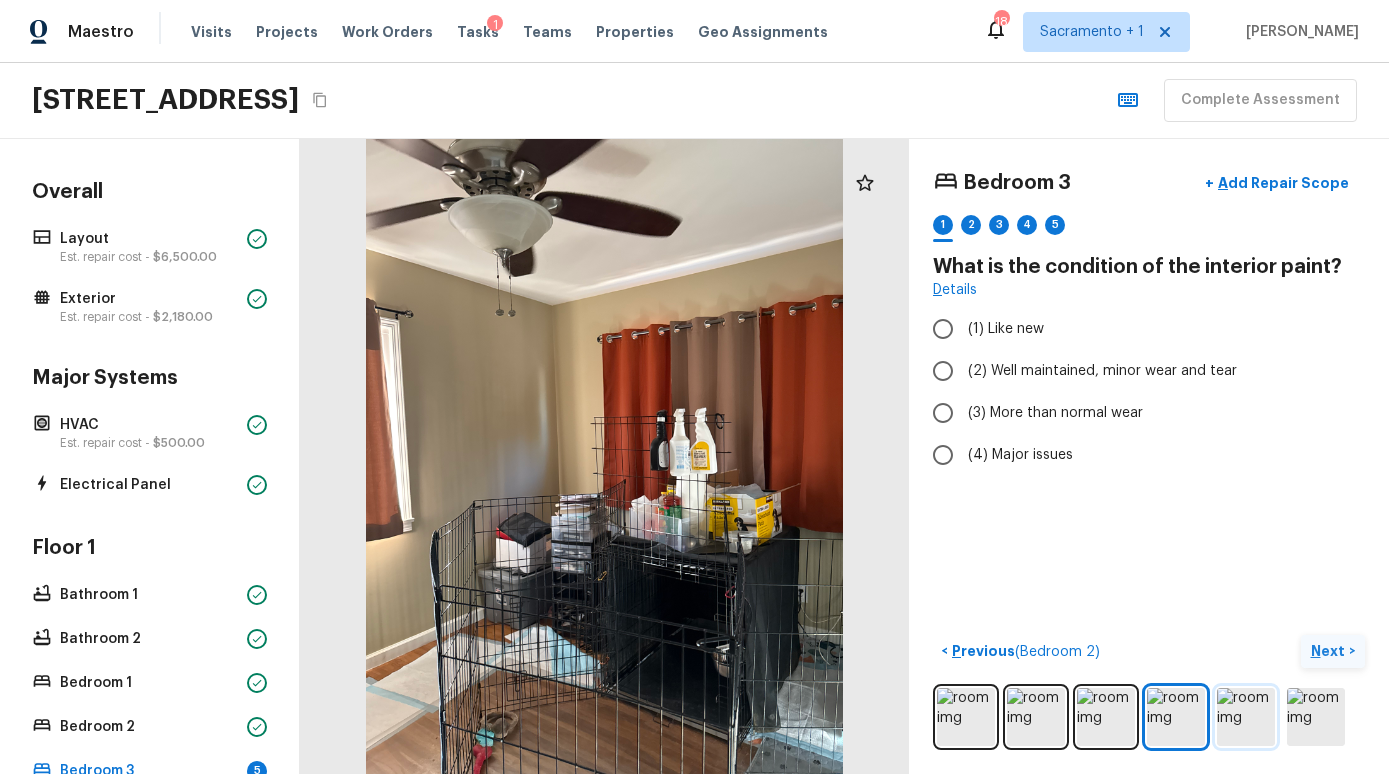 click at bounding box center (1246, 717) 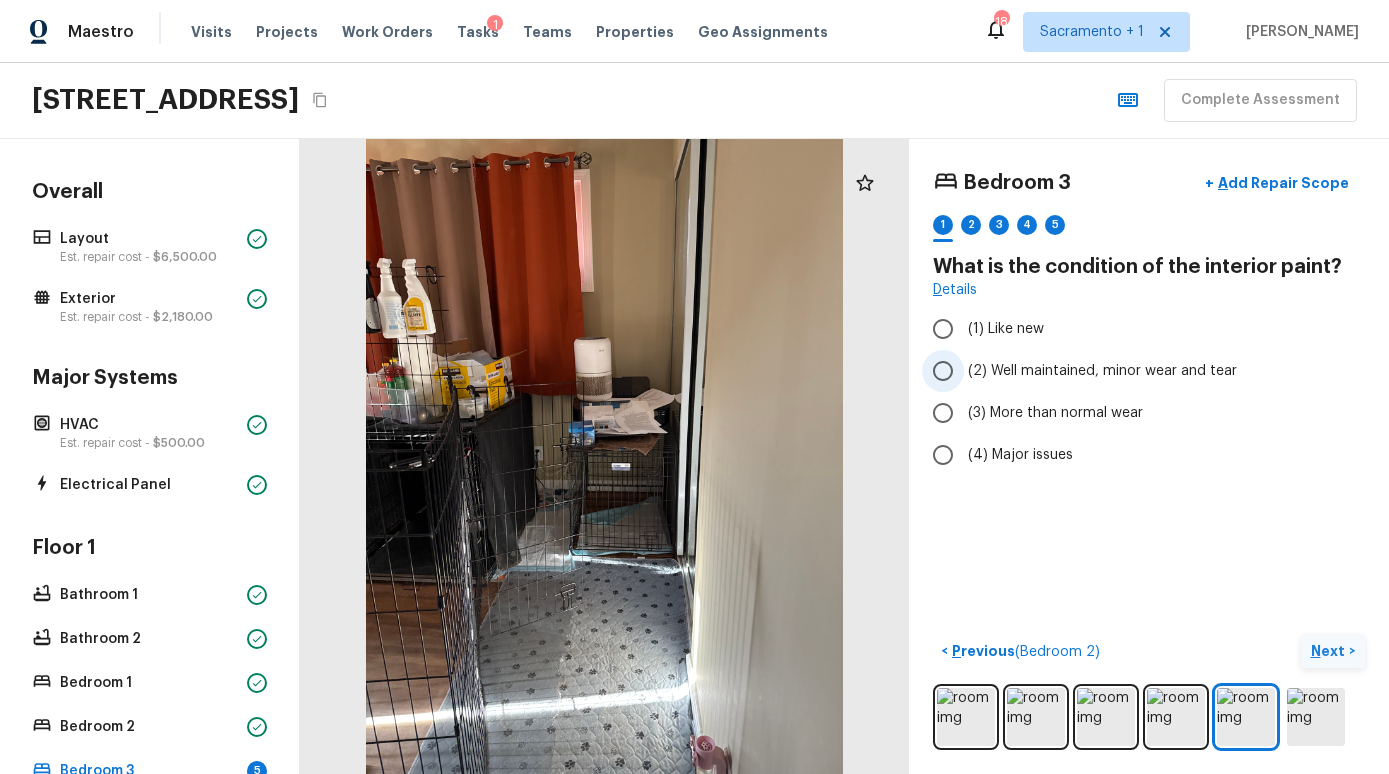 click on "(2) Well maintained, minor wear and tear" at bounding box center [1102, 371] 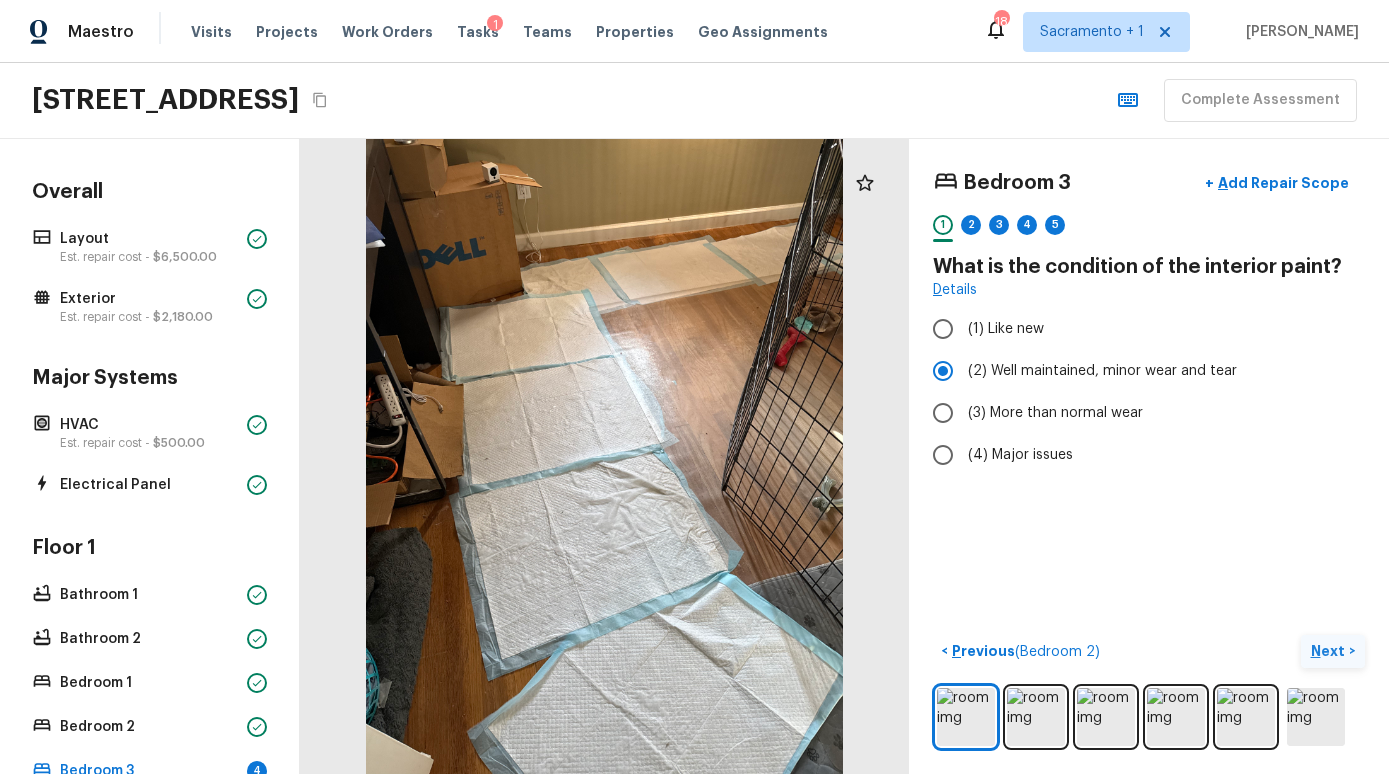 click on "Next" at bounding box center (1330, 651) 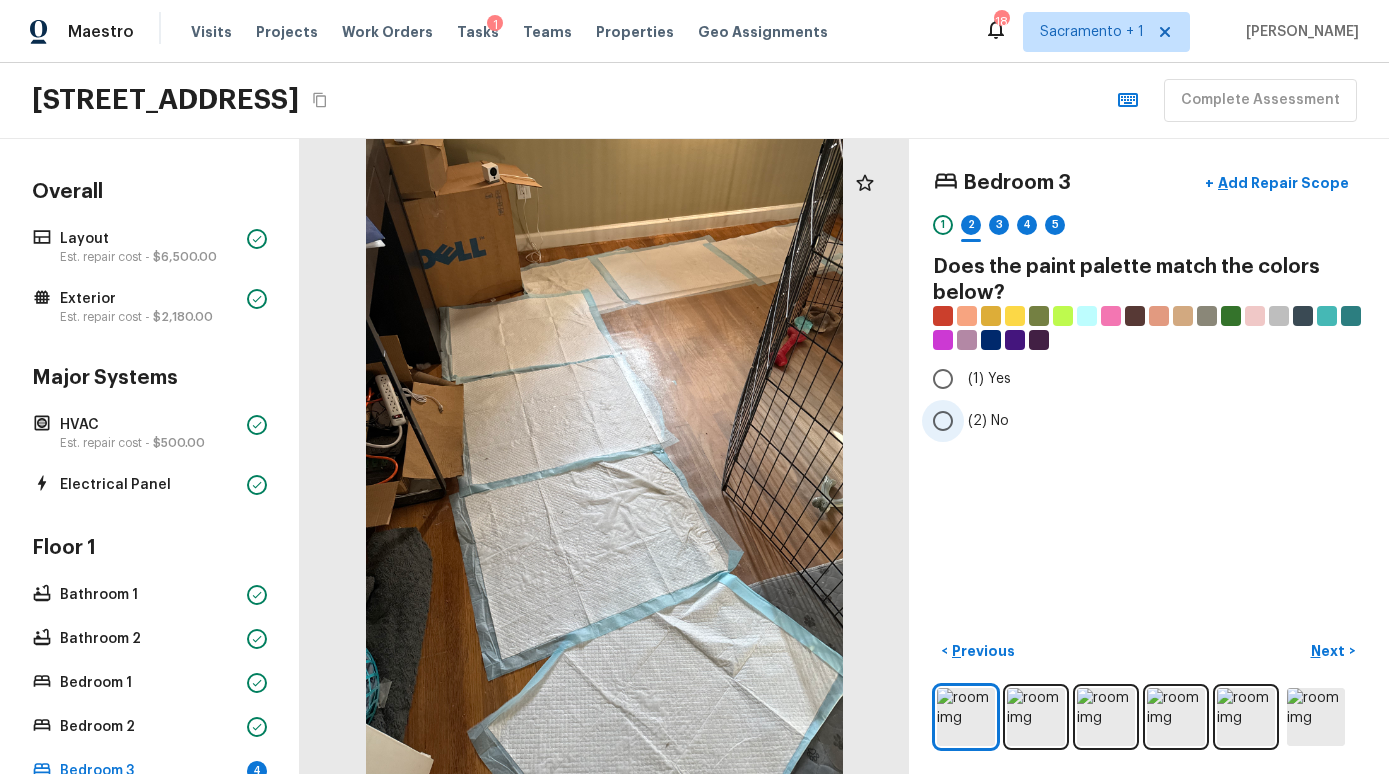 click on "(2) No" at bounding box center [943, 421] 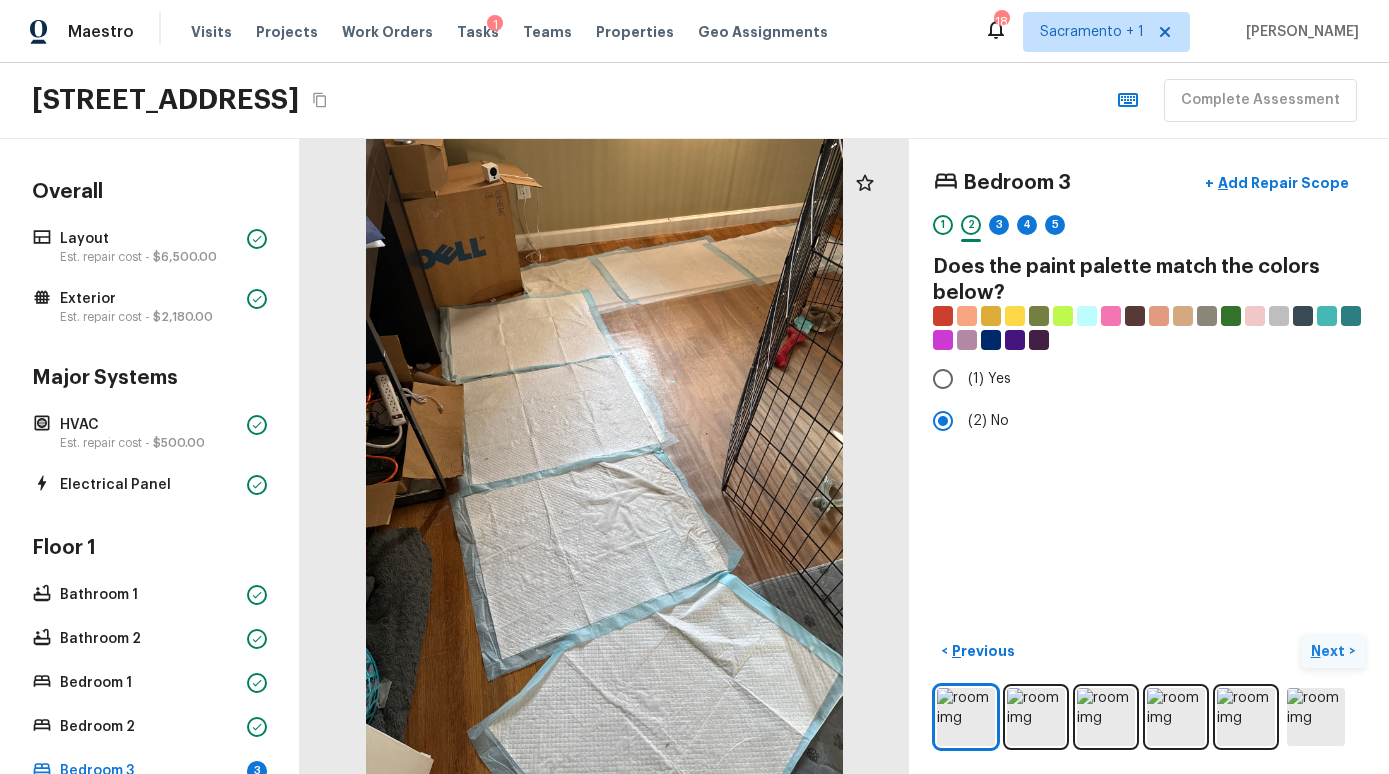 click on "Next" at bounding box center [1330, 651] 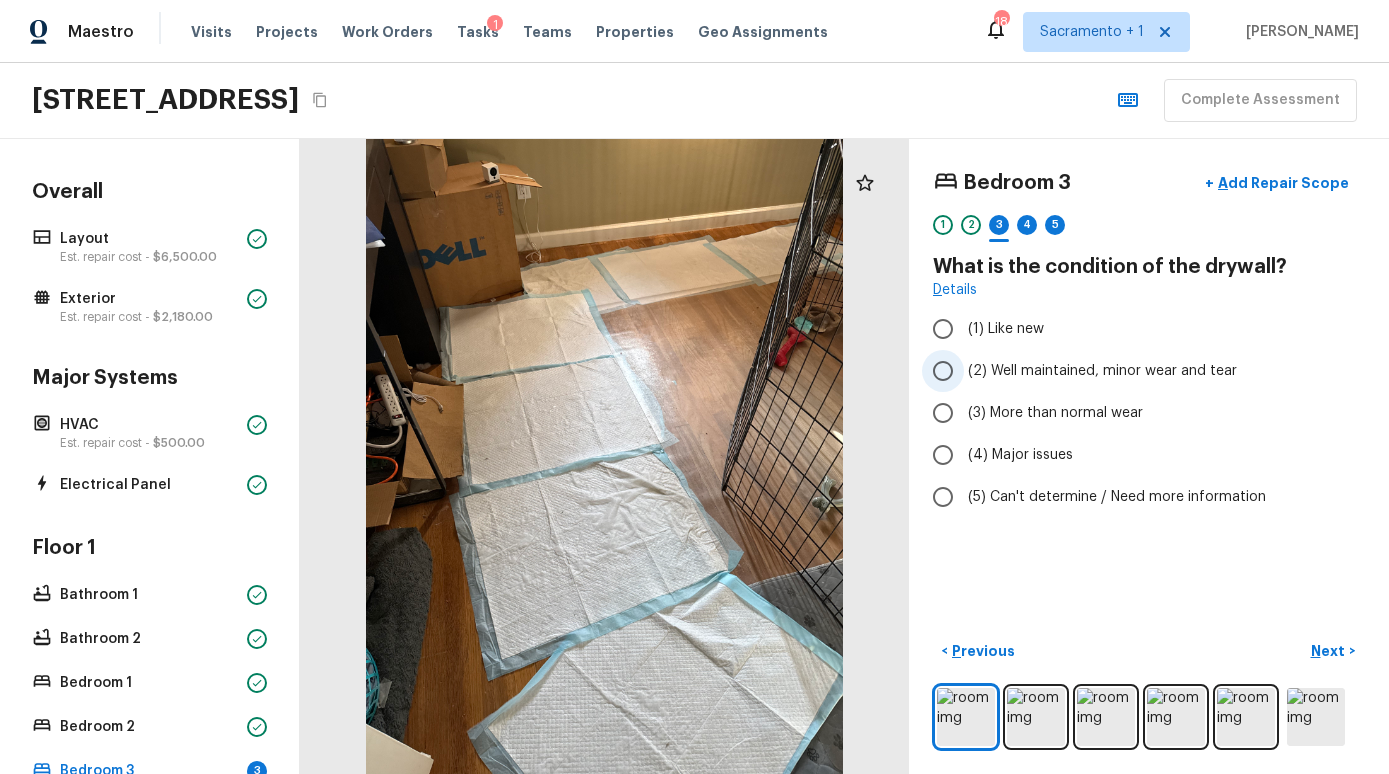click on "(2) Well maintained, minor wear and tear" at bounding box center (1102, 371) 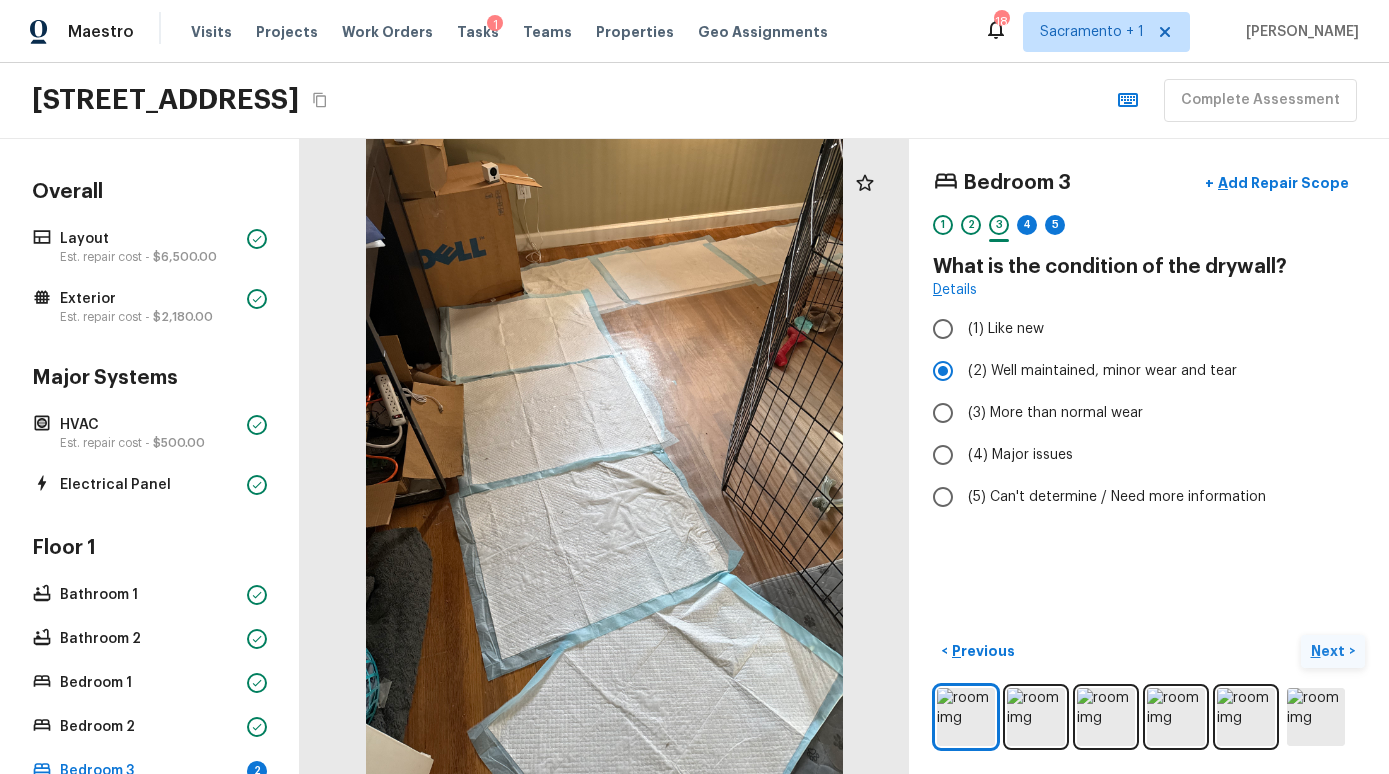 click on "Next" at bounding box center (1330, 651) 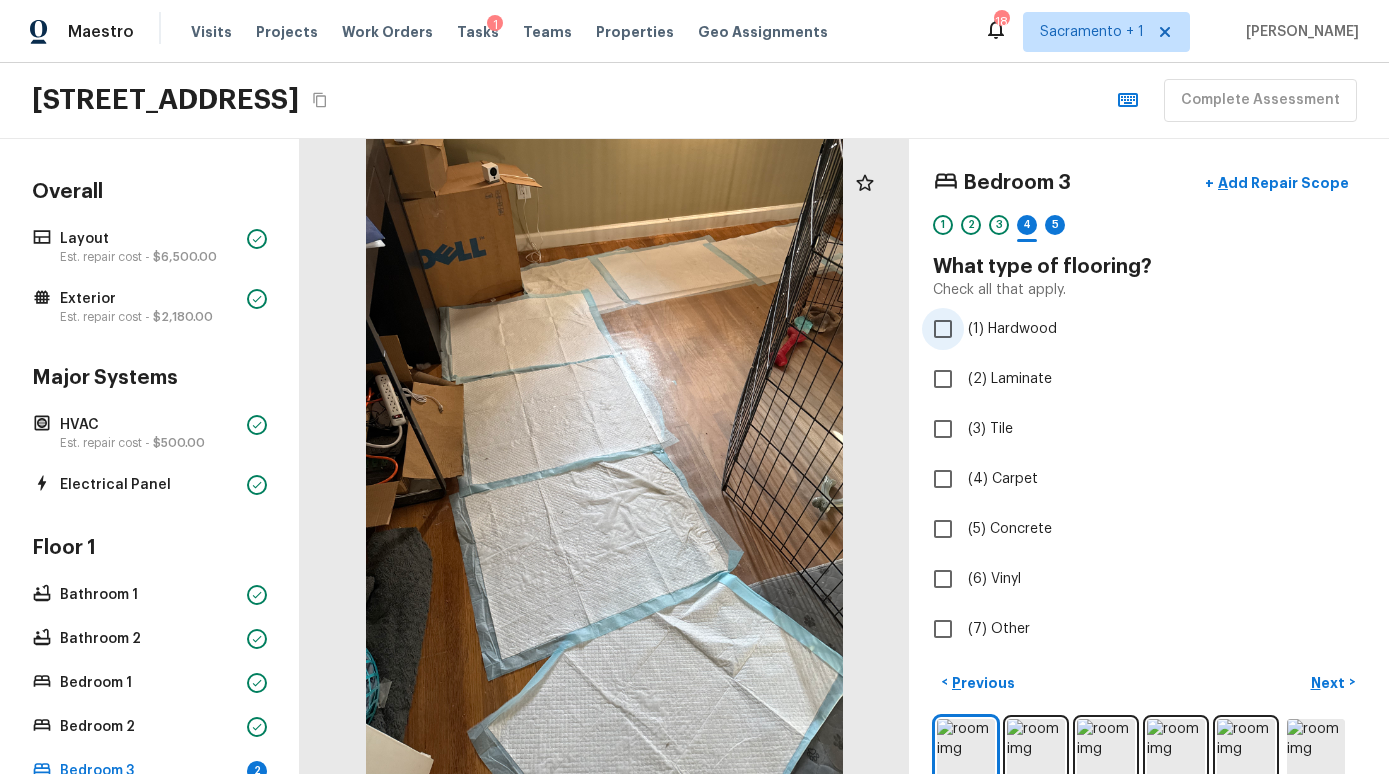 click on "(1) Hardwood" at bounding box center [1012, 329] 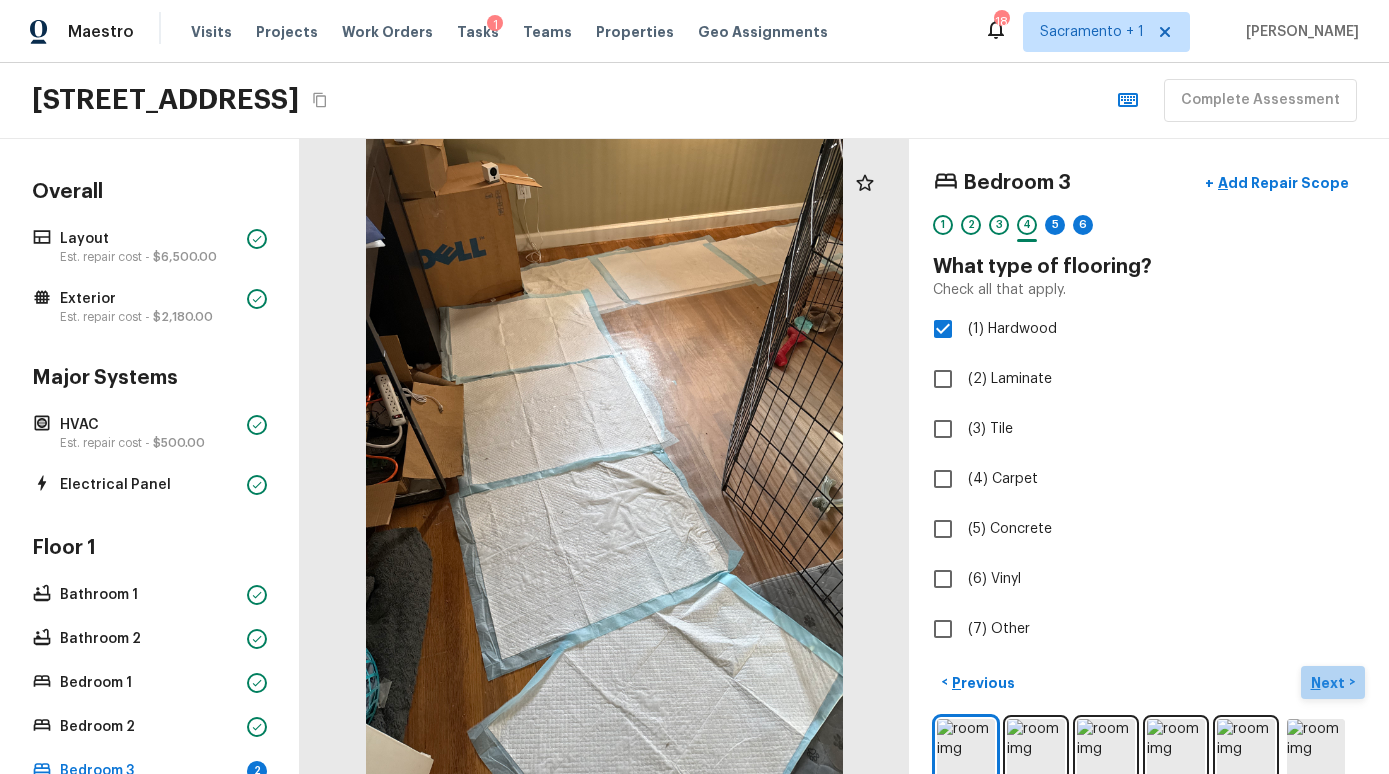 click on "Next" at bounding box center (1330, 683) 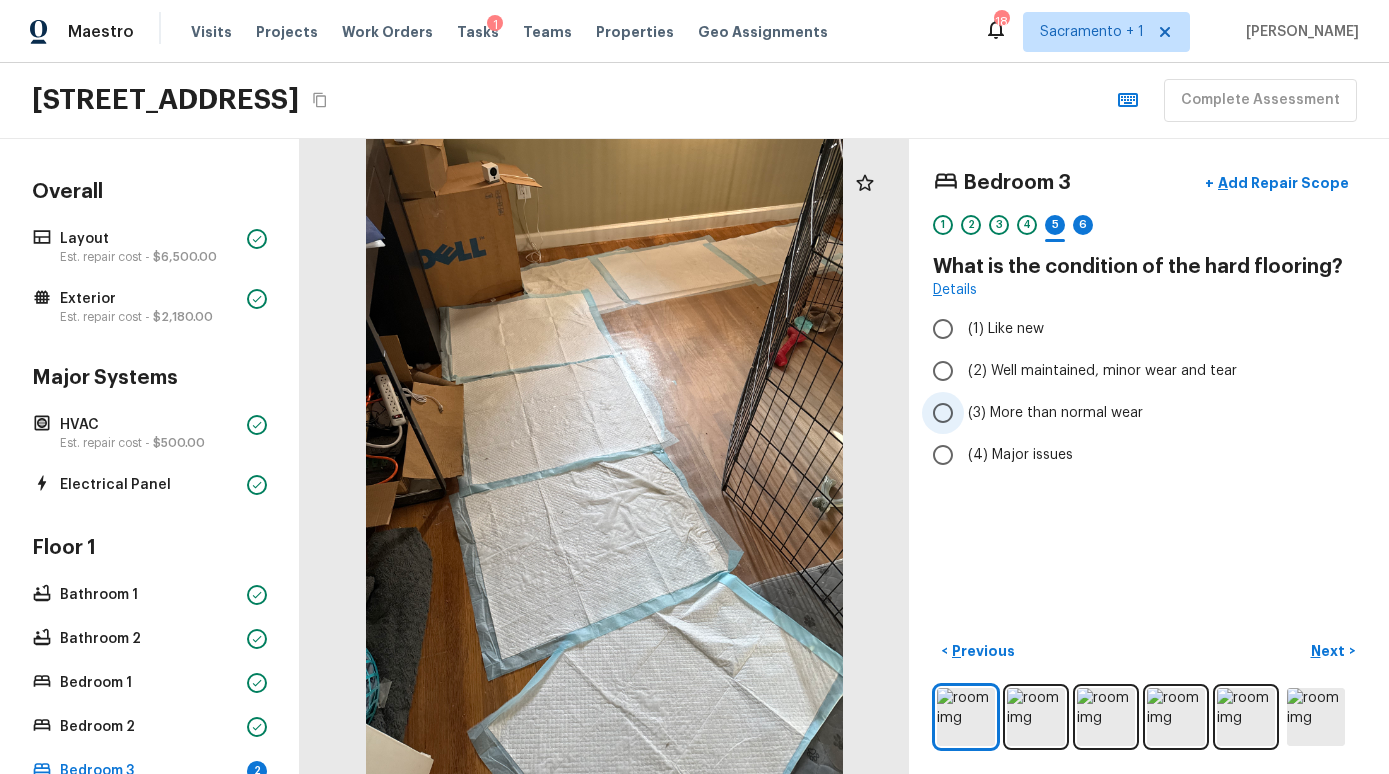 click on "(3) More than normal wear" at bounding box center (1055, 413) 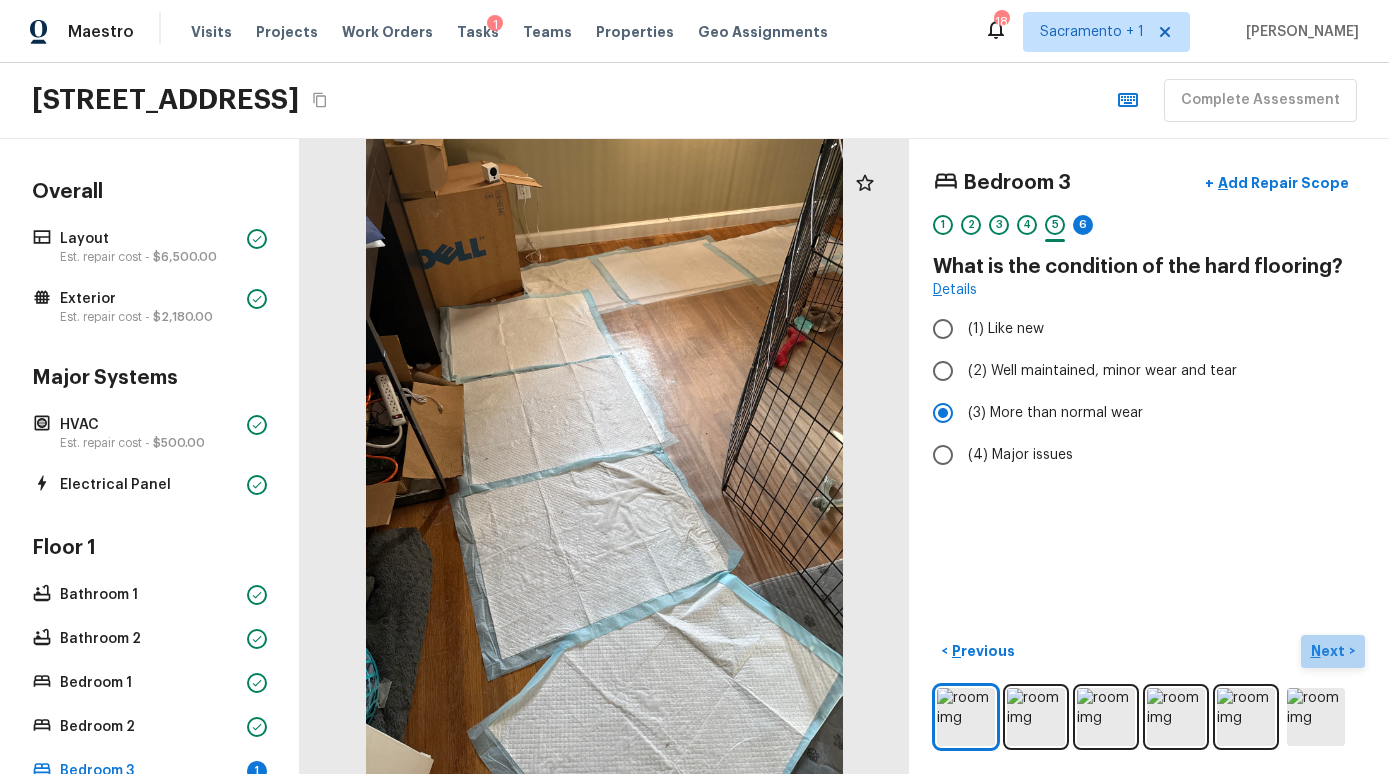 click on "Next" at bounding box center (1330, 651) 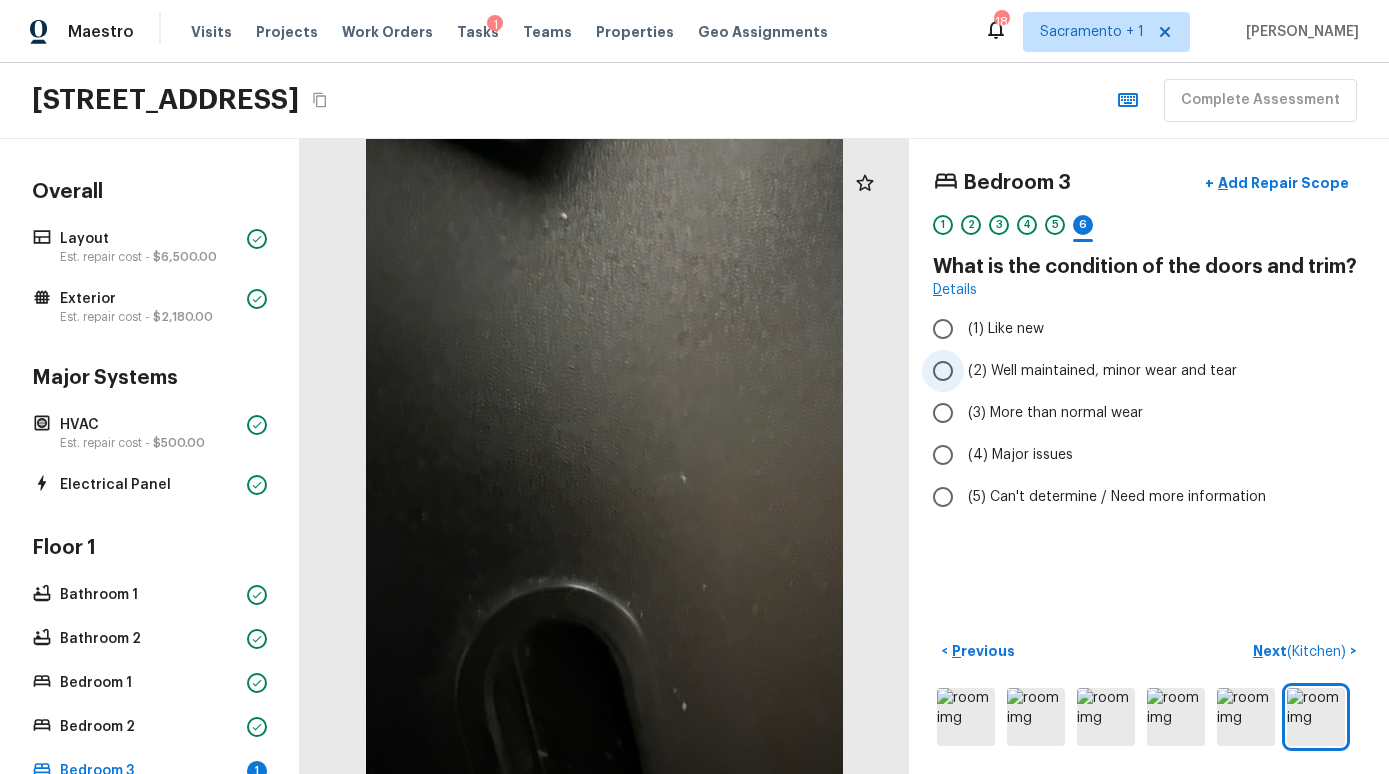 click on "(2) Well maintained, minor wear and tear" at bounding box center [1102, 371] 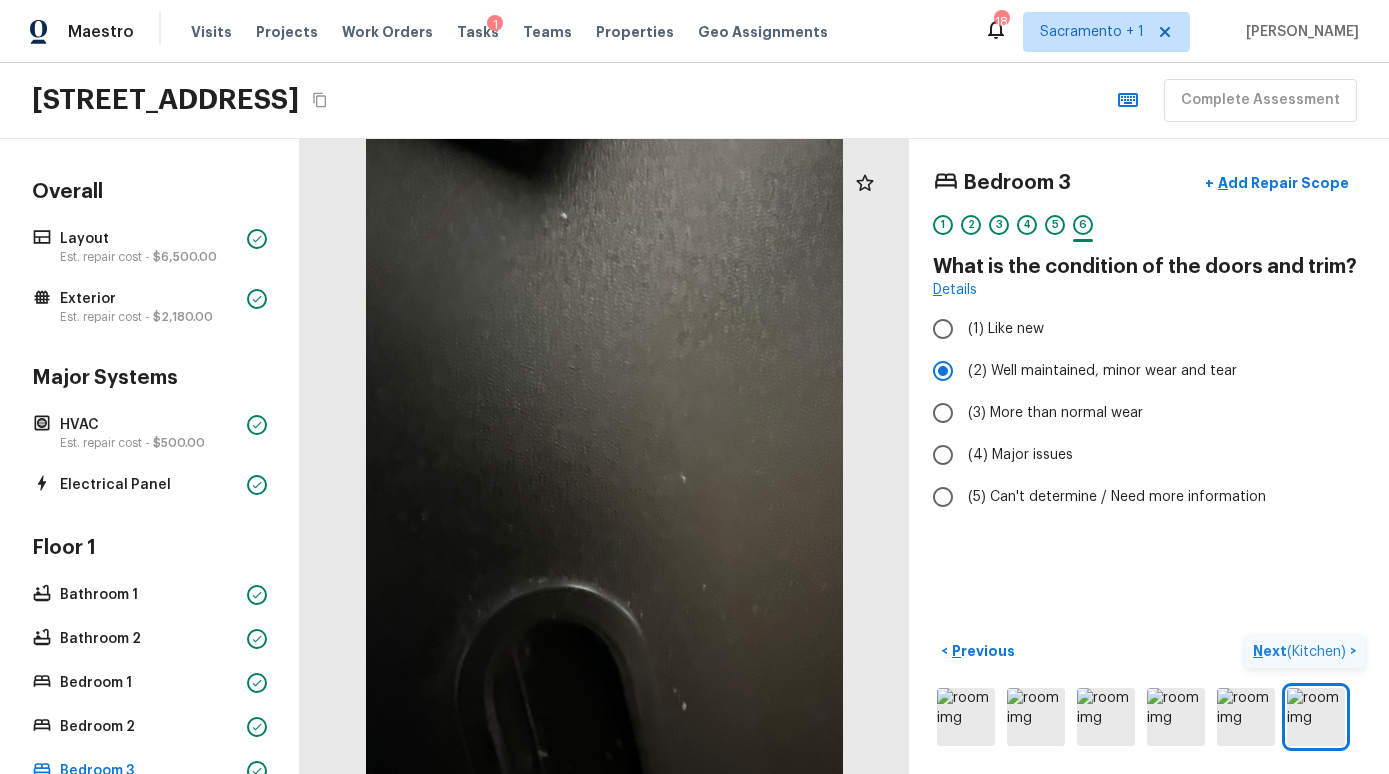 click on "( Kitchen )" at bounding box center (1316, 652) 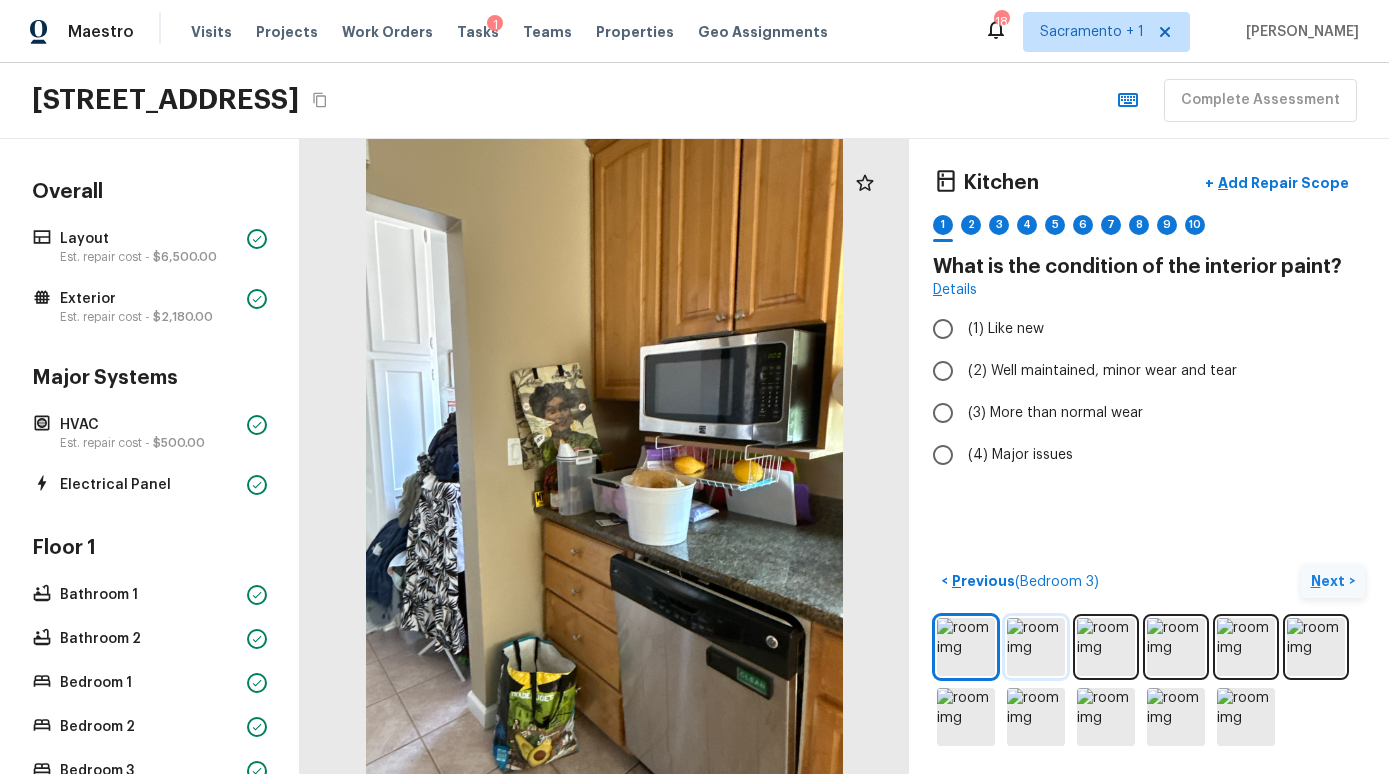 click at bounding box center [1036, 647] 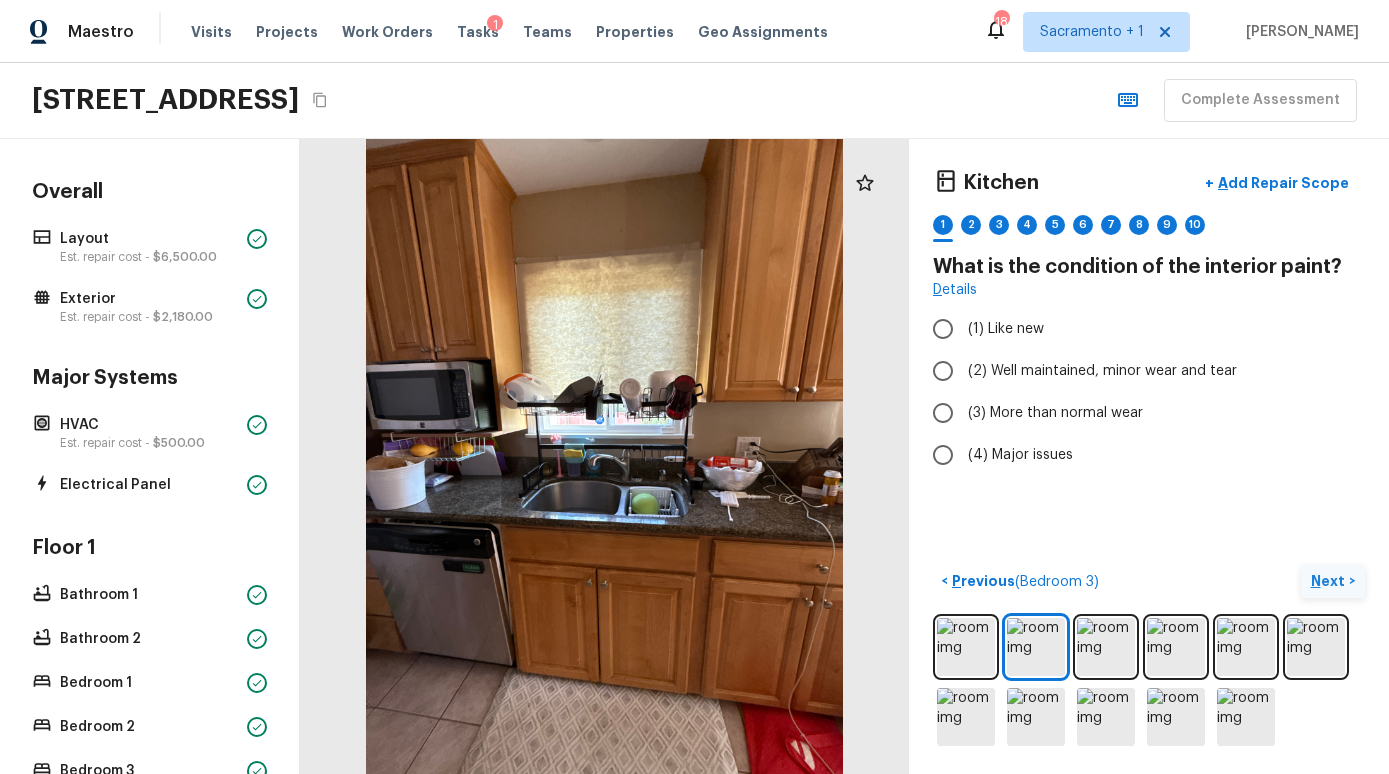 click at bounding box center [1149, 682] 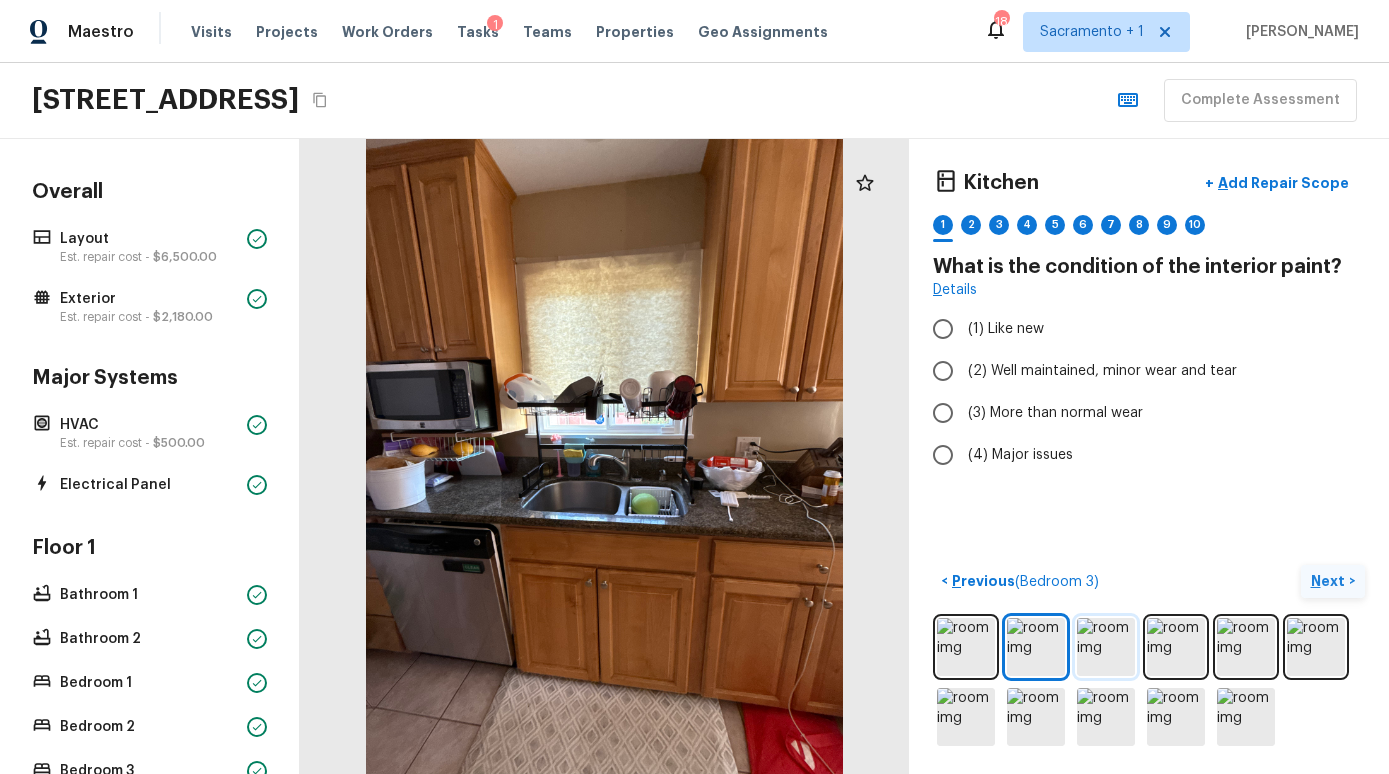 click at bounding box center [1106, 647] 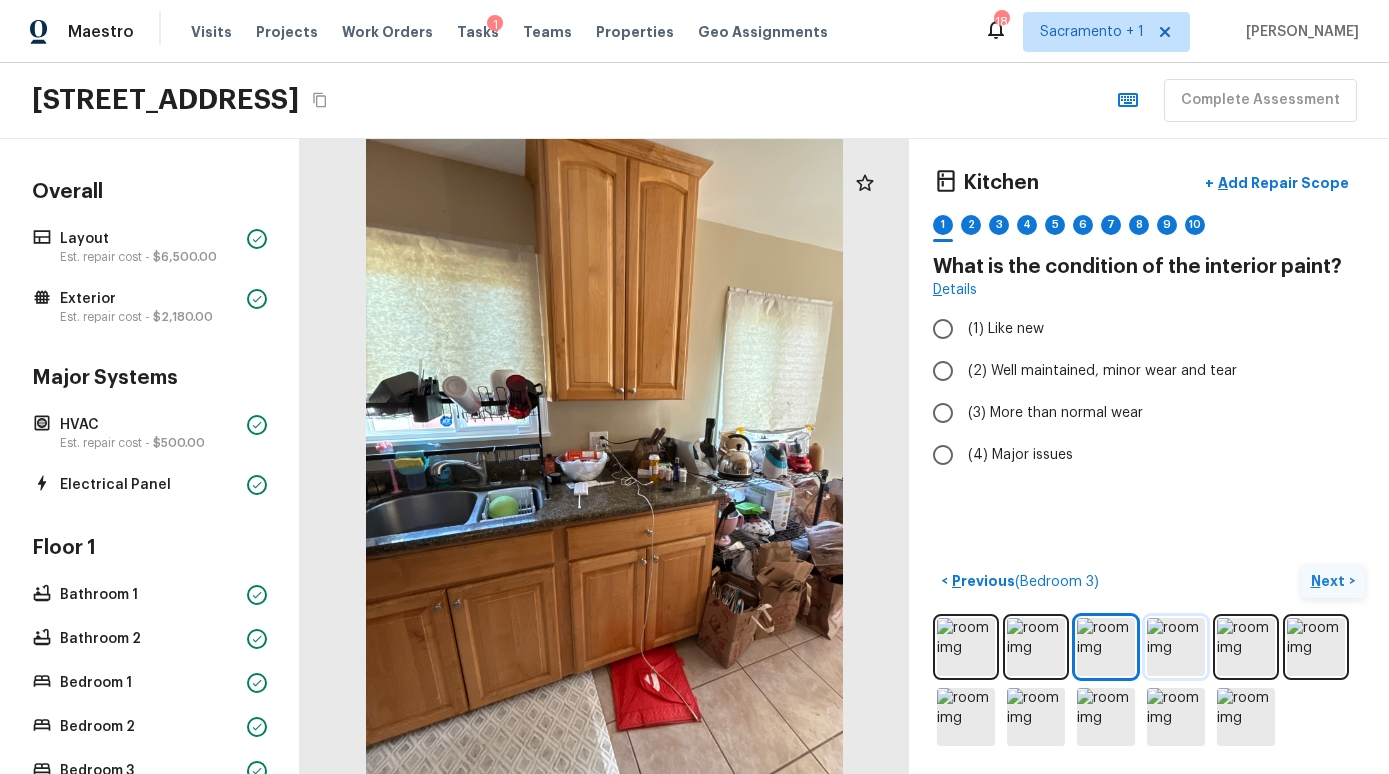 click at bounding box center [1176, 647] 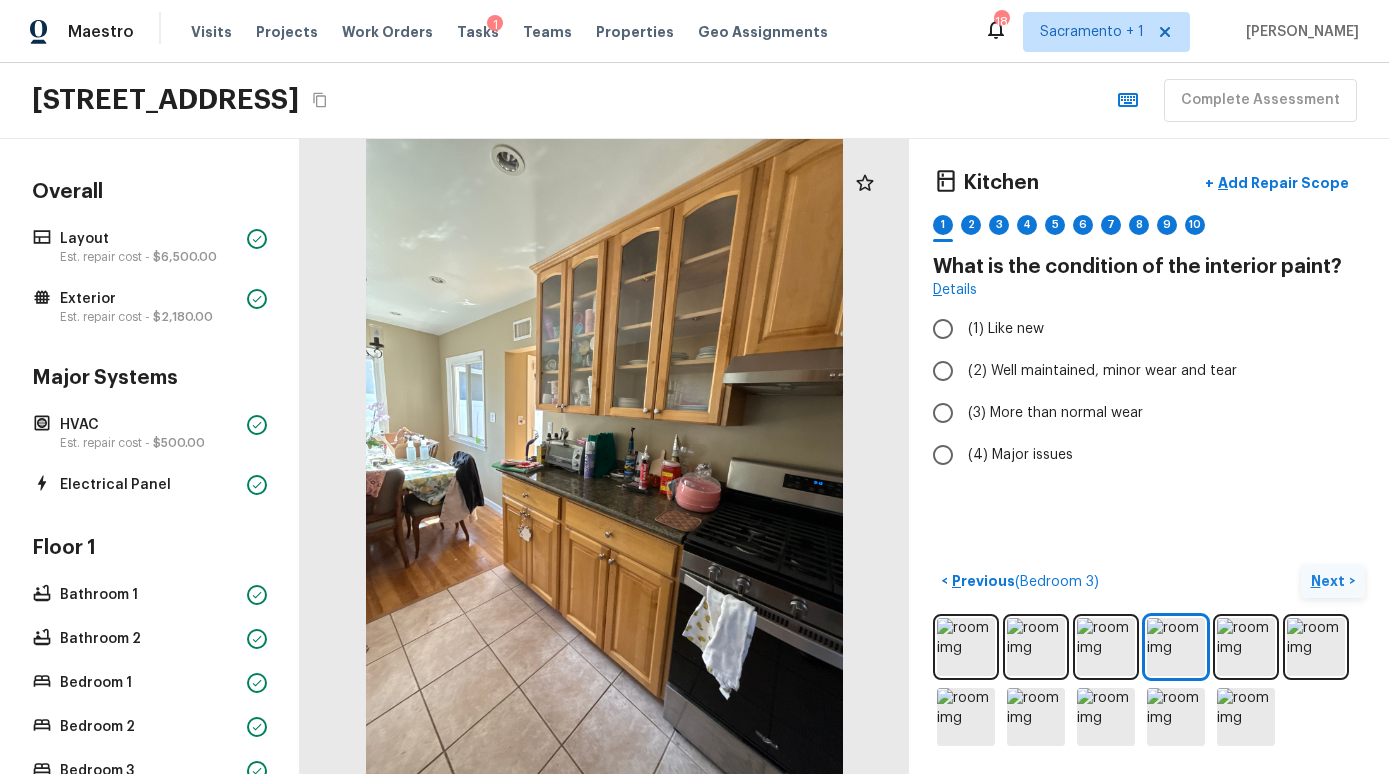 click at bounding box center (1149, 682) 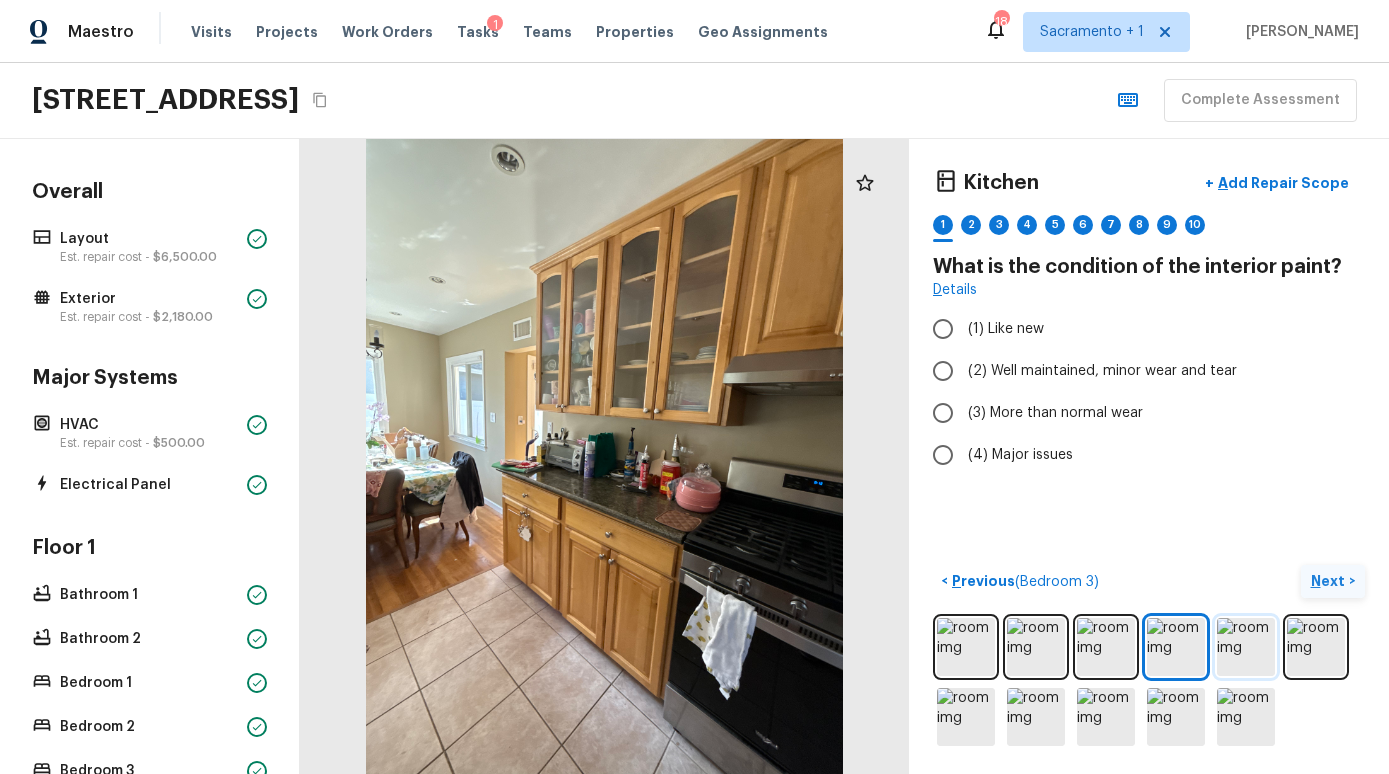 click at bounding box center (1246, 647) 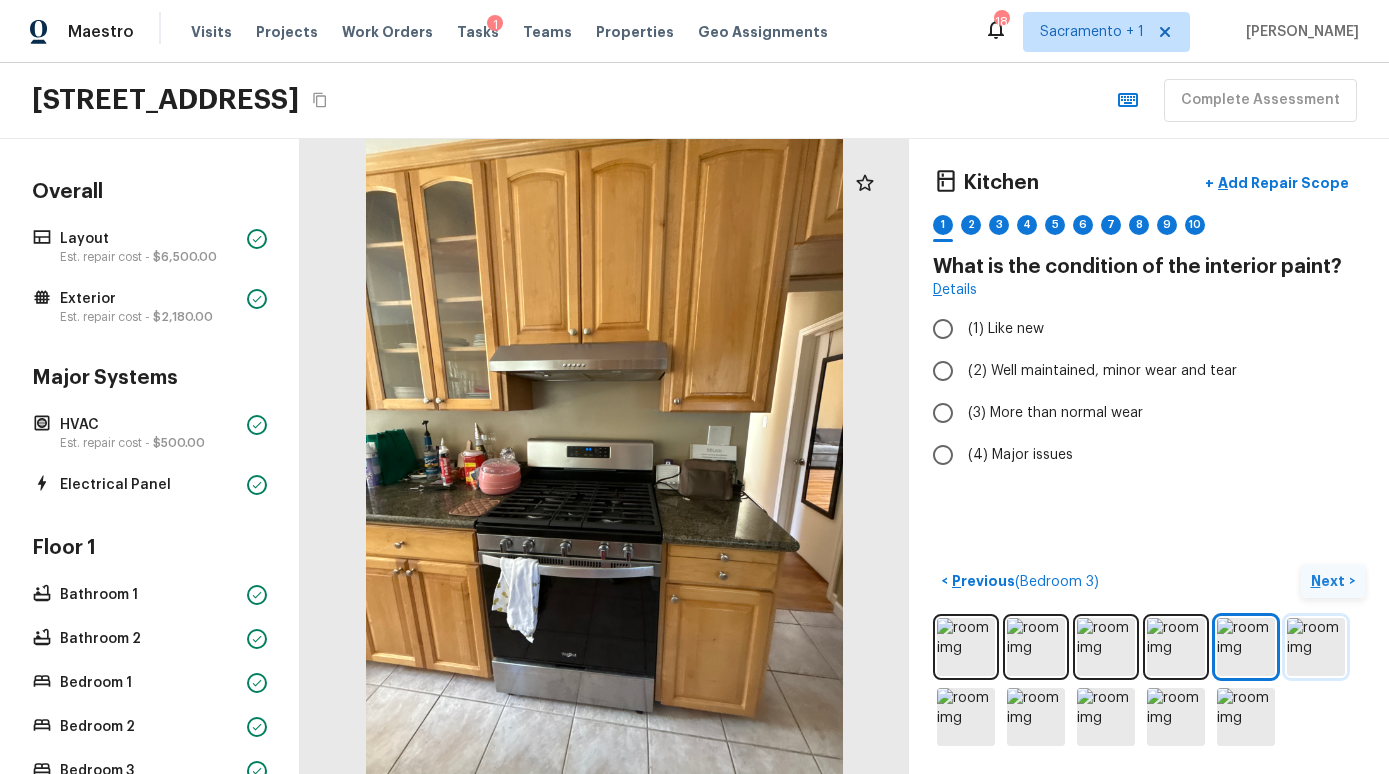 click at bounding box center [1316, 647] 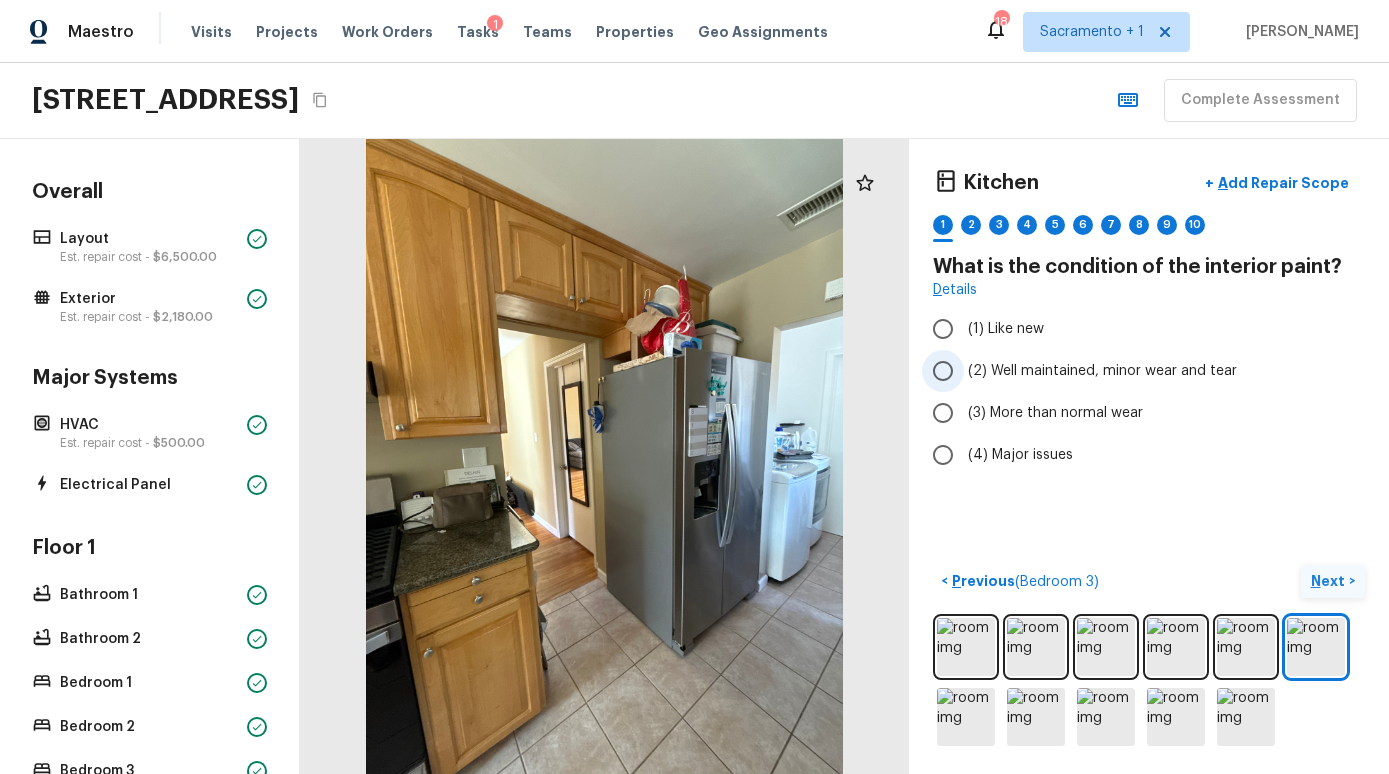 click on "(2) Well maintained, minor wear and tear" at bounding box center [1102, 371] 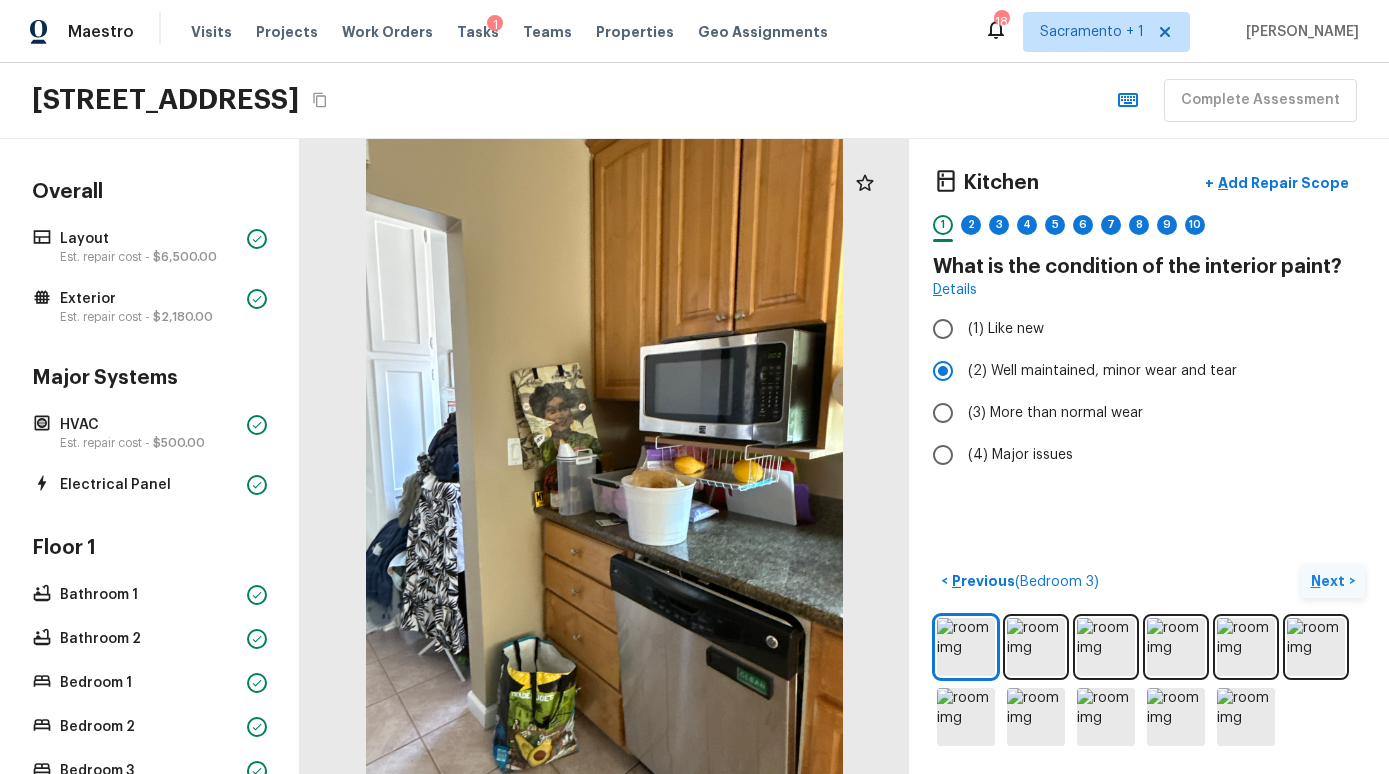click on "Next" at bounding box center [1330, 581] 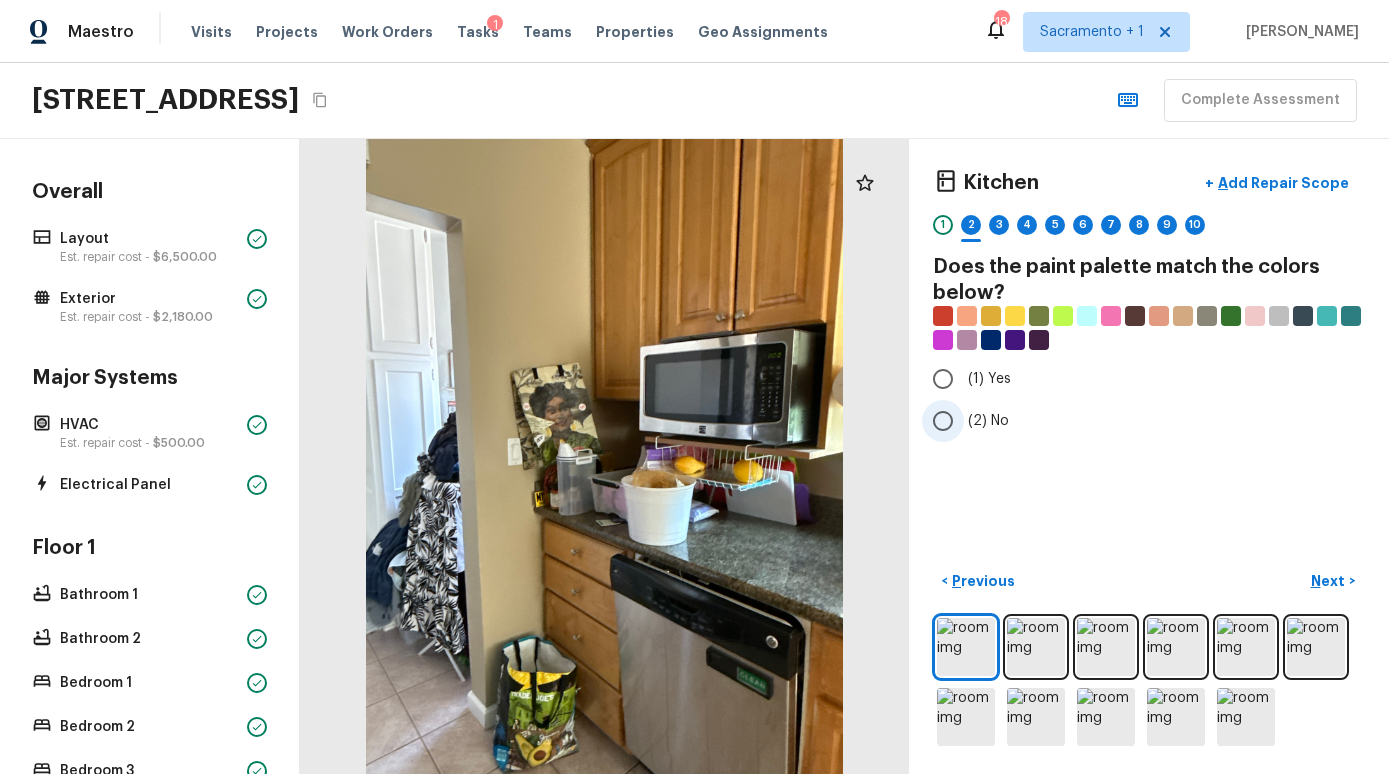 click on "(2) No" at bounding box center (1135, 421) 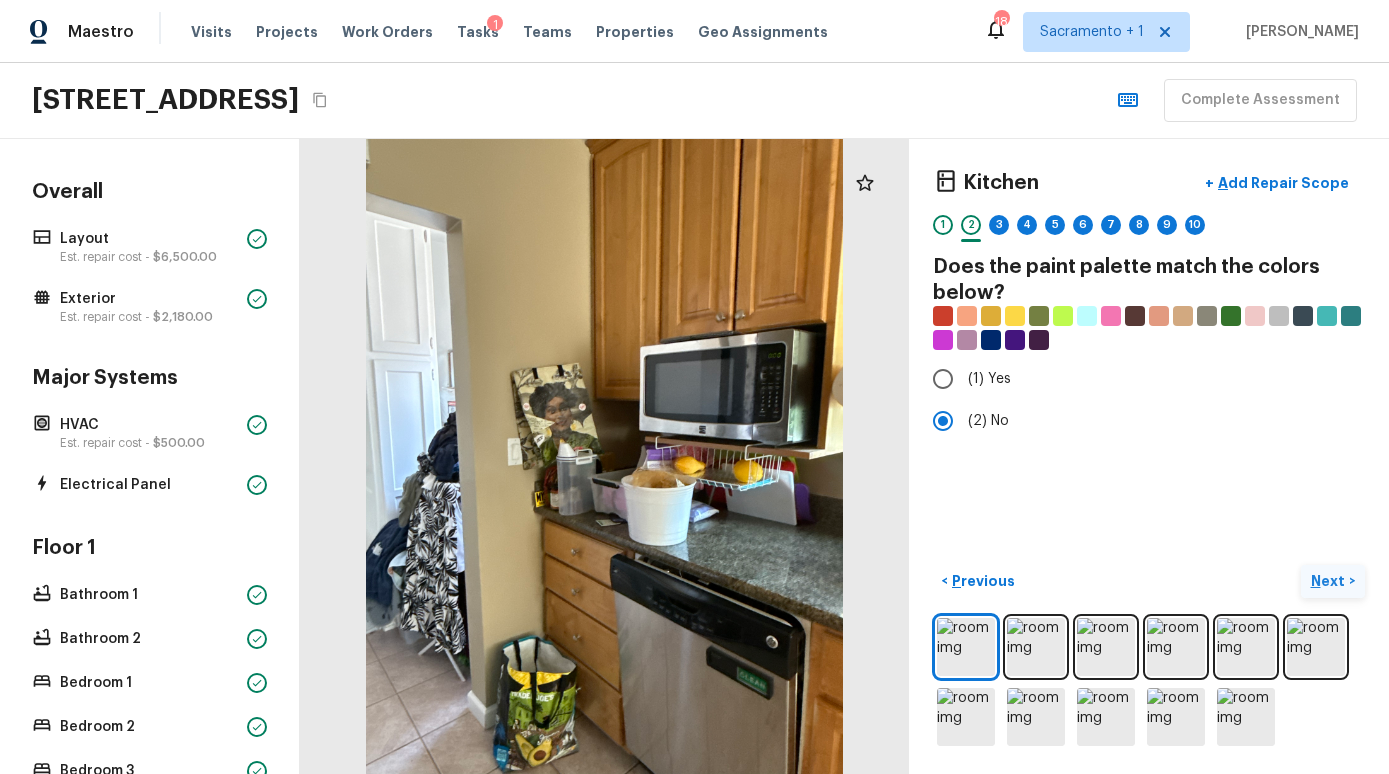 click on "Next" at bounding box center [1330, 581] 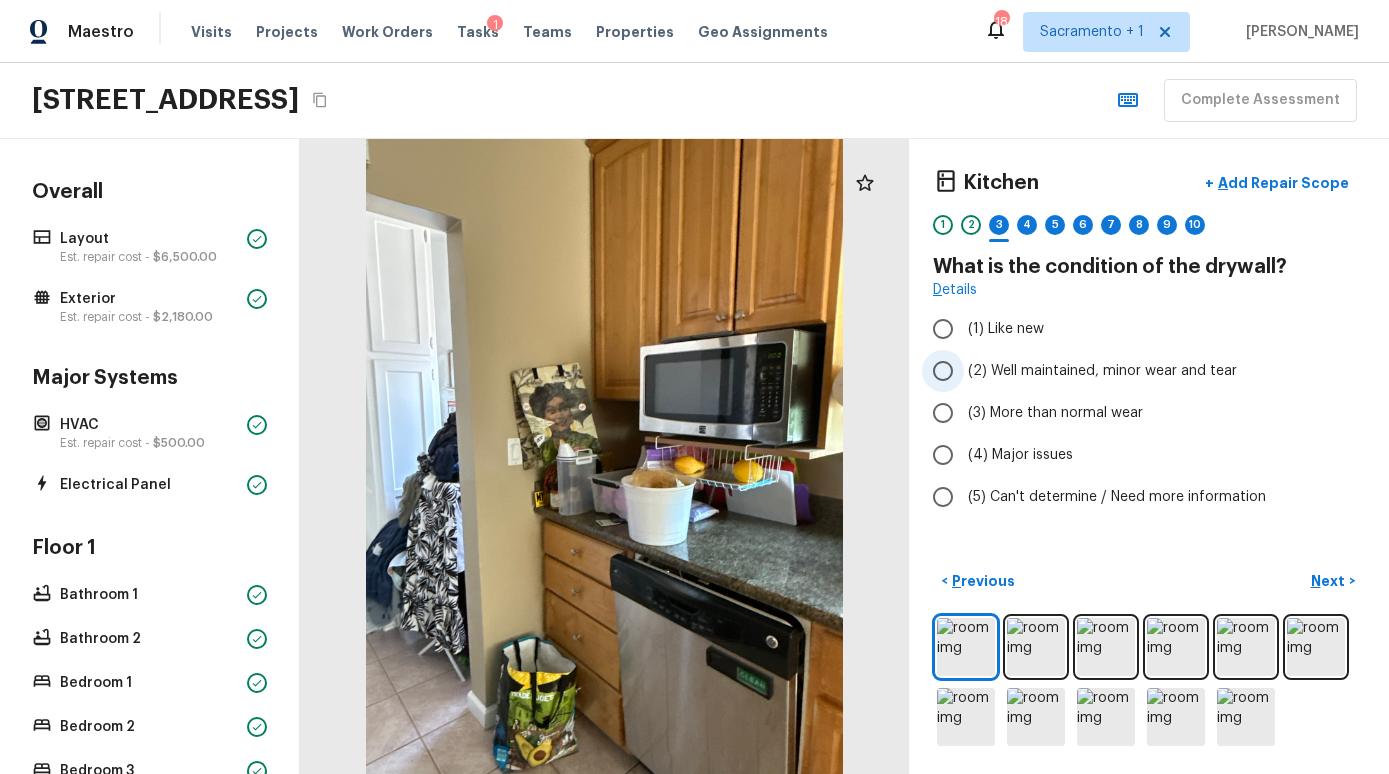 click on "(2) Well maintained, minor wear and tear" at bounding box center [1102, 371] 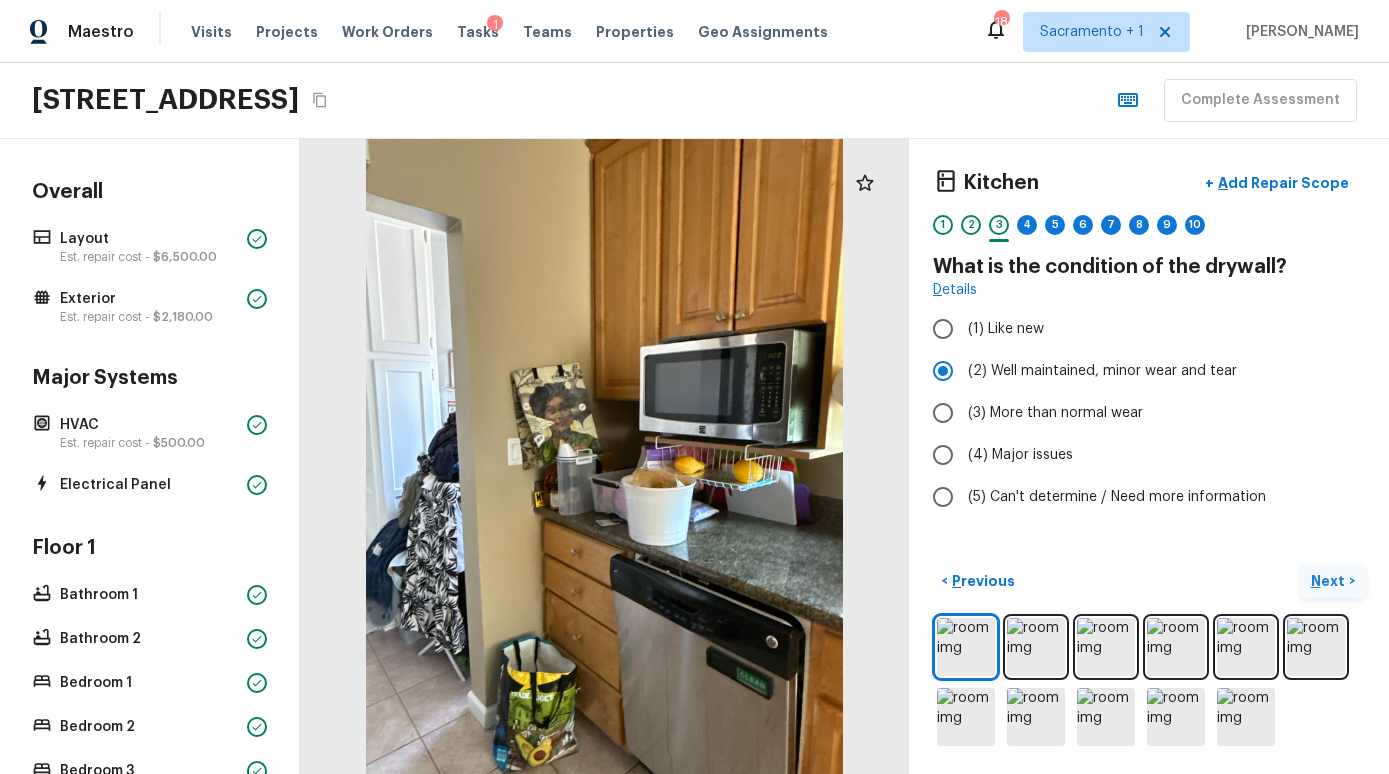 click on "Next" at bounding box center [1330, 581] 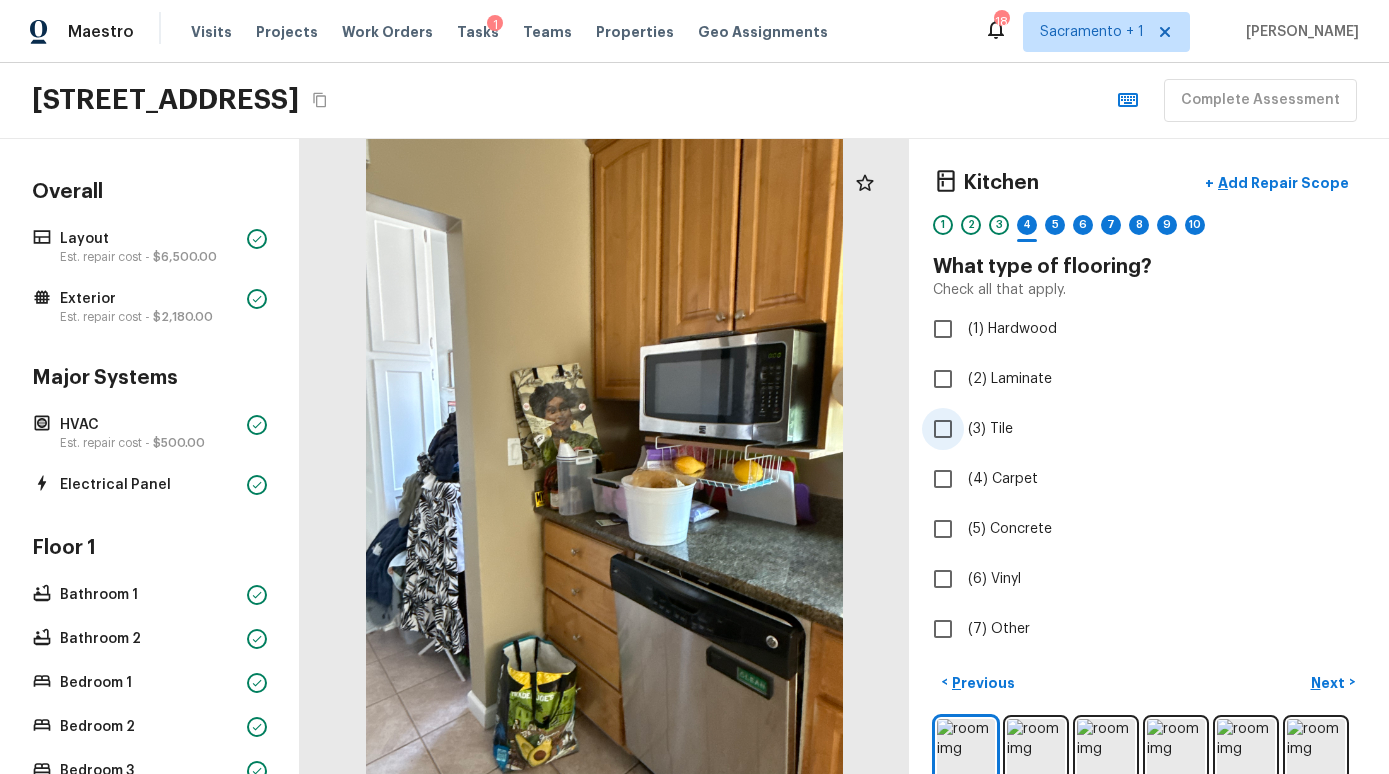 click on "(3) Tile" at bounding box center (990, 429) 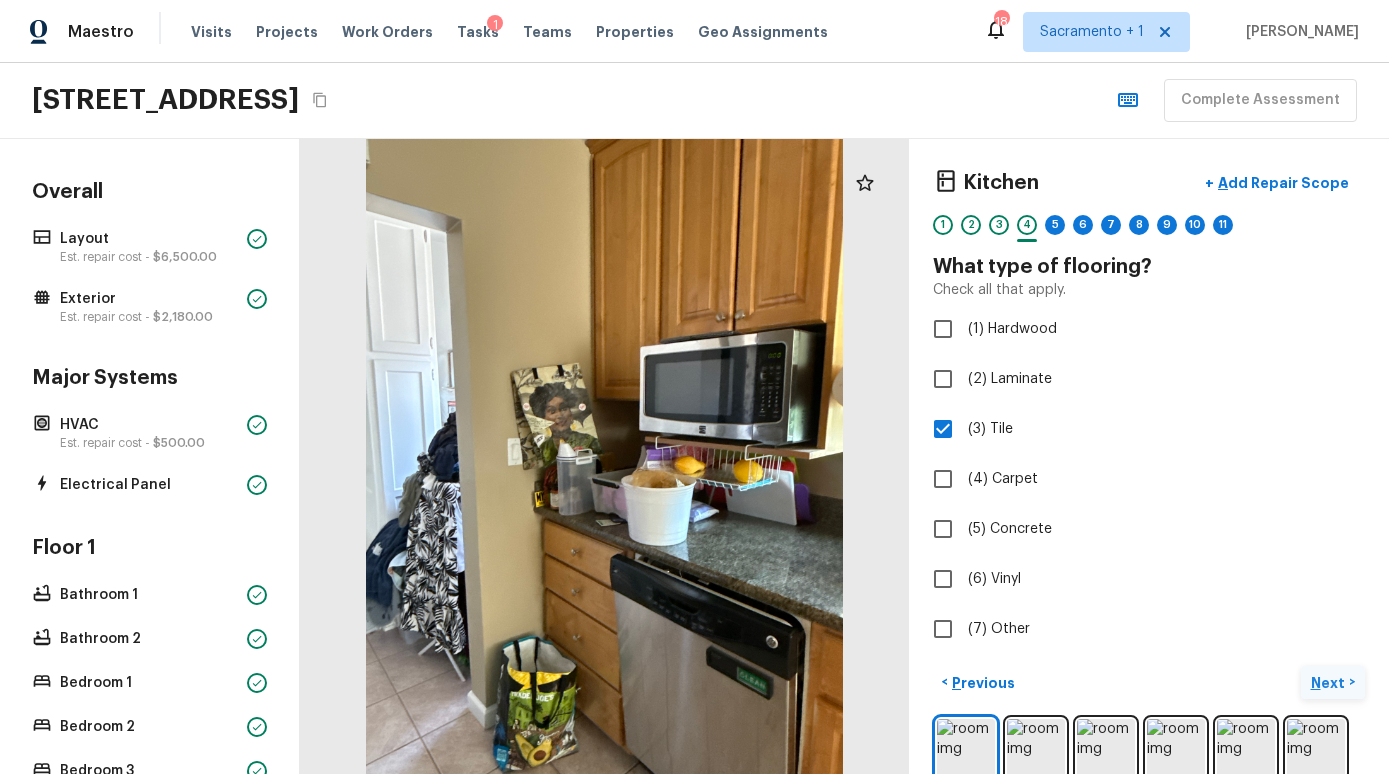 click on "Next" at bounding box center [1330, 683] 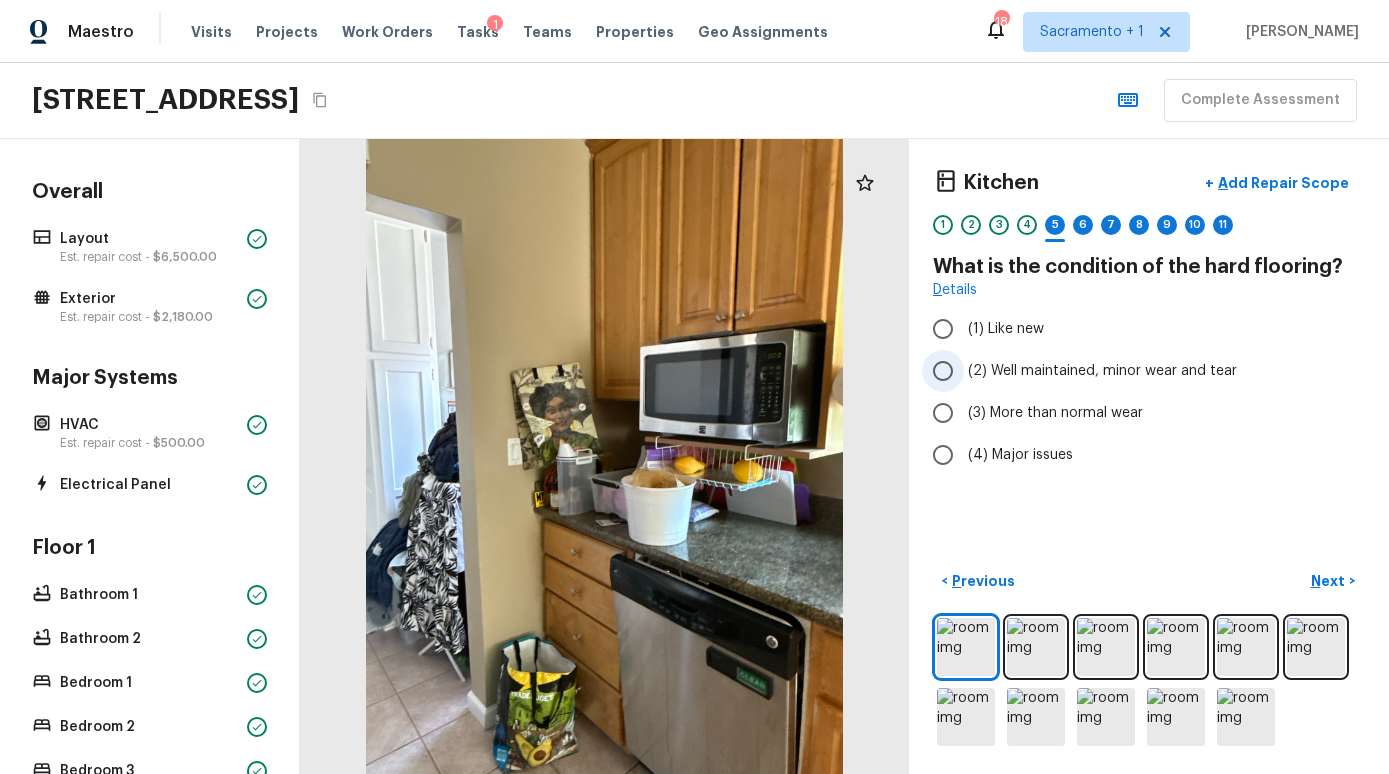 click on "(2) Well maintained, minor wear and tear" at bounding box center (1135, 371) 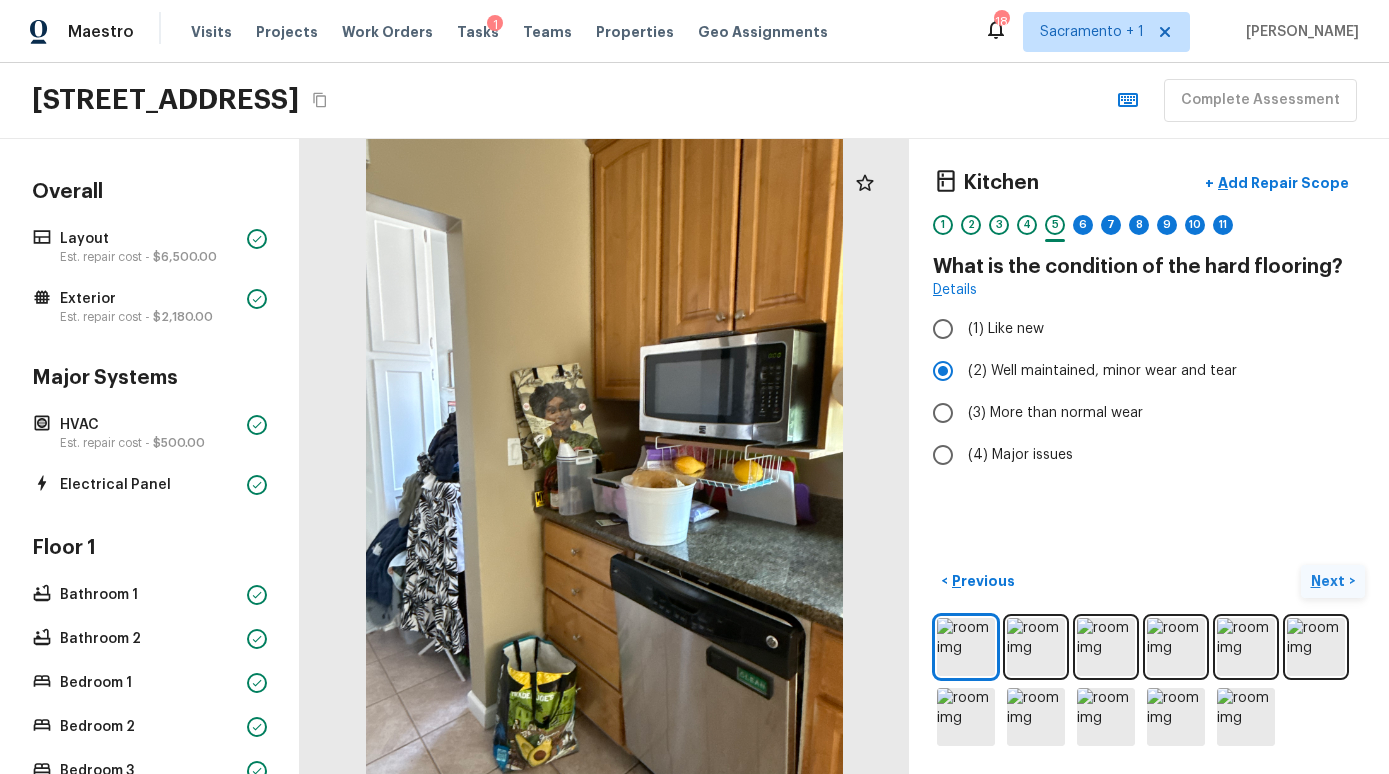 click on "Next" at bounding box center [1330, 581] 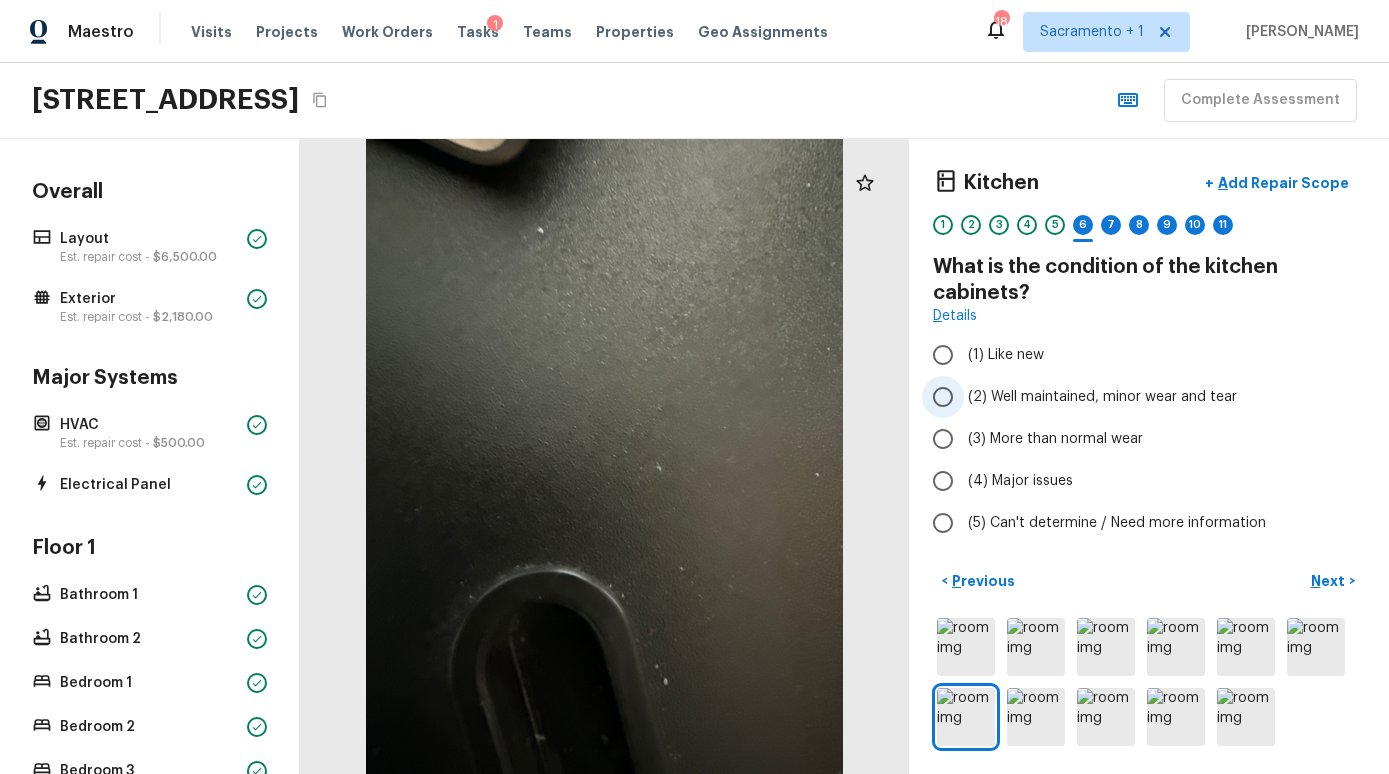 click on "(2) Well maintained, minor wear and tear" at bounding box center [1102, 397] 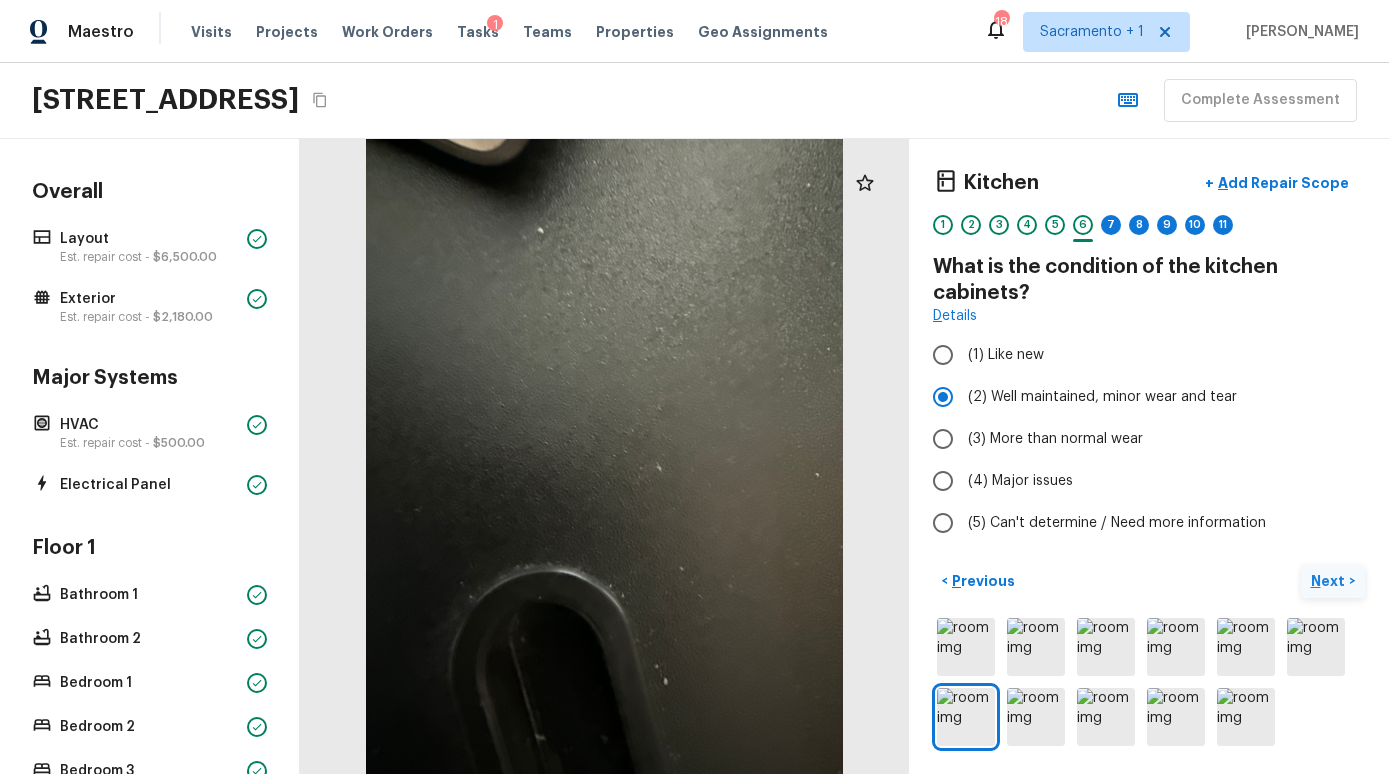 click on "Next" at bounding box center [1330, 581] 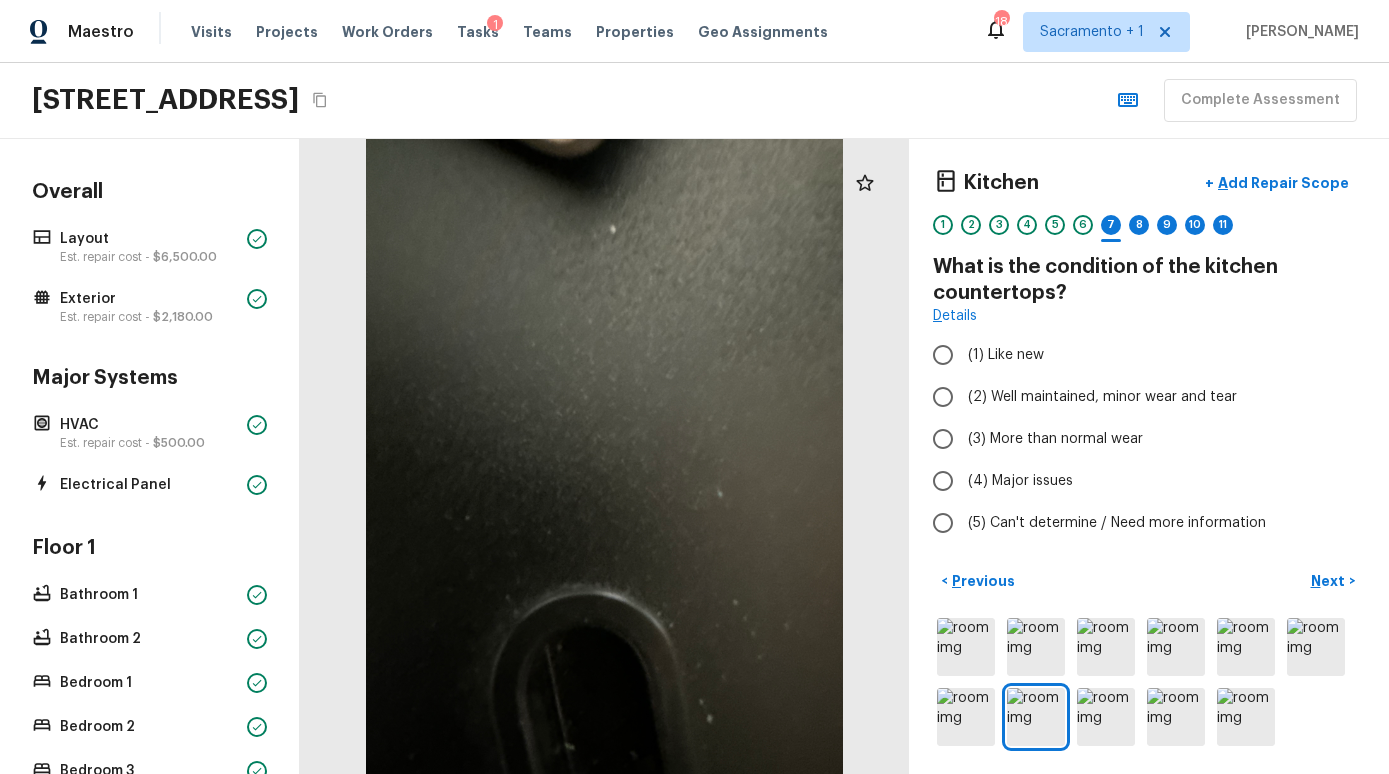 click at bounding box center [1149, 682] 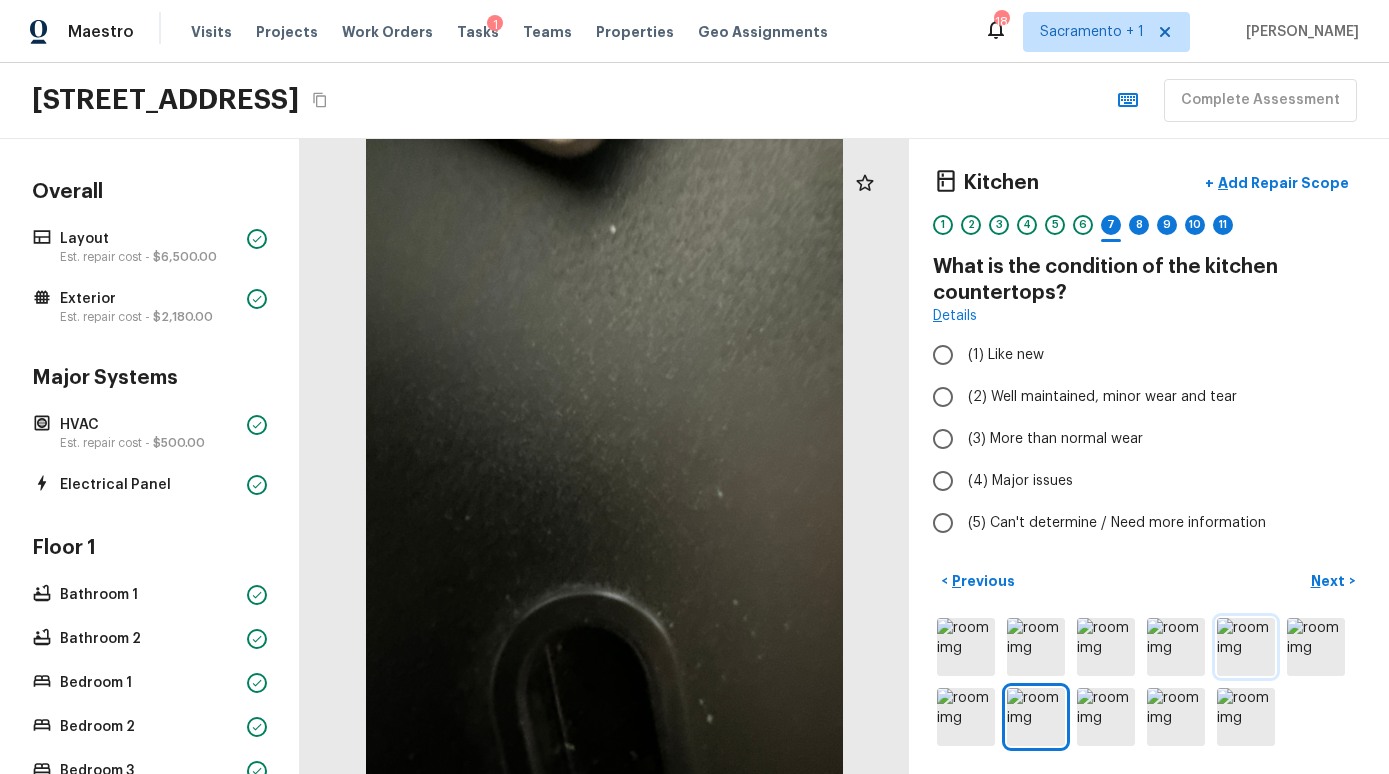 click at bounding box center (1246, 647) 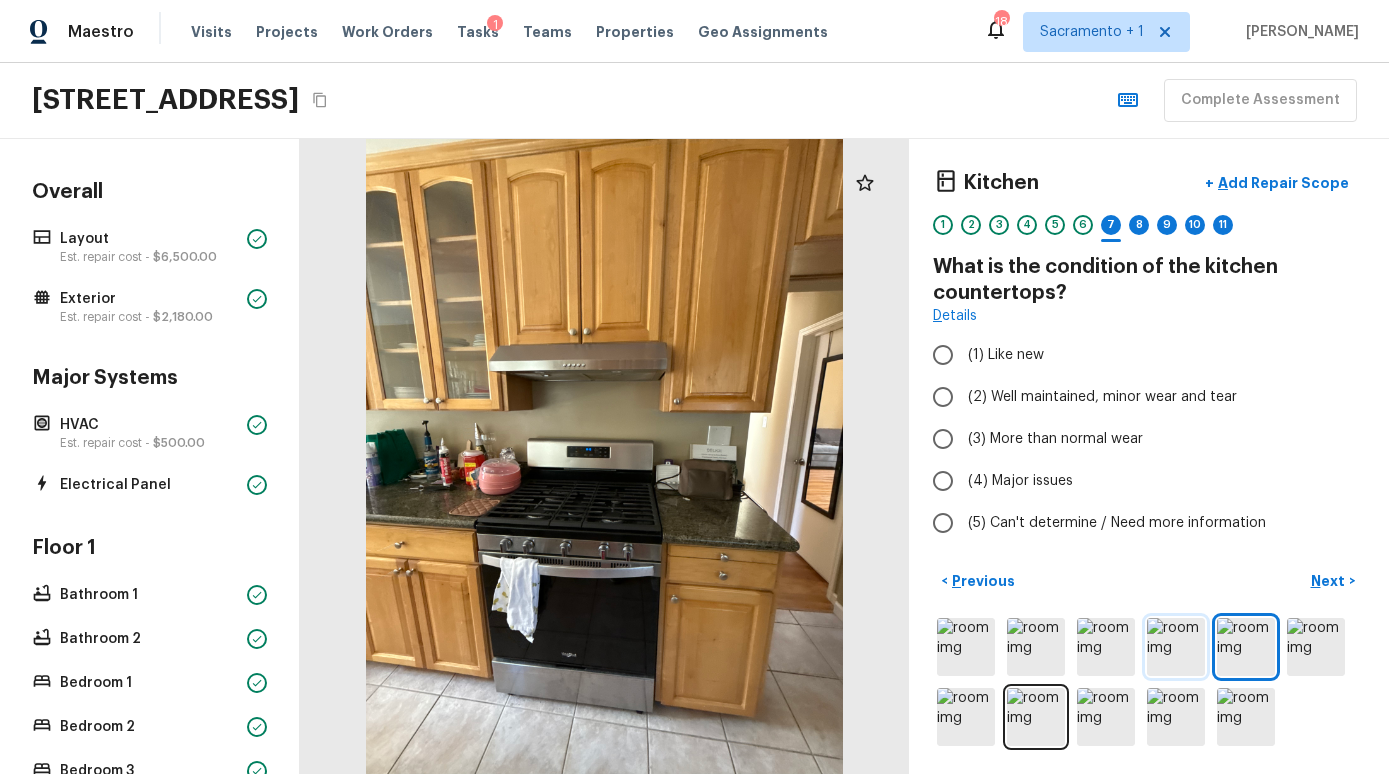click at bounding box center [1176, 647] 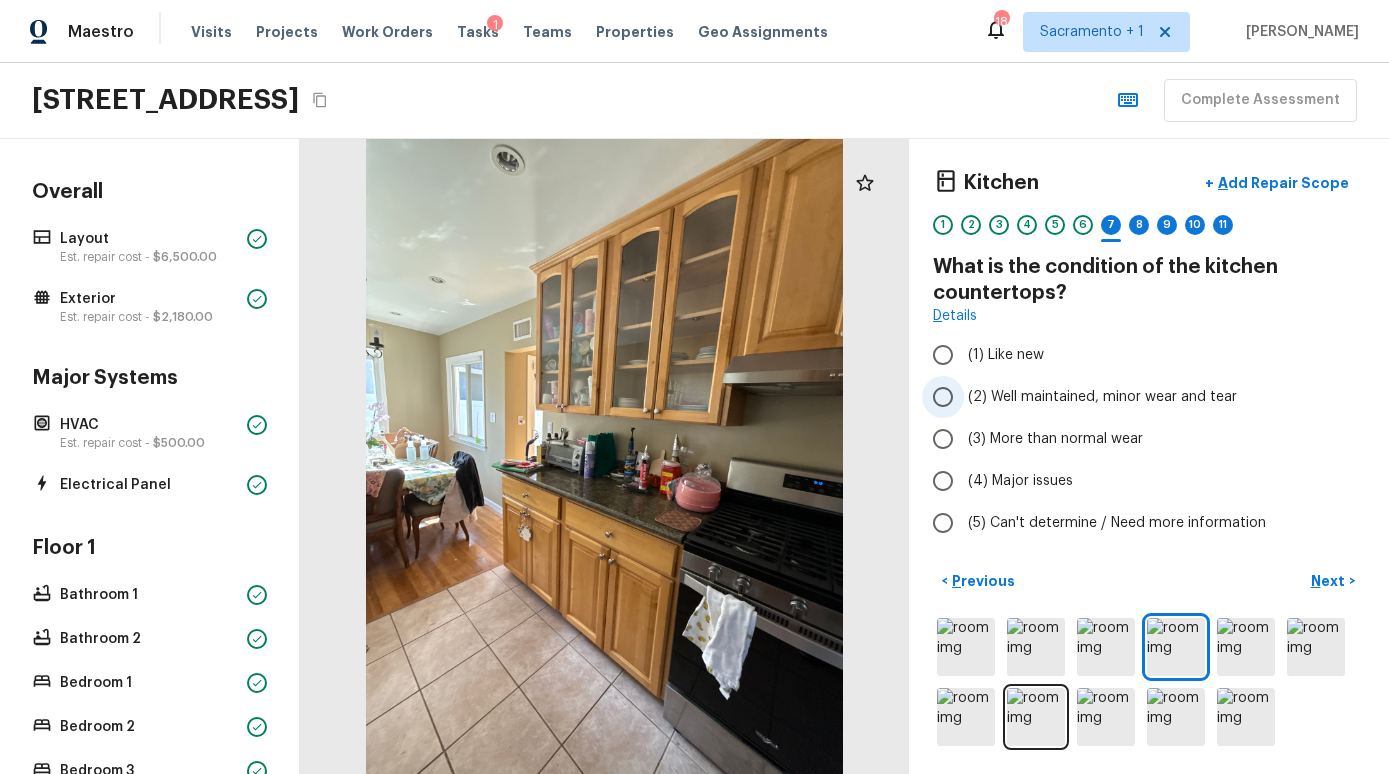 click on "(2) Well maintained, minor wear and tear" at bounding box center (1102, 397) 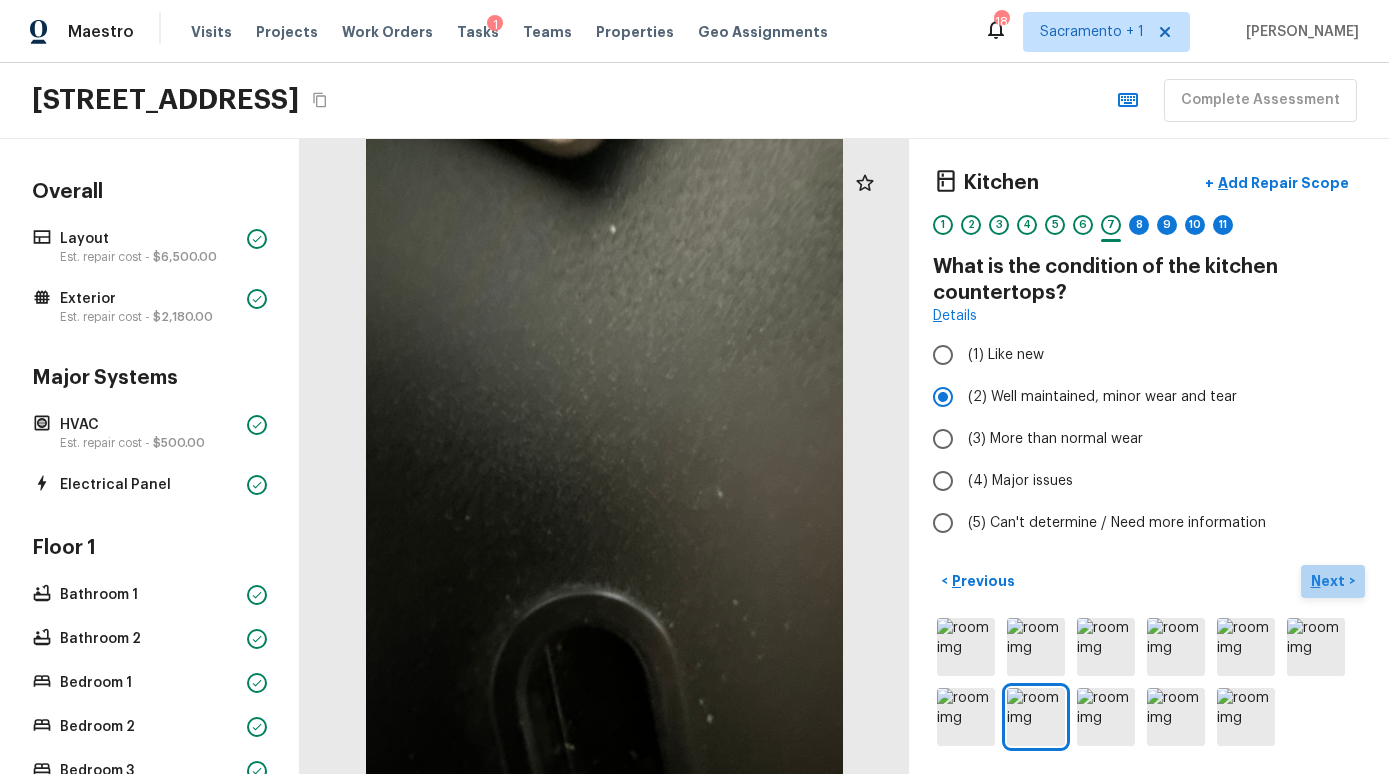 click on "Next" at bounding box center (1330, 581) 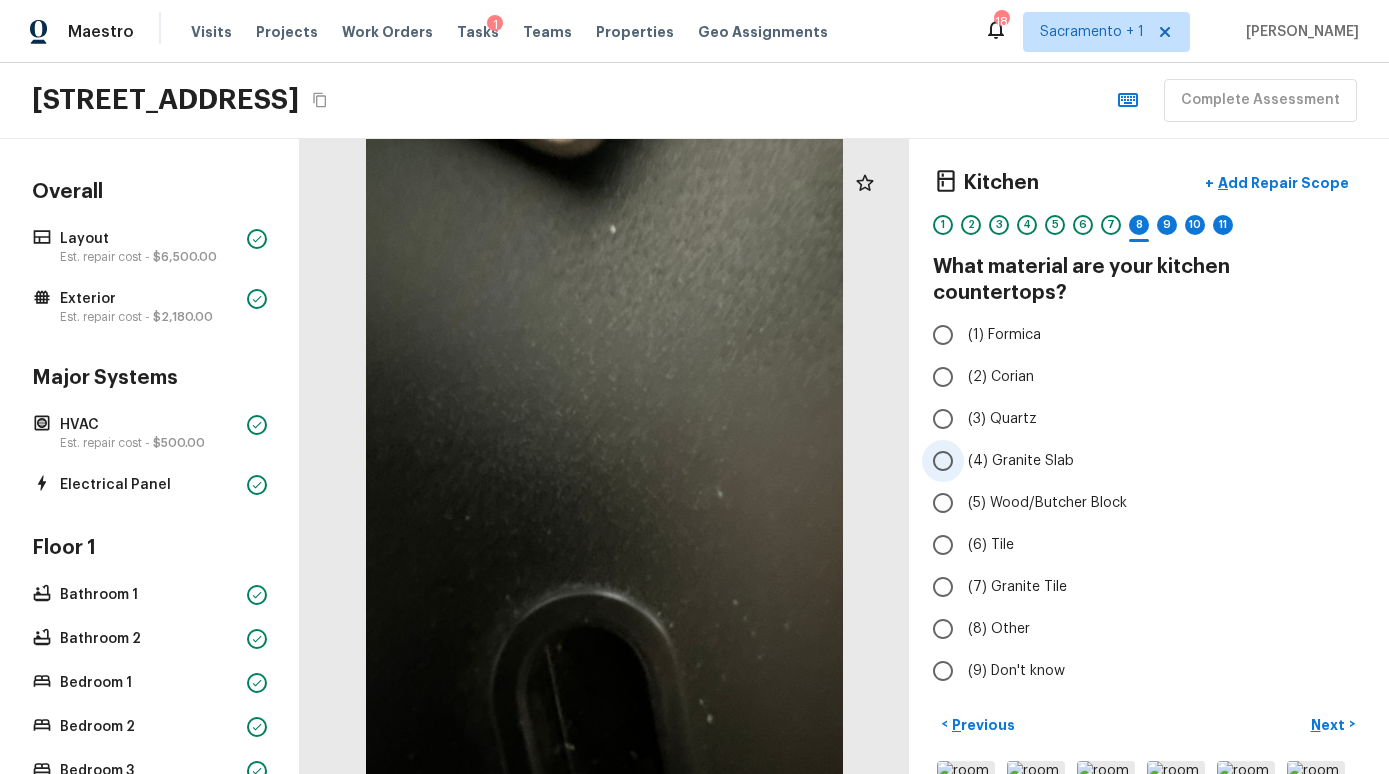 click on "(4) Granite Slab" at bounding box center (1021, 461) 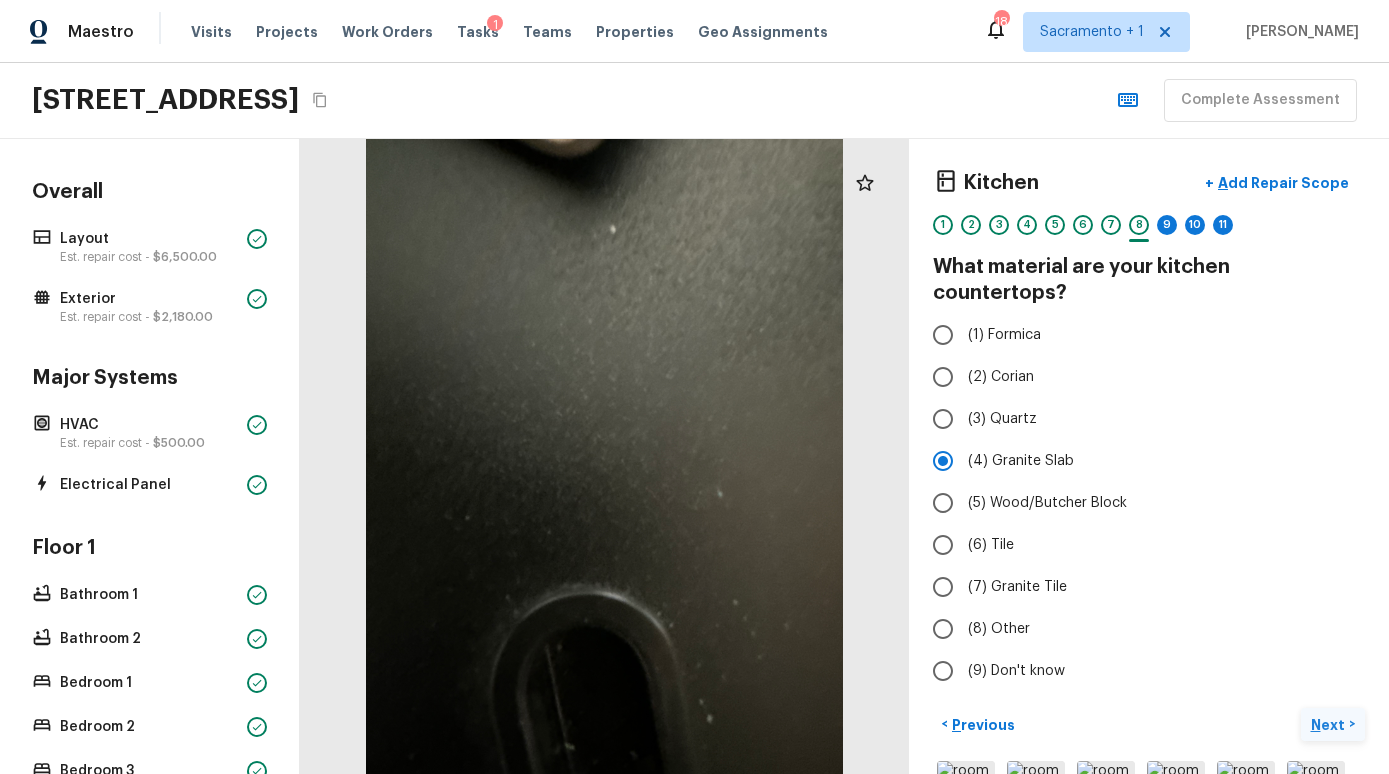 click on "Next" at bounding box center (1330, 725) 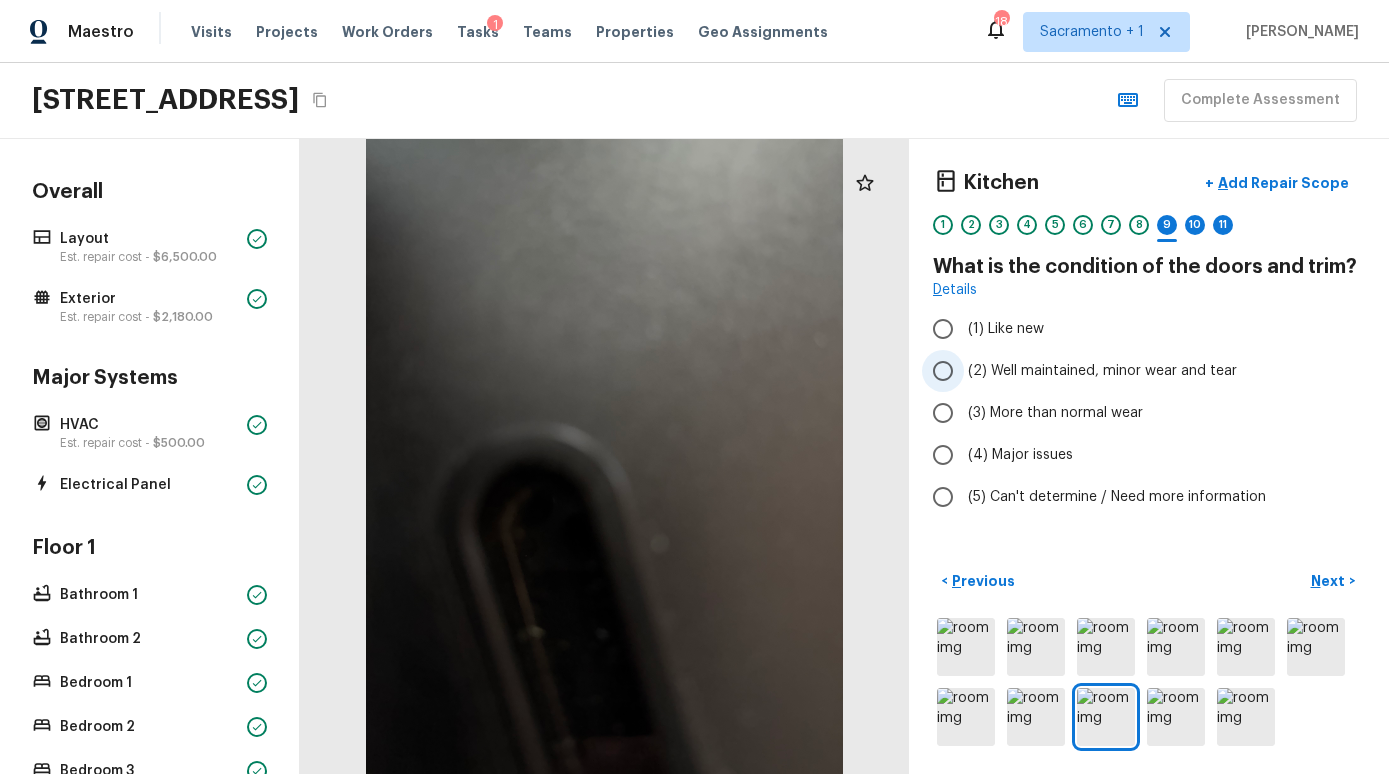 click on "(2) Well maintained, minor wear and tear" at bounding box center (1102, 371) 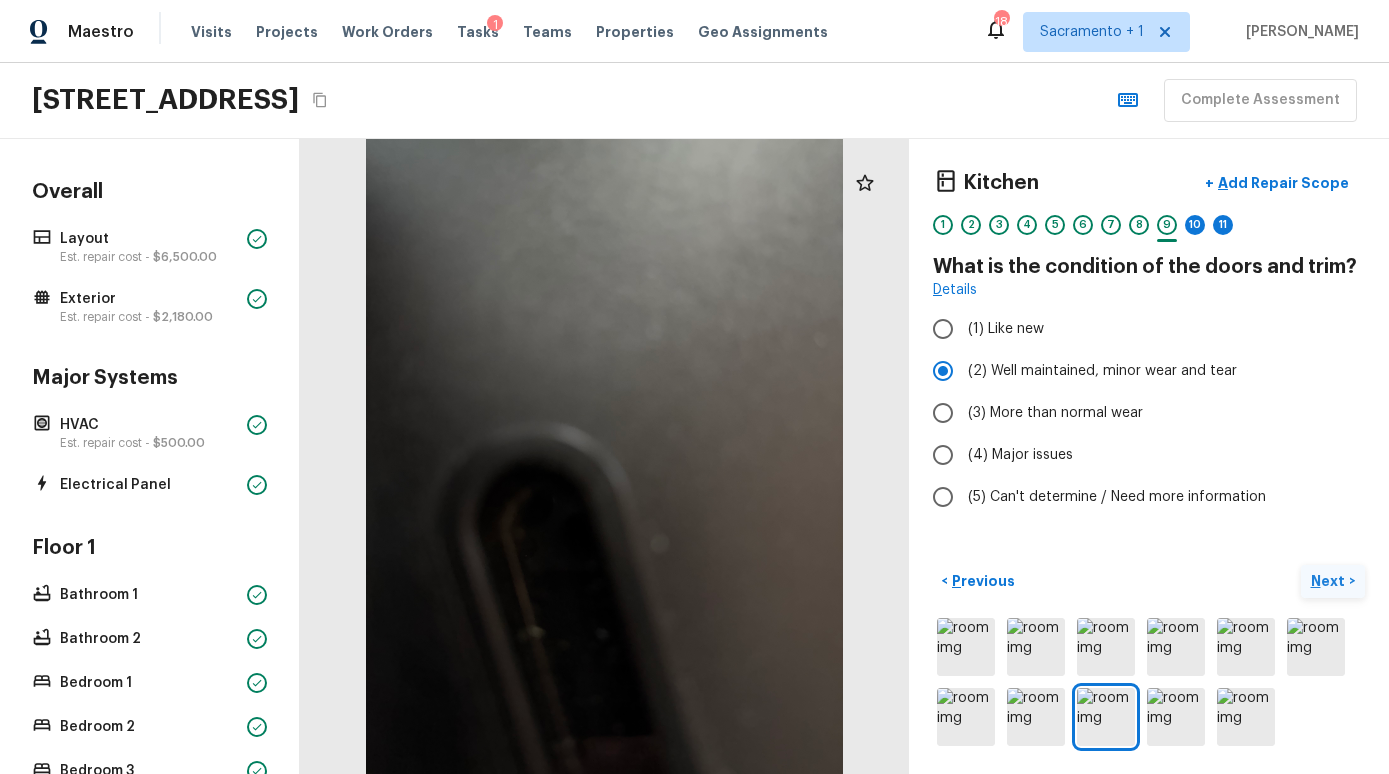 click on "Next" at bounding box center [1330, 581] 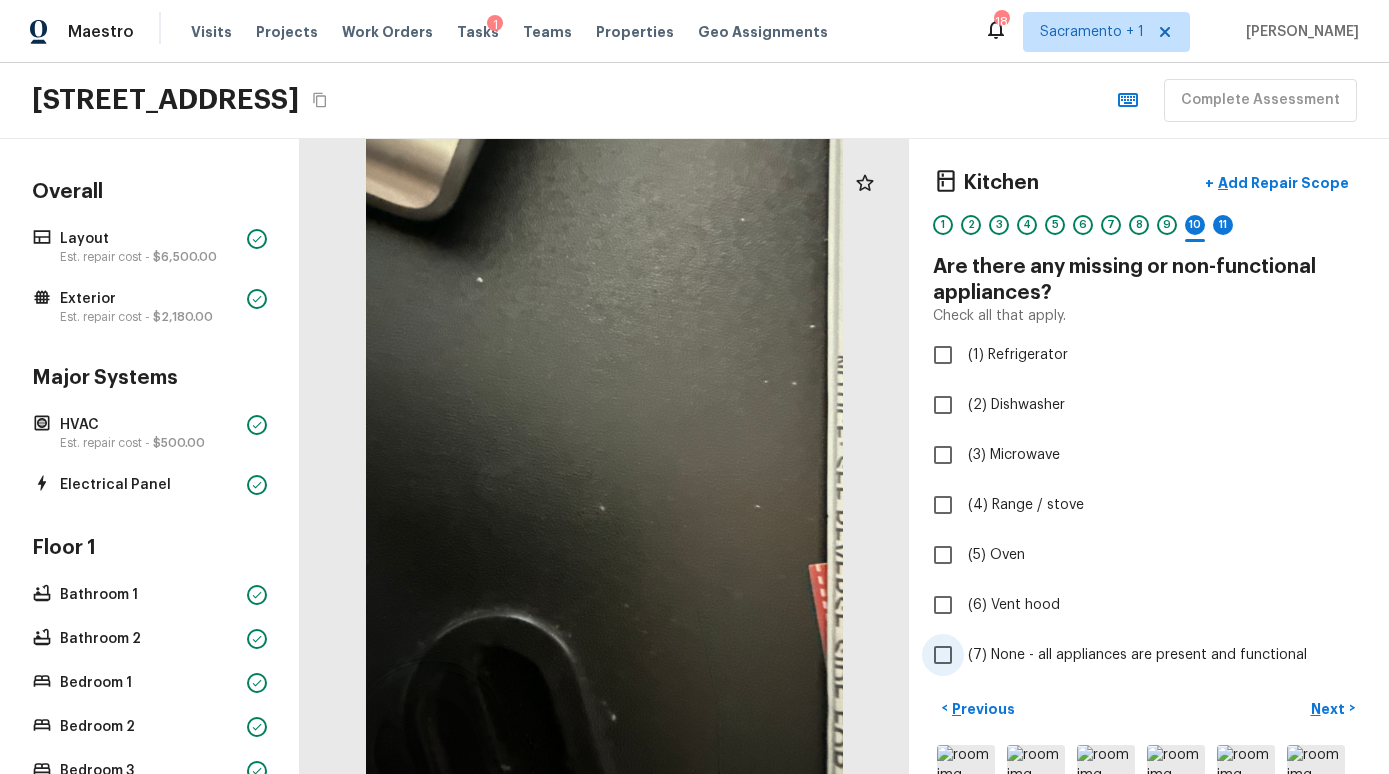 click on "(7) None - all appliances are present and functional" at bounding box center (1137, 655) 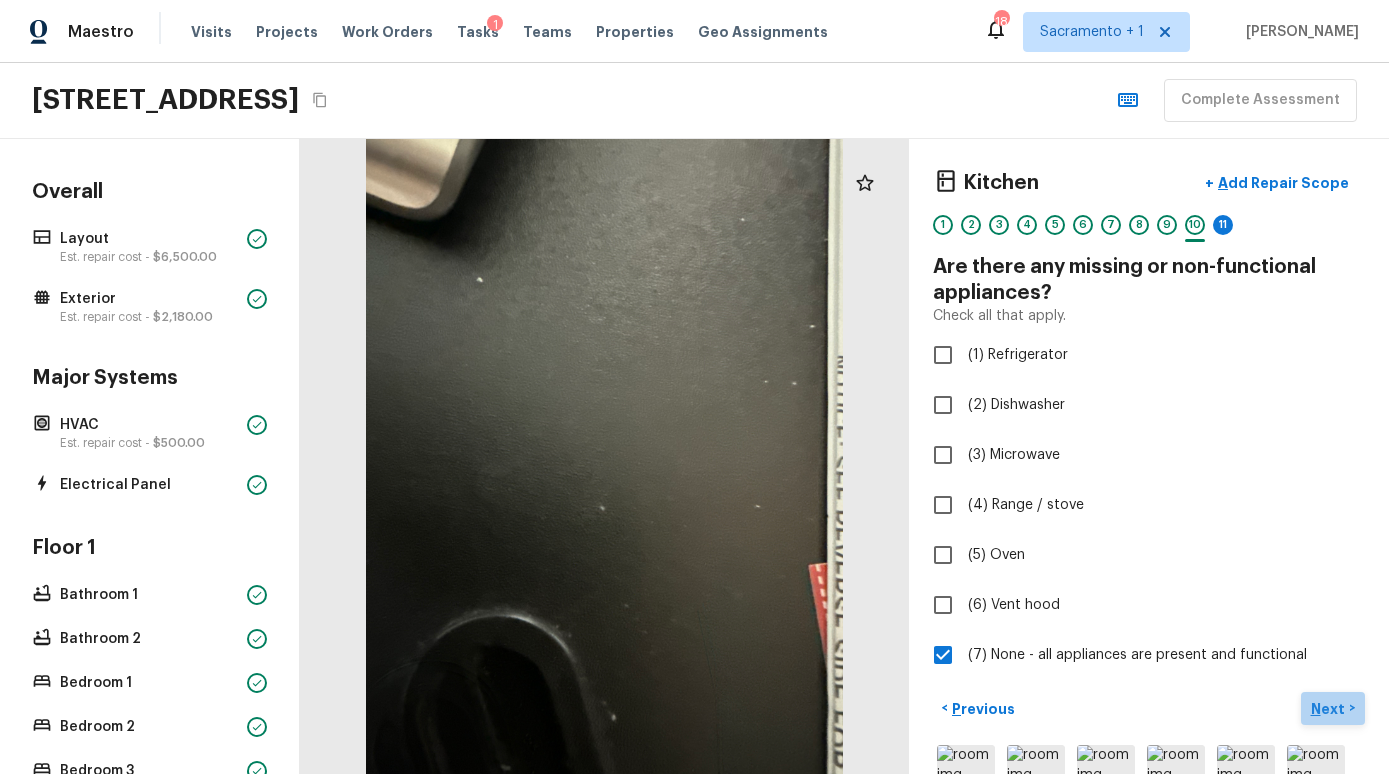 click on "Next" at bounding box center [1330, 709] 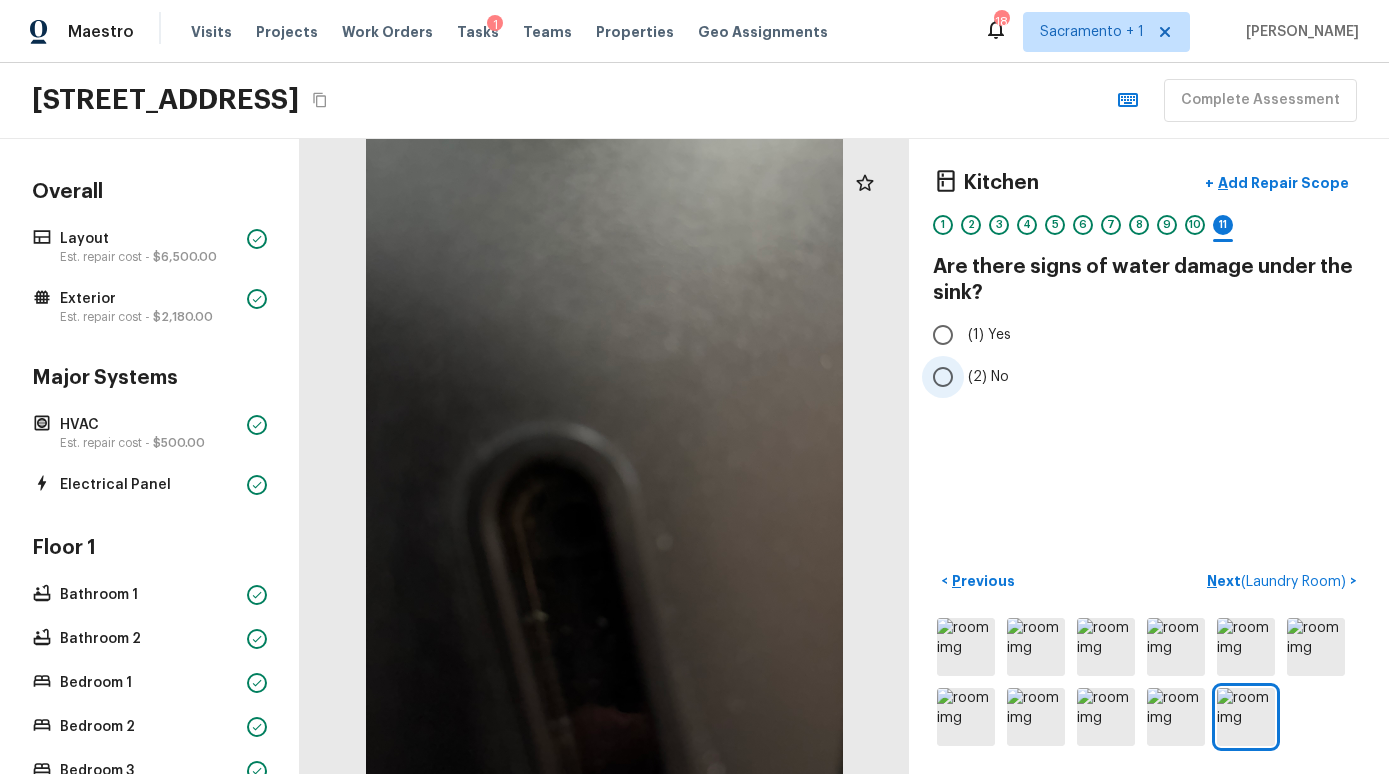click on "(2) No" at bounding box center [988, 377] 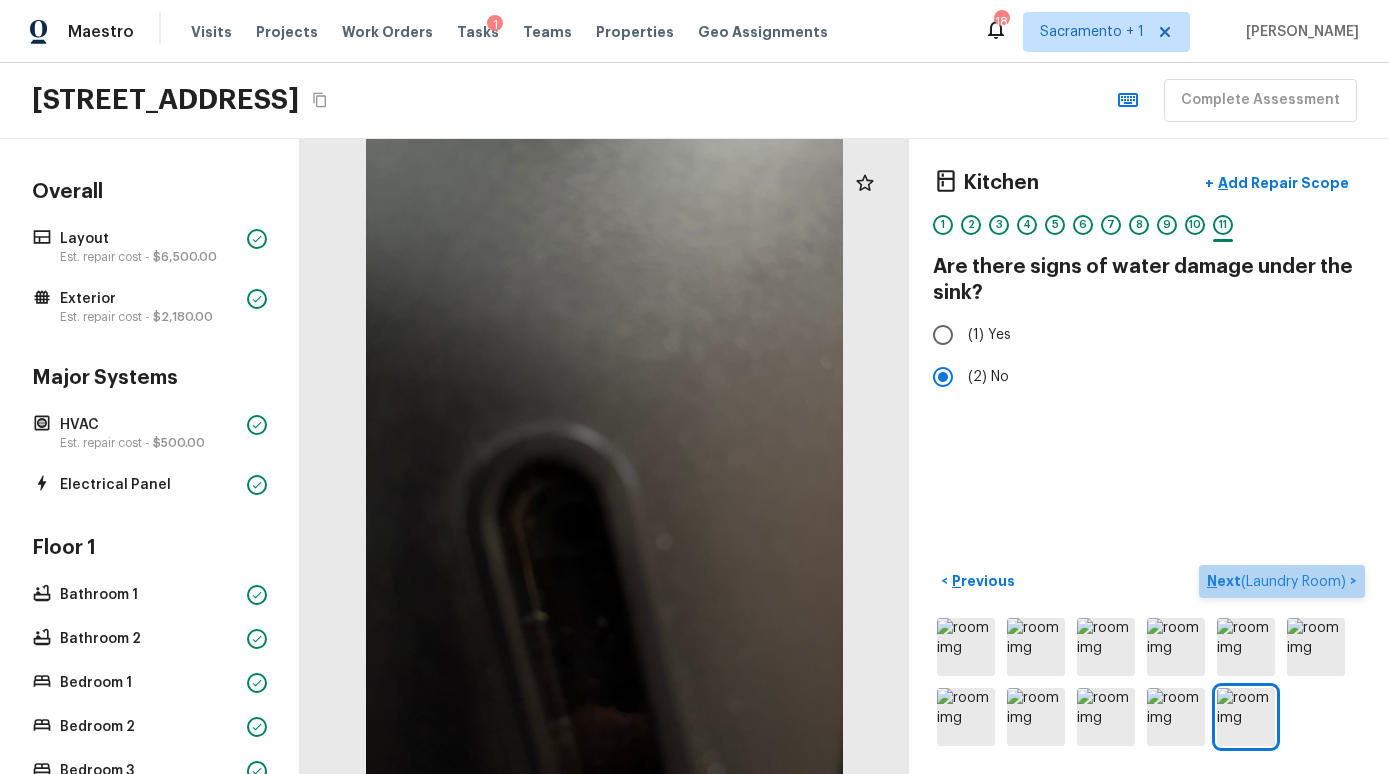 click on "( Laundry Room )" at bounding box center [1293, 582] 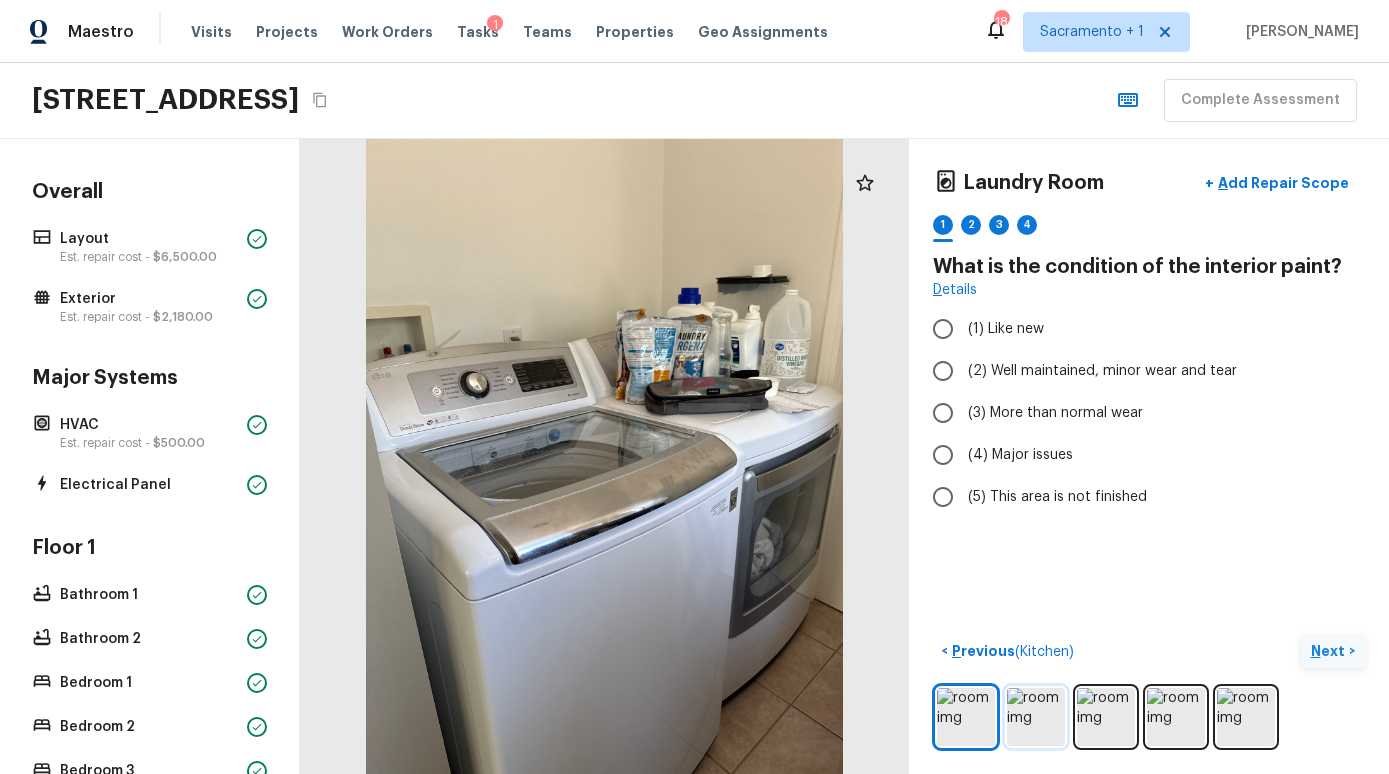 click at bounding box center [1036, 717] 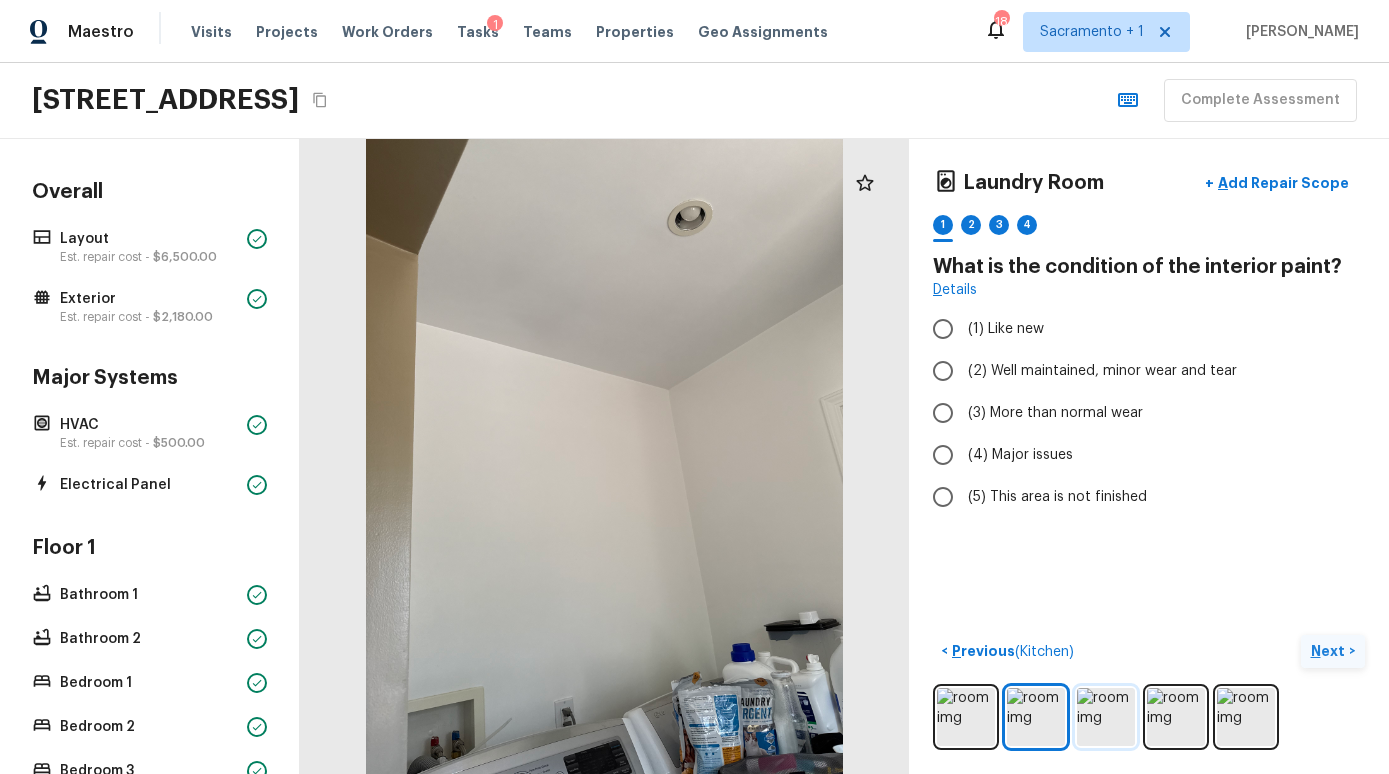 click at bounding box center [1106, 717] 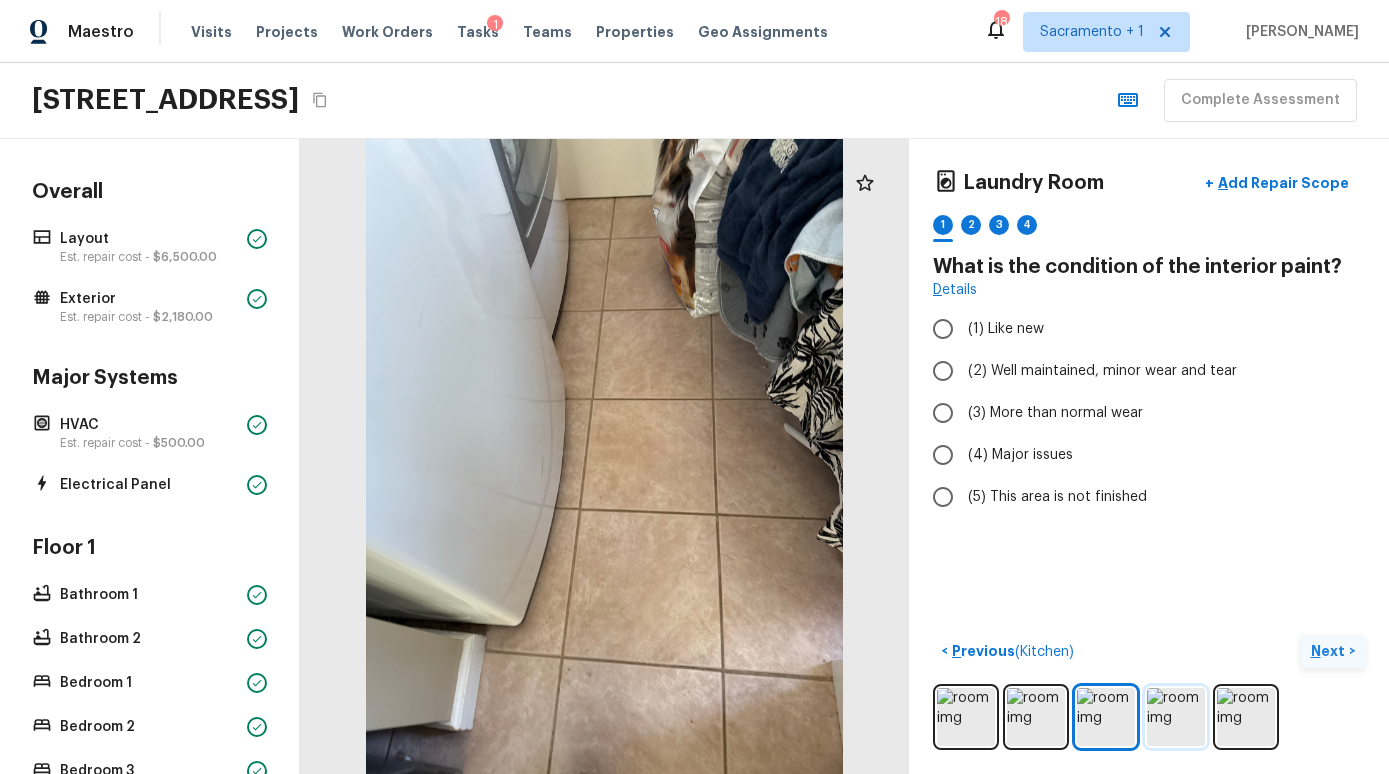 click at bounding box center (1176, 717) 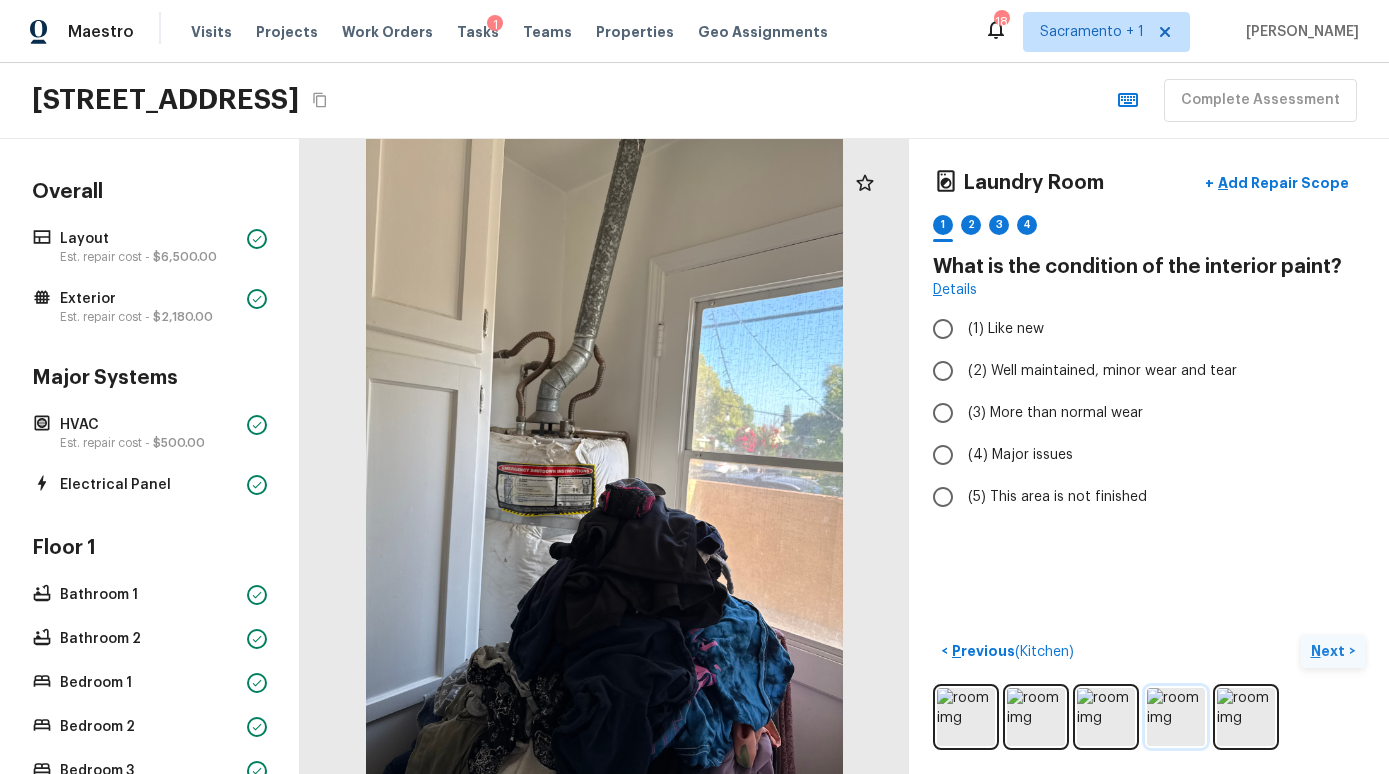 click at bounding box center [1176, 717] 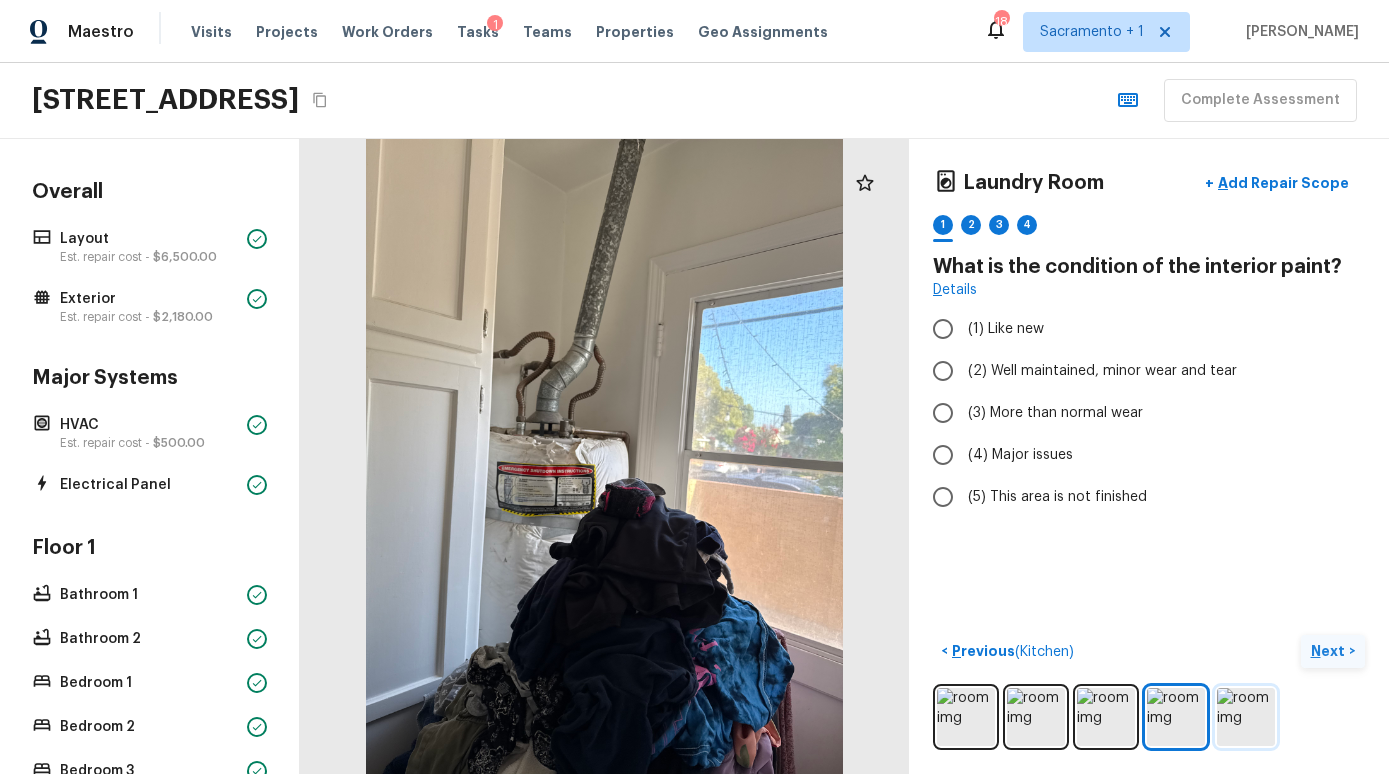 click at bounding box center (1246, 717) 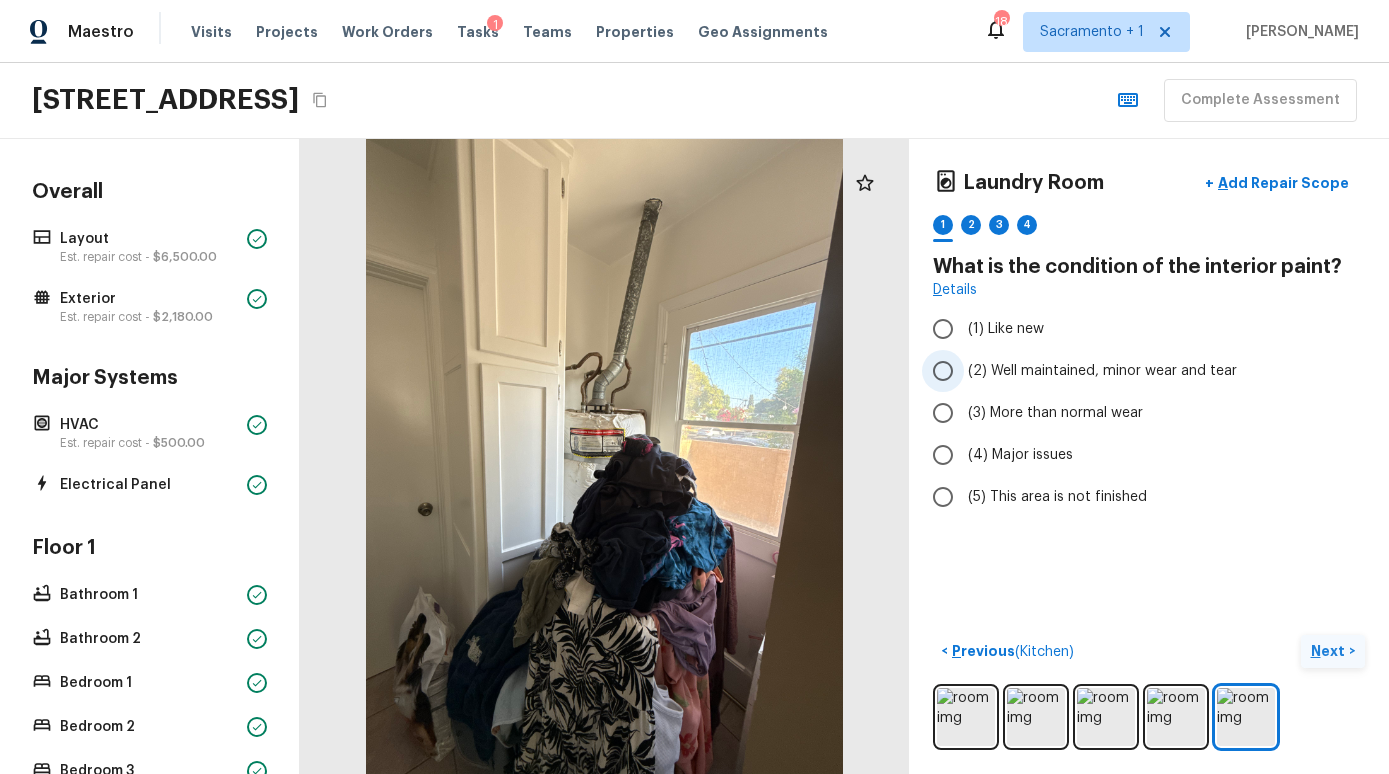 click on "(2) Well maintained, minor wear and tear" at bounding box center (1102, 371) 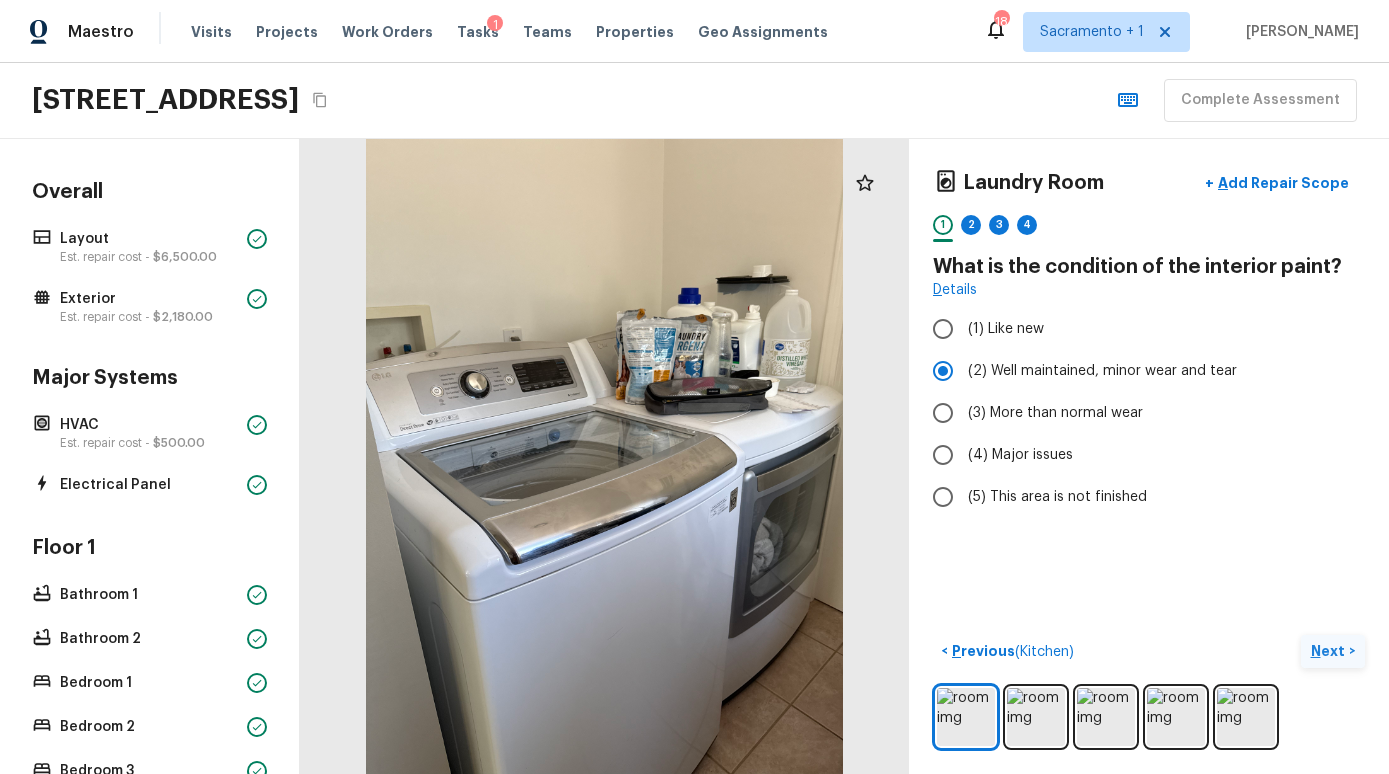 click on "Next" at bounding box center [1330, 651] 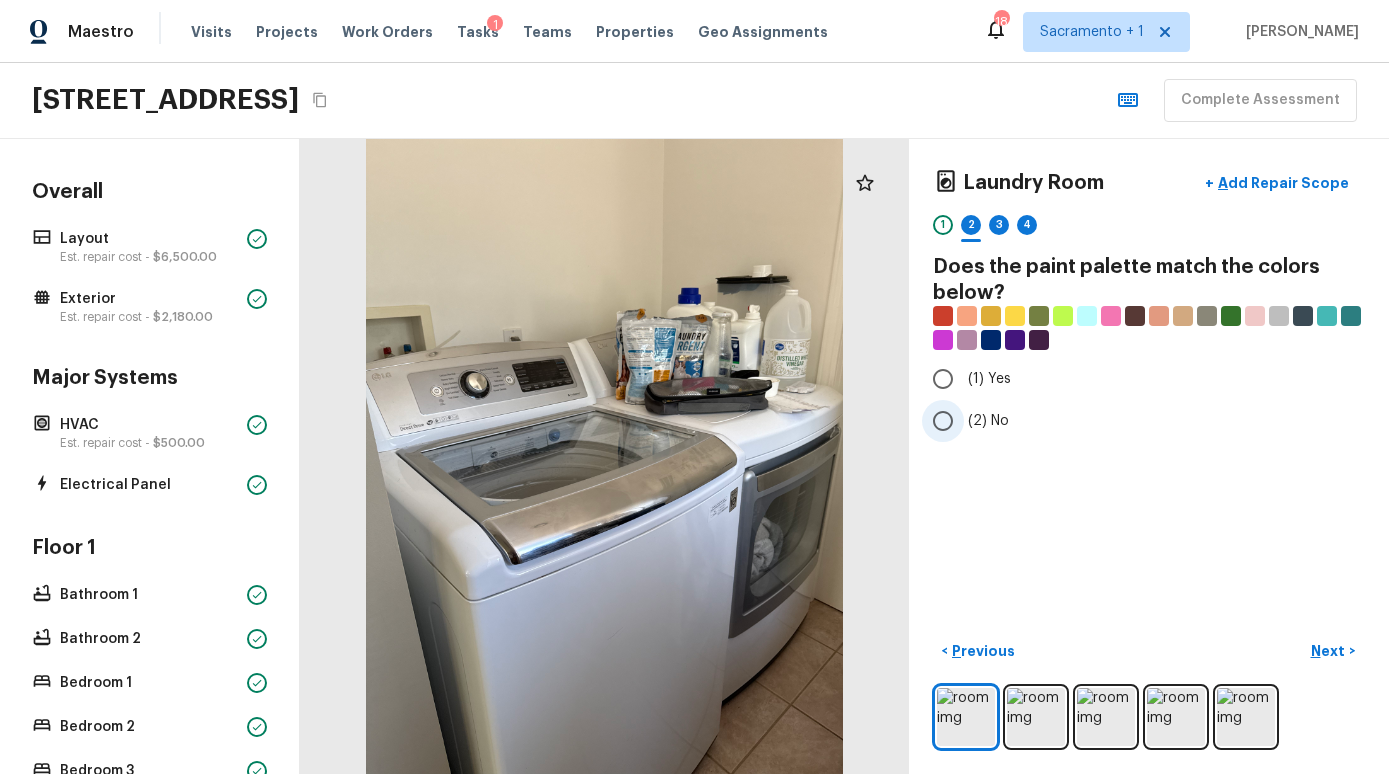 click on "(2) No" at bounding box center (1135, 421) 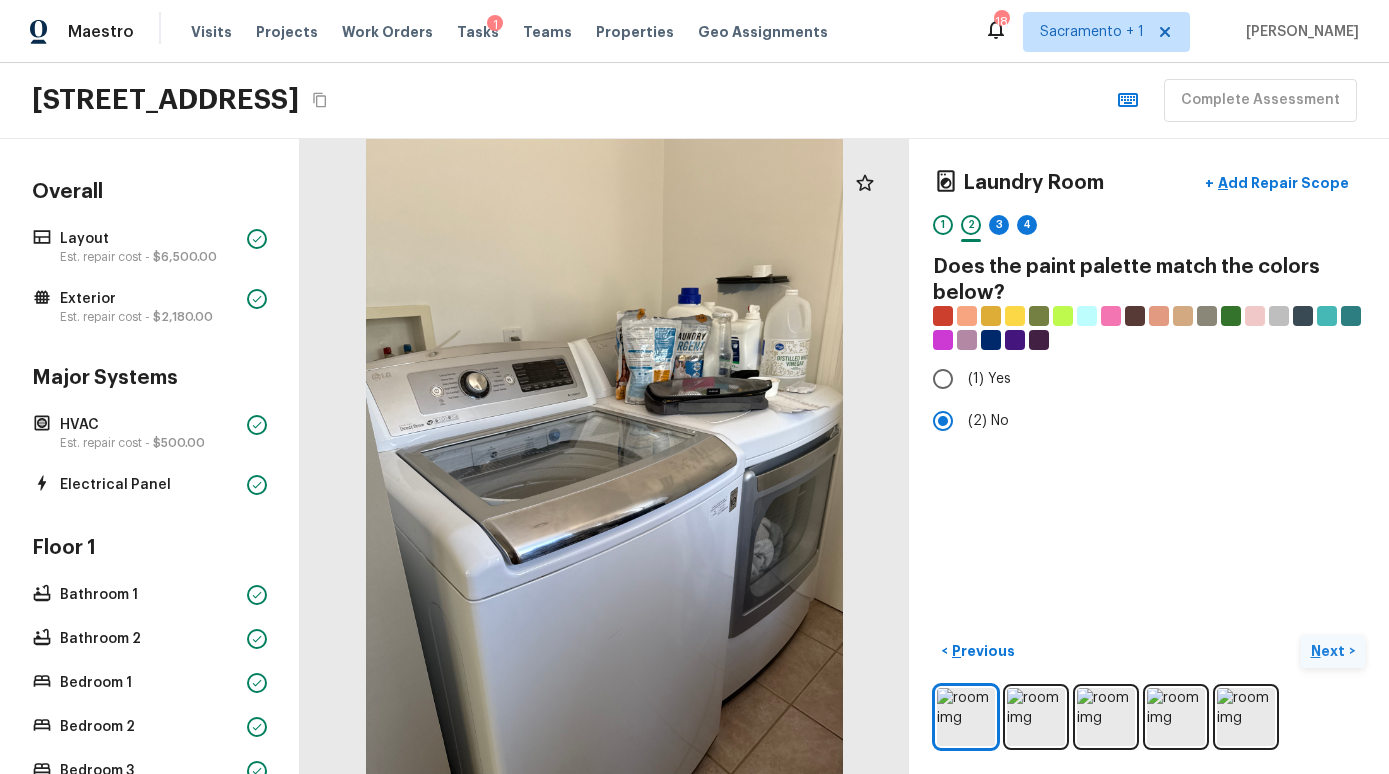 click on "Next" at bounding box center (1330, 651) 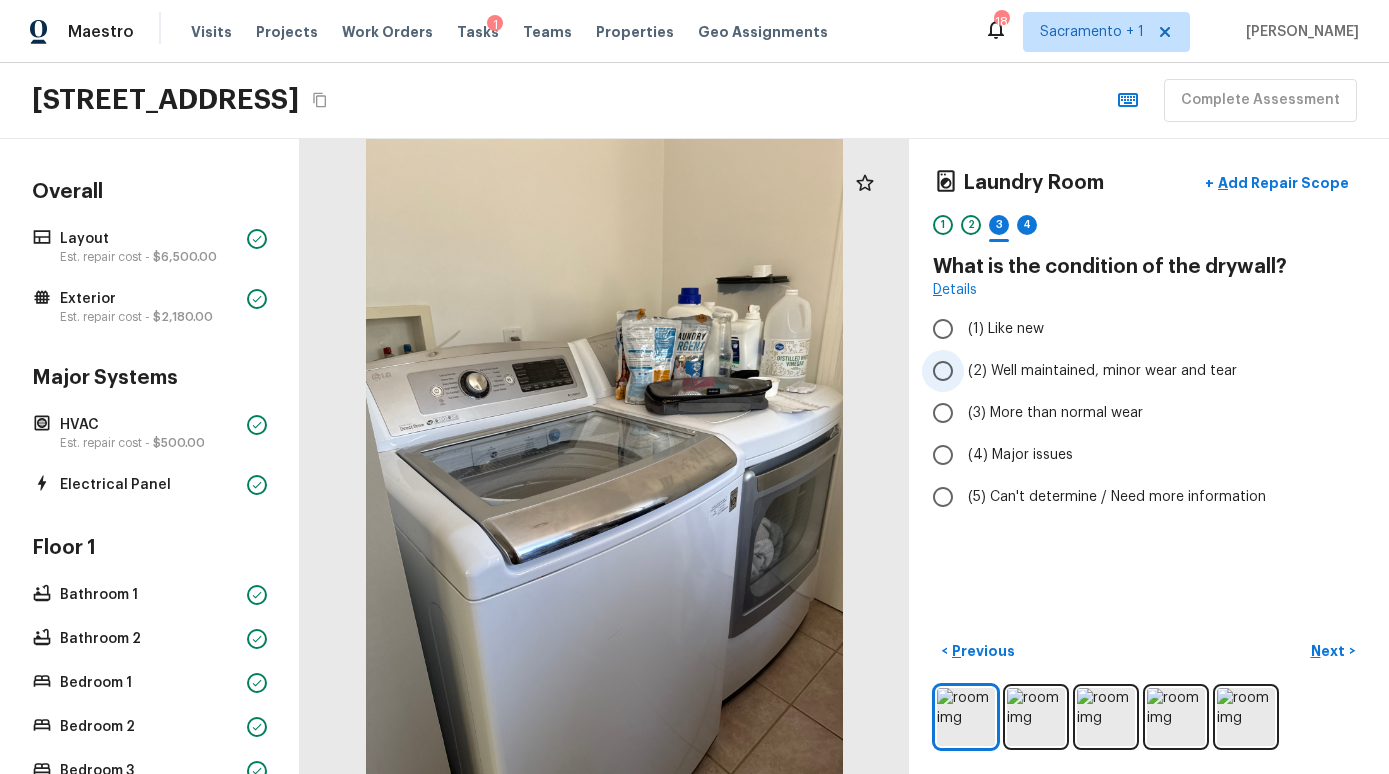 click on "(2) Well maintained, minor wear and tear" at bounding box center (1102, 371) 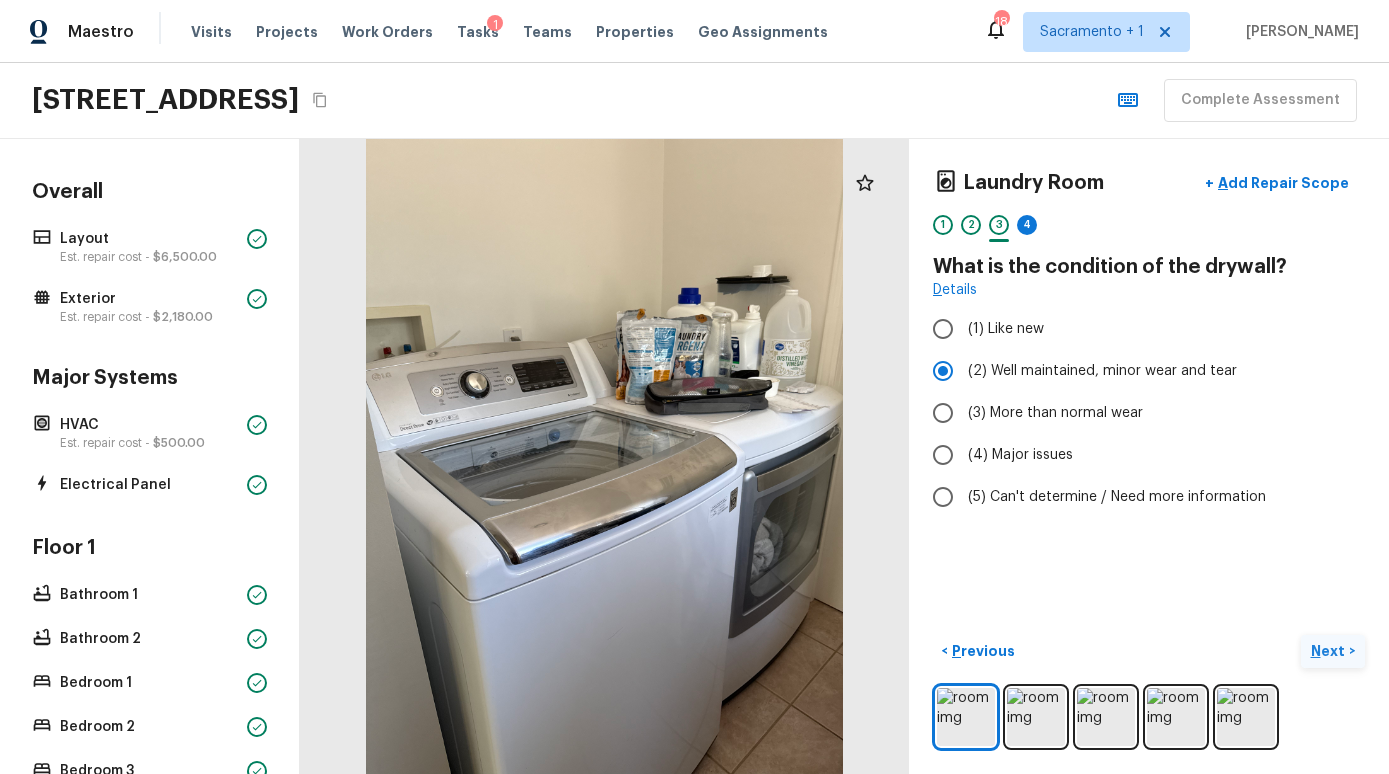 click on "Next" at bounding box center [1330, 651] 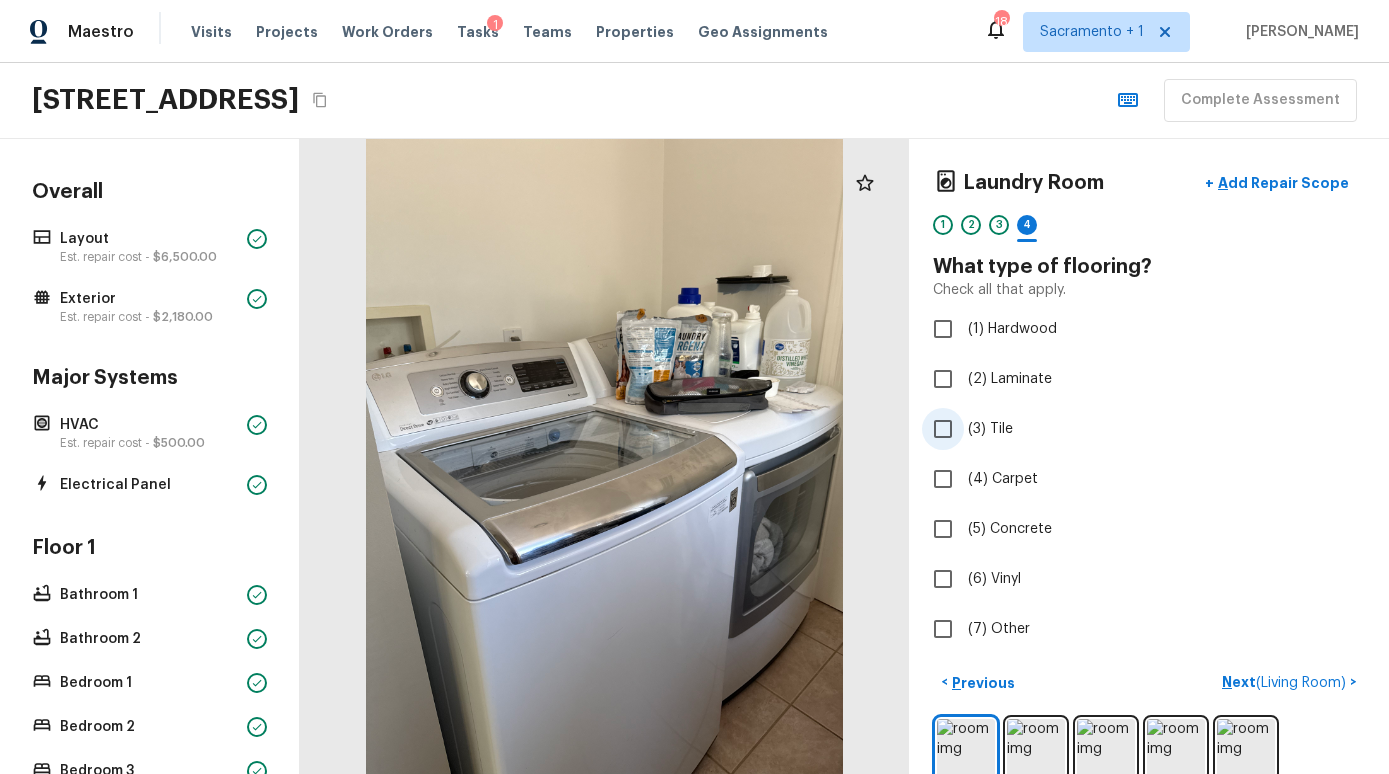 click on "(3) Tile" at bounding box center [990, 429] 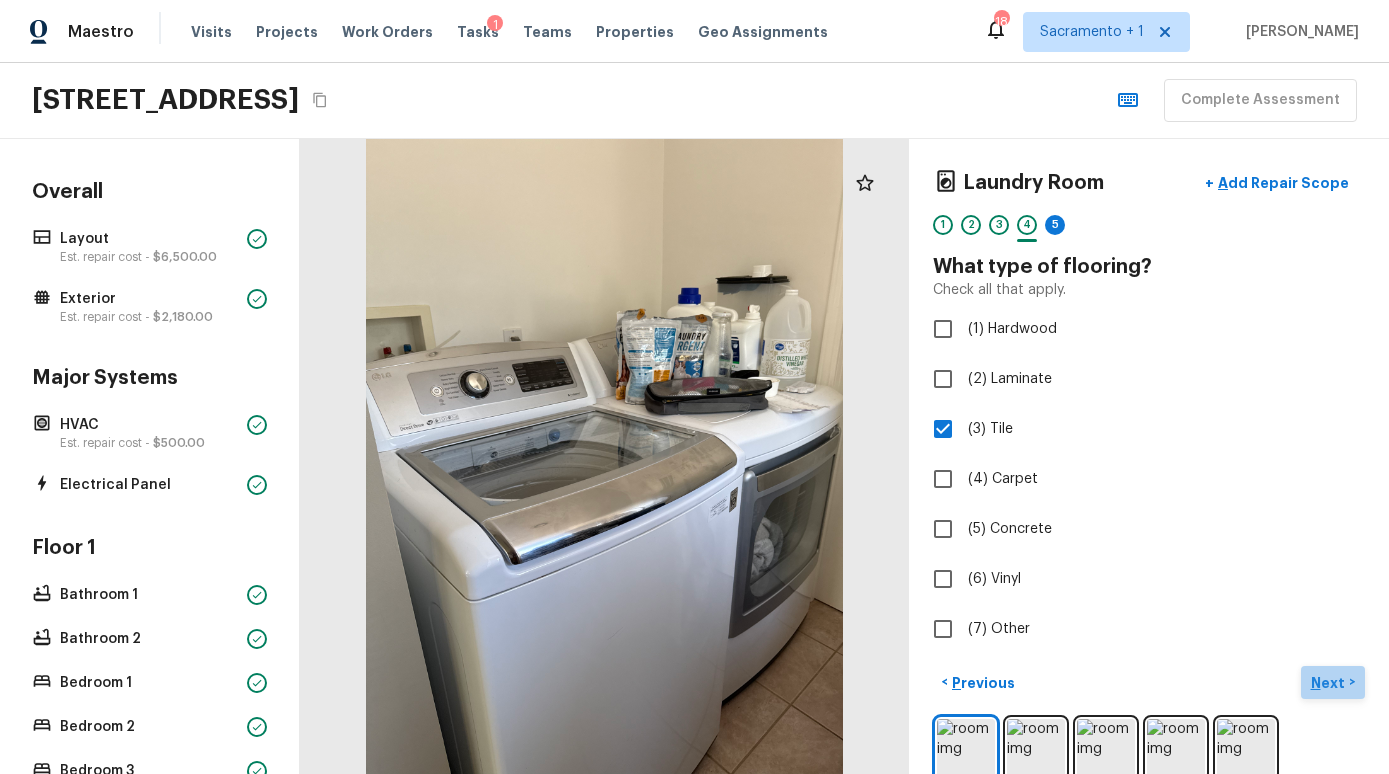 click on "Next" at bounding box center (1330, 683) 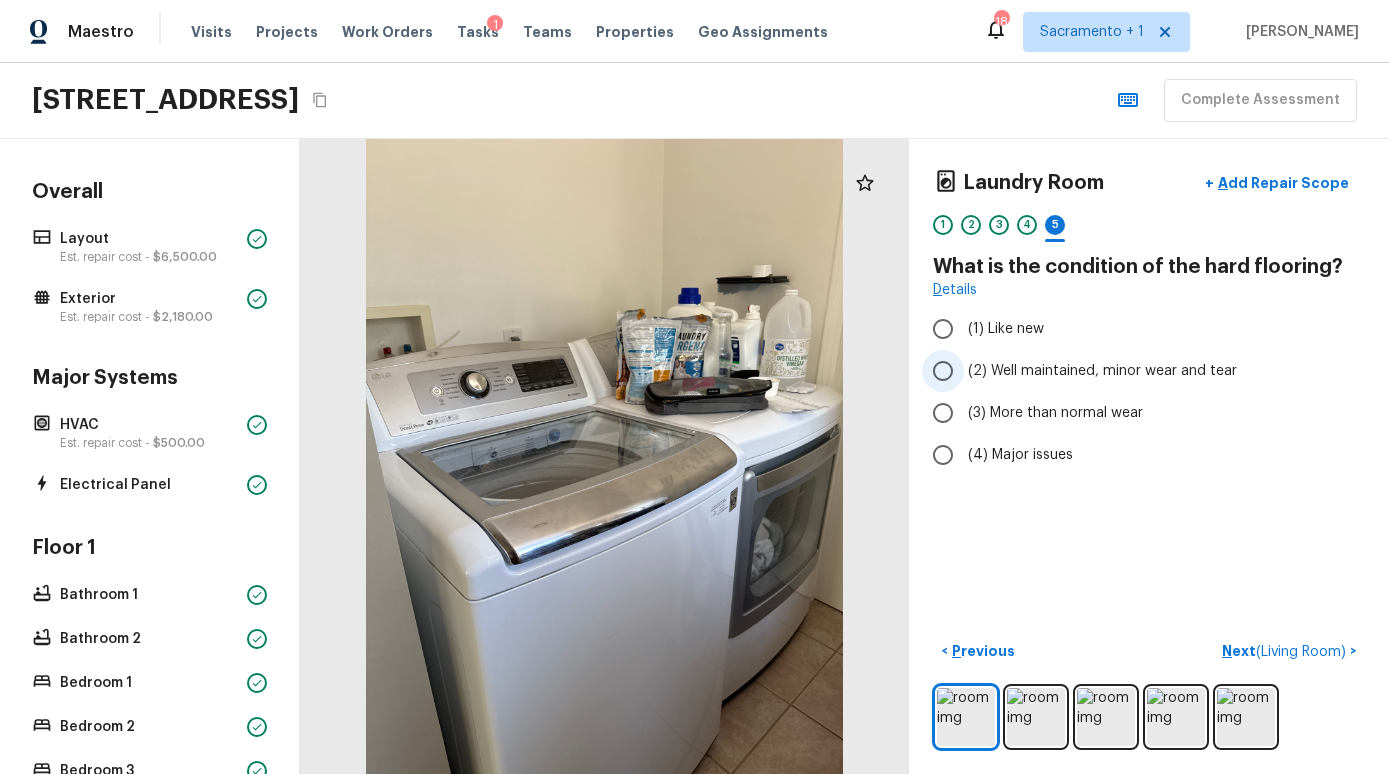 click on "(2) Well maintained, minor wear and tear" at bounding box center (1135, 371) 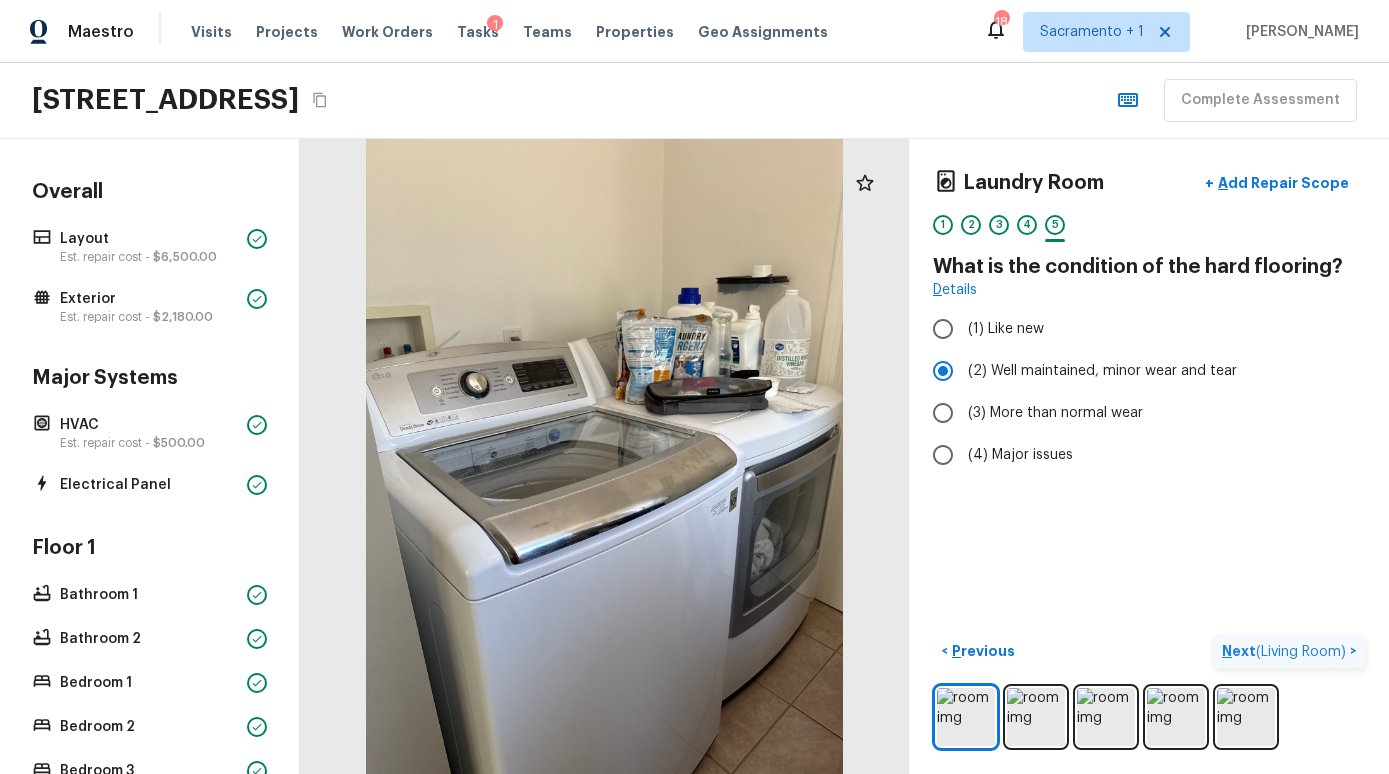 click on "Next  ( Living Room )" at bounding box center (1286, 651) 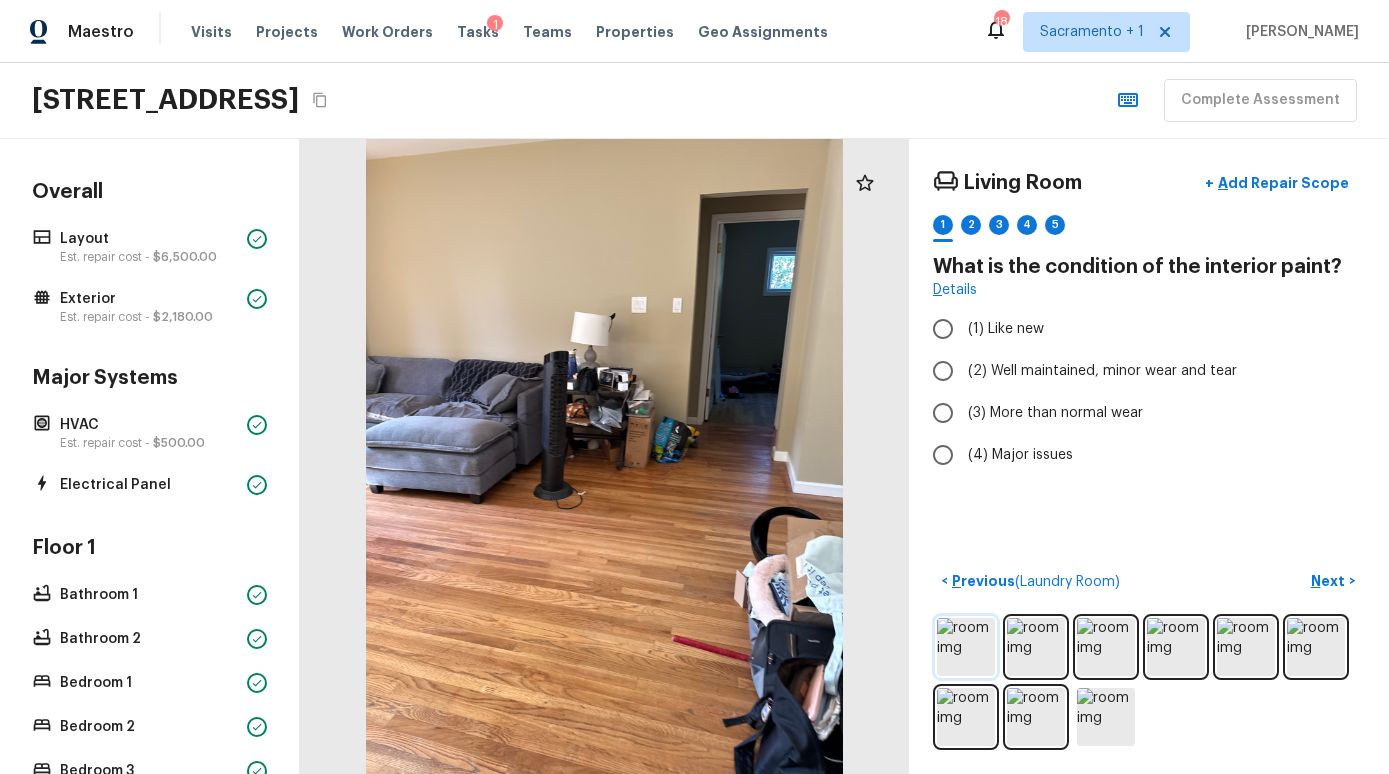 click at bounding box center [966, 647] 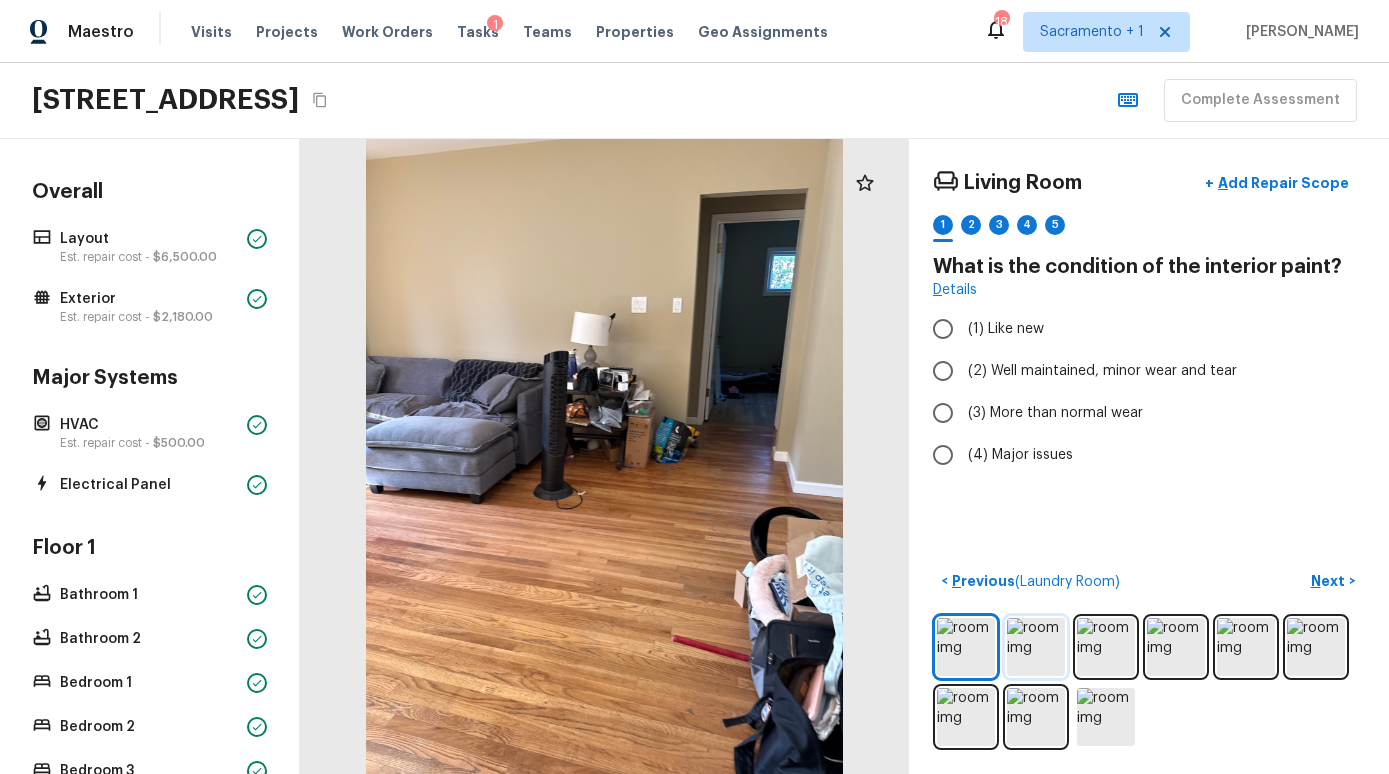 click at bounding box center (1036, 647) 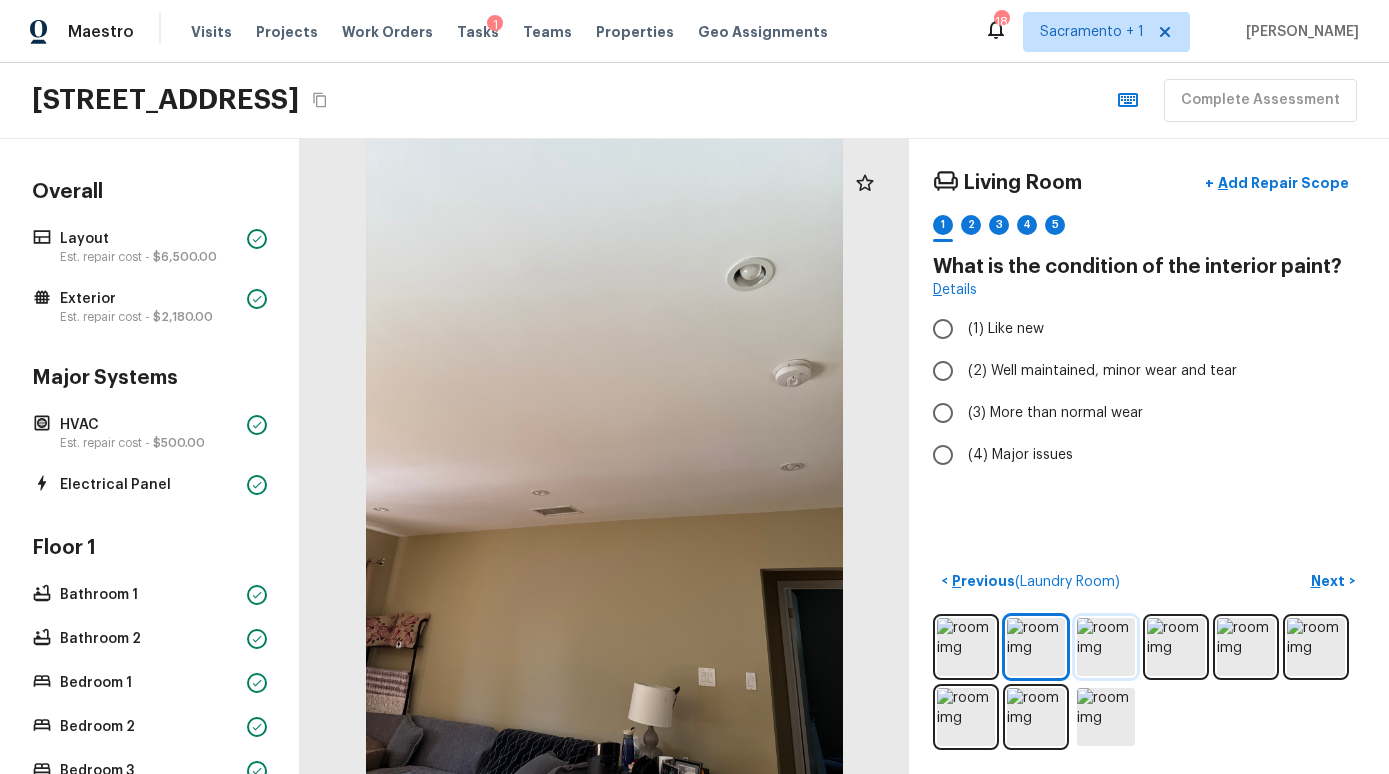 click at bounding box center [1106, 647] 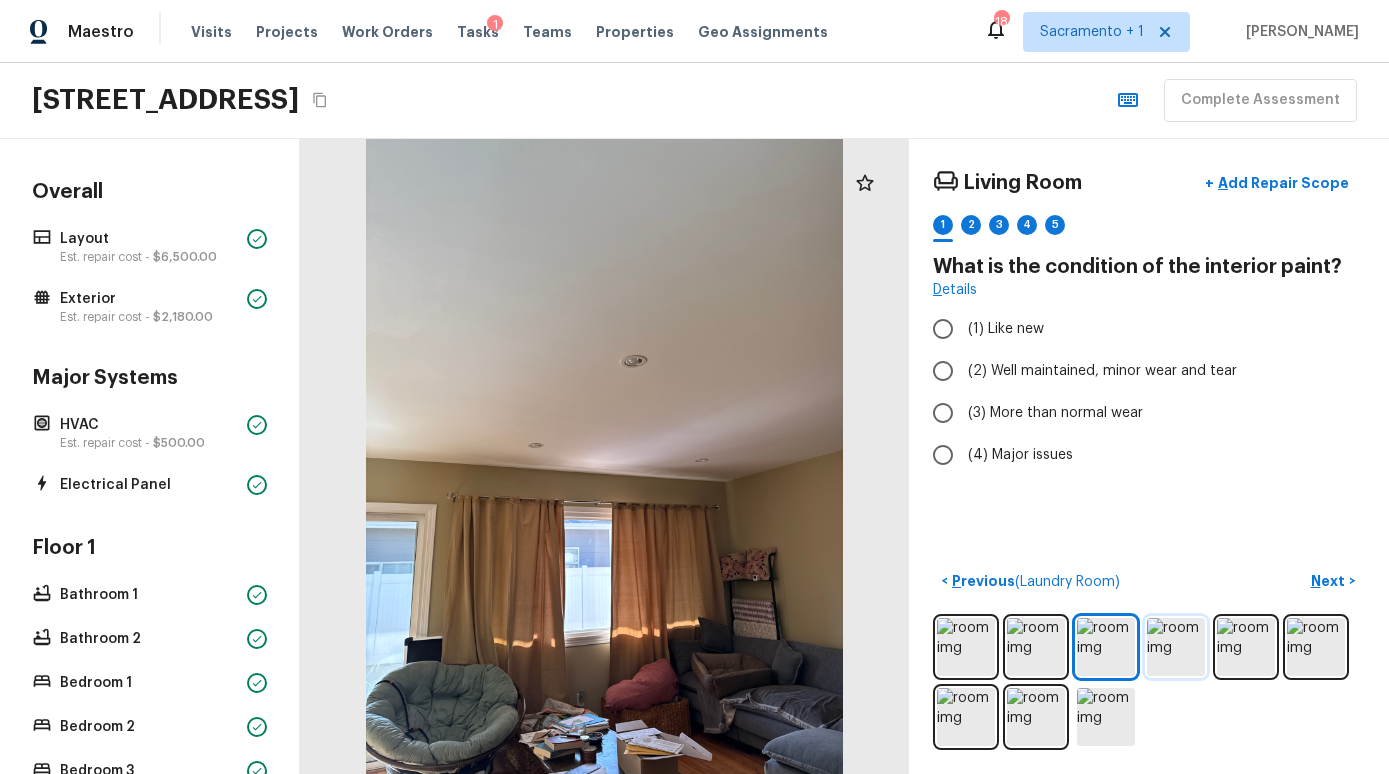 click at bounding box center [1176, 647] 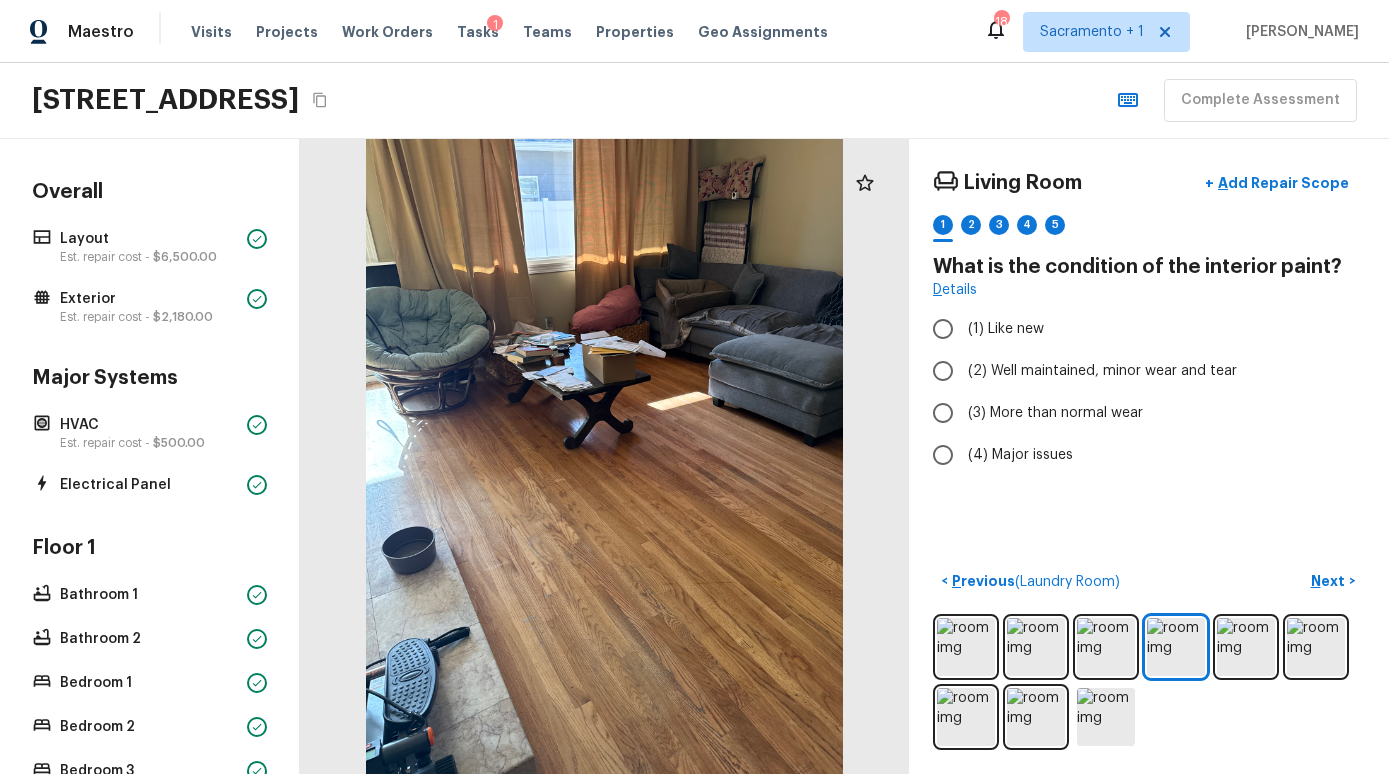 click at bounding box center (1149, 682) 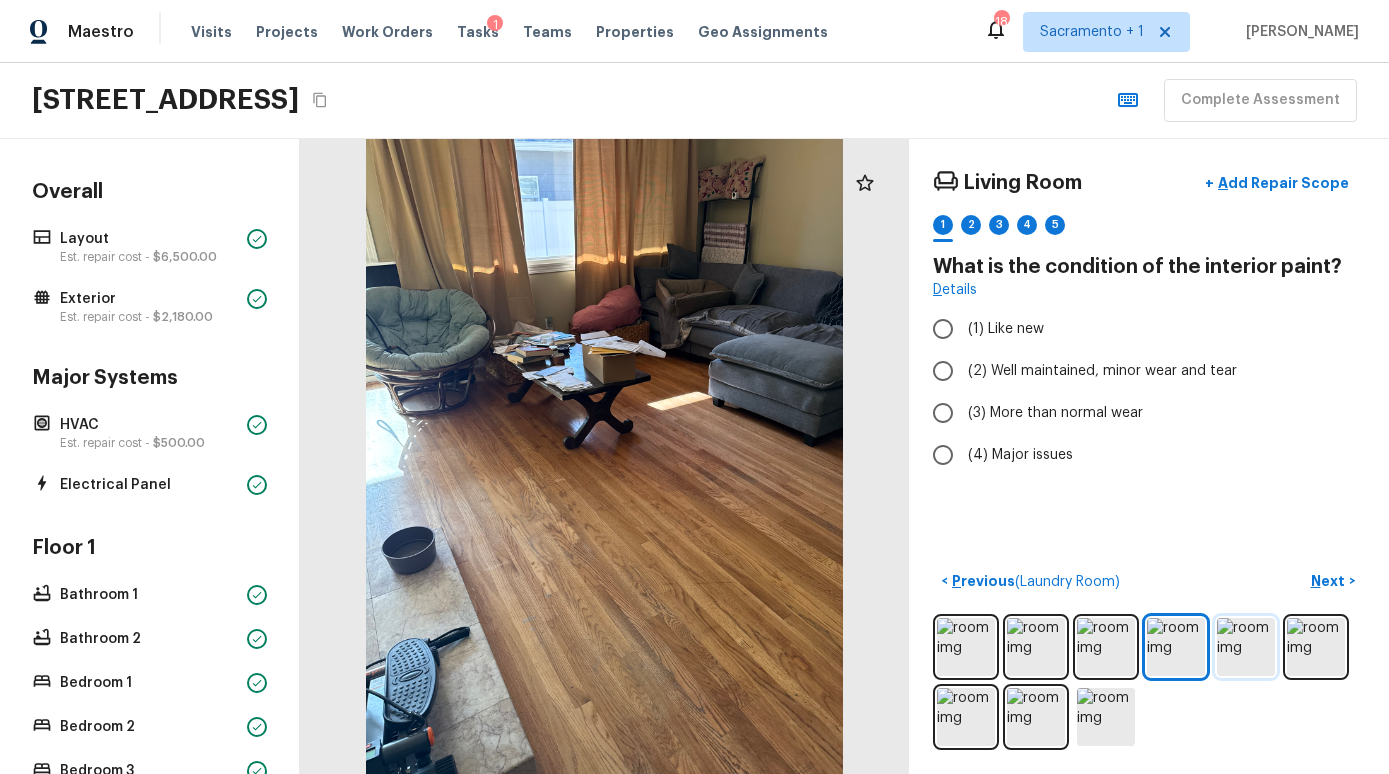 click at bounding box center [1246, 647] 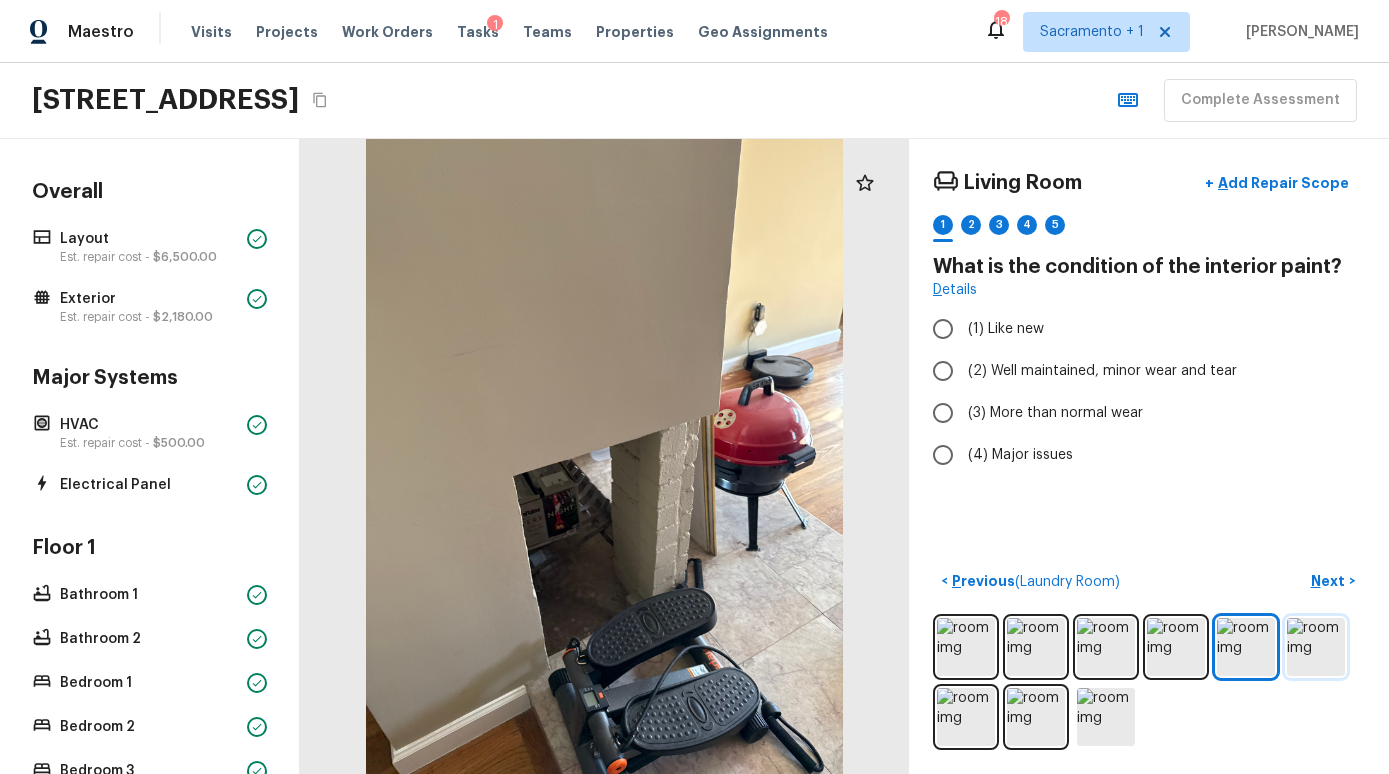 click at bounding box center (1316, 647) 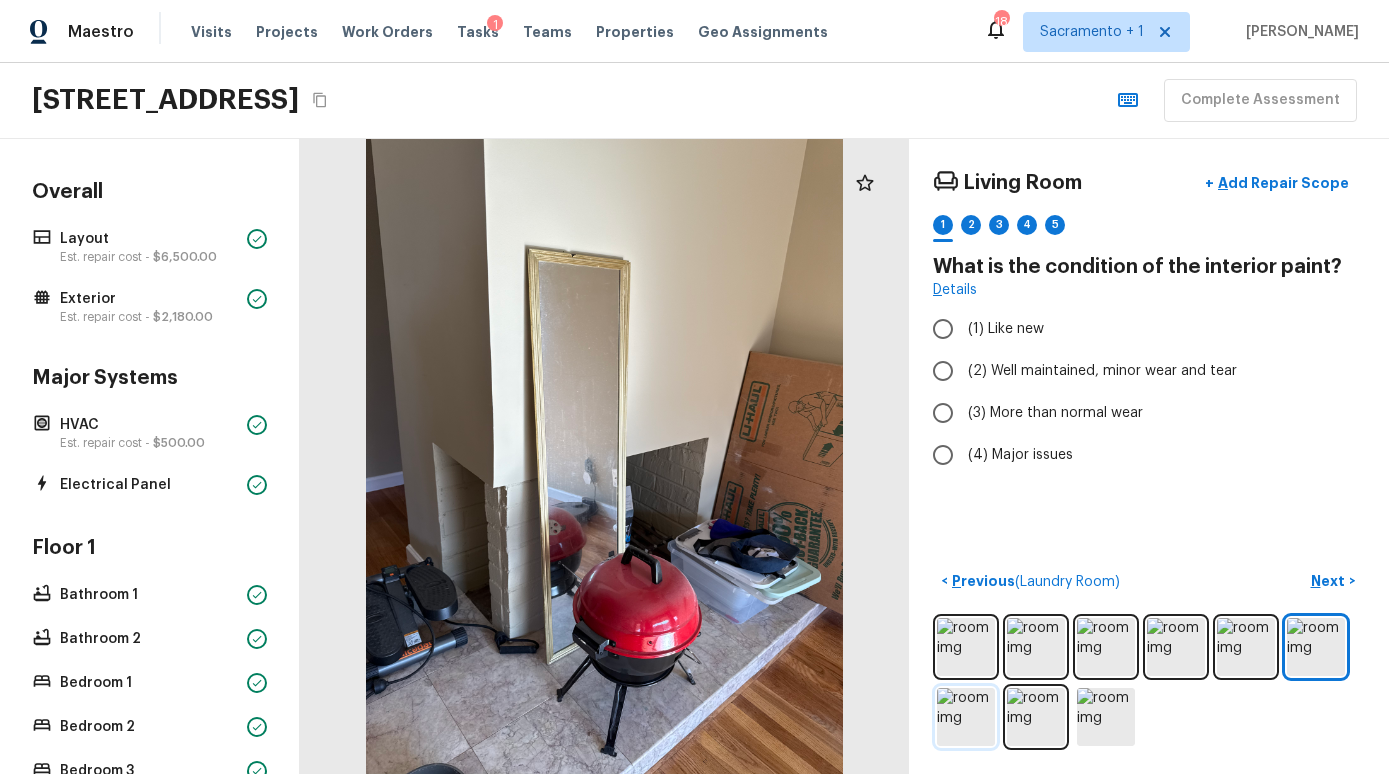 click at bounding box center [966, 717] 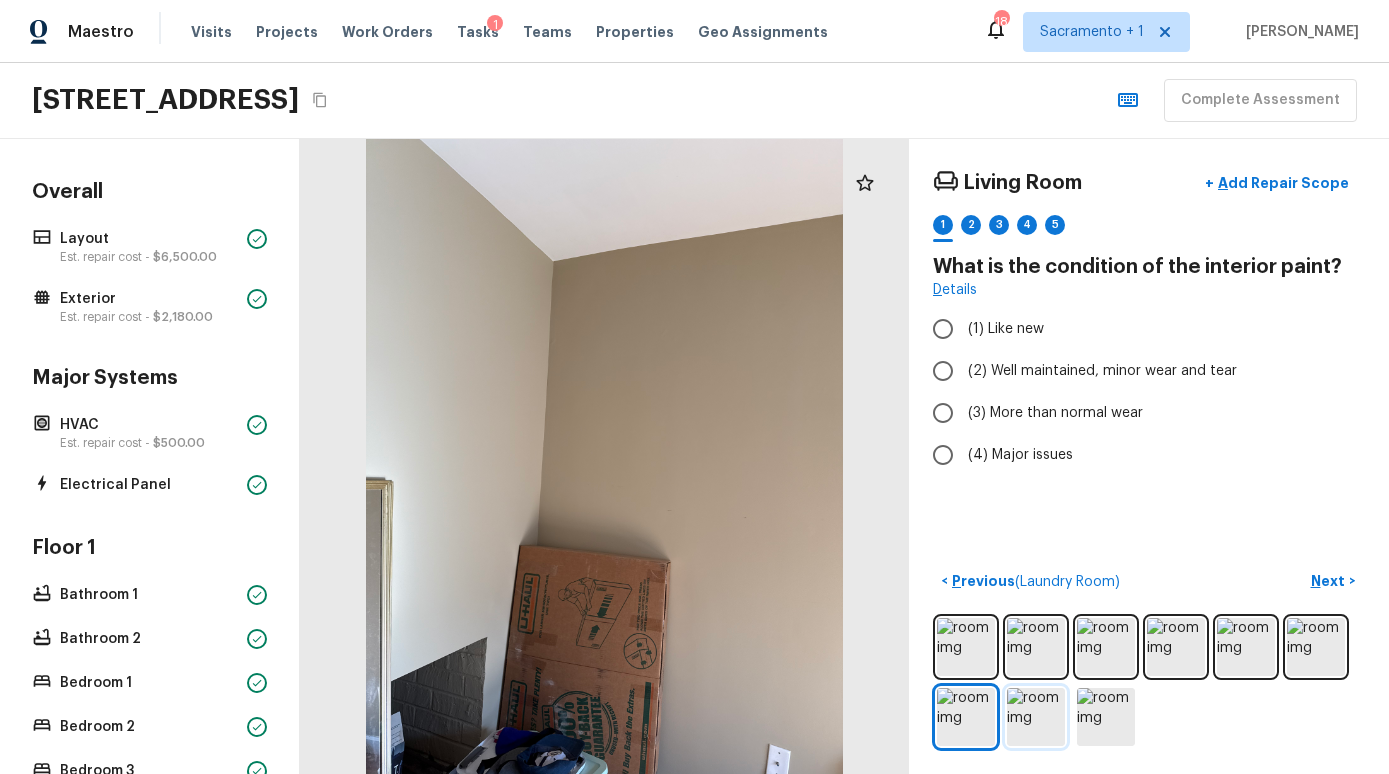 click at bounding box center (1036, 717) 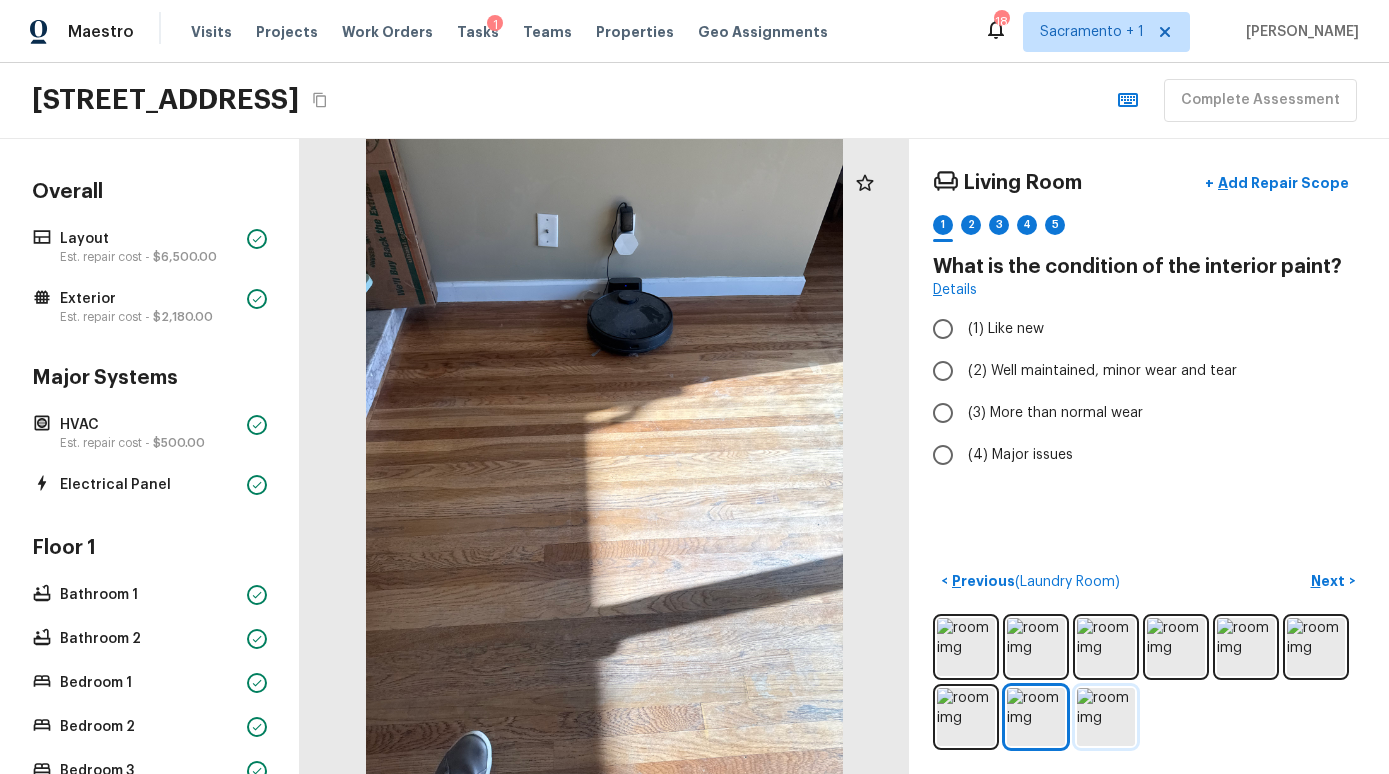 click at bounding box center [1106, 717] 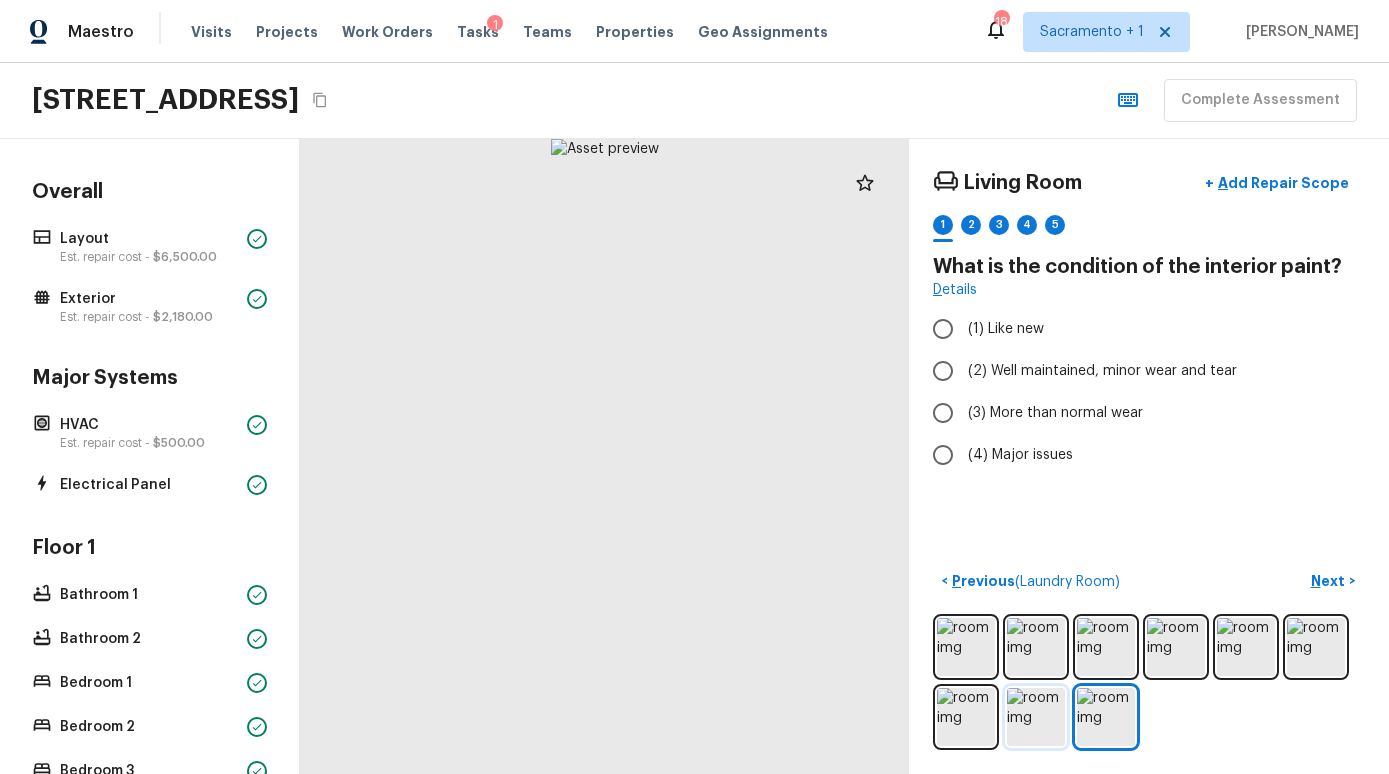 click at bounding box center [1036, 717] 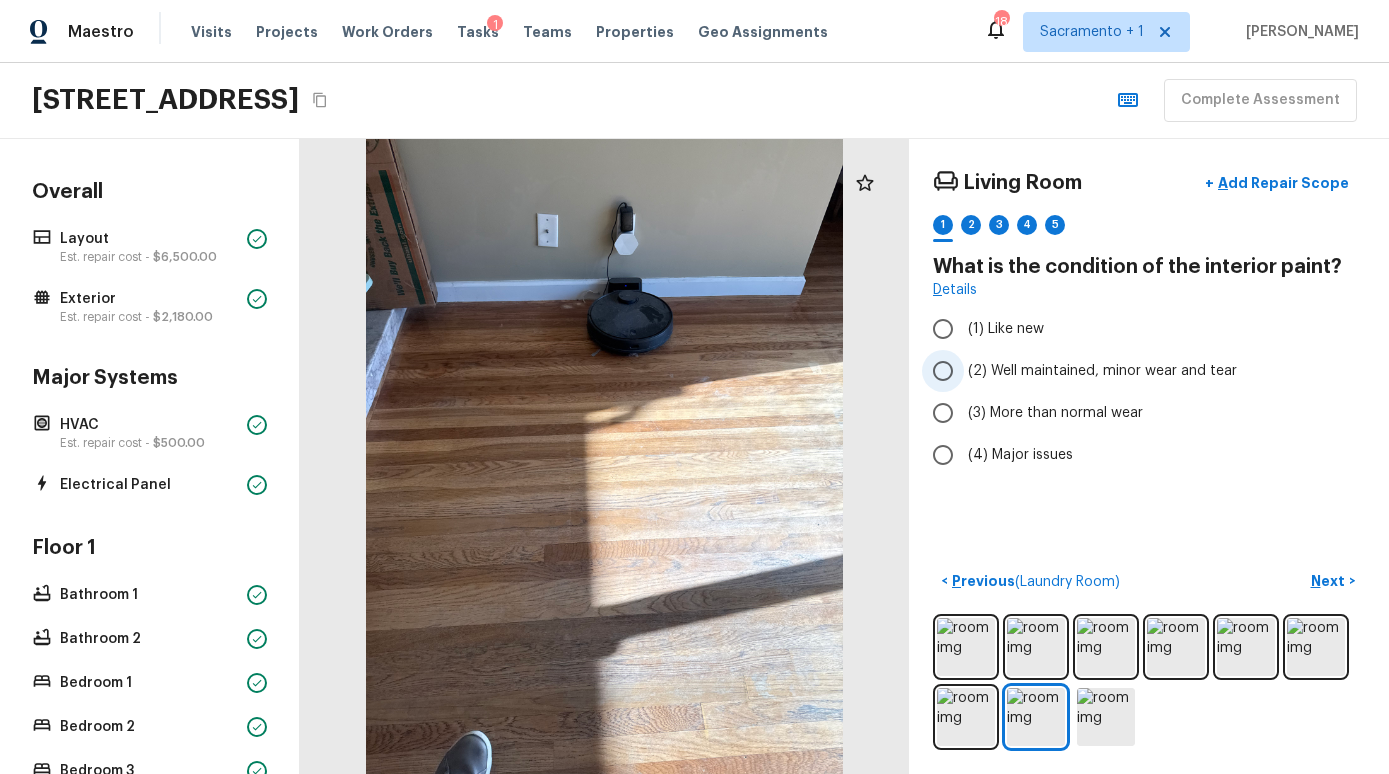 click on "(2) Well maintained, minor wear and tear" at bounding box center (1102, 371) 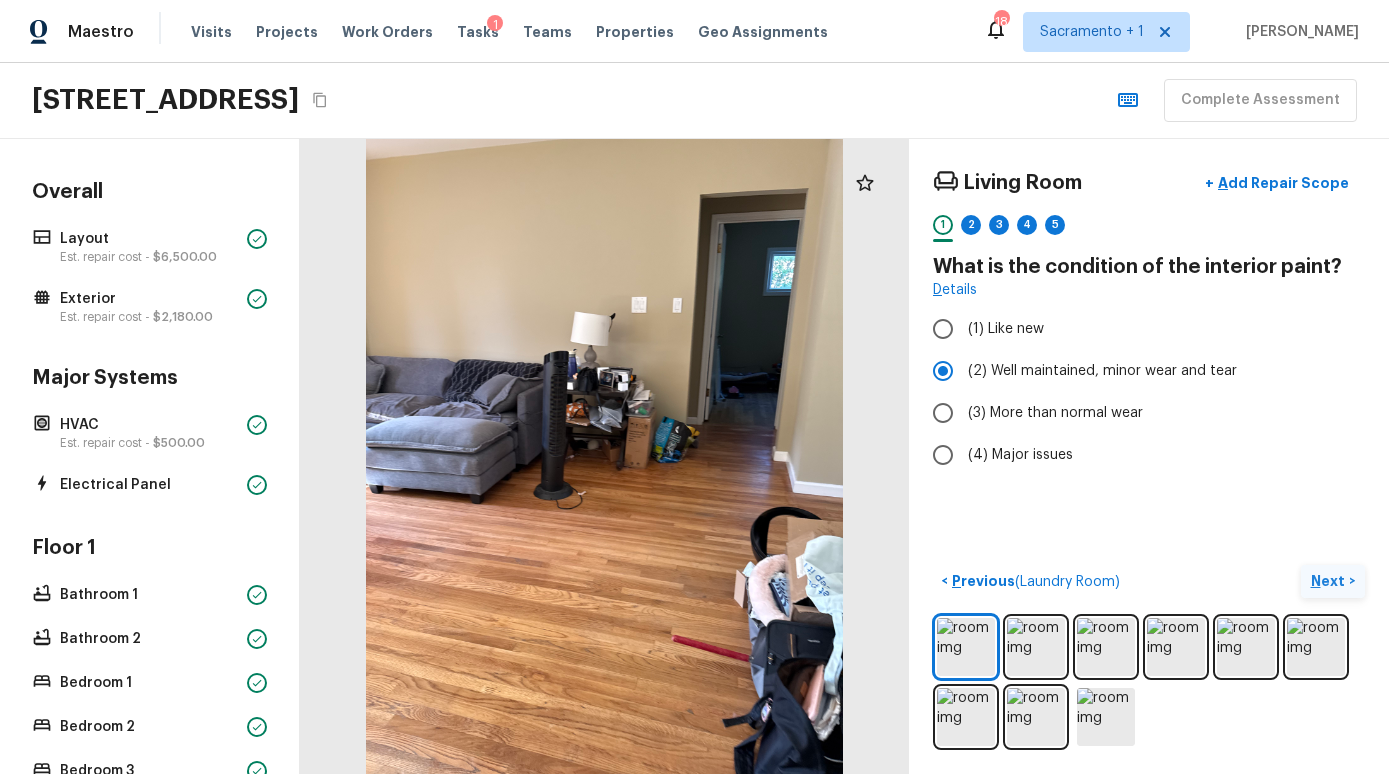 click on "Next >" at bounding box center (1333, 581) 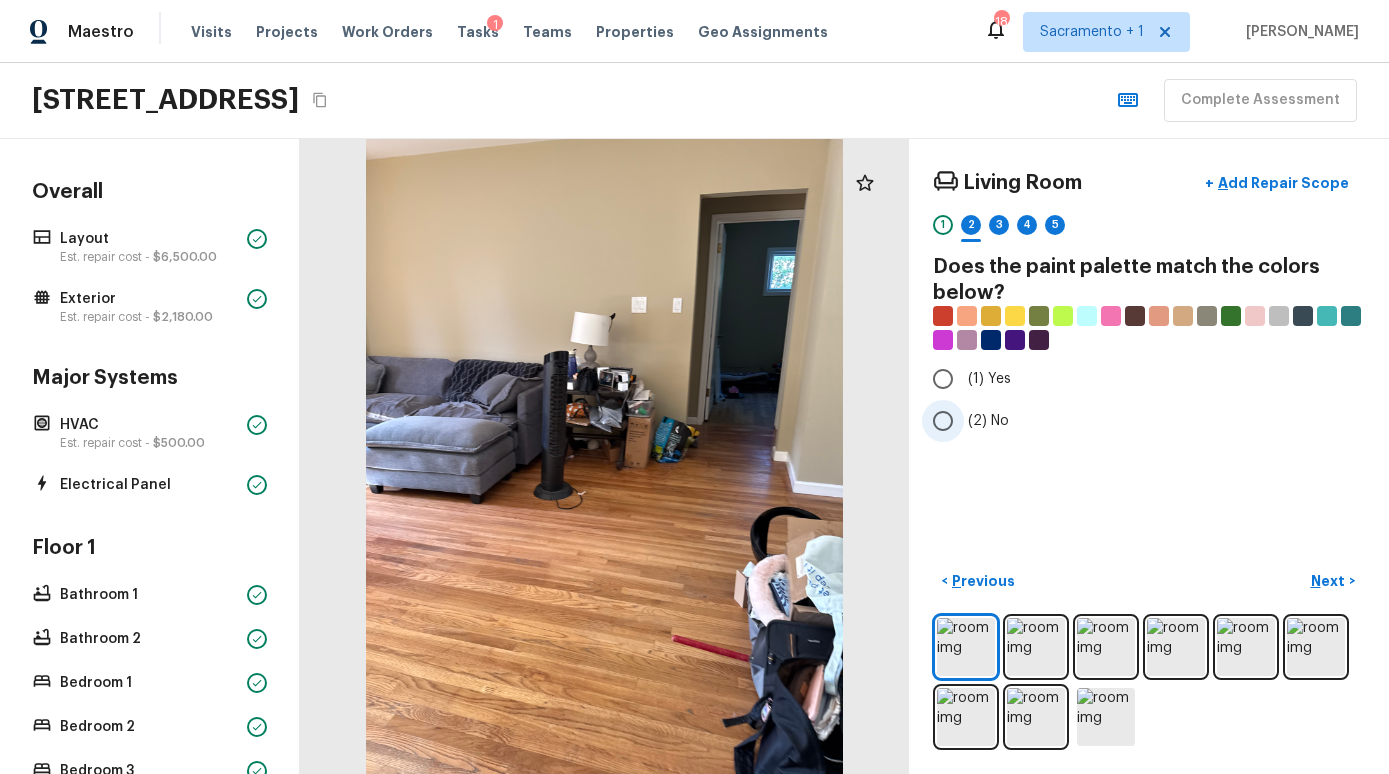 click on "(2) No" at bounding box center (1135, 421) 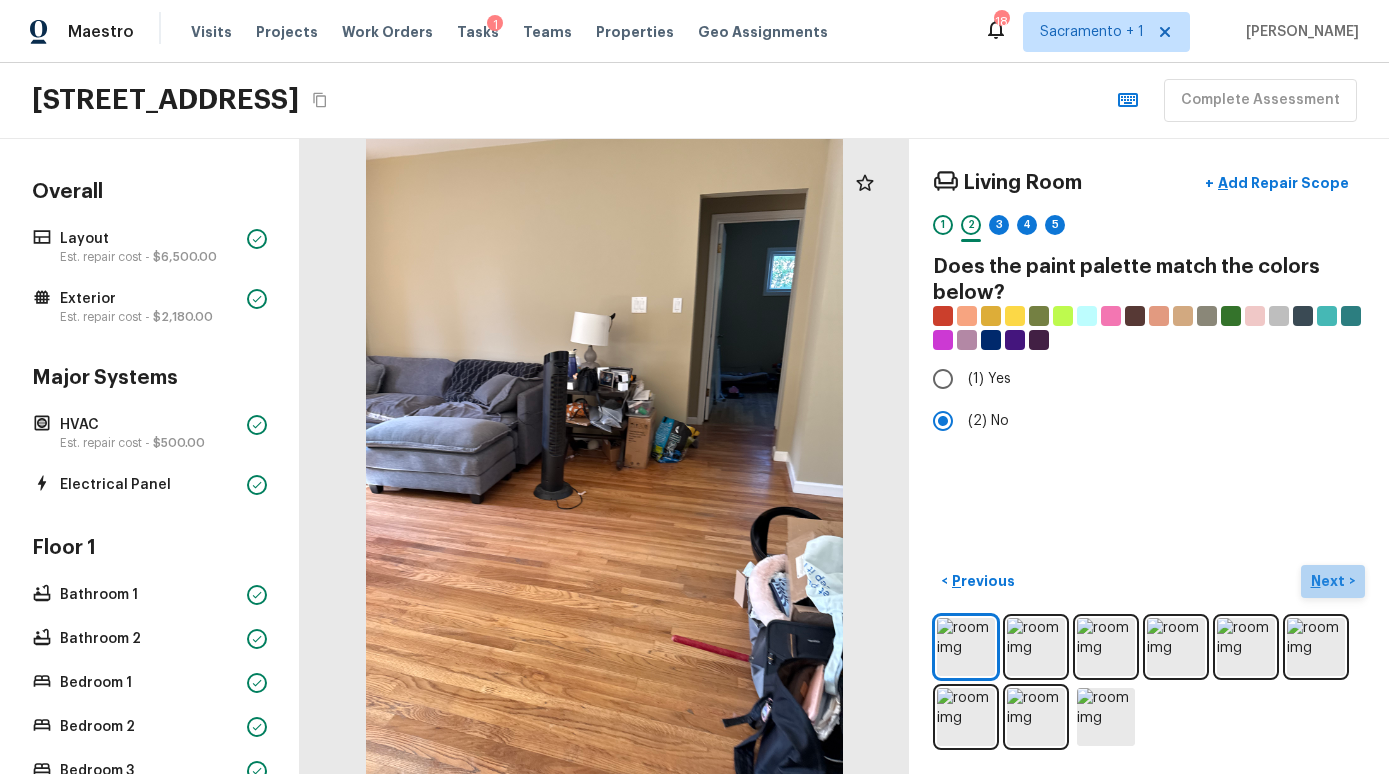 click on "Next" at bounding box center [1330, 581] 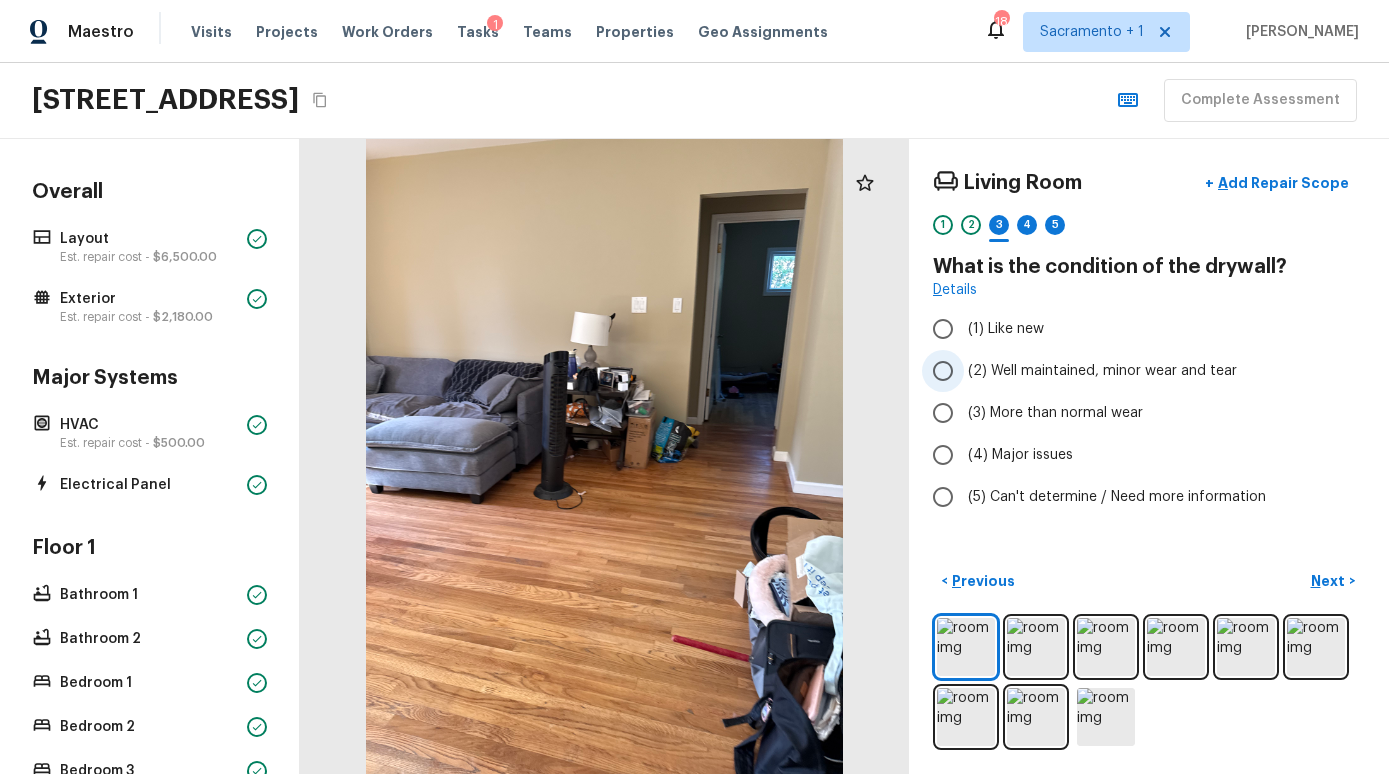 click on "(2) Well maintained, minor wear and tear" at bounding box center (1102, 371) 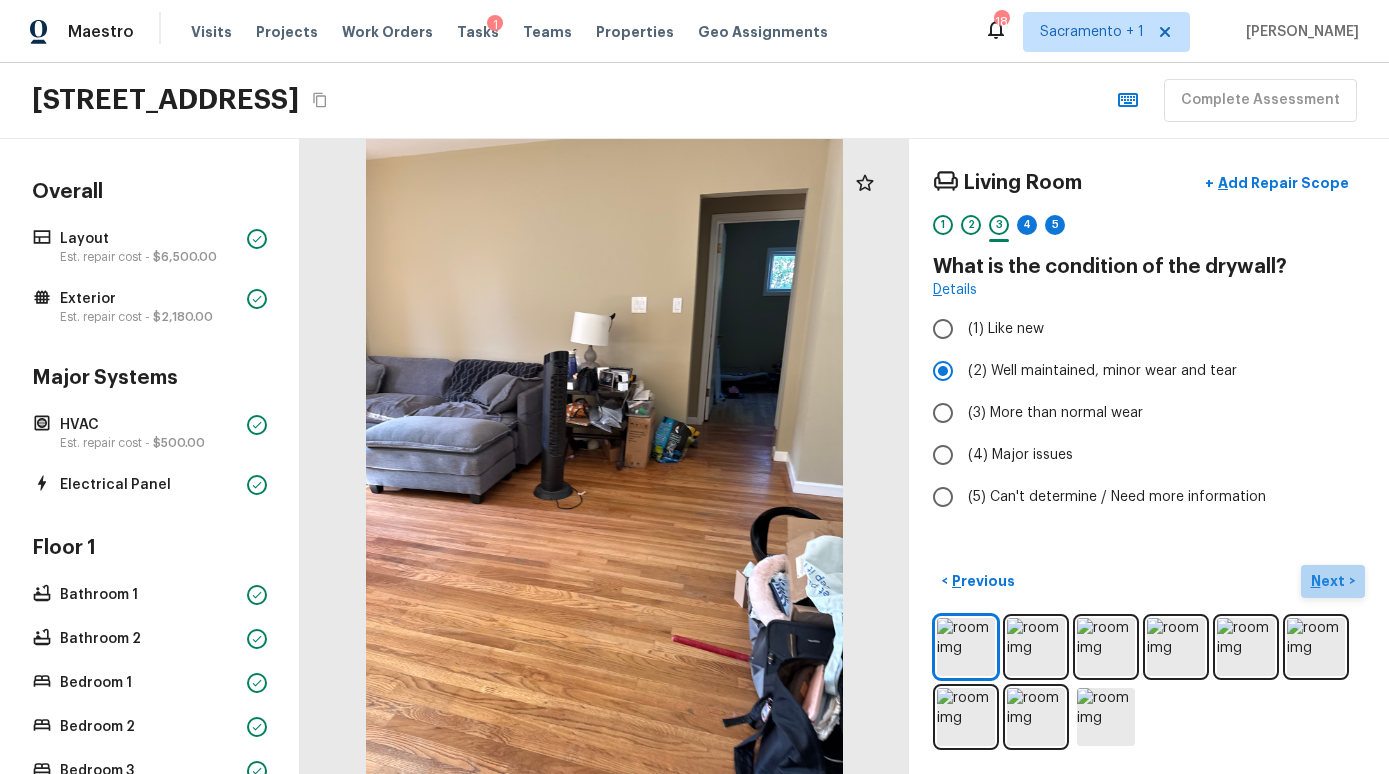click on "Next" at bounding box center [1330, 581] 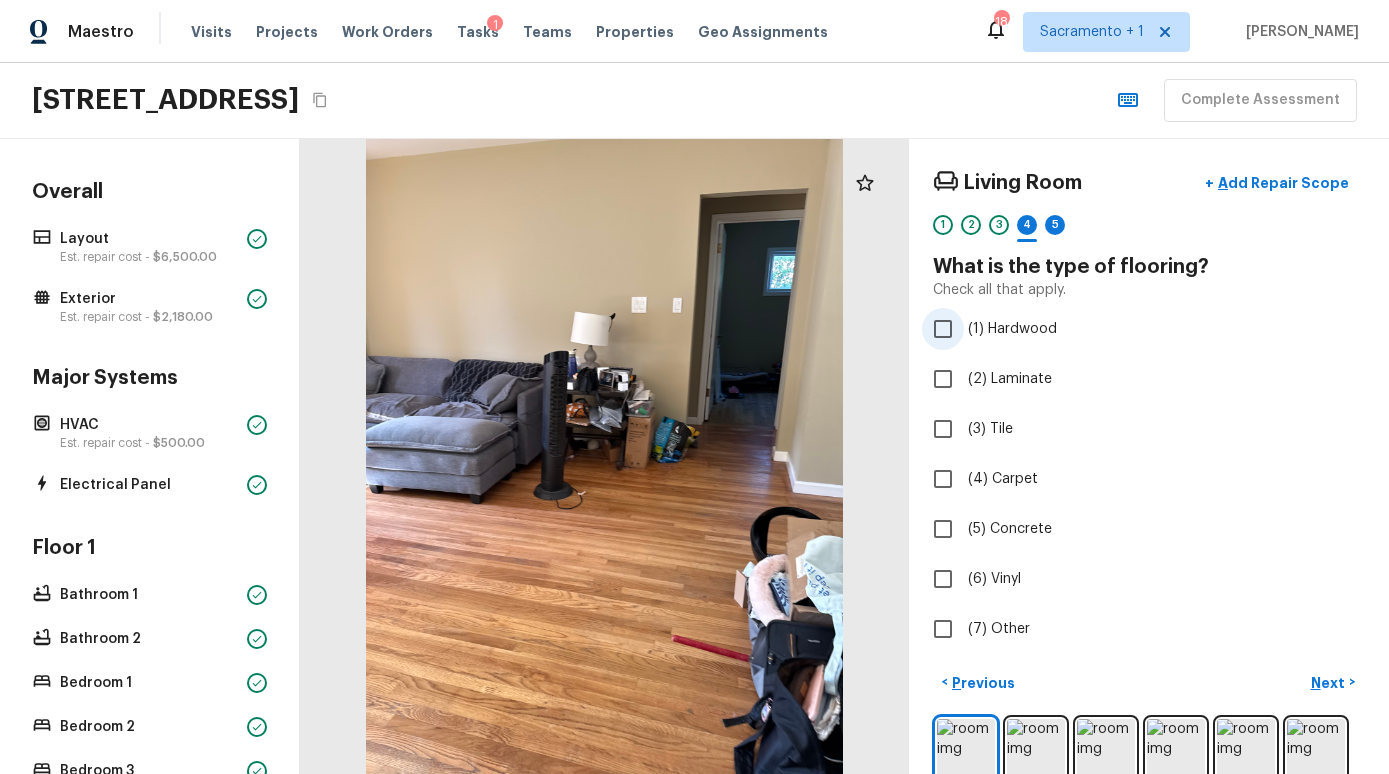 click on "(1) Hardwood" at bounding box center [1012, 329] 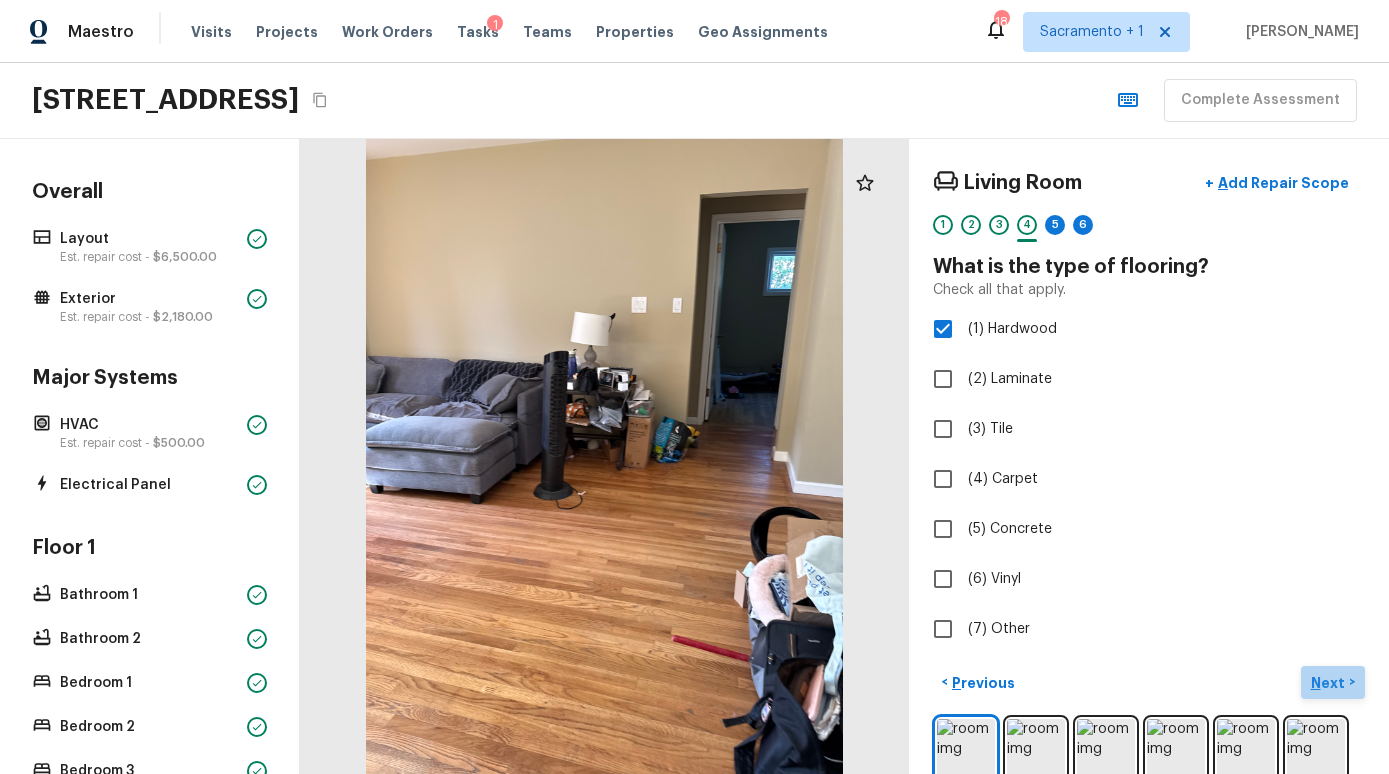 click on "Next >" at bounding box center [1333, 682] 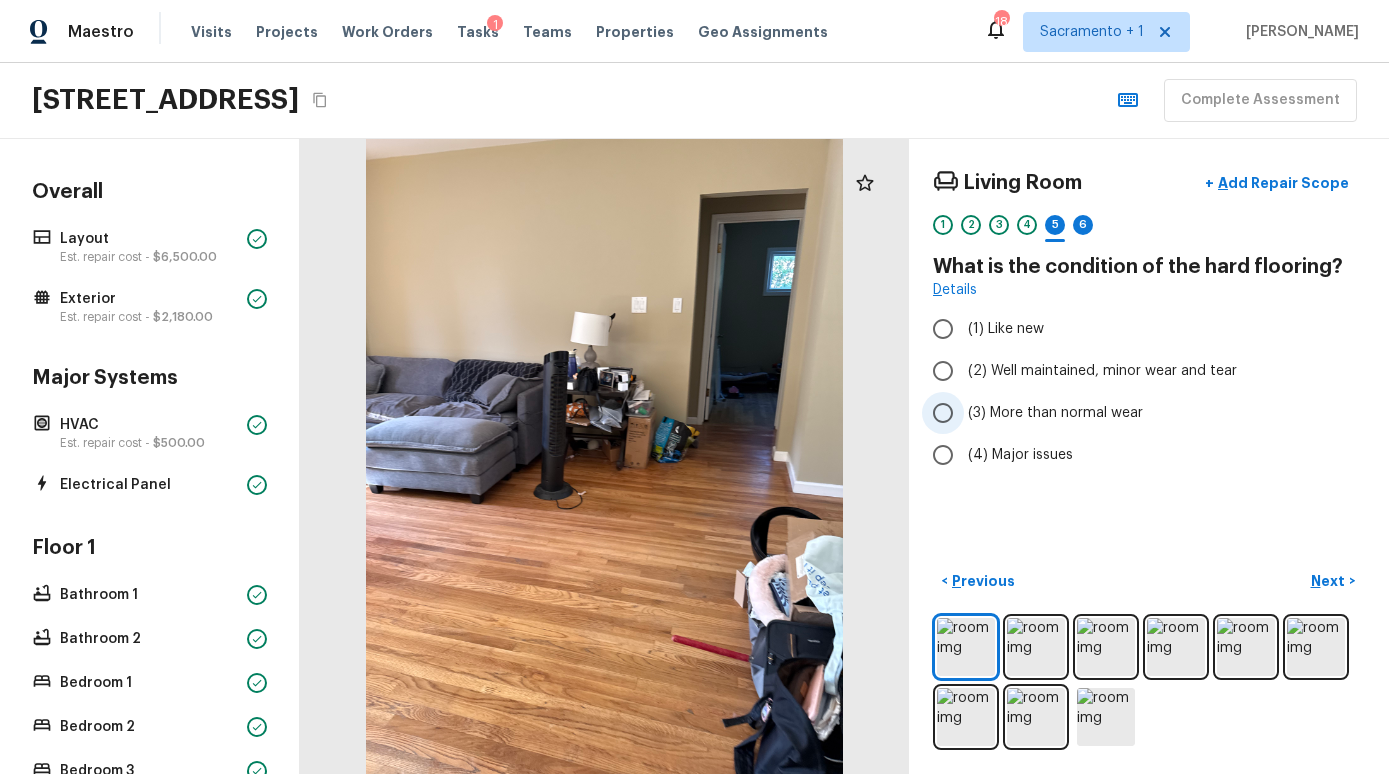 click on "(3) More than normal wear" at bounding box center (1055, 413) 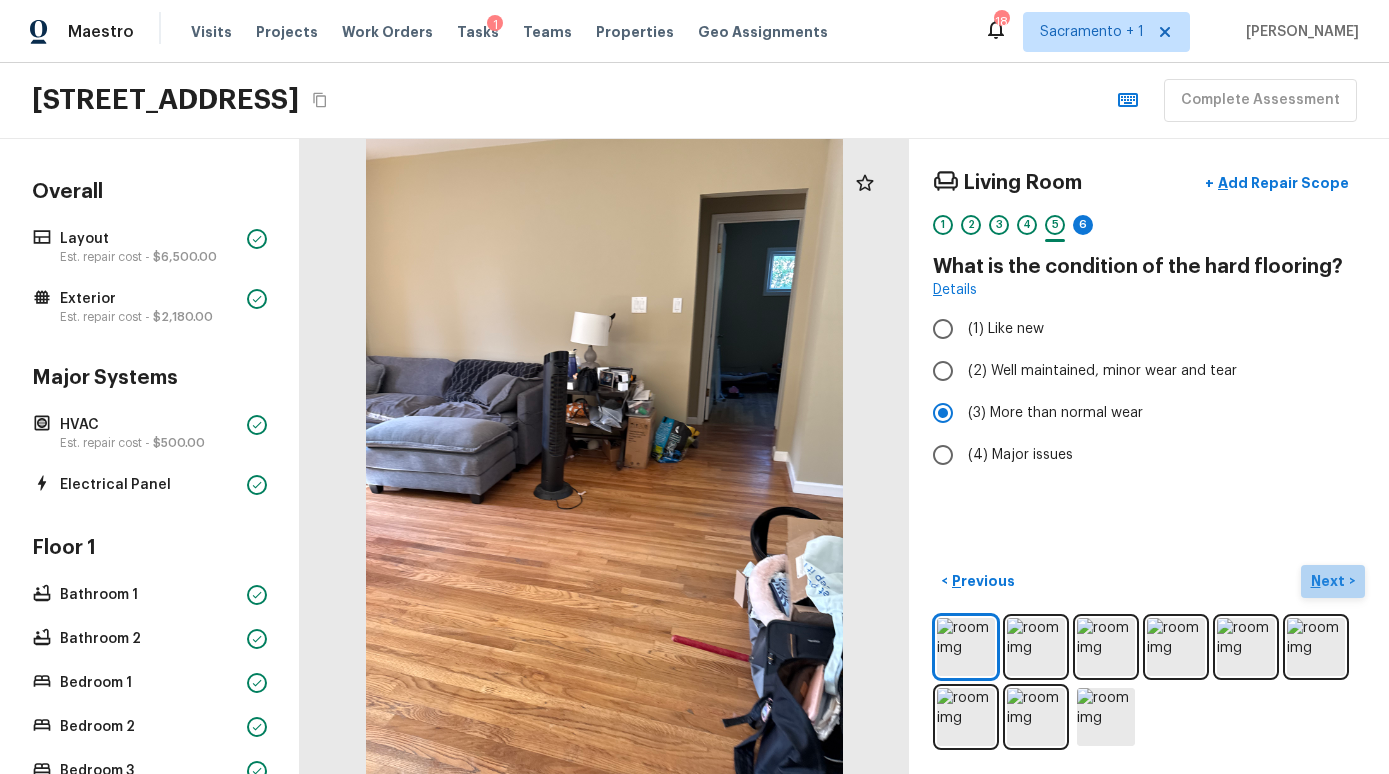click on "Next" at bounding box center (1330, 581) 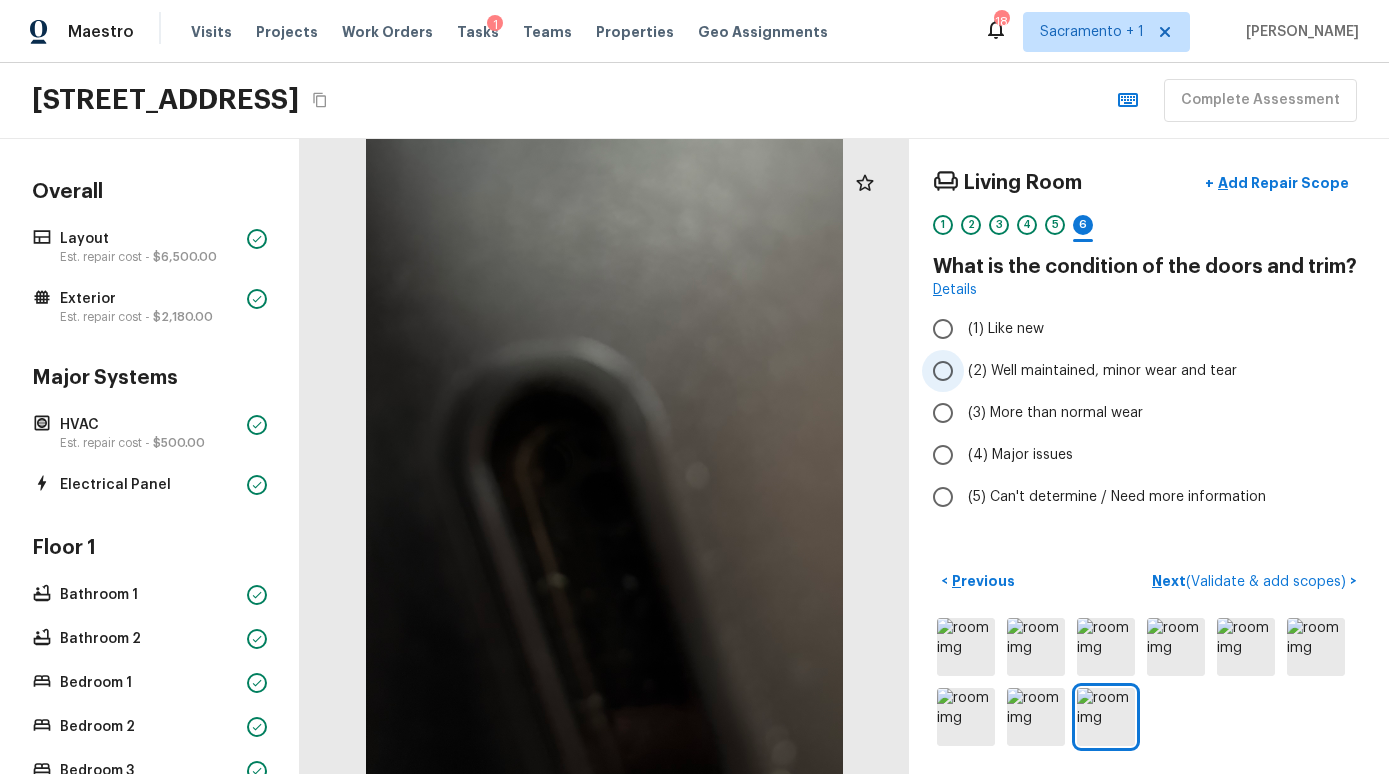 click on "(2) Well maintained, minor wear and tear" at bounding box center (1102, 371) 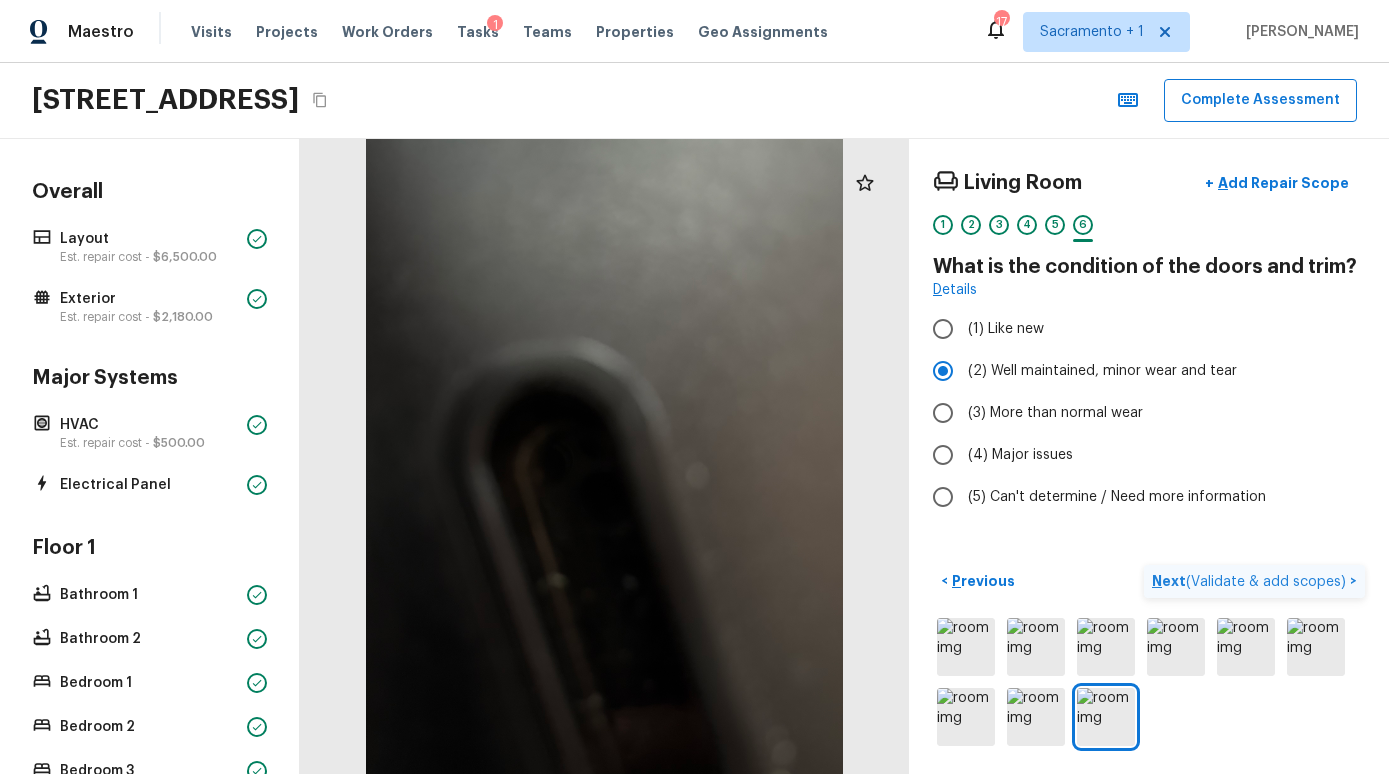 click on "( Validate & add scopes )" at bounding box center (1266, 582) 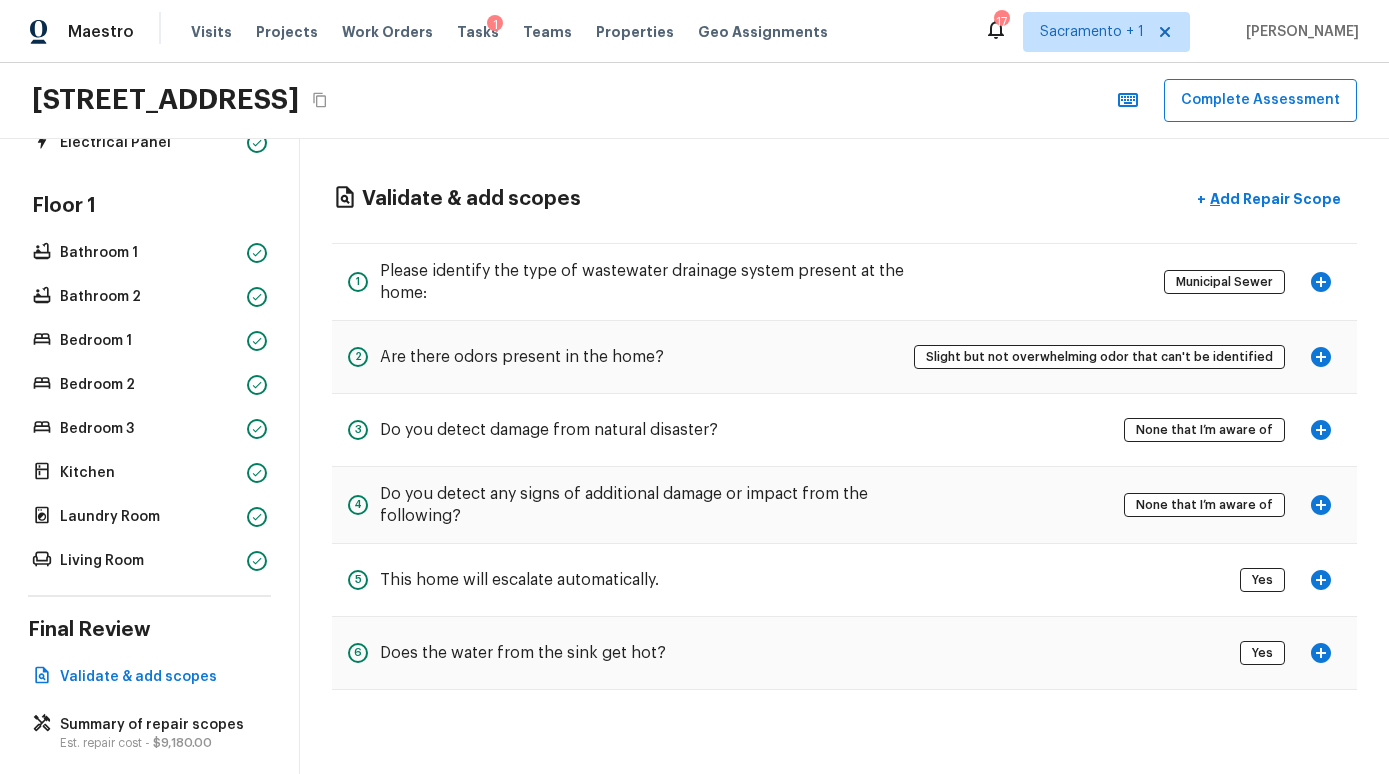 scroll, scrollTop: 363, scrollLeft: 0, axis: vertical 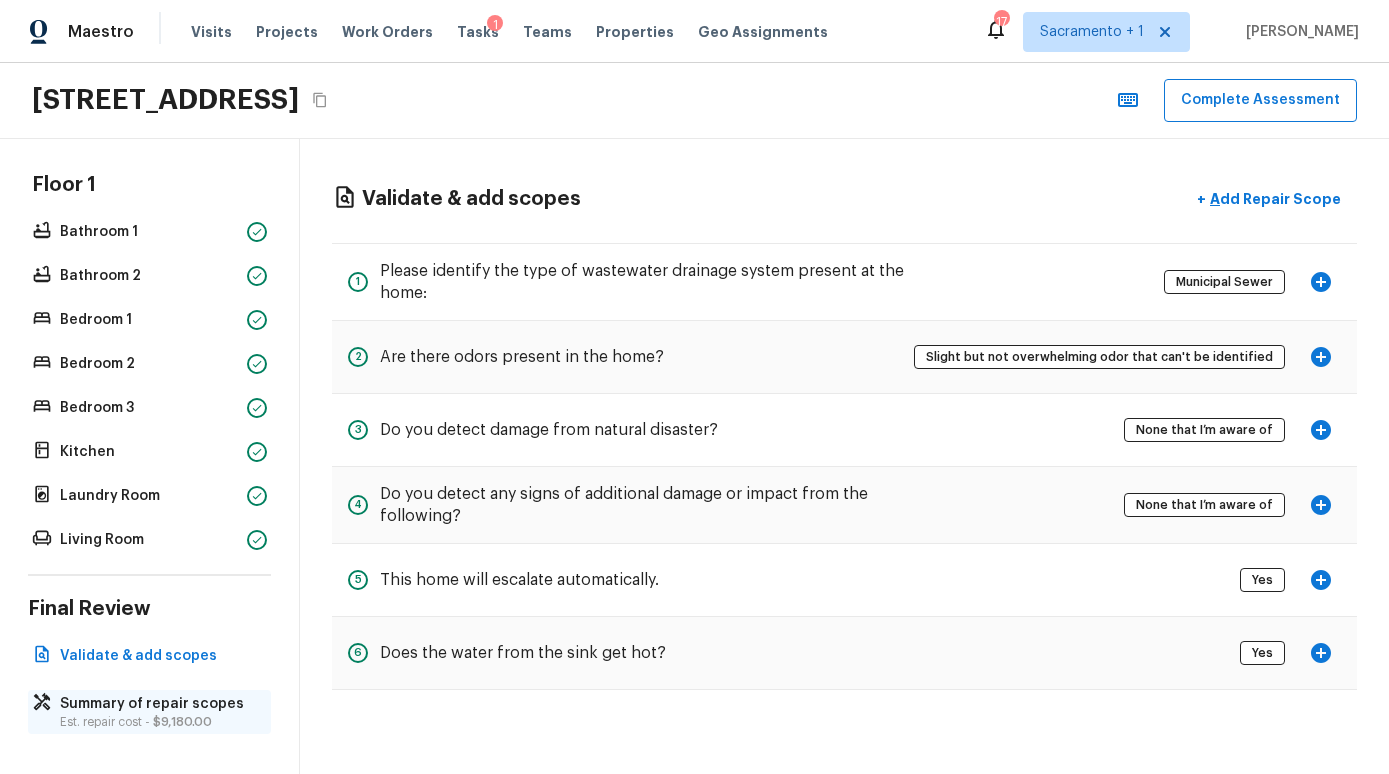click on "Summary of repair scopes" at bounding box center (159, 704) 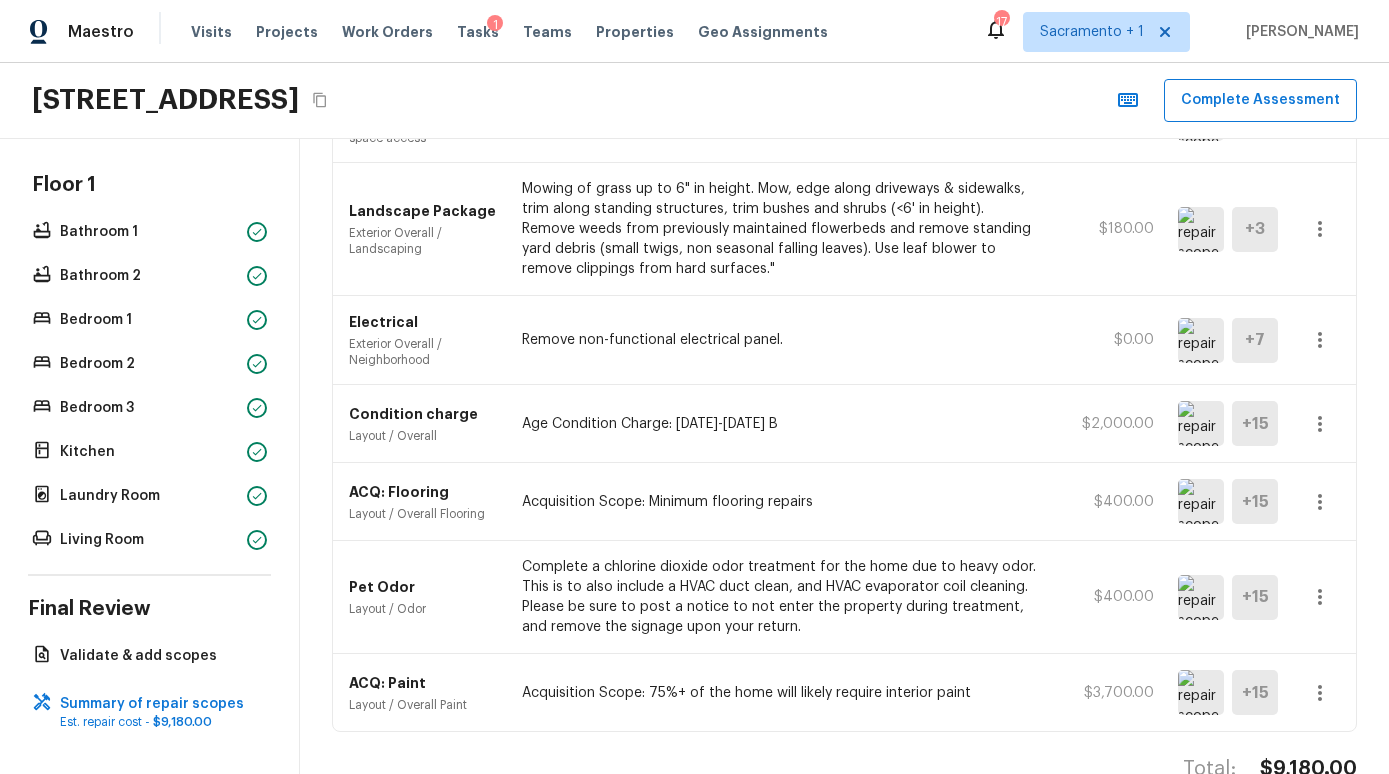 scroll, scrollTop: 326, scrollLeft: 0, axis: vertical 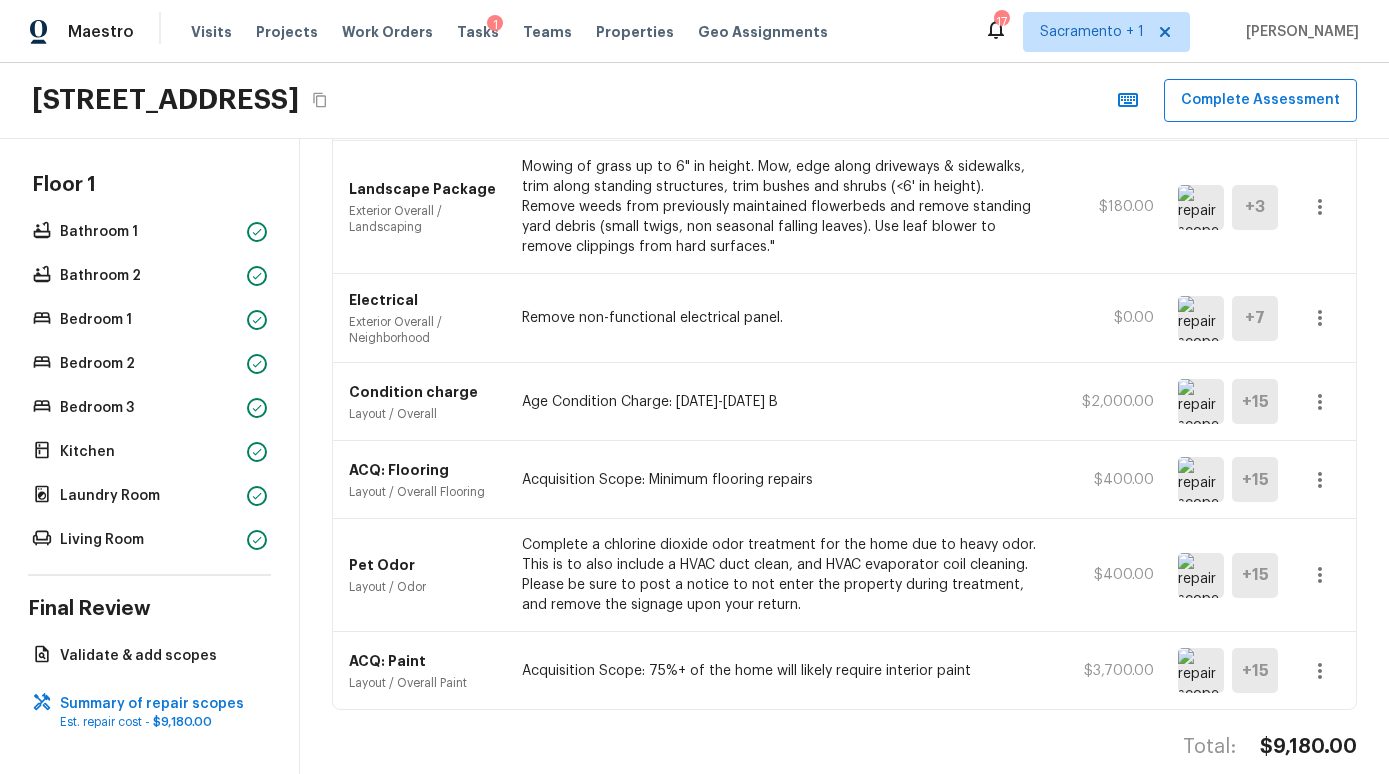 click 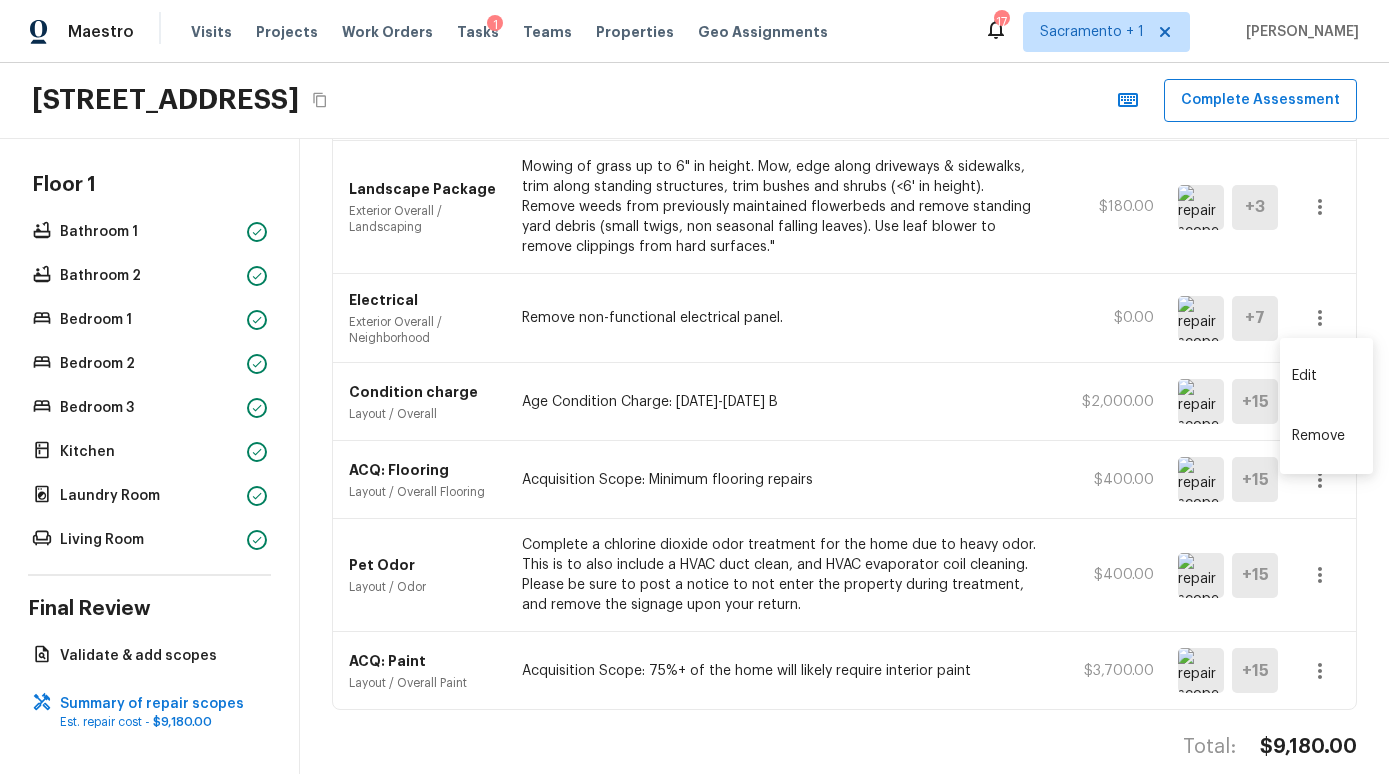 click on "Edit" at bounding box center [1326, 376] 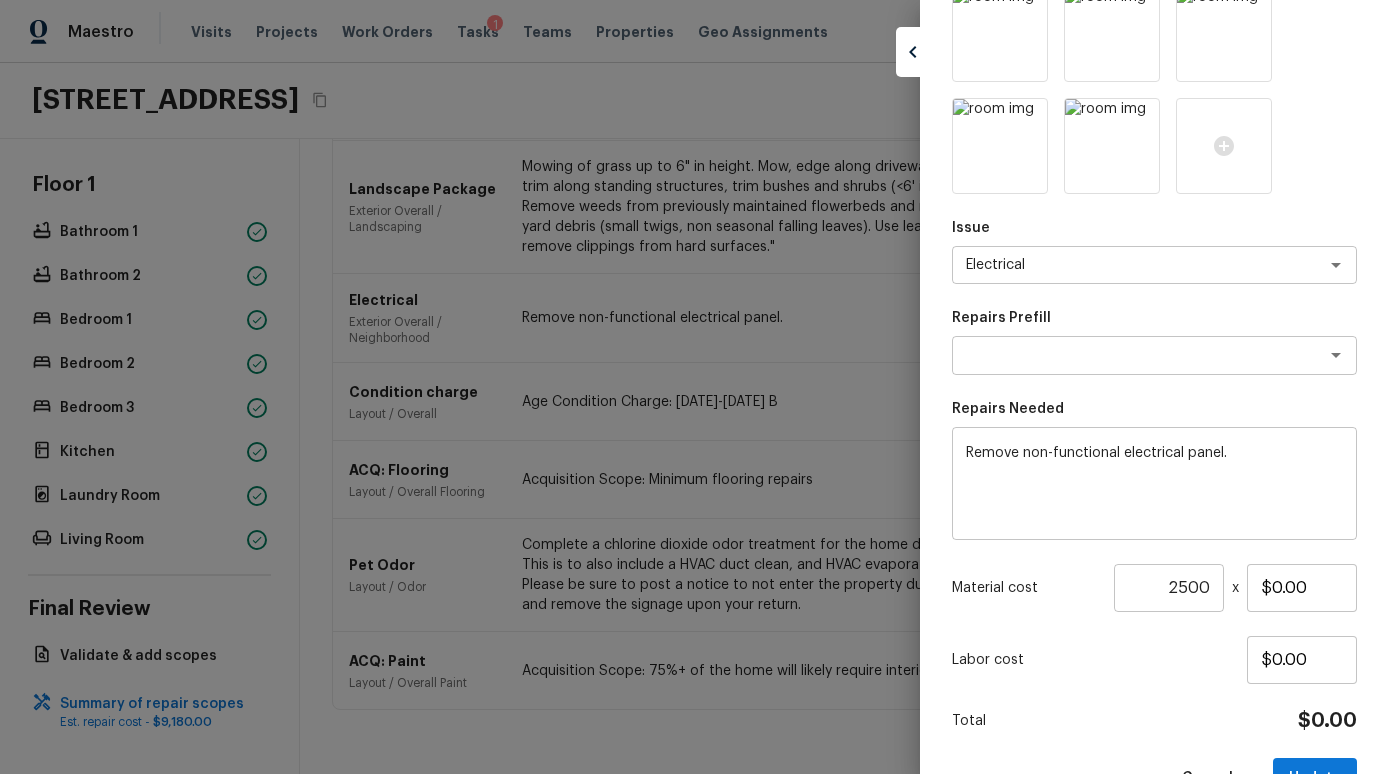 scroll, scrollTop: 405, scrollLeft: 0, axis: vertical 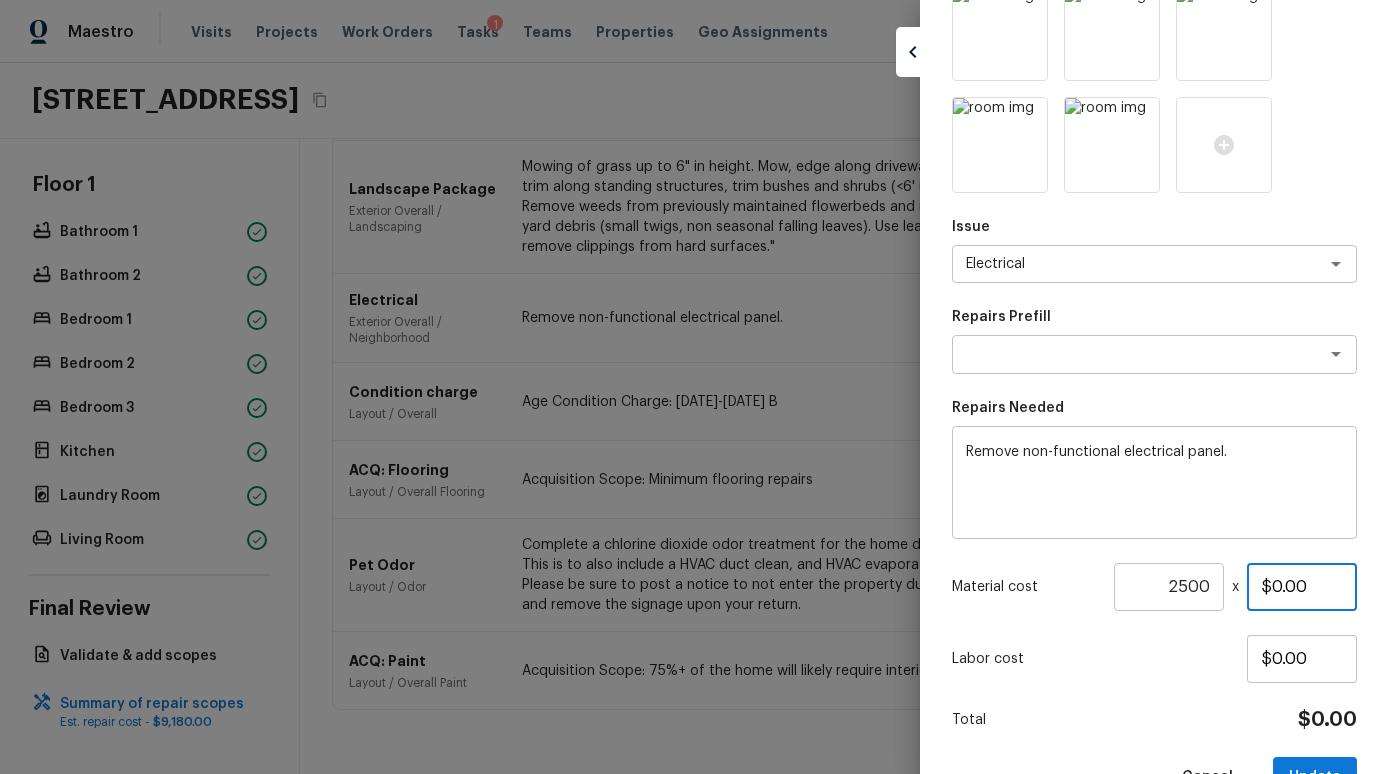 drag, startPoint x: 1345, startPoint y: 598, endPoint x: 1115, endPoint y: 572, distance: 231.4649 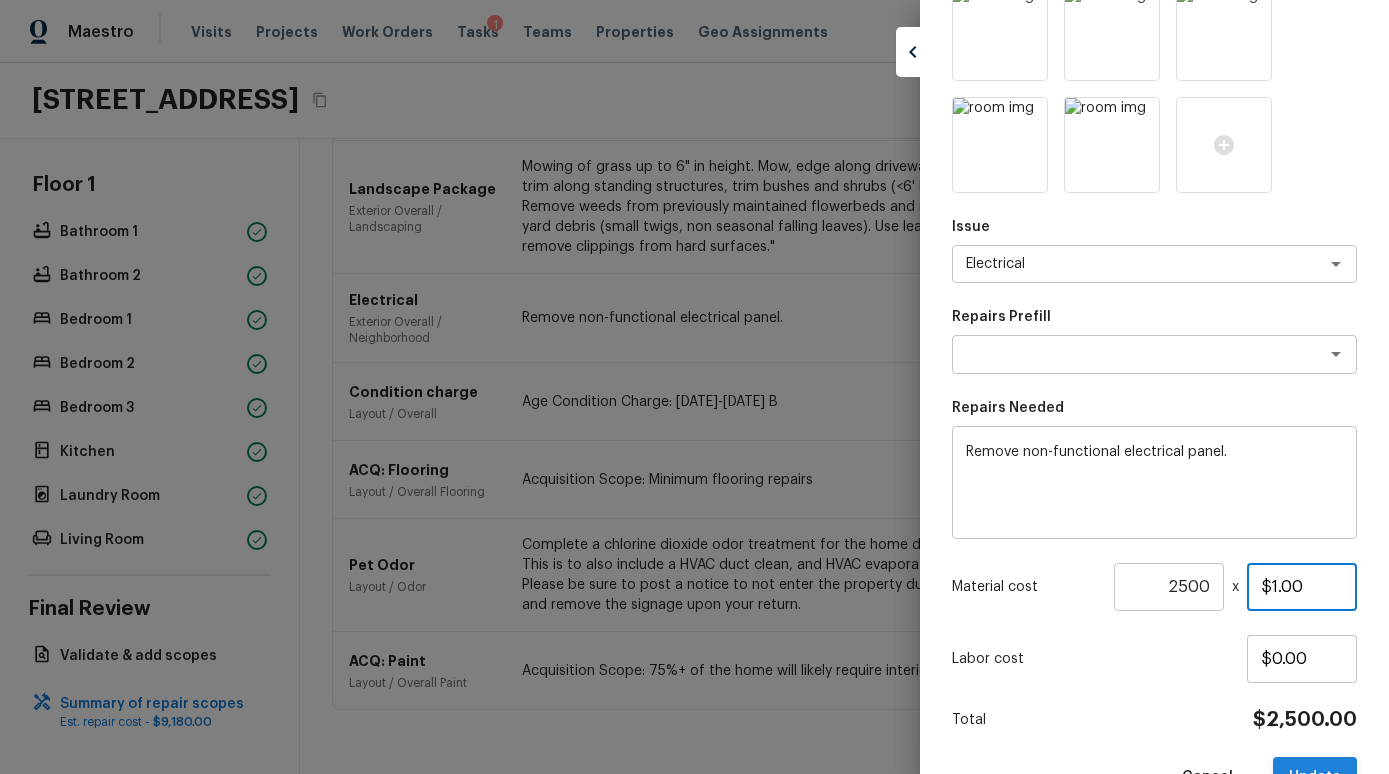 type on "$1.00" 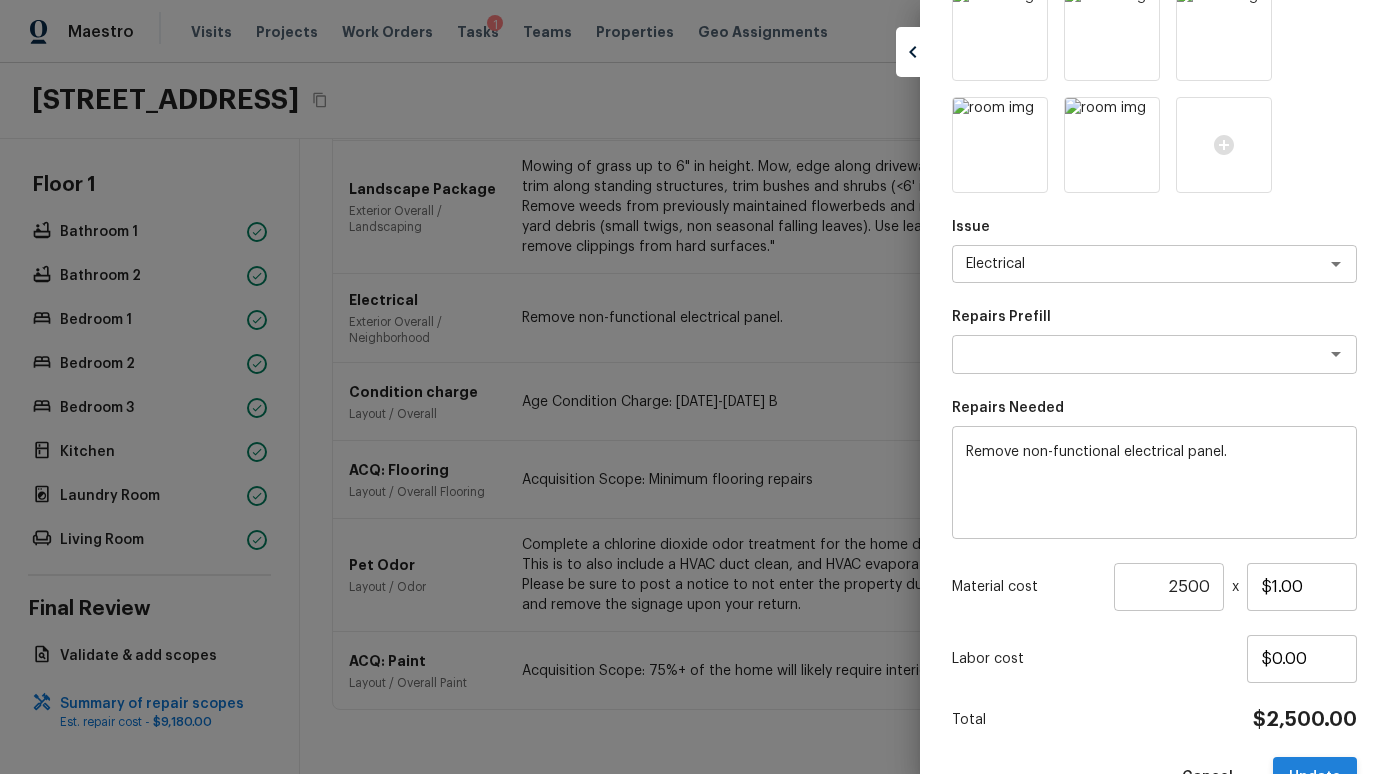 click on "Update" at bounding box center [1315, 777] 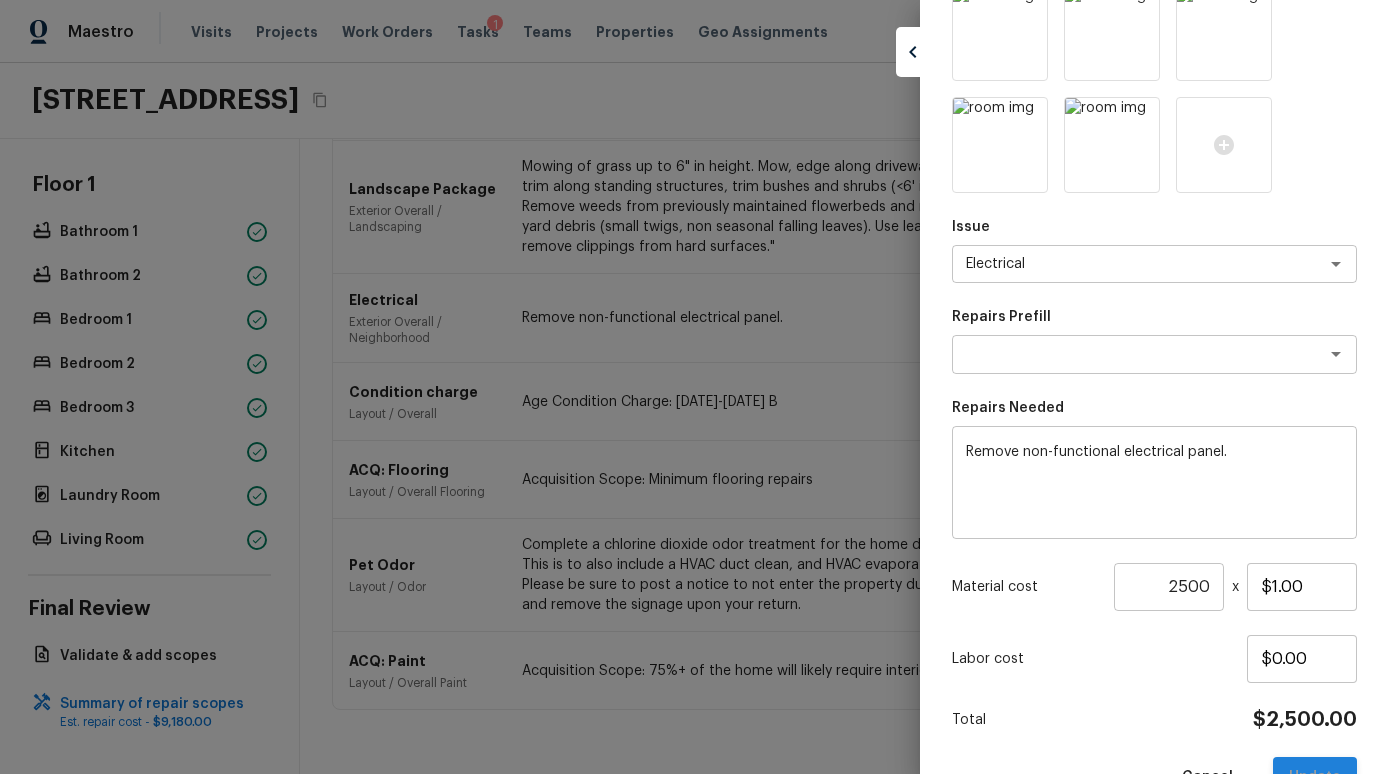 type 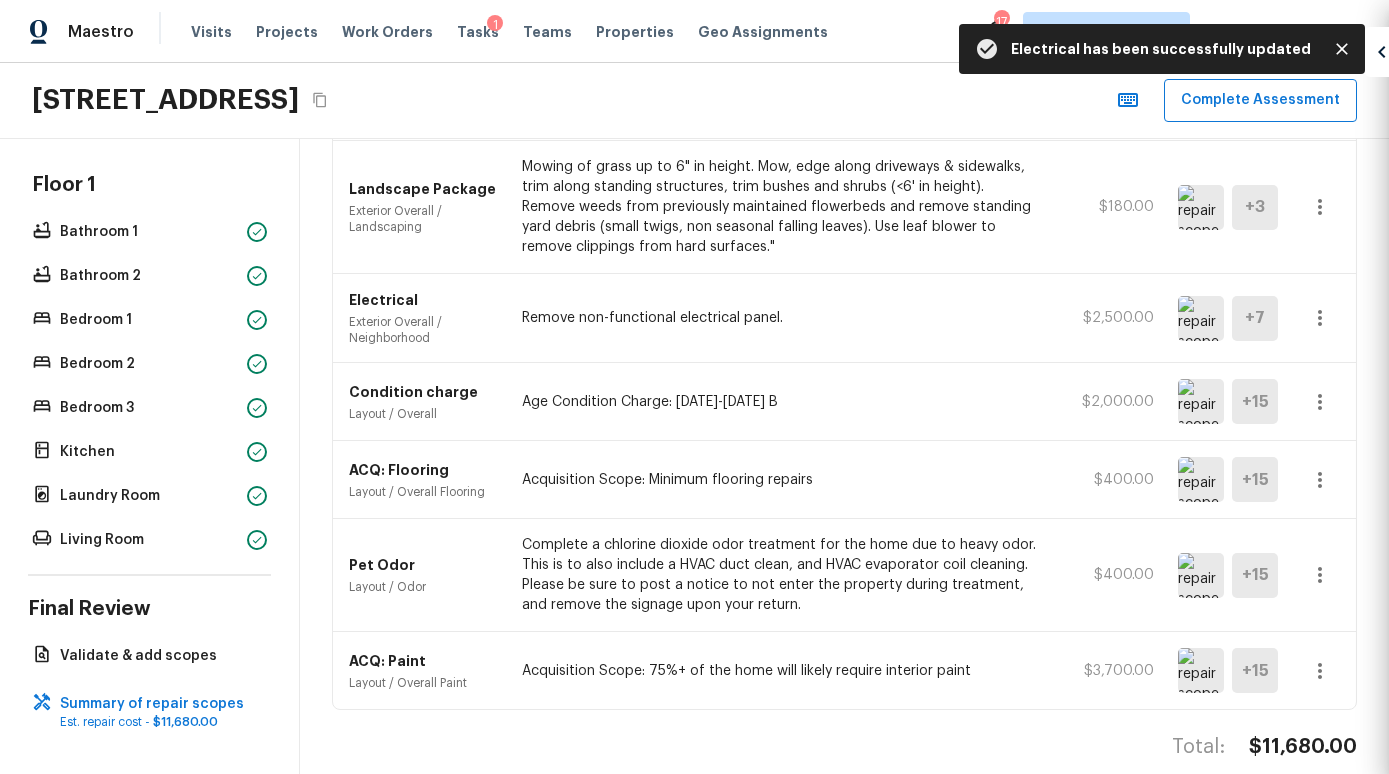 scroll, scrollTop: 181, scrollLeft: 0, axis: vertical 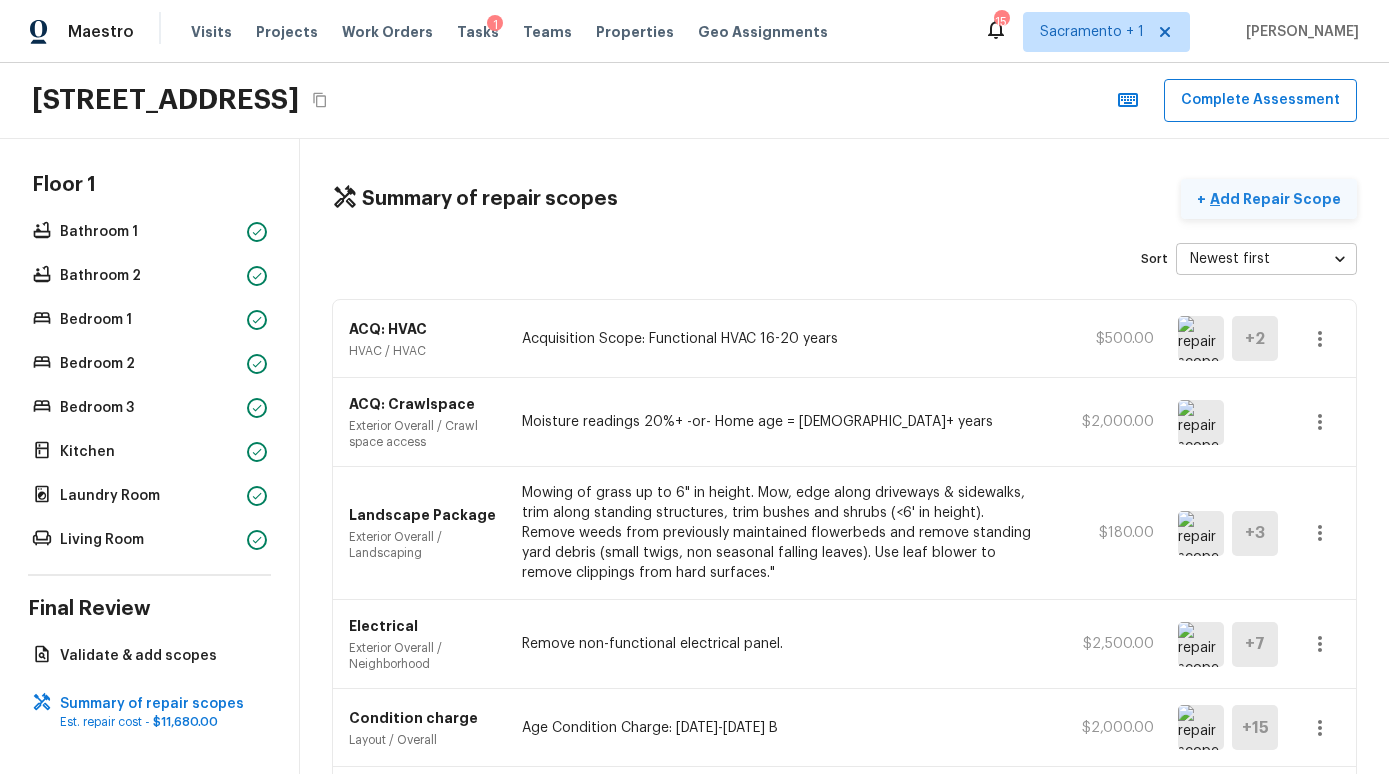 click on "Add Repair Scope" at bounding box center (1273, 199) 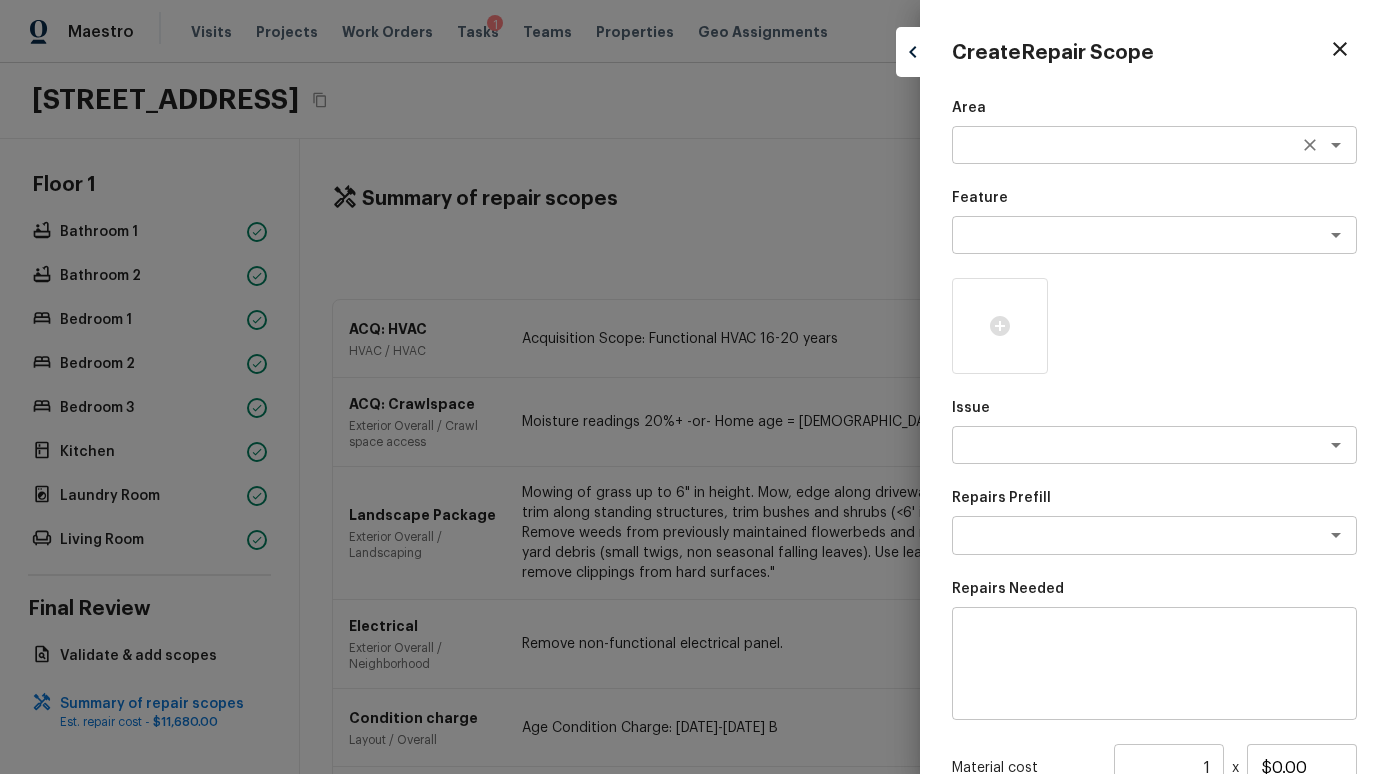 click at bounding box center (1126, 145) 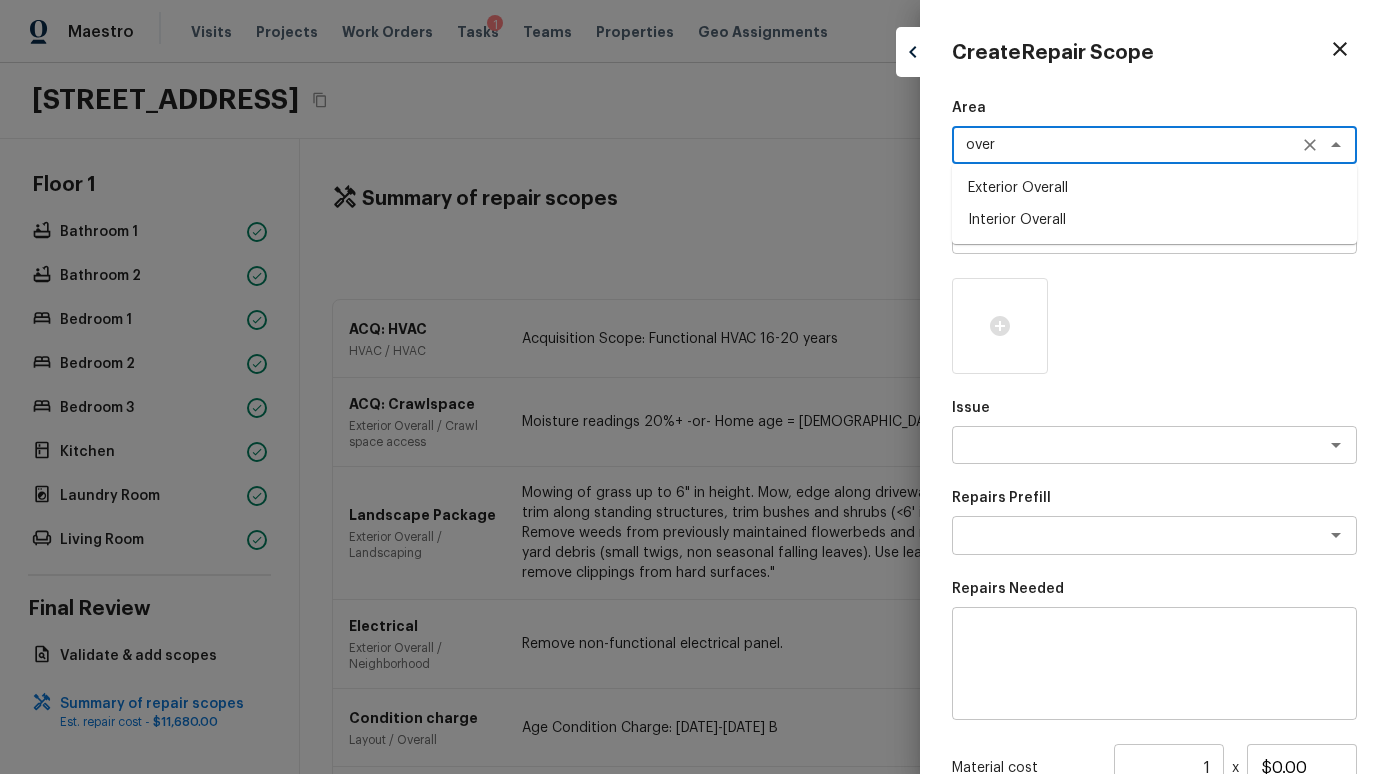 click on "Interior Overall" at bounding box center [1154, 220] 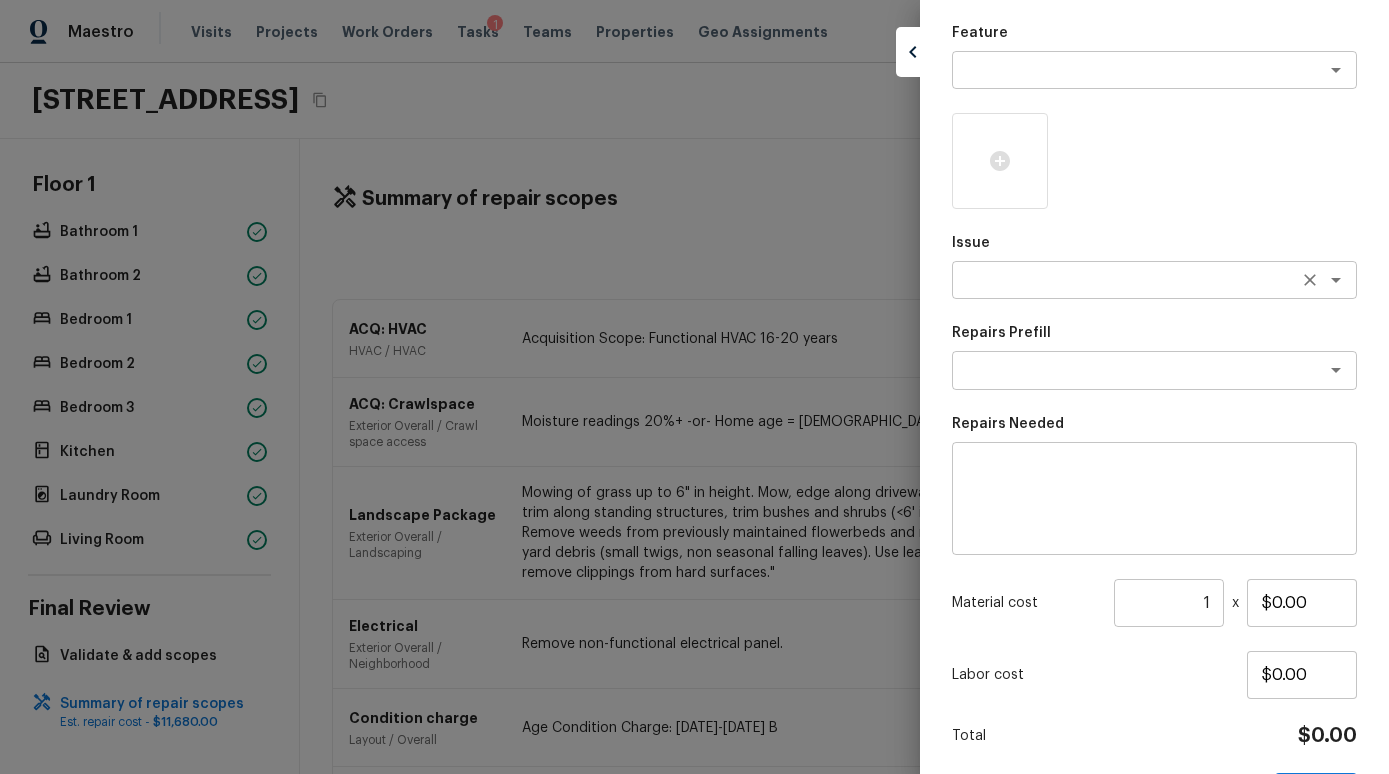scroll, scrollTop: 227, scrollLeft: 0, axis: vertical 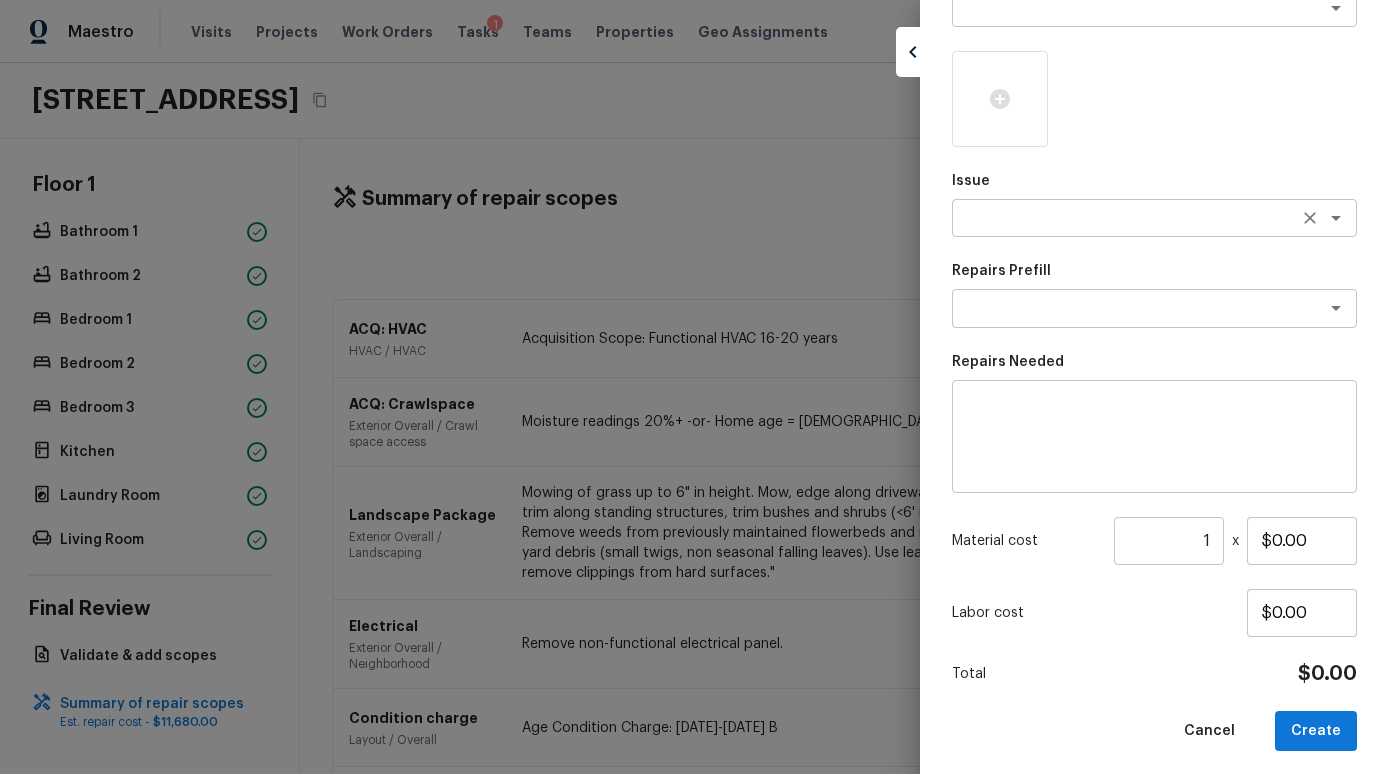 type on "Interior Overall" 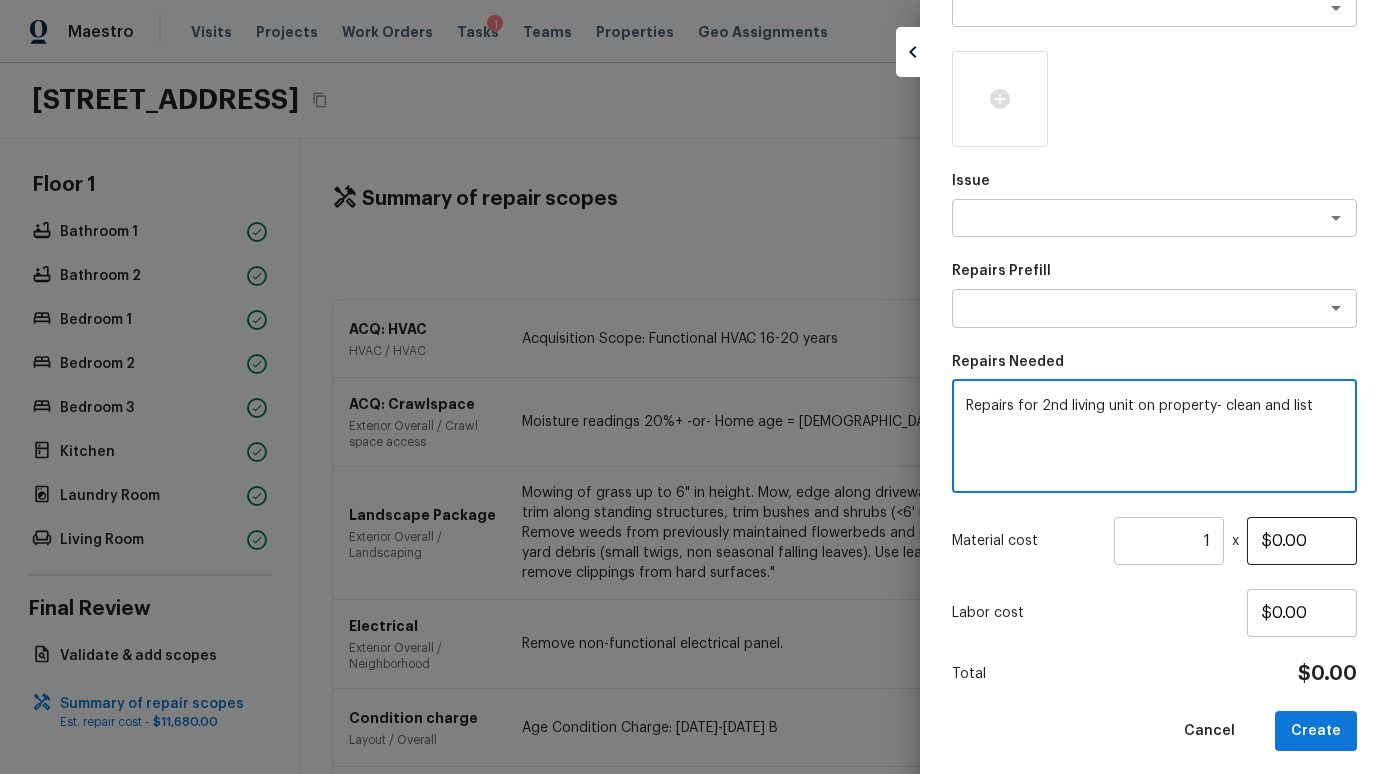 type on "Repairs for 2nd living unit on property- clean and list" 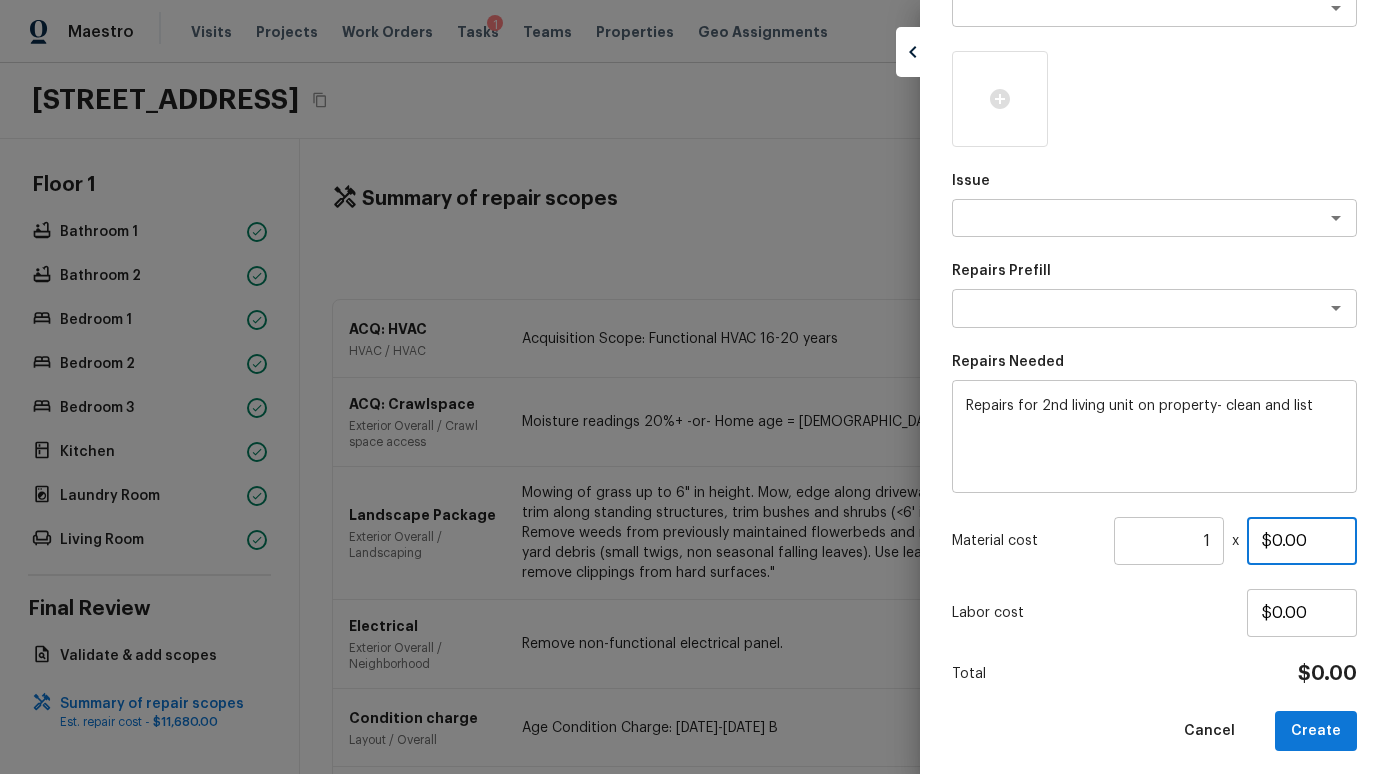 click on "$0.00" at bounding box center [1302, 541] 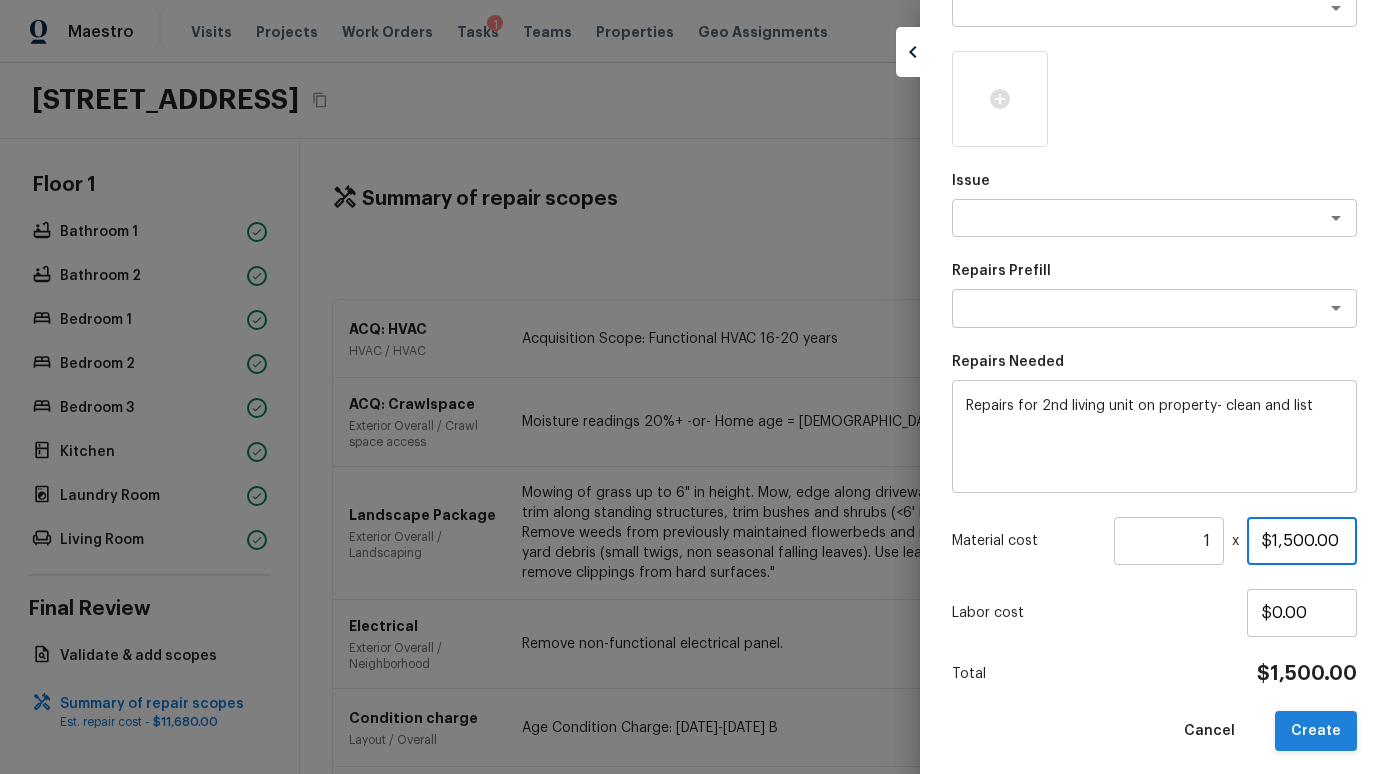 type on "$1,500.00" 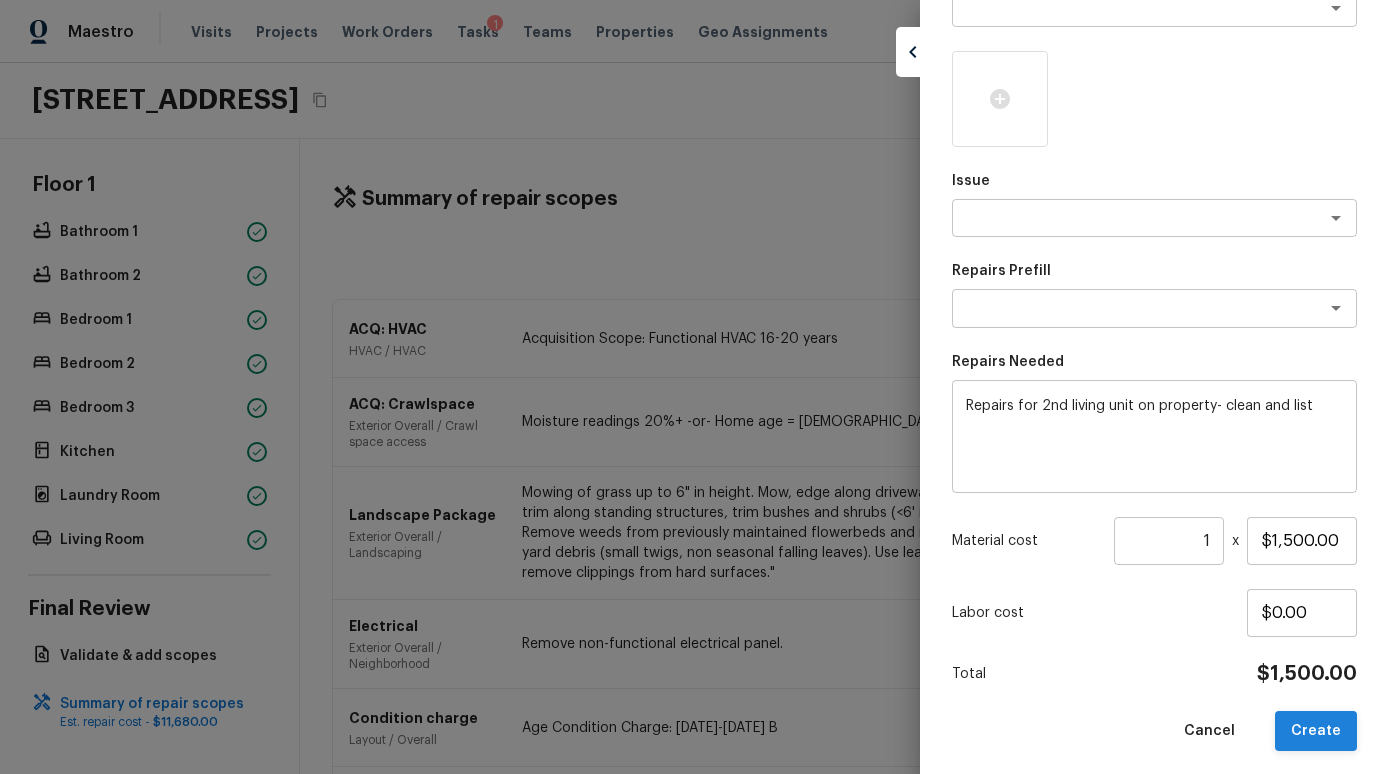 click on "Create" at bounding box center (1316, 731) 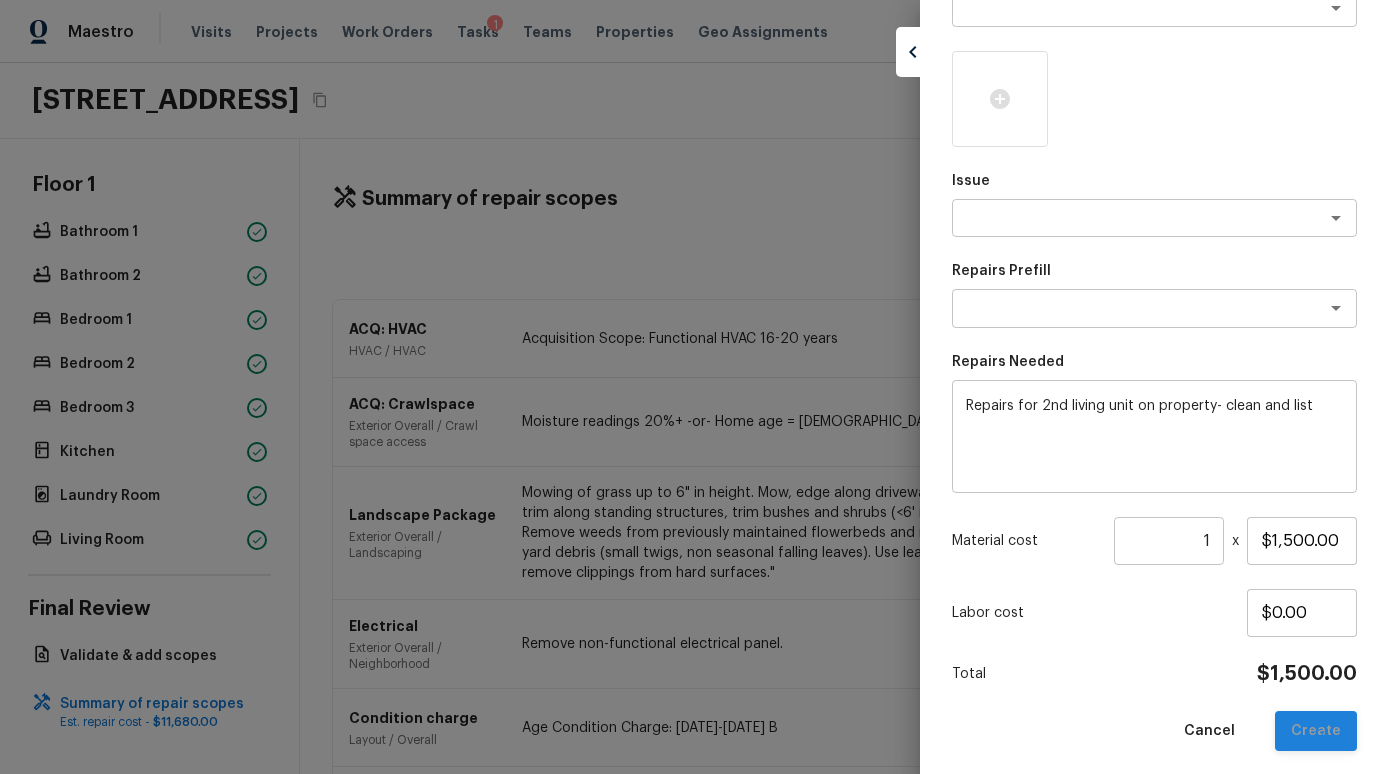 type 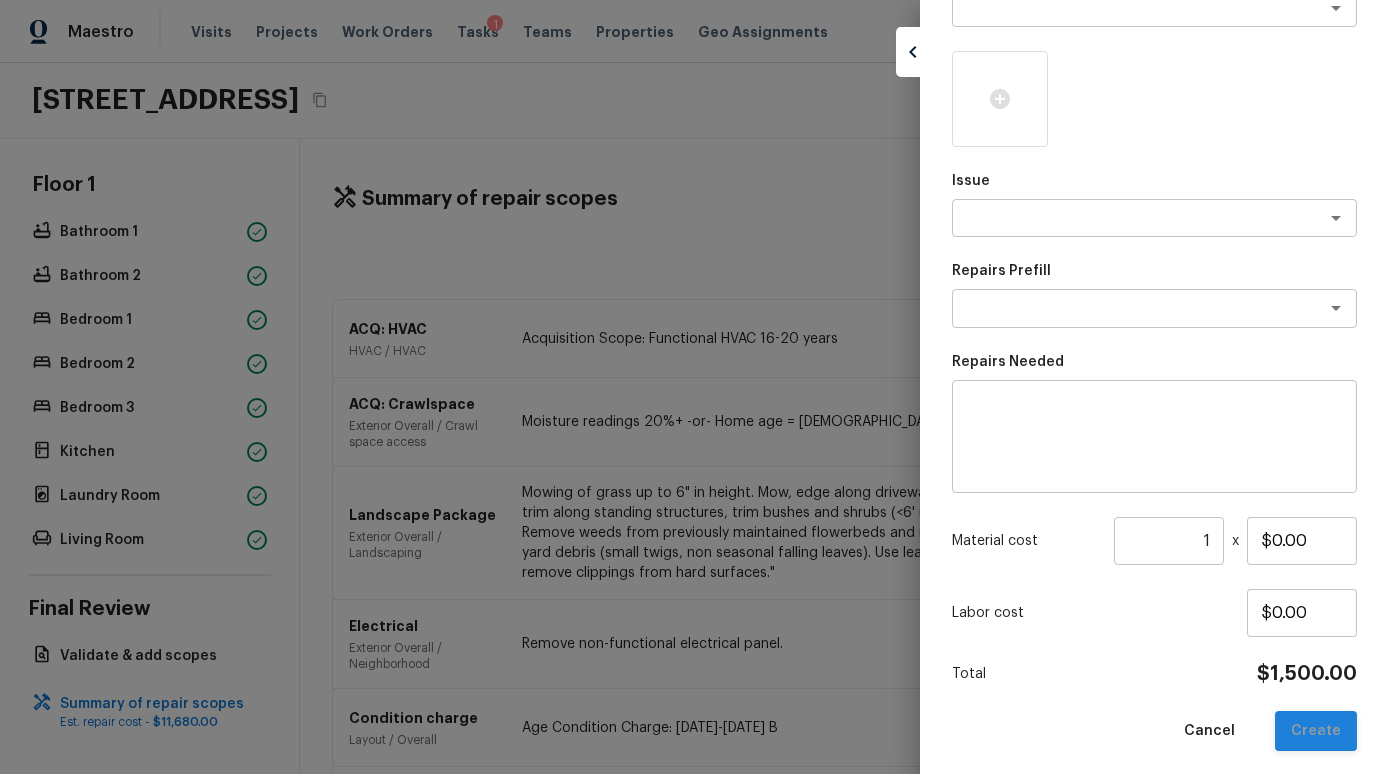 type 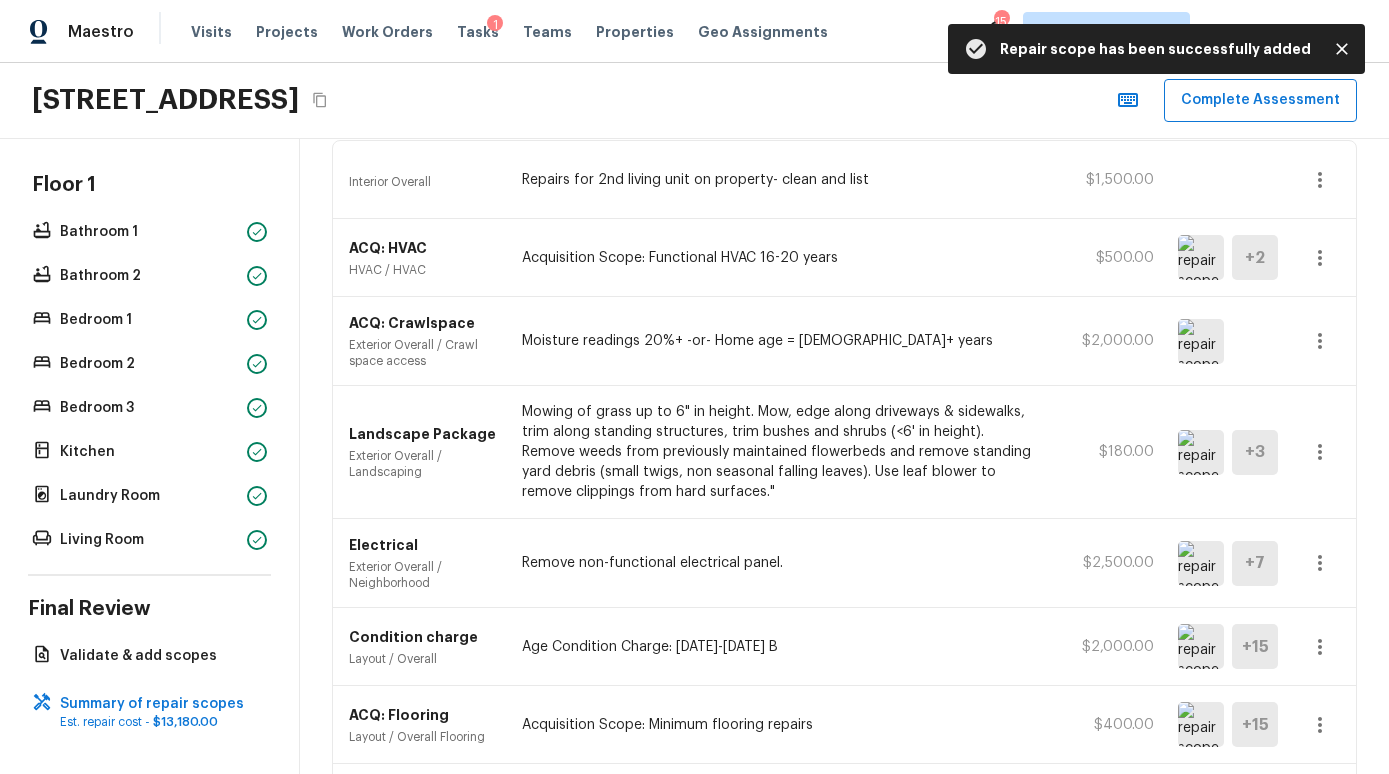 scroll, scrollTop: 0, scrollLeft: 0, axis: both 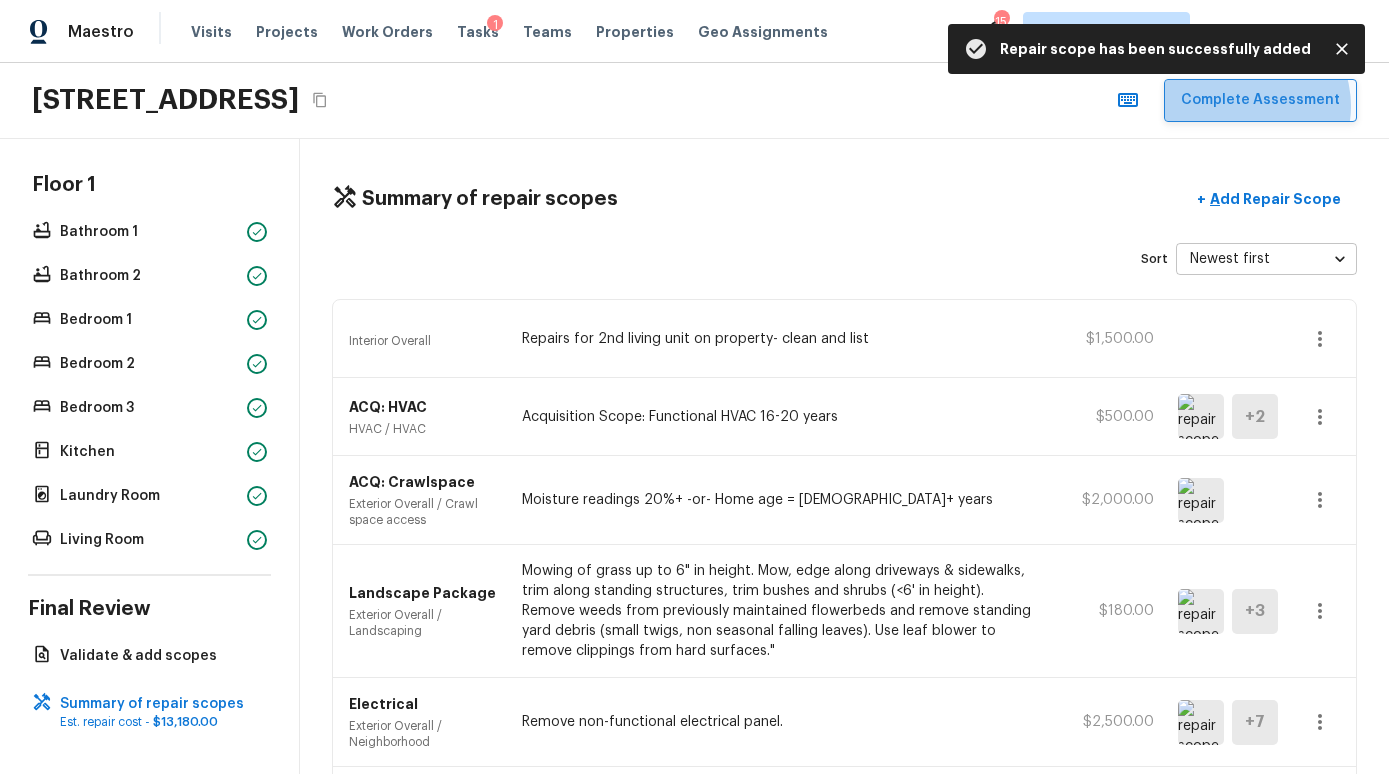 click on "Complete Assessment" at bounding box center (1260, 100) 